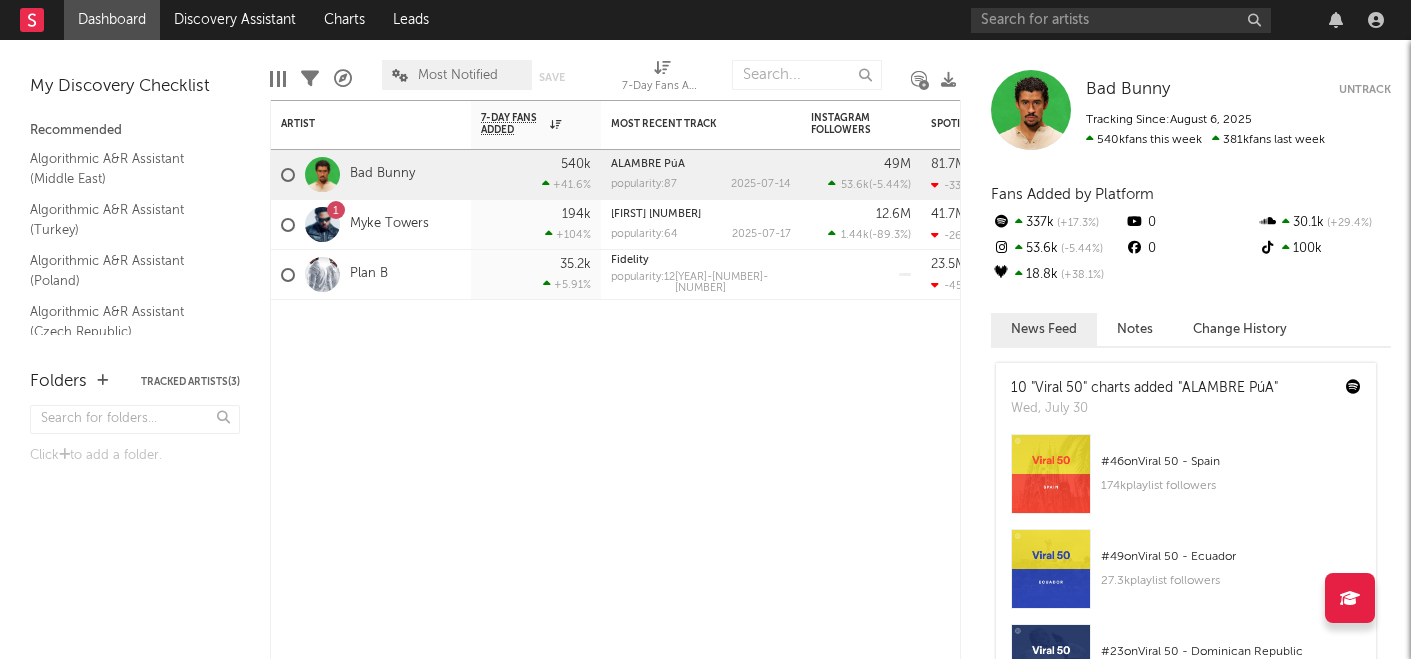 scroll, scrollTop: 0, scrollLeft: 0, axis: both 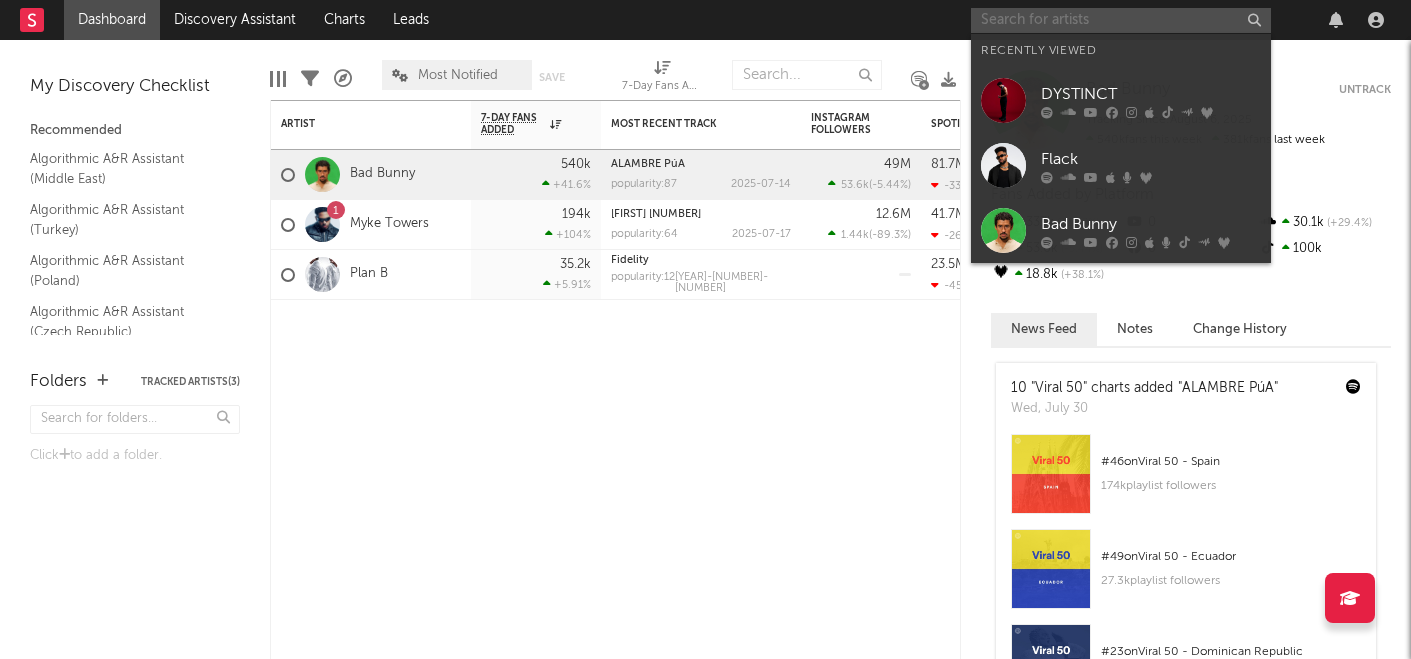 click at bounding box center [1121, 20] 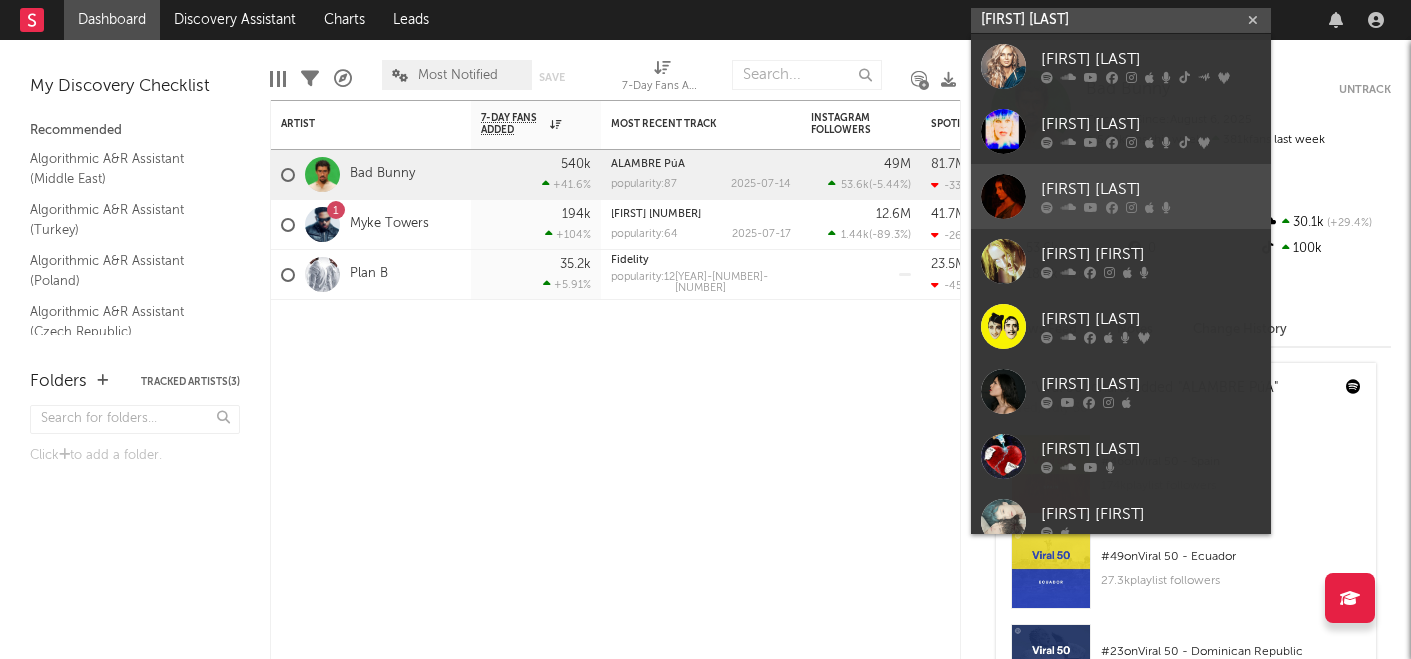 type on "[FIRST] [LAST]" 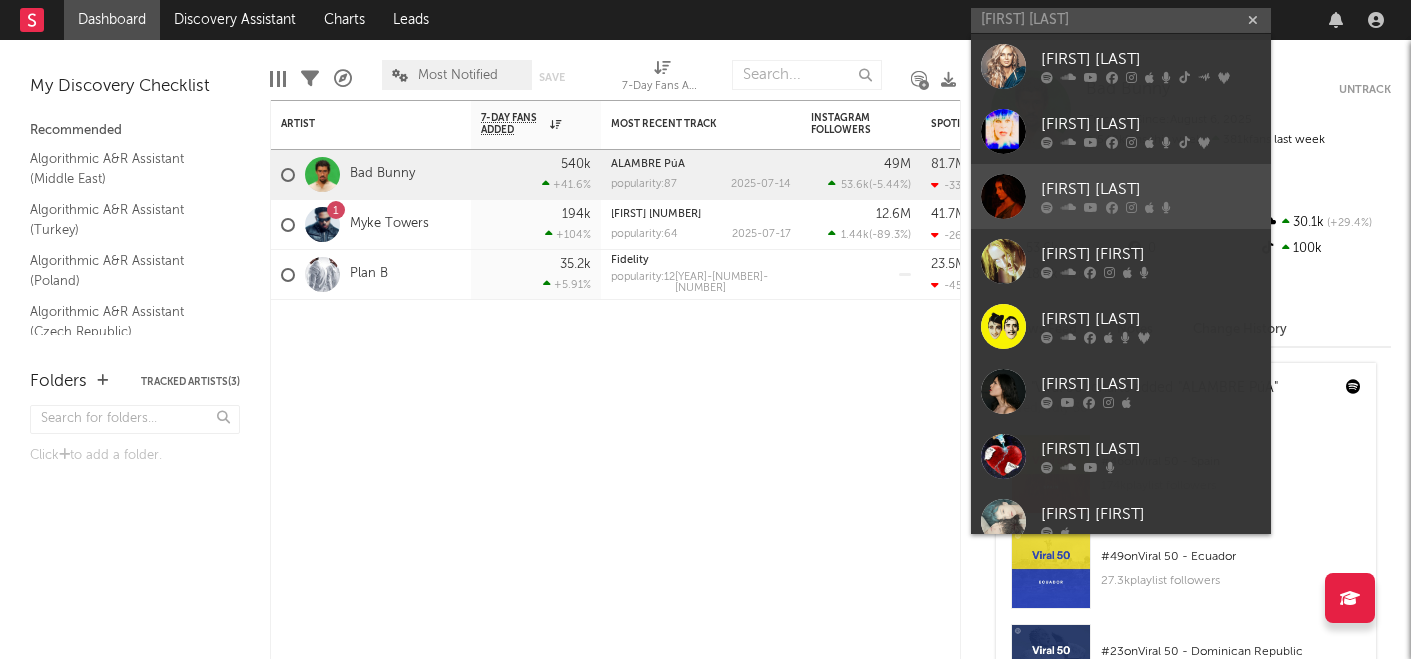 click at bounding box center [1003, 196] 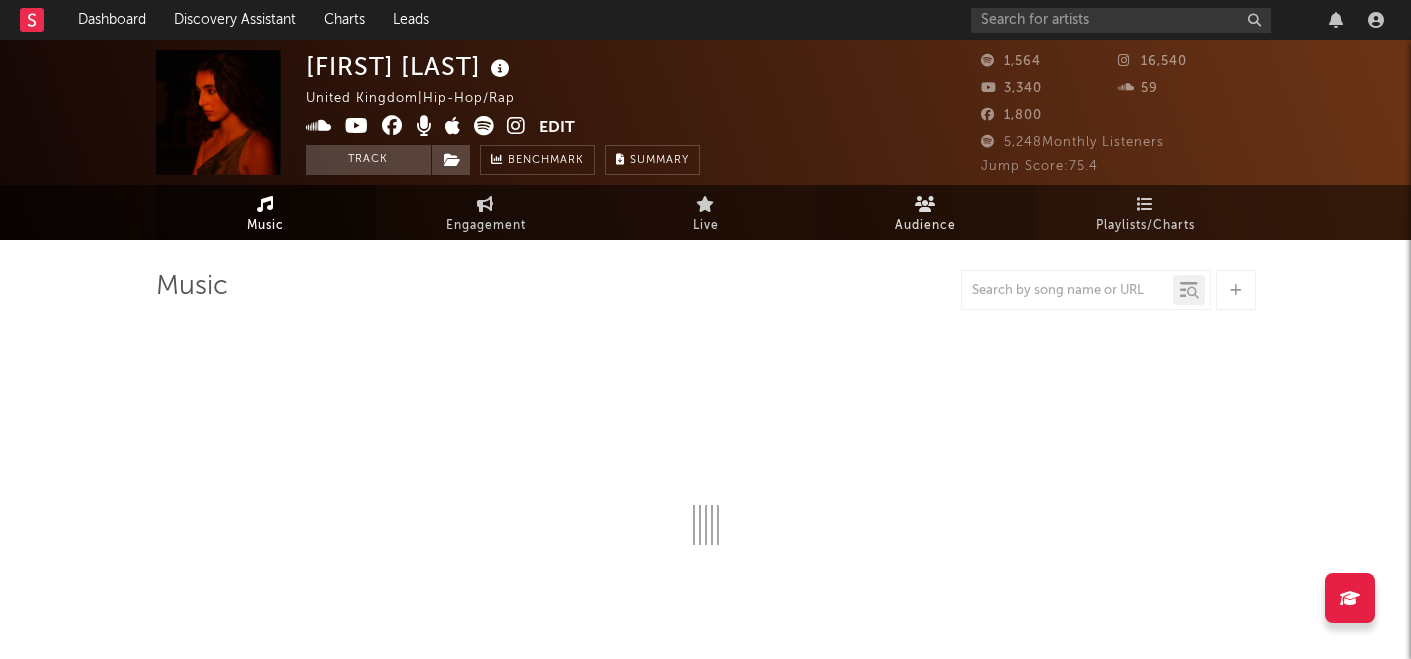 select on "6m" 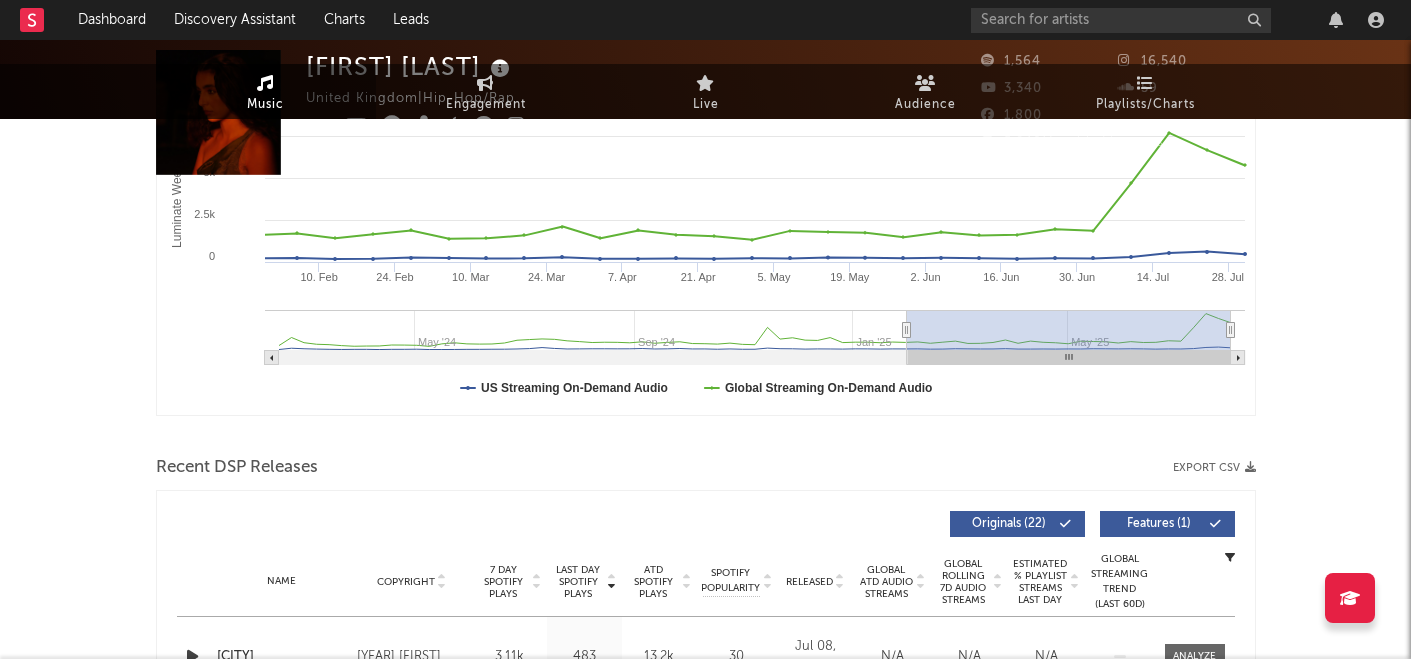 scroll, scrollTop: 0, scrollLeft: 0, axis: both 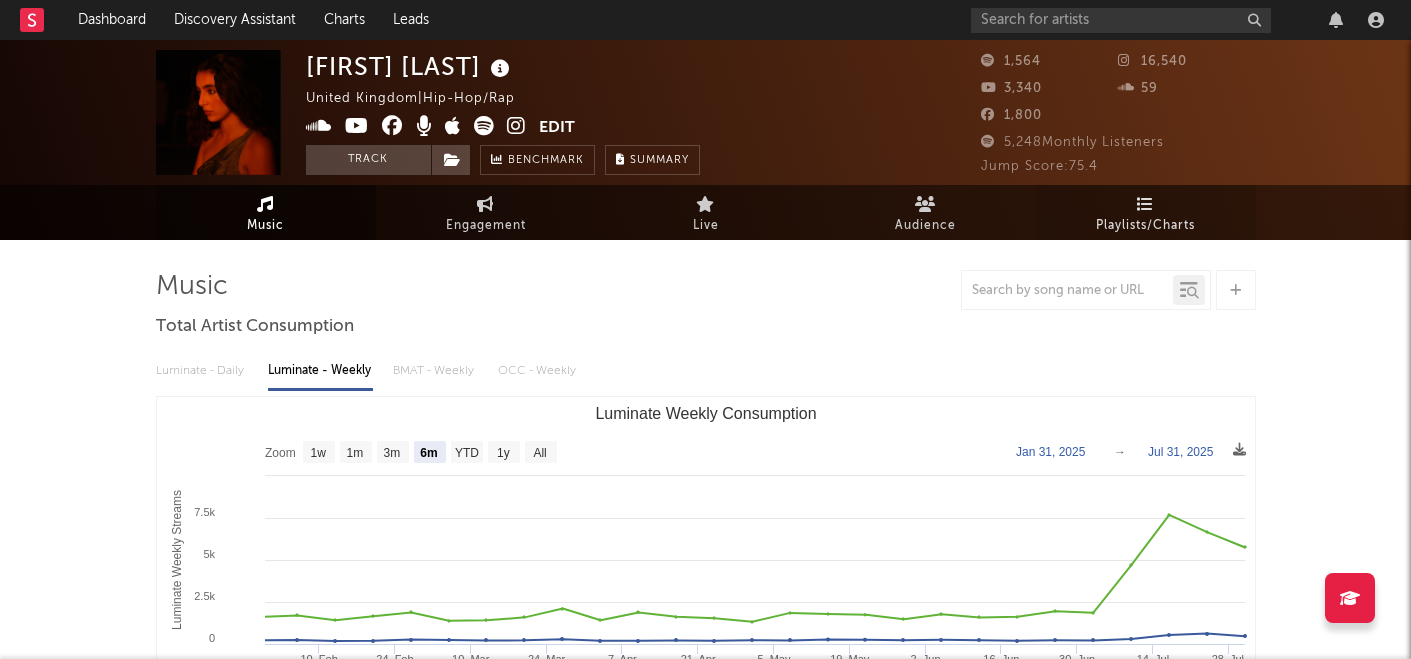 click on "Playlists/Charts" at bounding box center [1145, 226] 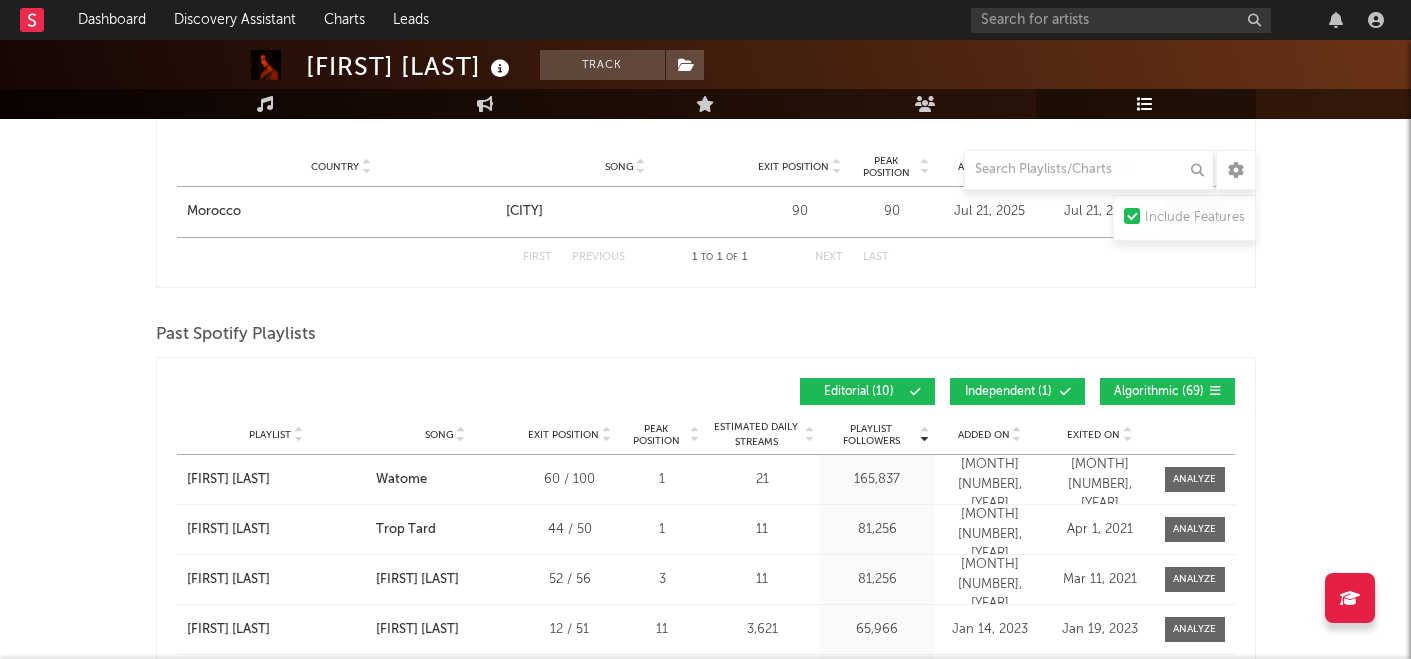 scroll, scrollTop: 0, scrollLeft: 0, axis: both 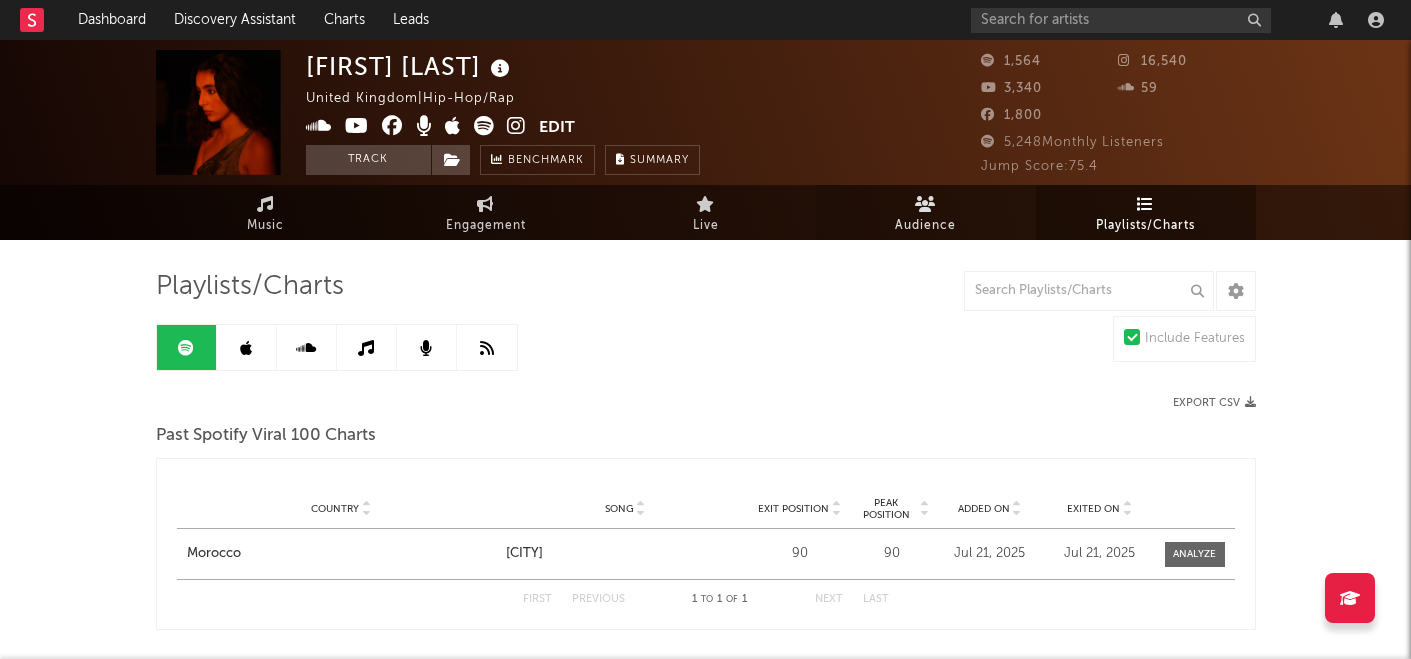 click on "Audience" at bounding box center [925, 226] 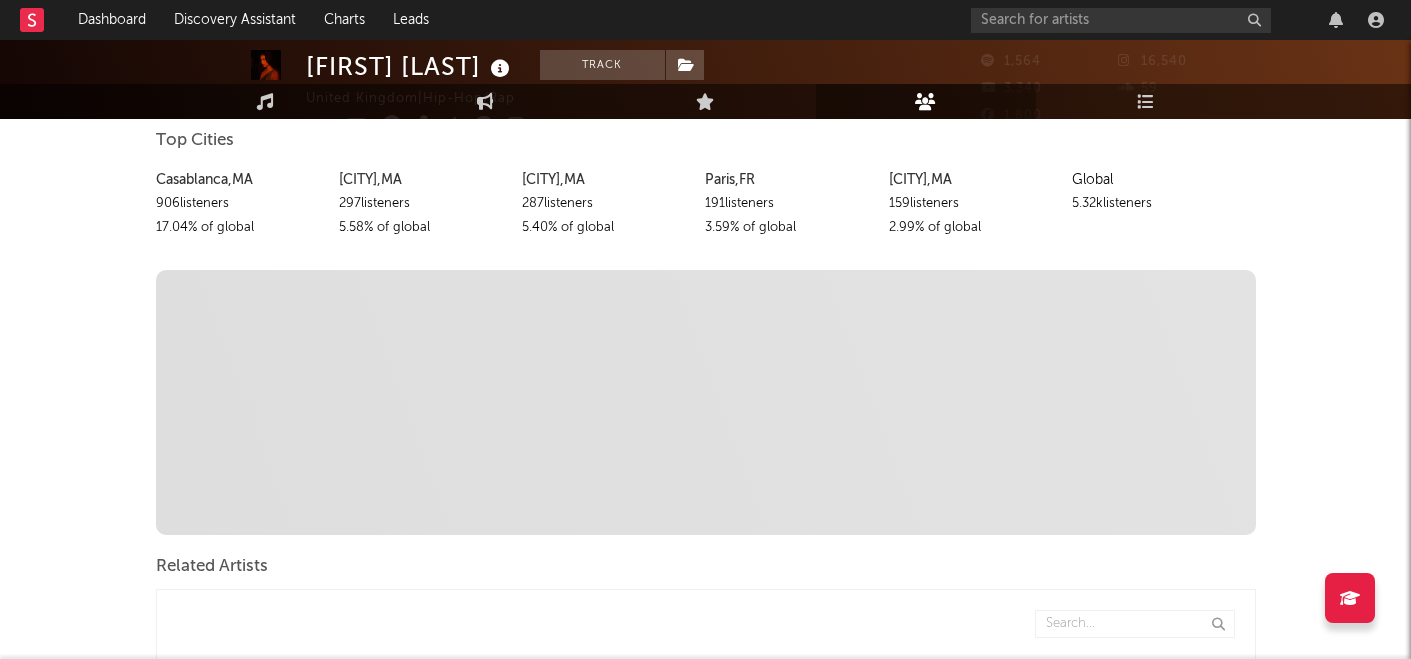 scroll, scrollTop: 0, scrollLeft: 0, axis: both 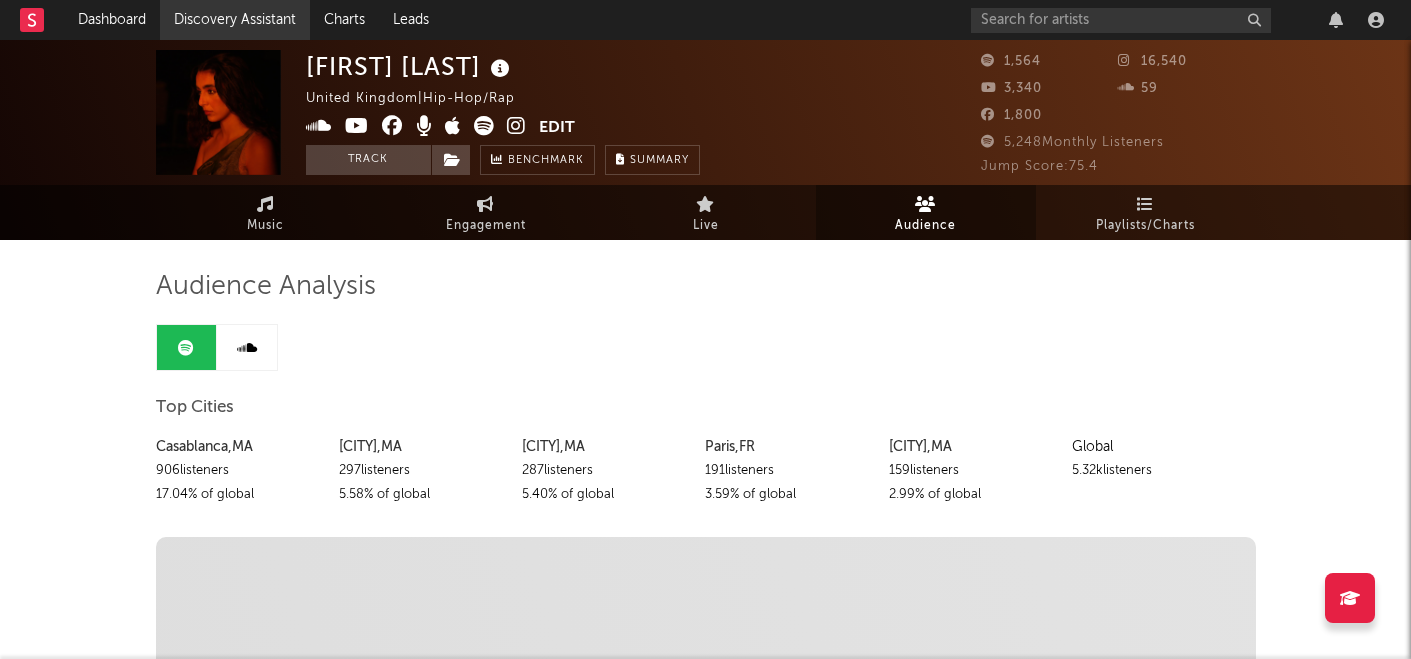 click on "Discovery Assistant" at bounding box center [235, 20] 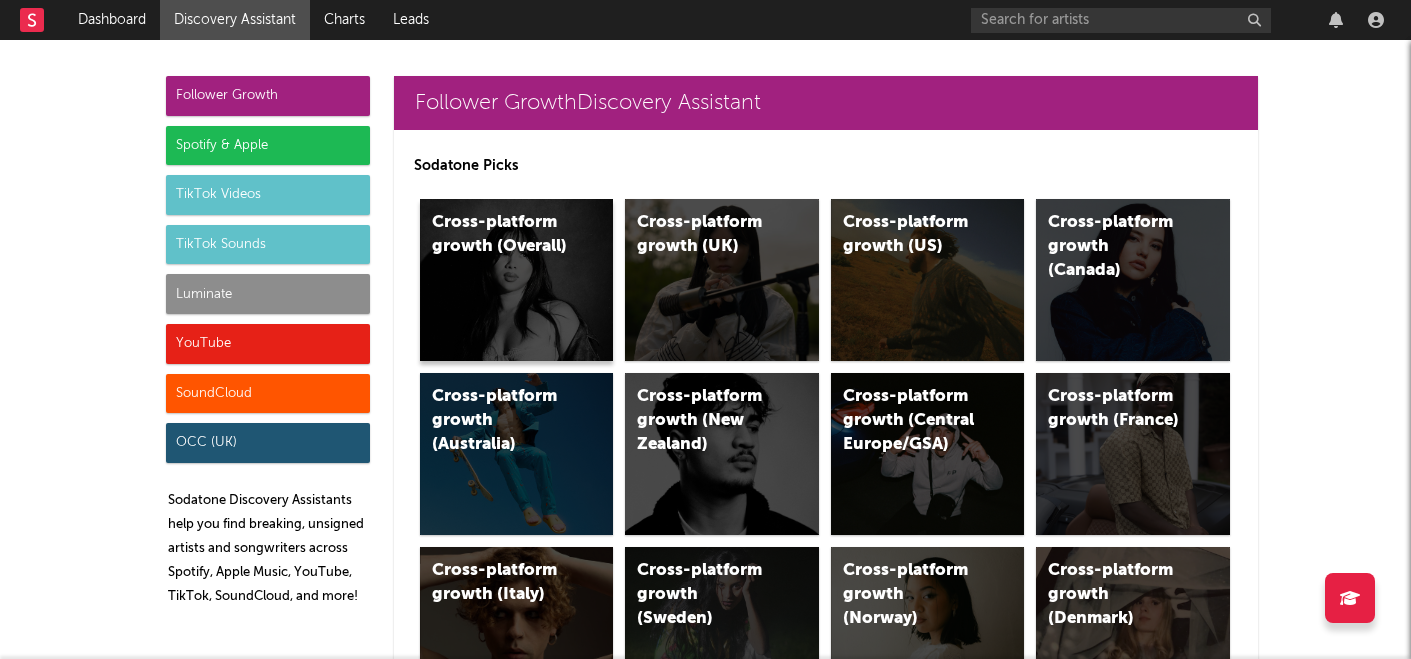 click on "Cross-platform growth (Overall)" at bounding box center (500, 235) 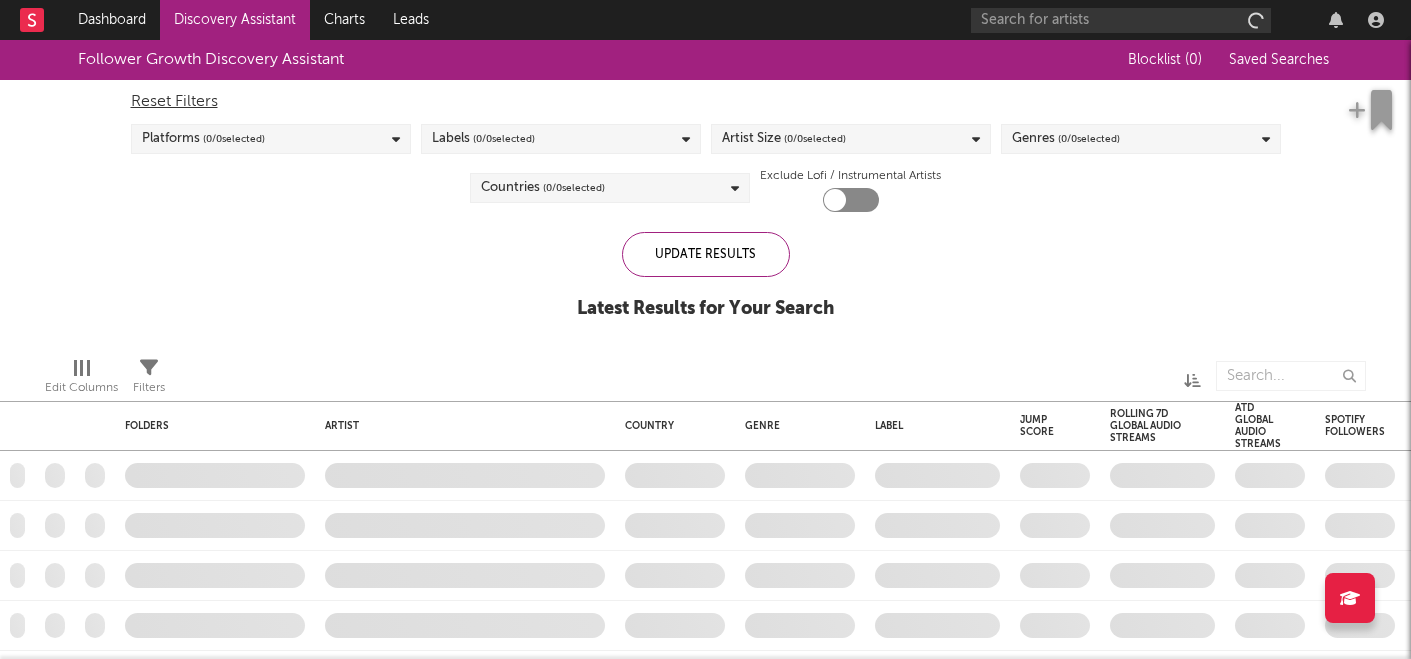 checkbox on "true" 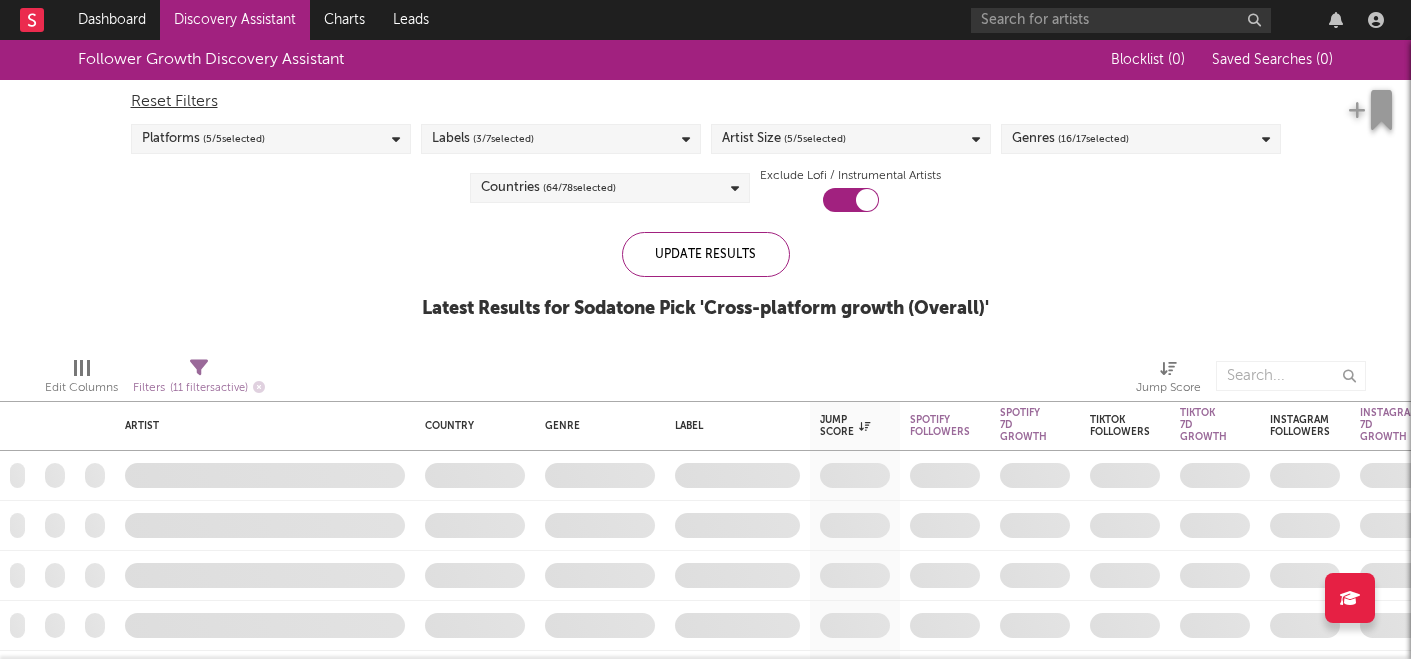 click on "( 64 / 78  selected)" at bounding box center (579, 188) 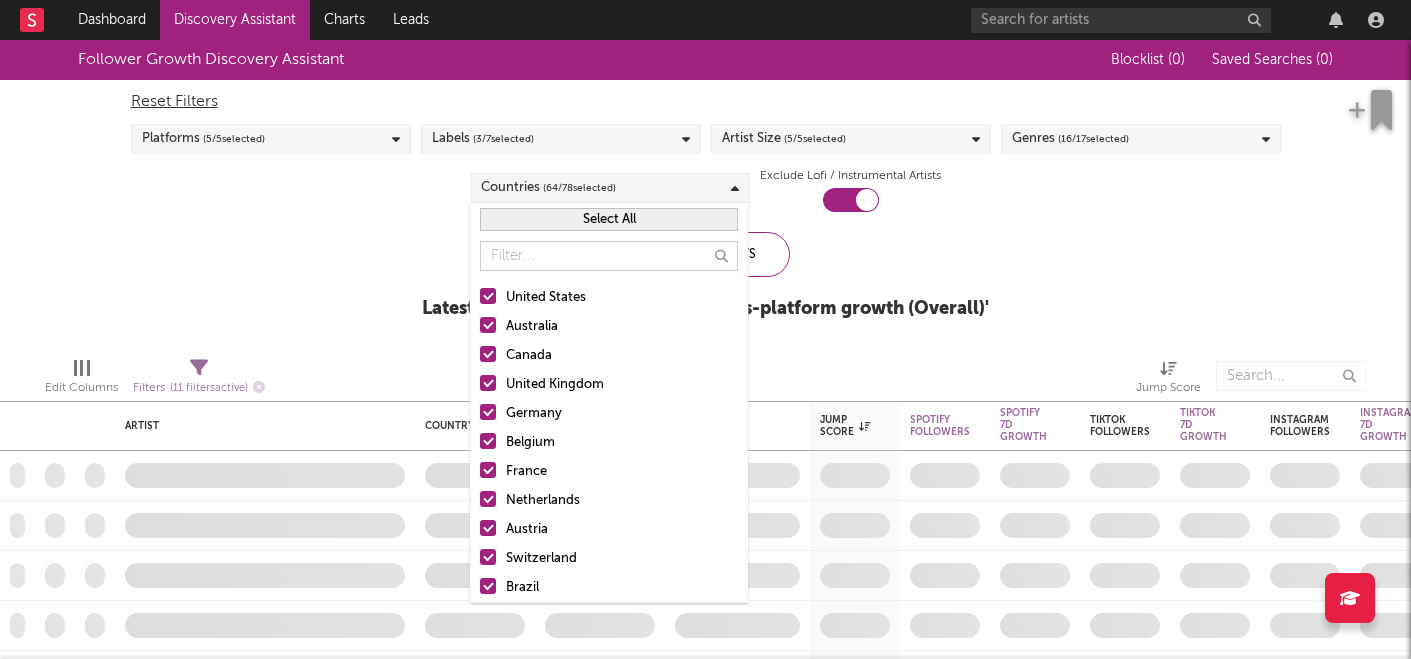 click on "Australia" at bounding box center (622, 327) 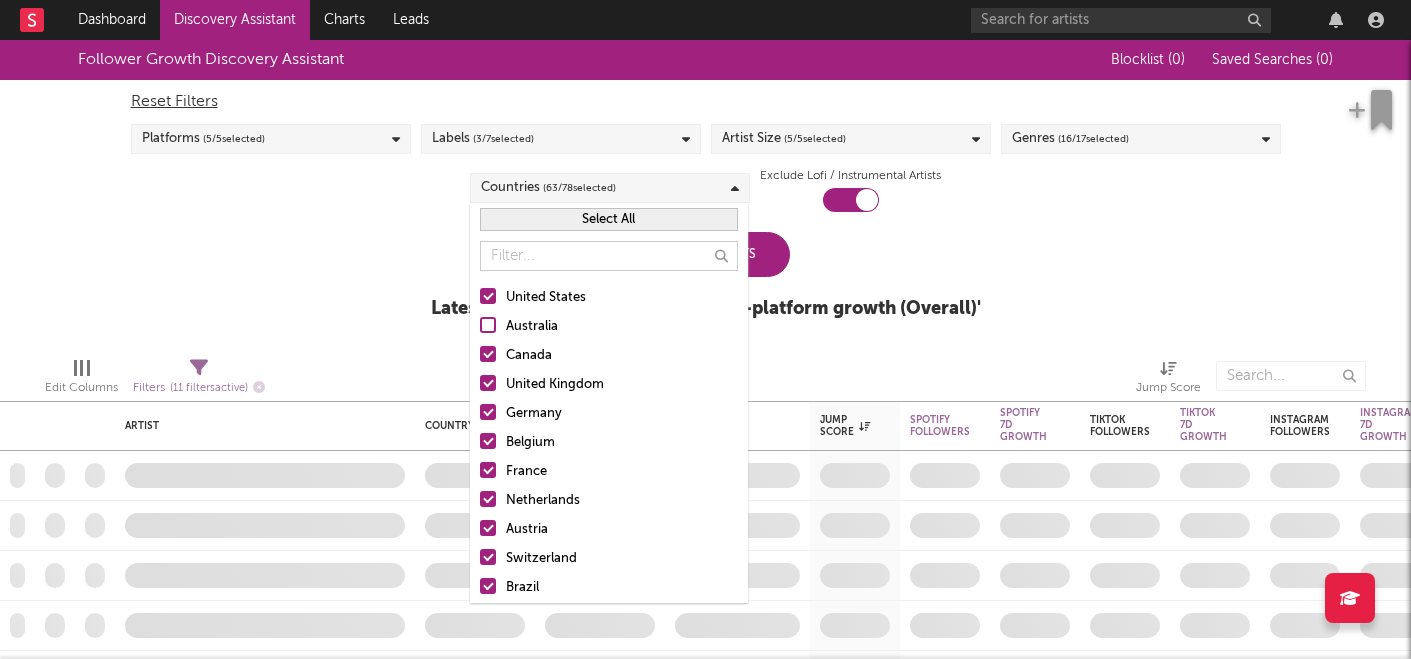 click on "Australia" at bounding box center [622, 327] 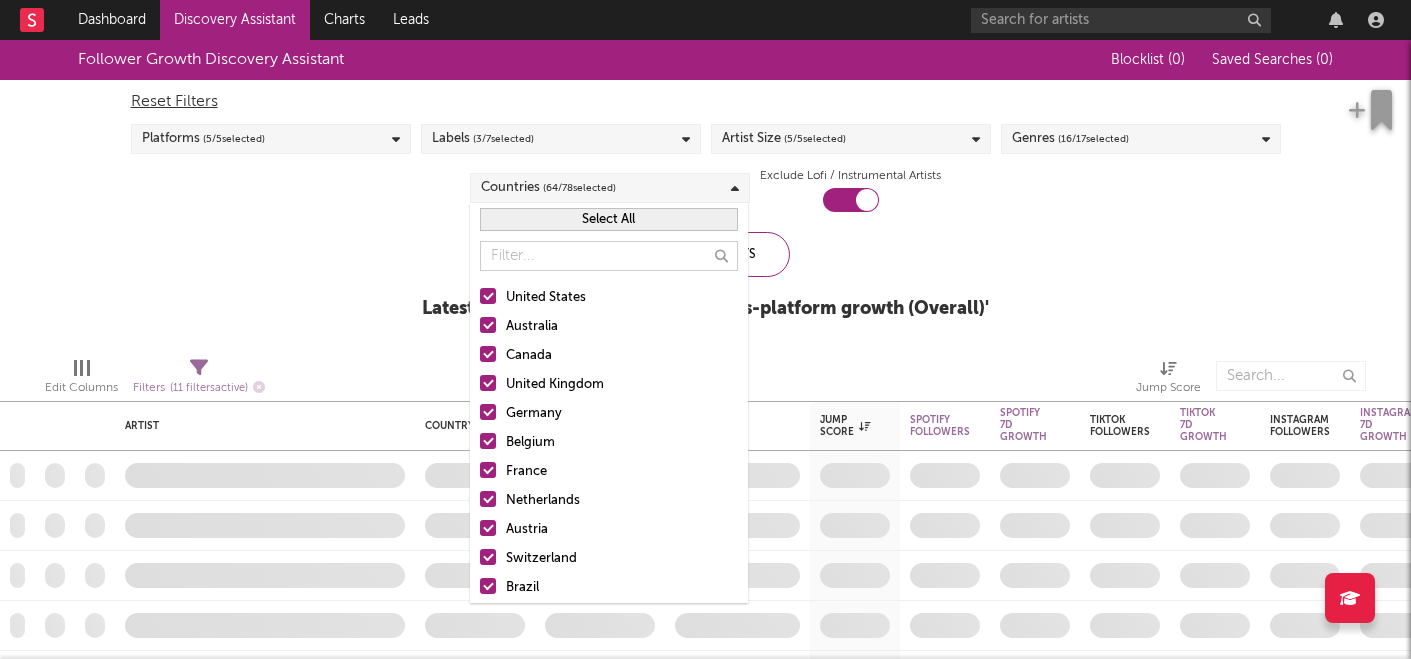 click on "Select All" at bounding box center (609, 219) 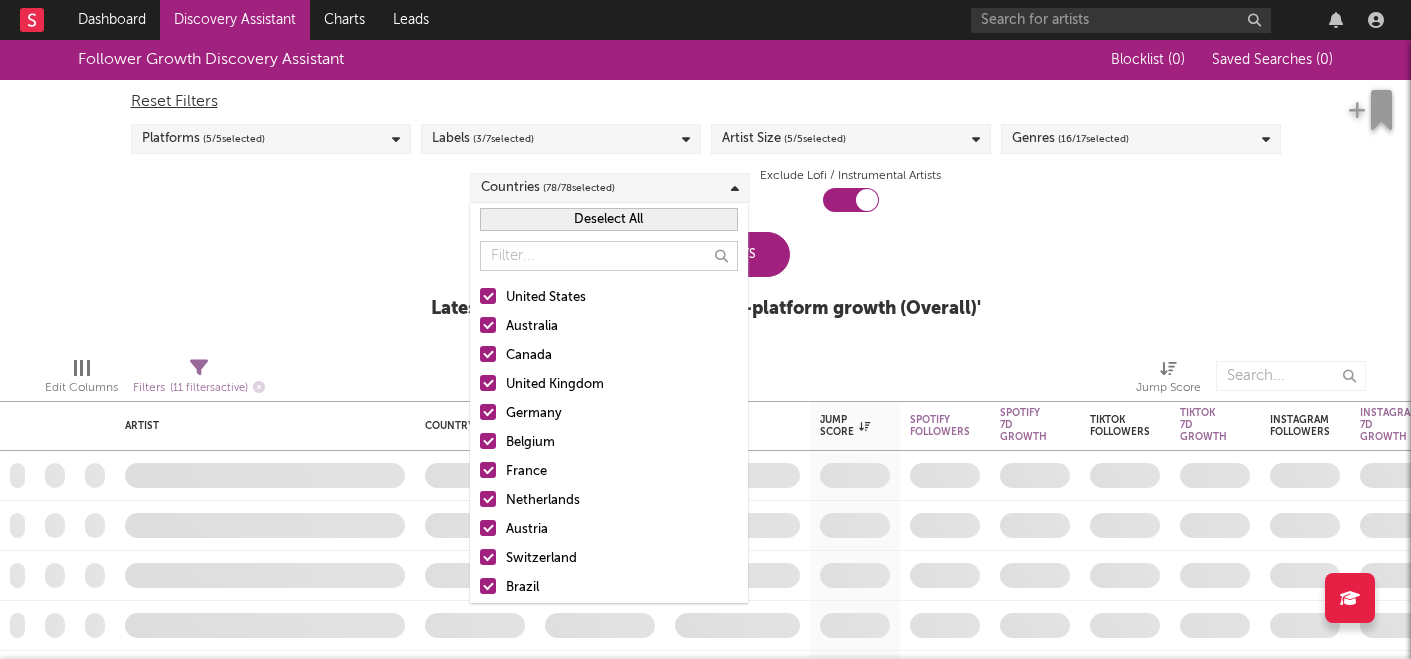 click on "Deselect All" at bounding box center (609, 219) 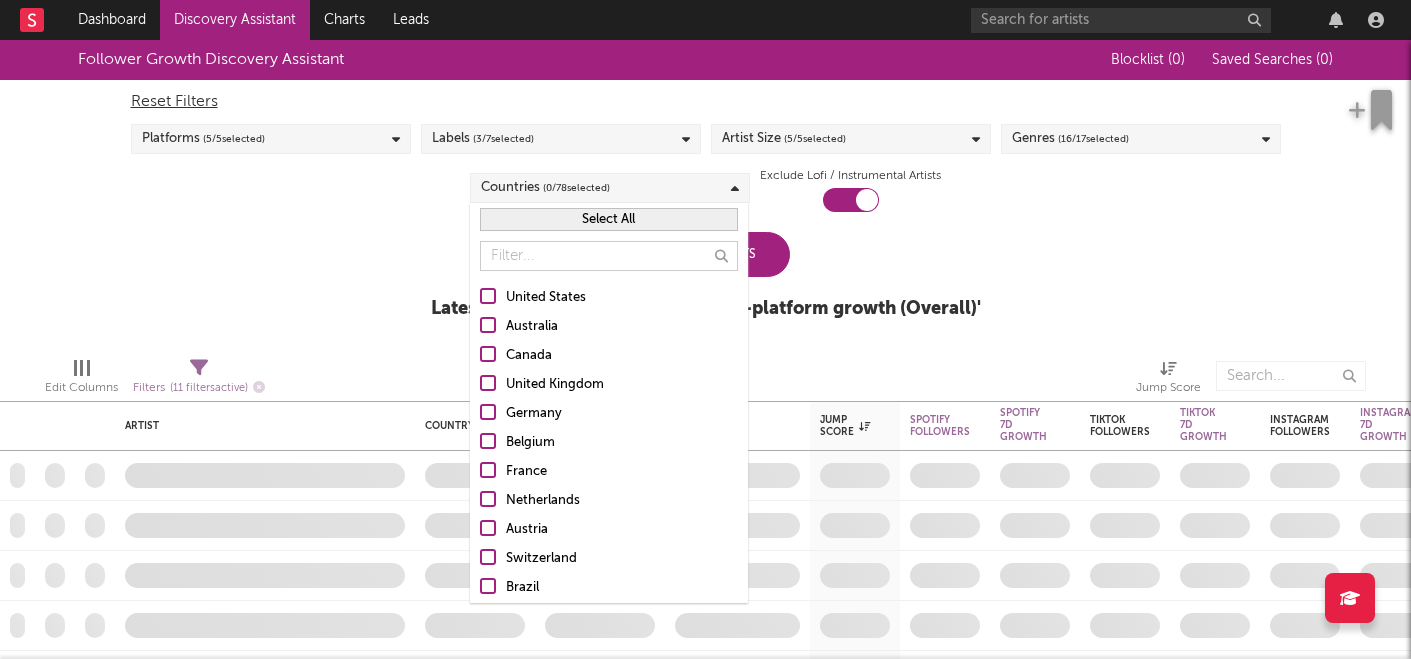 click at bounding box center [488, 296] 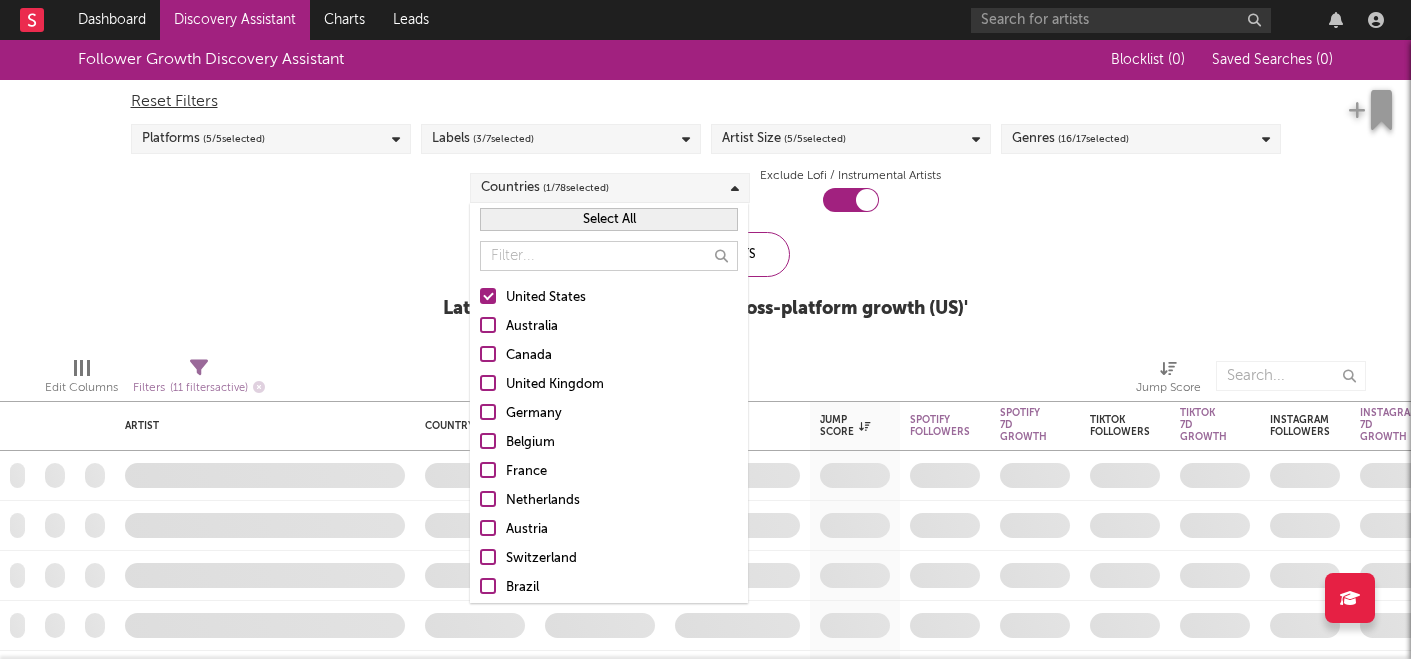 click on "Follower Growth Discovery Assistant Blocklist   ( 0 ) Saved Searches   ( 0 ) Reset Filters Platforms ( 5 / 5  selected) Labels ( 3 / 7  selected) Artist Size ( 5 / 5  selected) Genres ( 16 / 17  selected) Countries ( 1 / 78  selected) Exclude Lofi / Instrumental Artists Update Results Latest Results for Sodatone Pick ' Cross-platform growth (US) '" at bounding box center [705, 190] 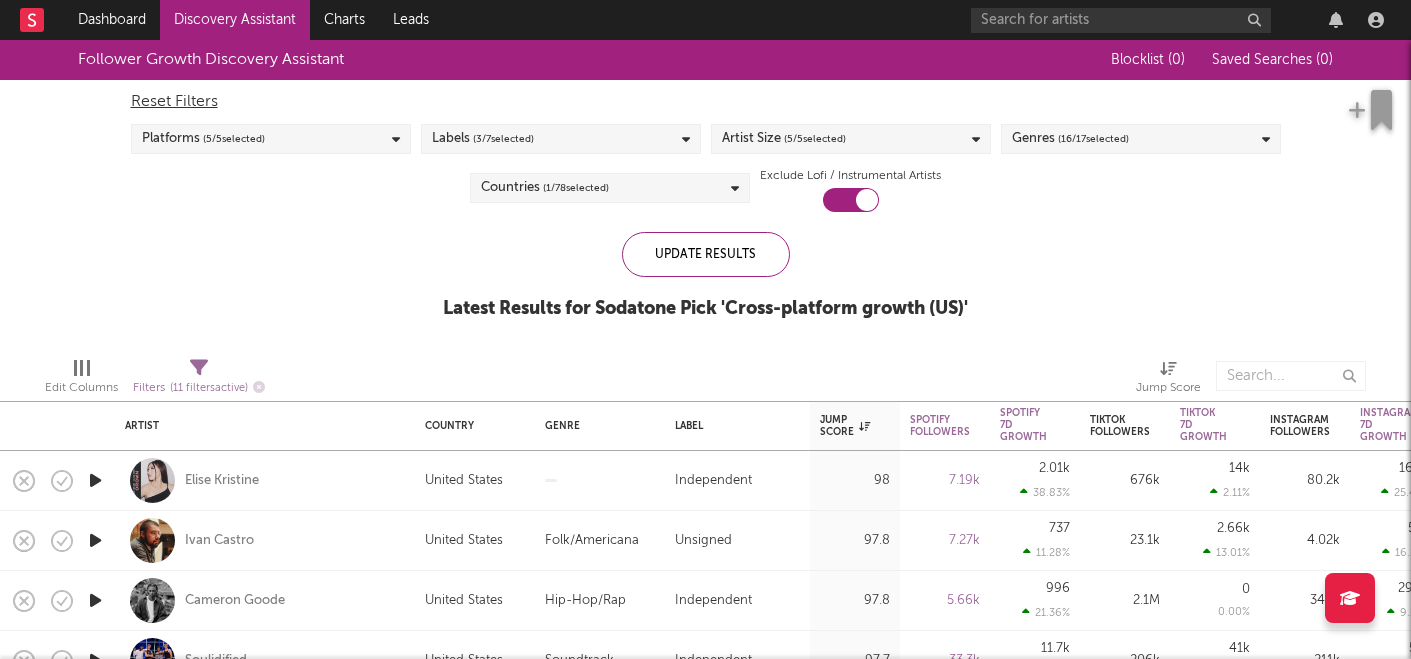 click on "Artist Size ( 5 / 5  selected)" at bounding box center [851, 139] 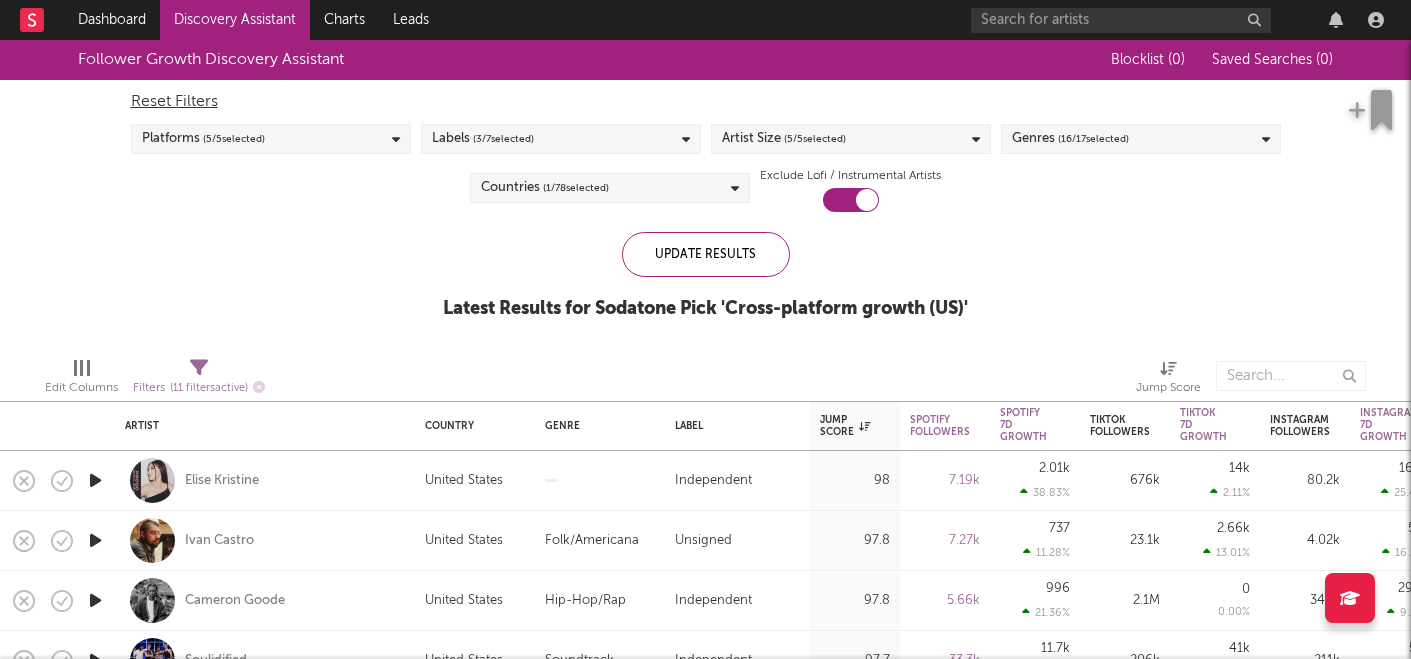 click on "Follower Growth Discovery Assistant Blocklist   ( 0 ) Saved Searches   ( 0 ) Reset Filters Platforms ( 5 / 5  selected) Labels ( 3 / 7  selected) Artist Size ( 5 / 5  selected) Genres ( 16 / 17  selected) Countries ( 1 / 78  selected) Exclude Lofi / Instrumental Artists Update Results Latest Results for Sodatone Pick ' Cross-platform growth (US) '" at bounding box center [705, 190] 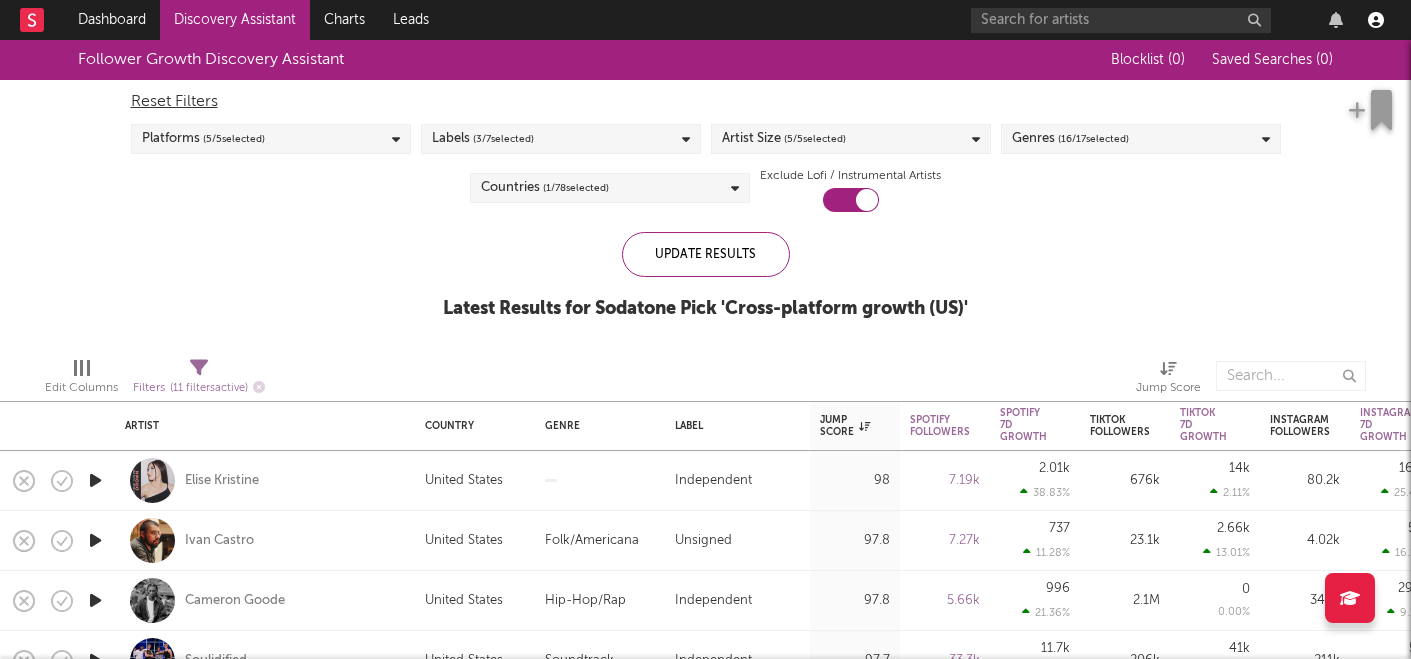 click at bounding box center (1376, 20) 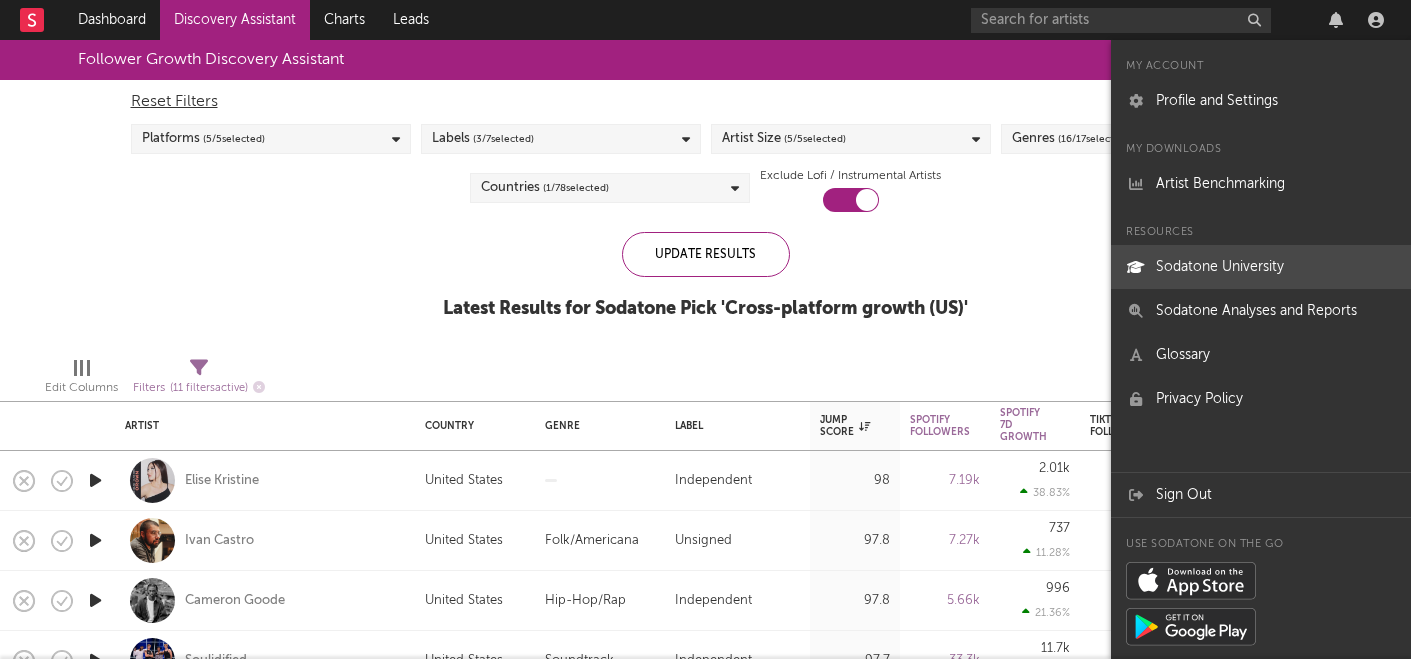 click on "Sodatone University" at bounding box center (1261, 267) 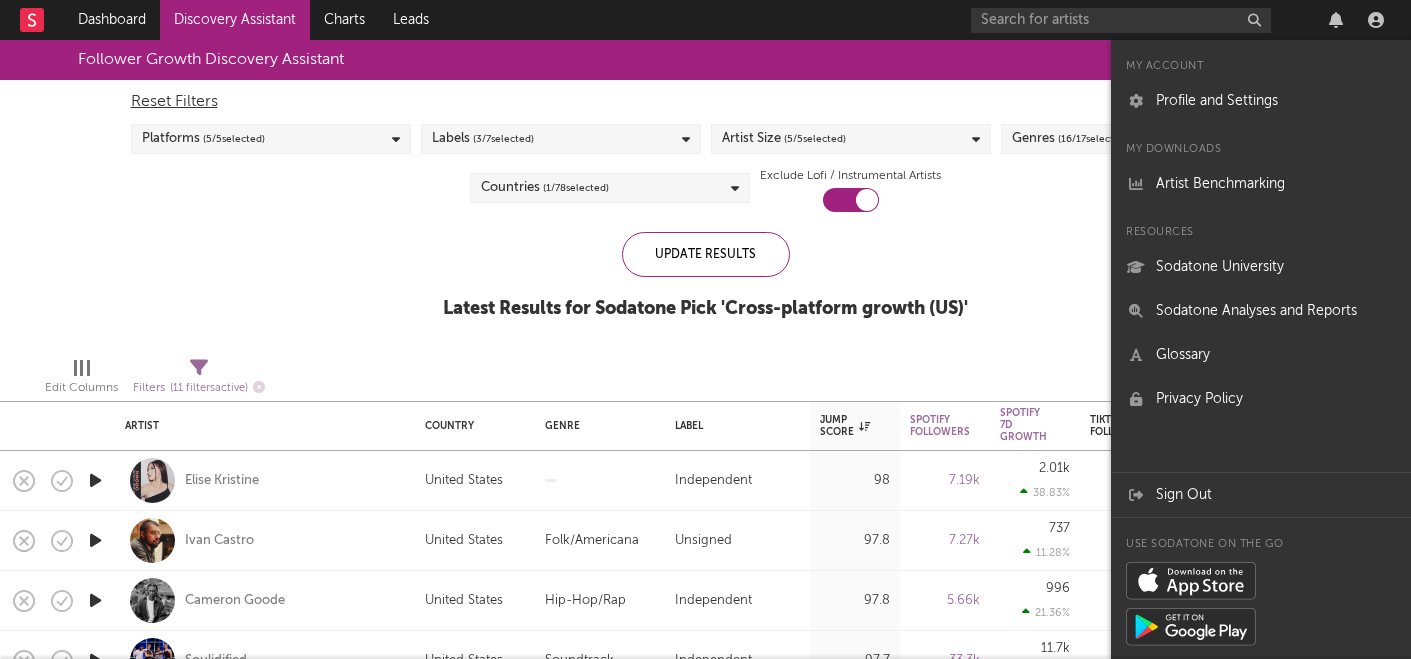 click on "Discovery Assistant" at bounding box center [235, 20] 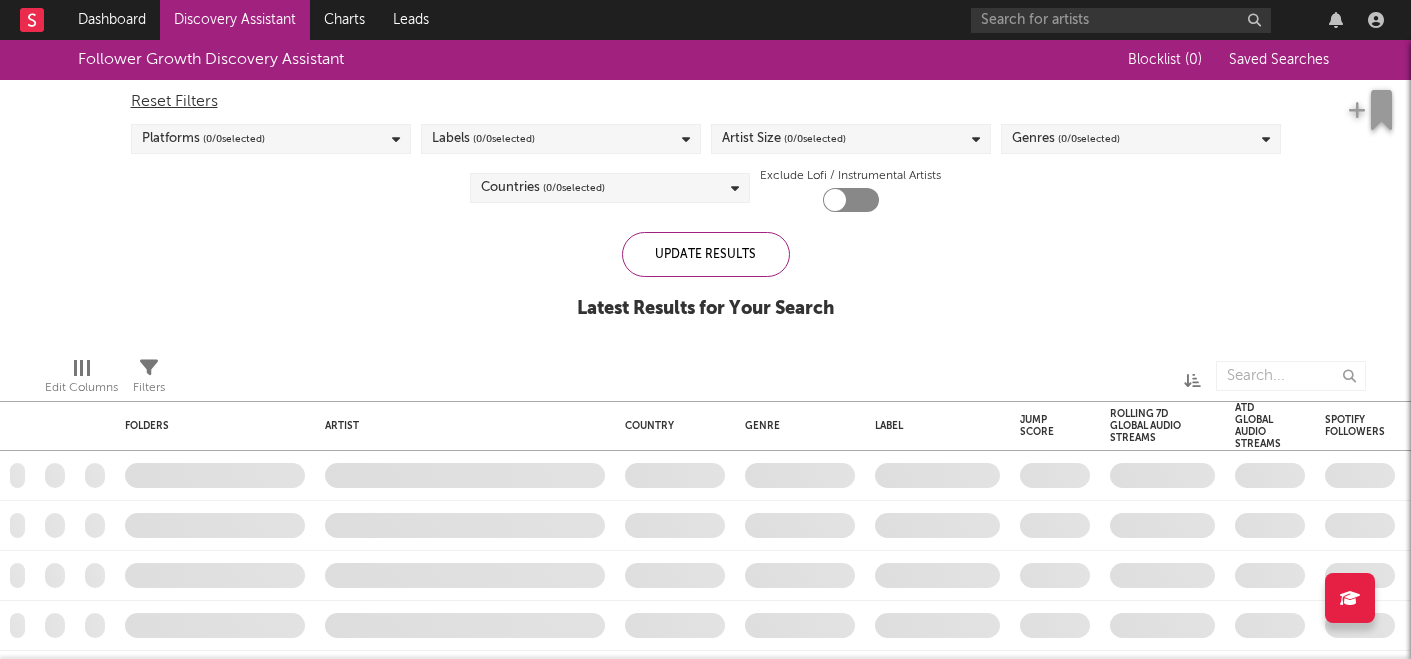 checkbox on "true" 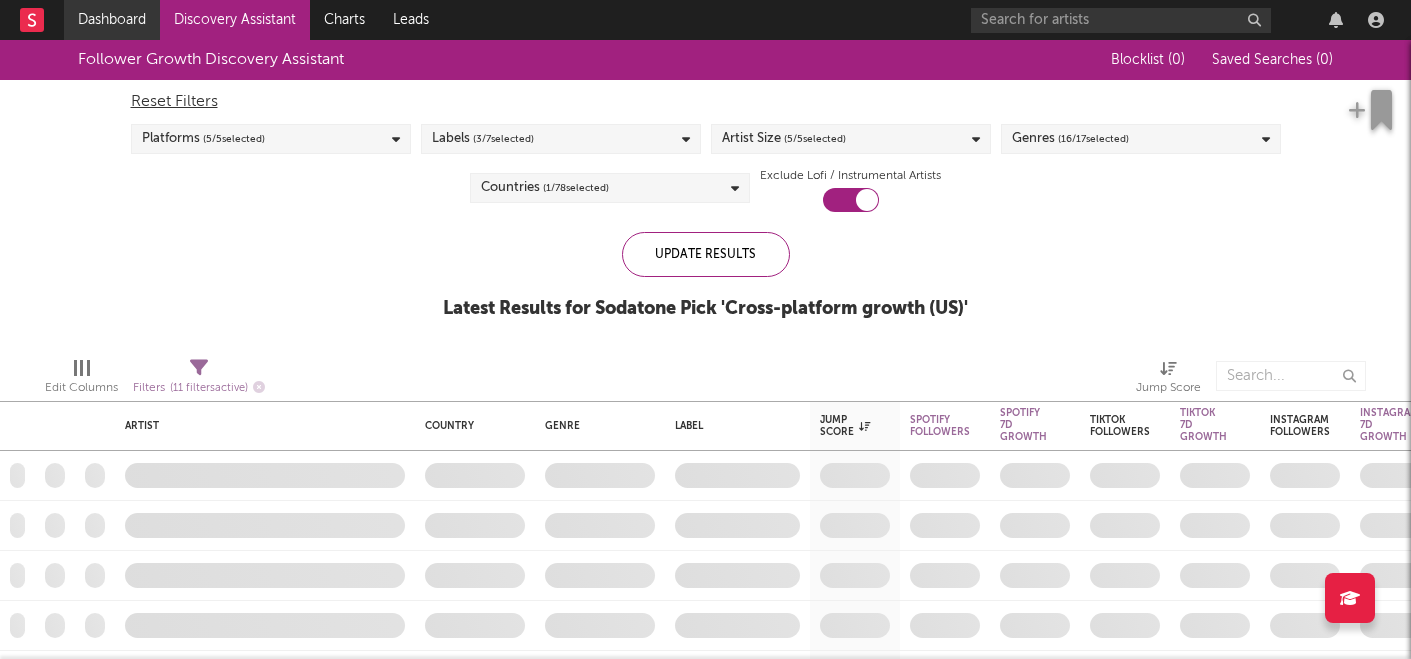 click on "Dashboard" at bounding box center (112, 20) 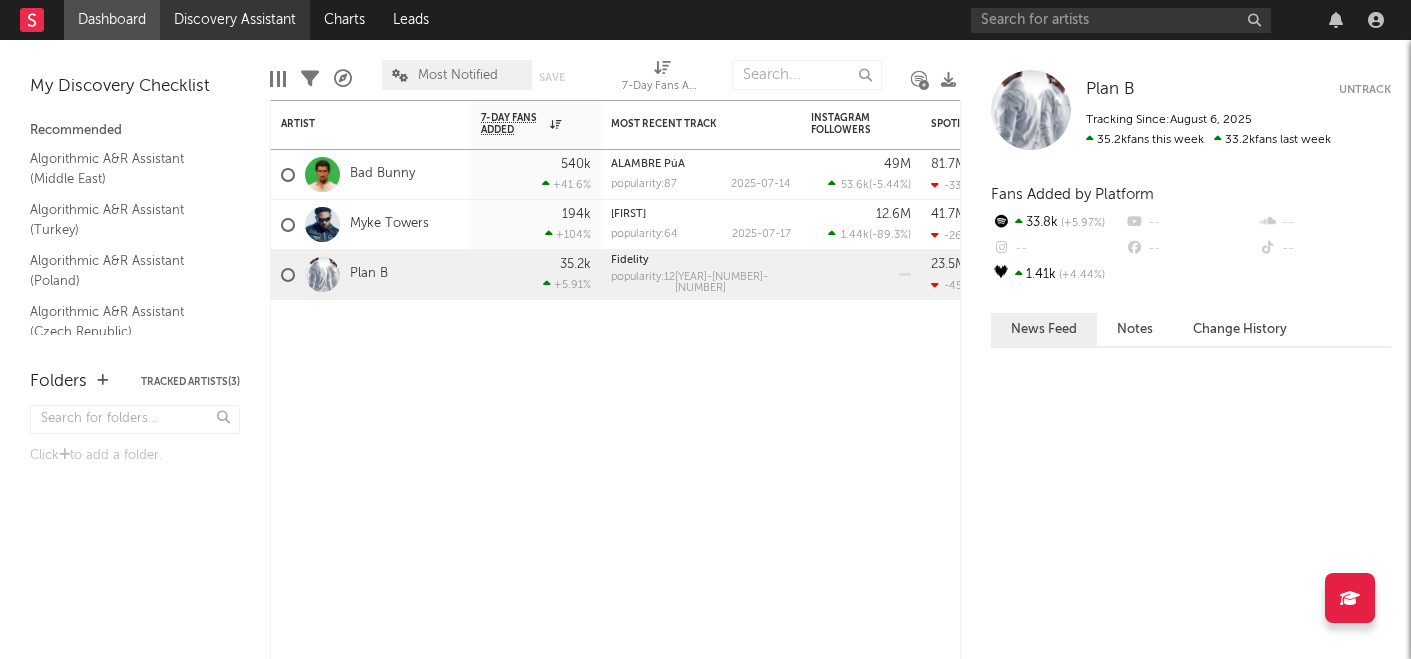 click on "Discovery Assistant" at bounding box center (235, 20) 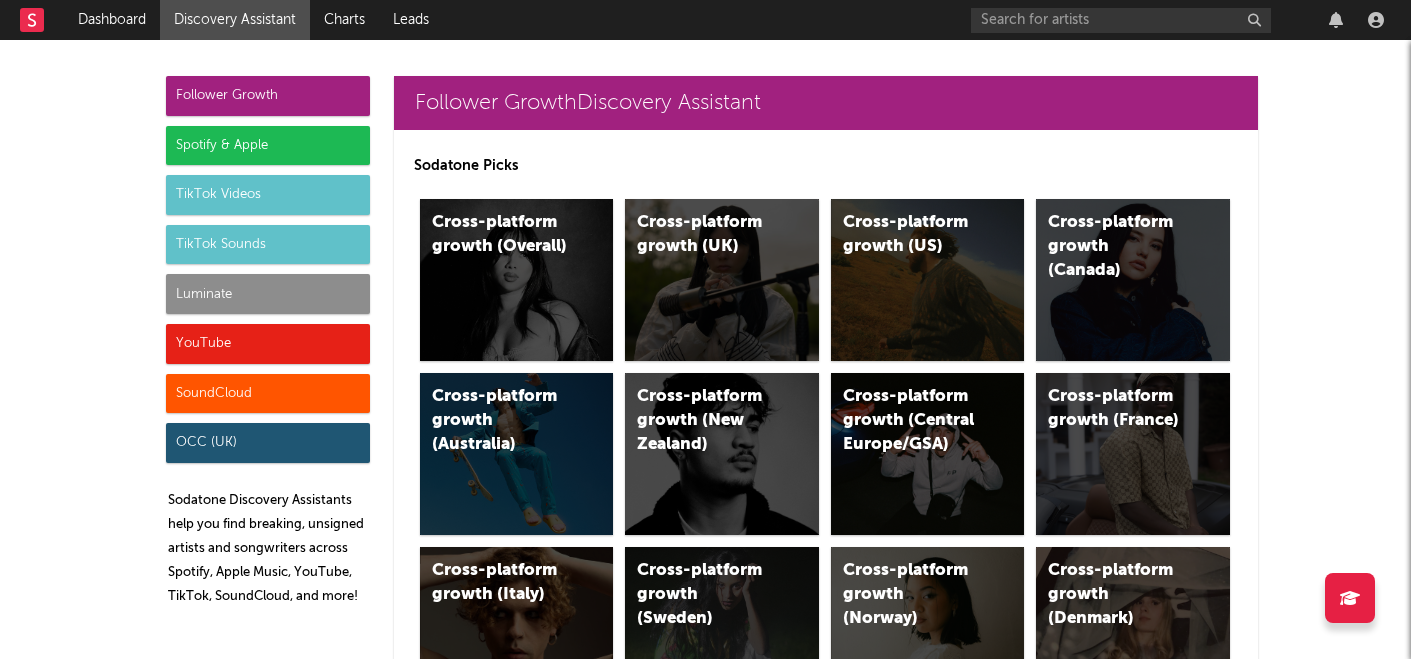 click on "Spotify & Apple" at bounding box center (268, 146) 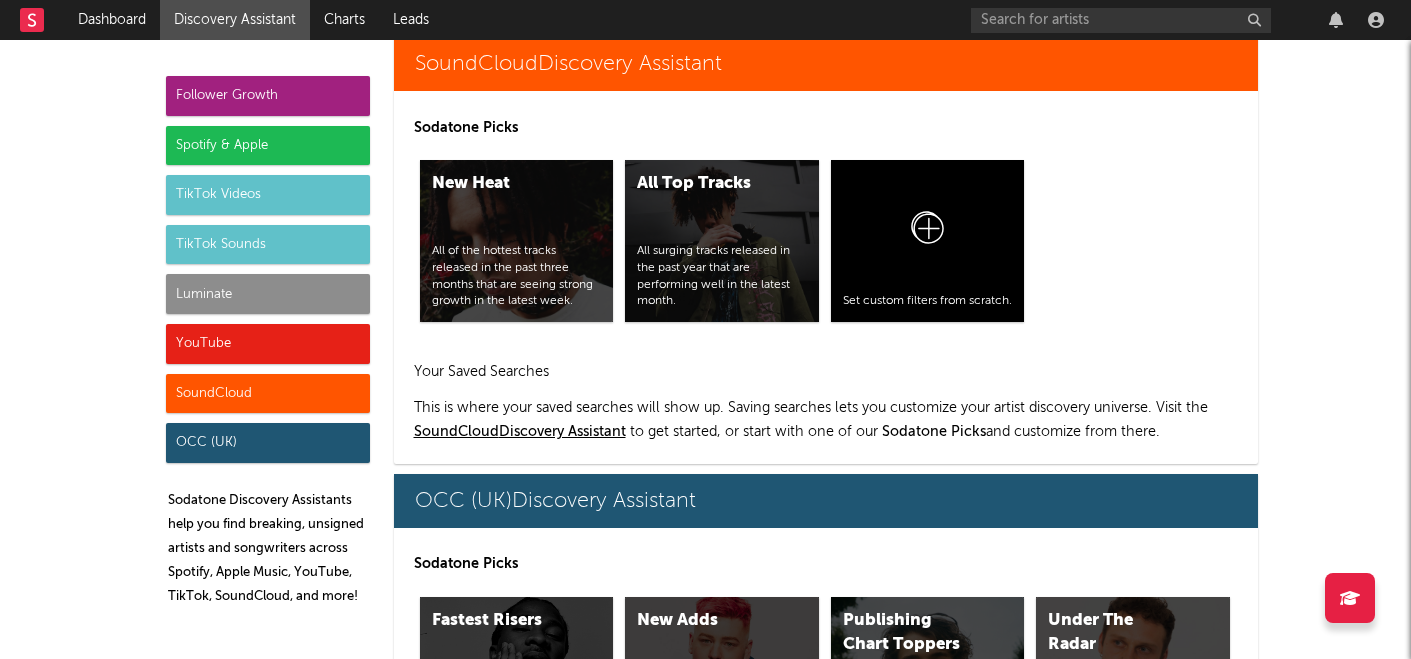 scroll, scrollTop: 12272, scrollLeft: 0, axis: vertical 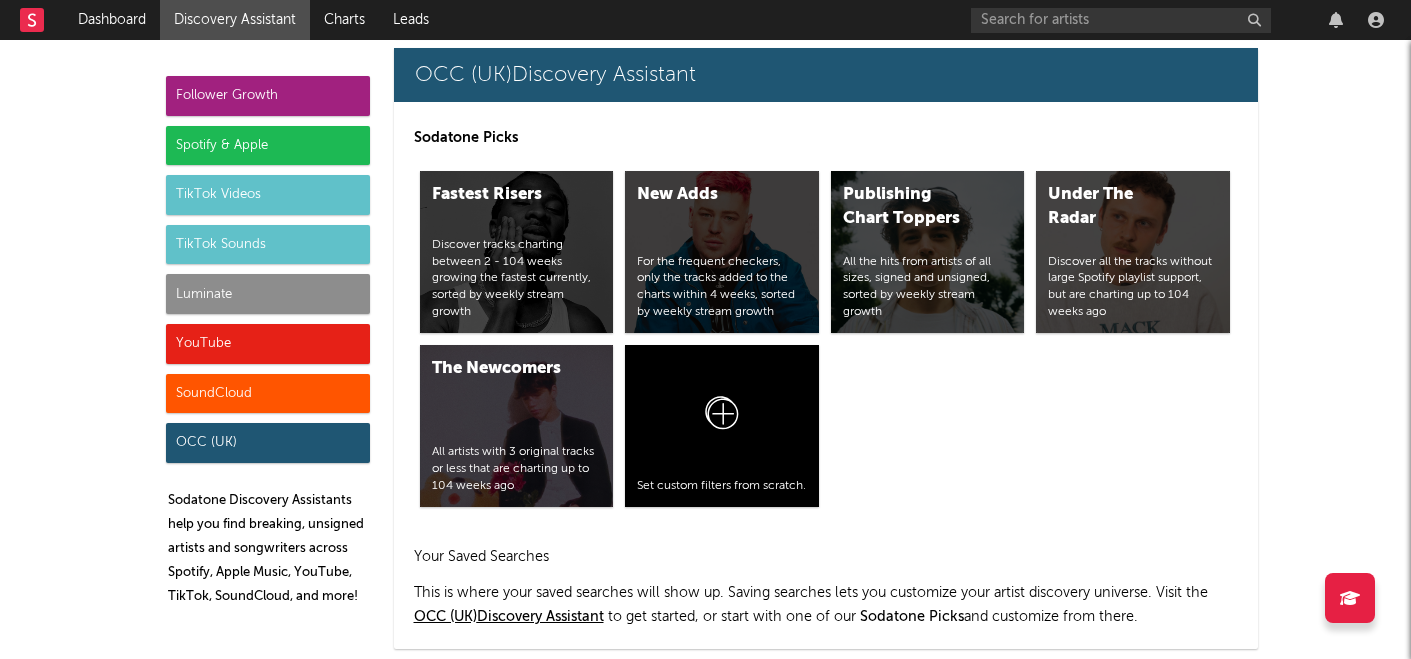 click on "Discovery Assistant" at bounding box center (235, 20) 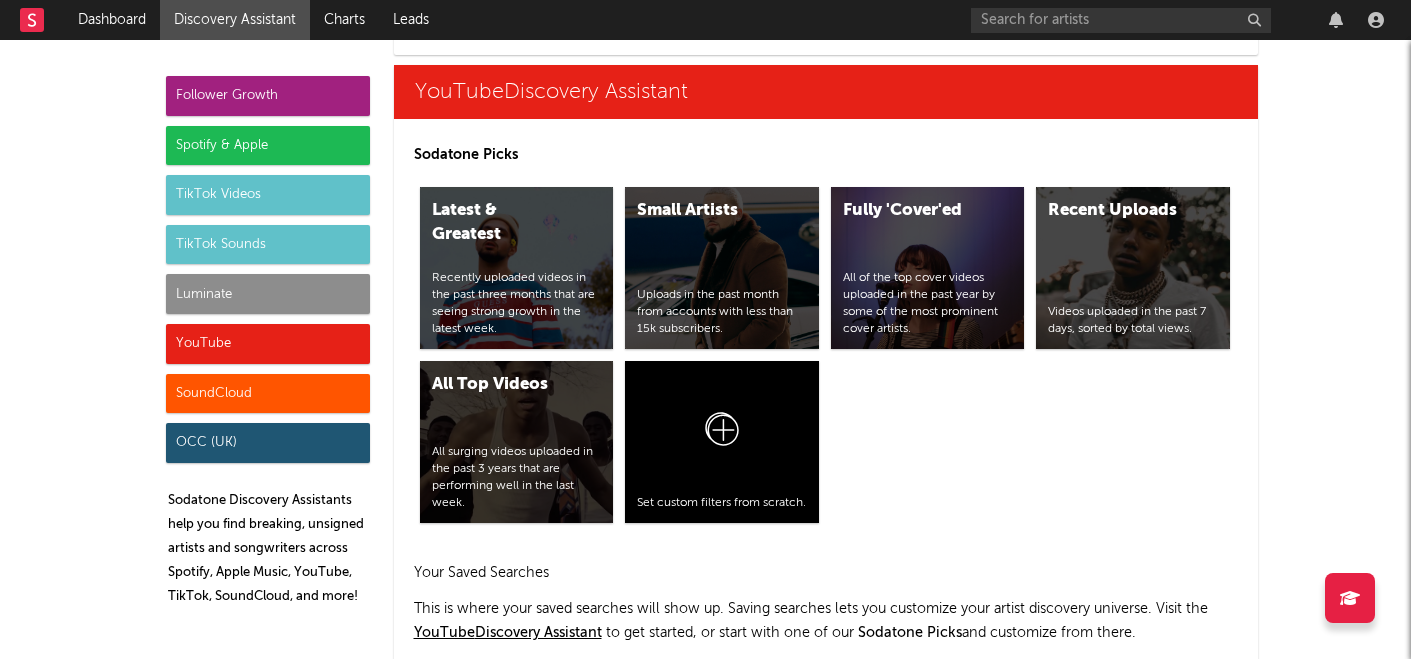 scroll, scrollTop: 11193, scrollLeft: 0, axis: vertical 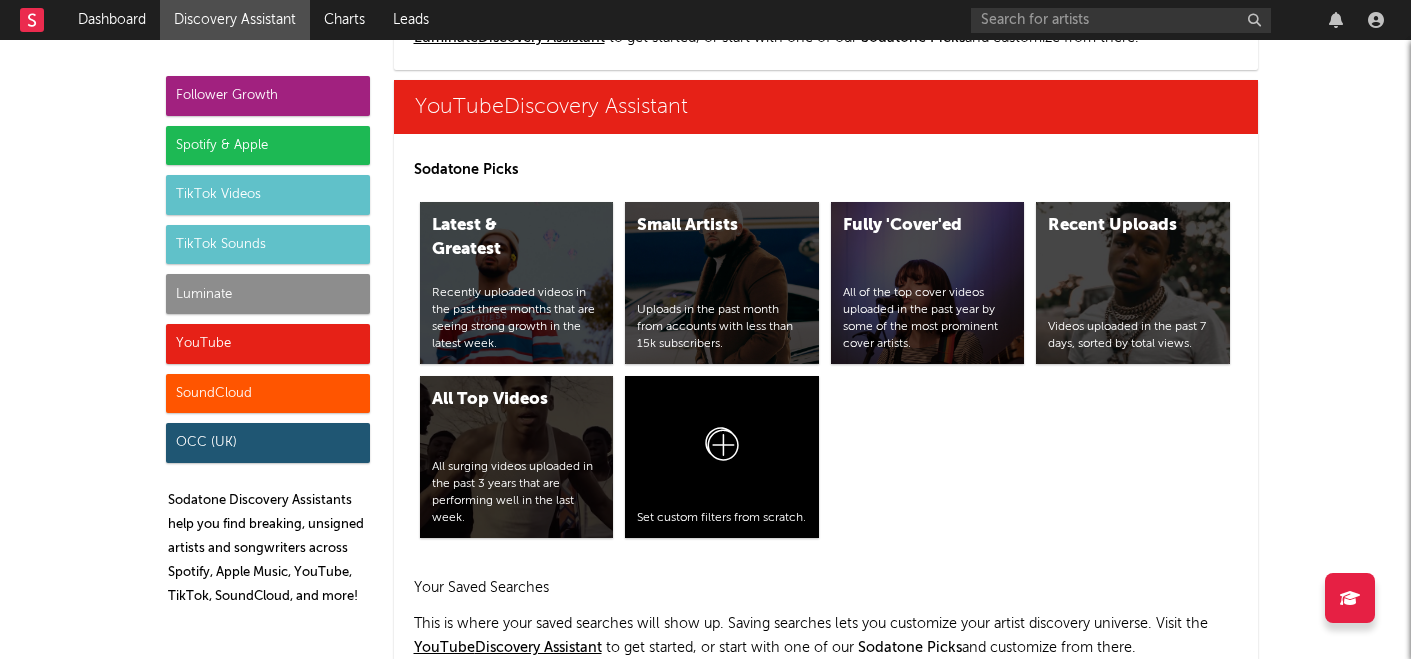 click on "Spotify & Apple" at bounding box center (268, 146) 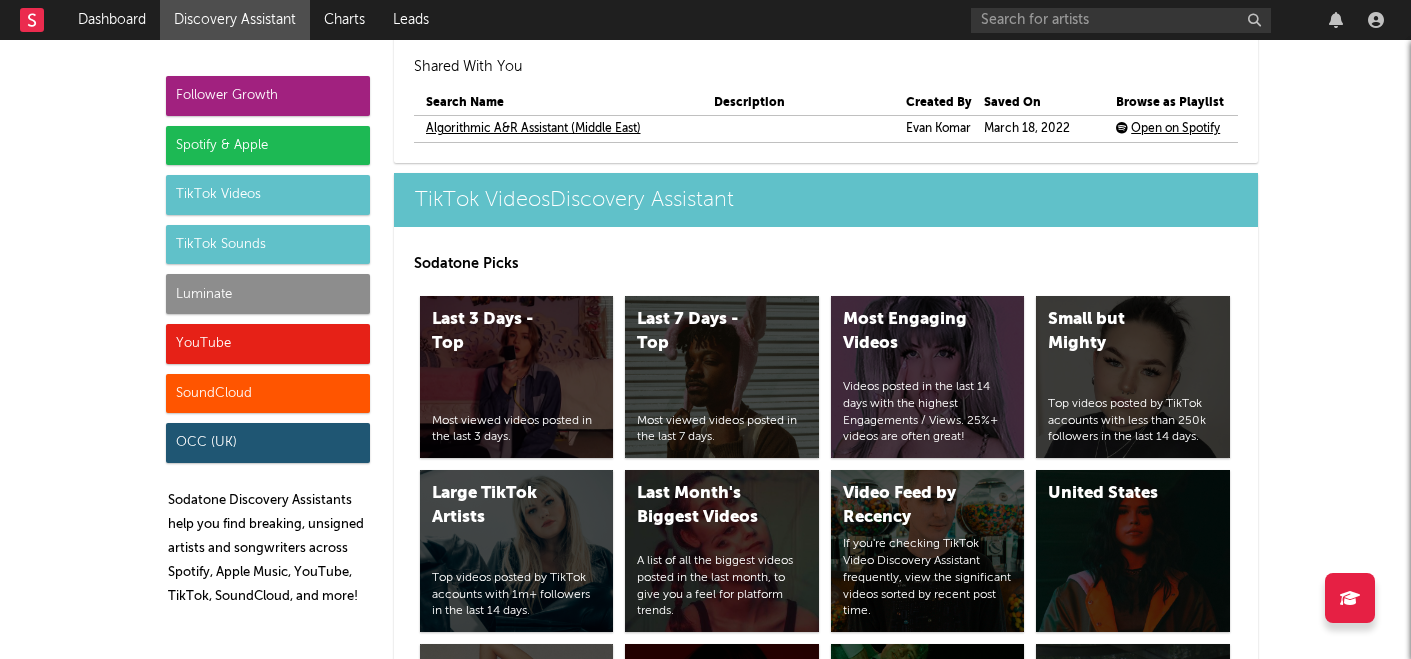 scroll, scrollTop: 1999, scrollLeft: 0, axis: vertical 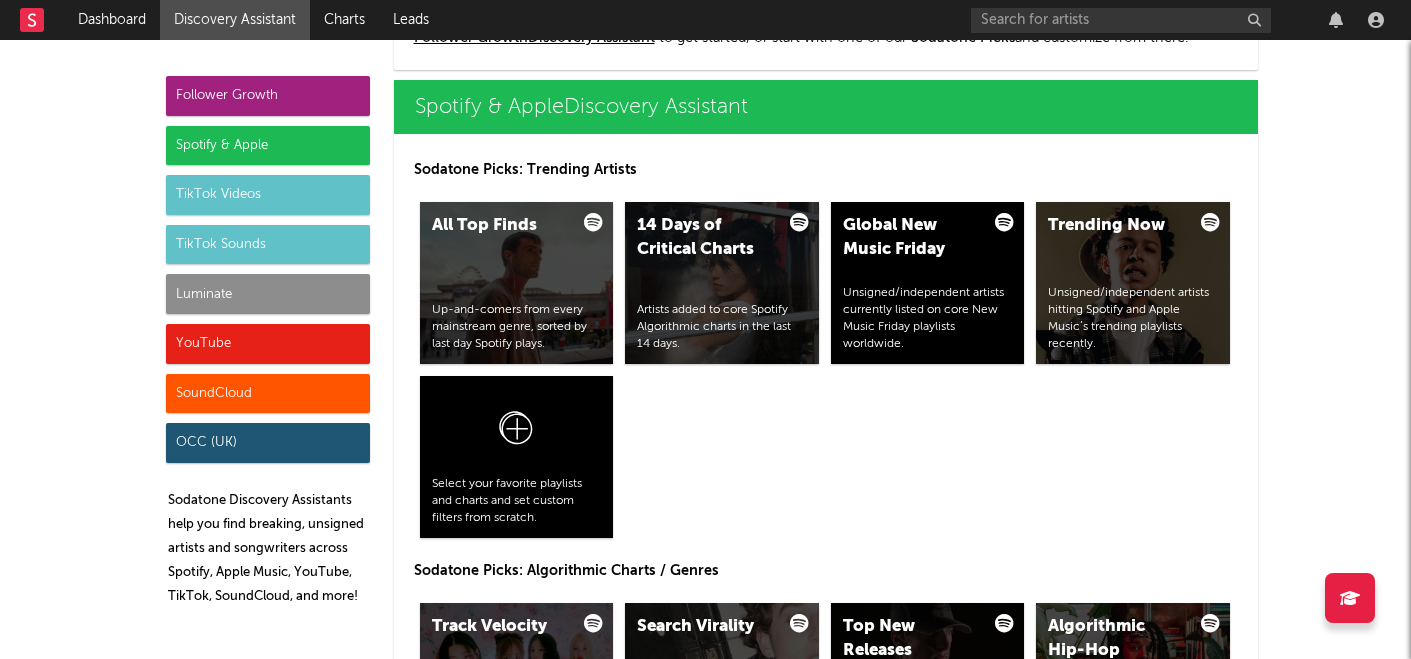 click on "OCC (UK)" at bounding box center [268, 443] 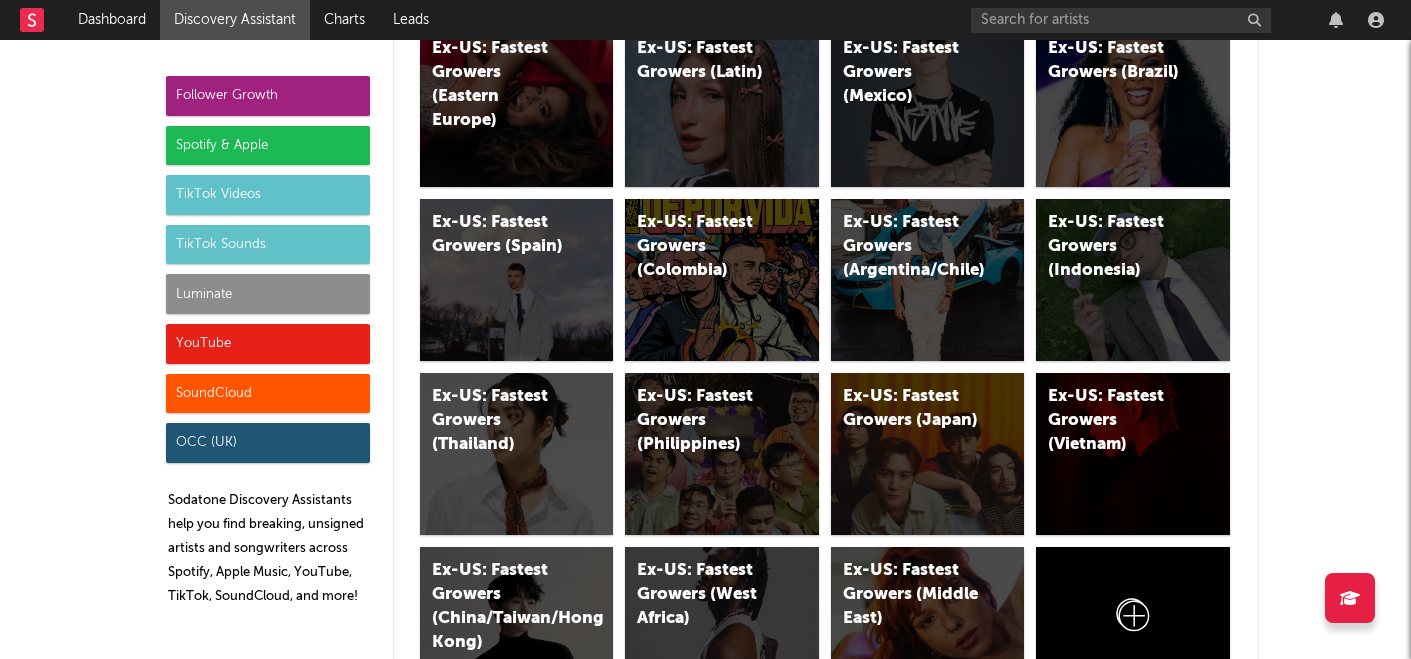 scroll, scrollTop: 10302, scrollLeft: 0, axis: vertical 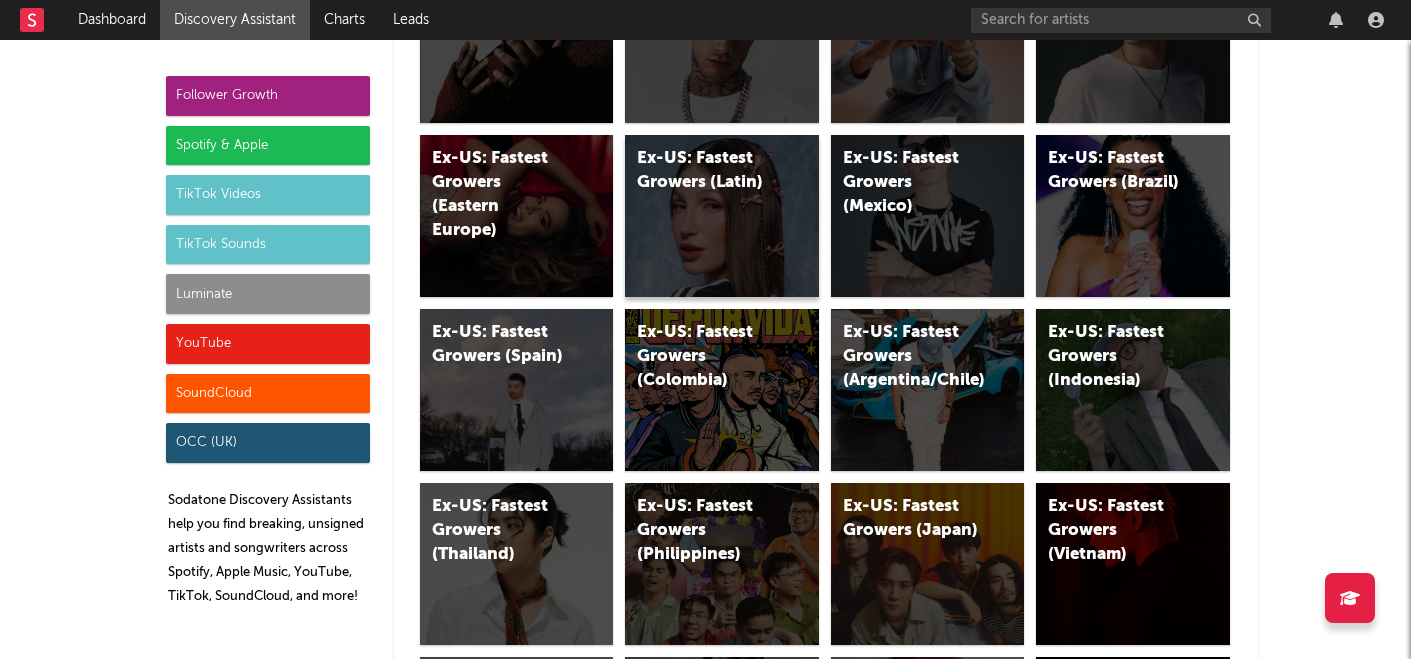 click on "Ex-US: Fastest Growers (Latin)" at bounding box center (722, 216) 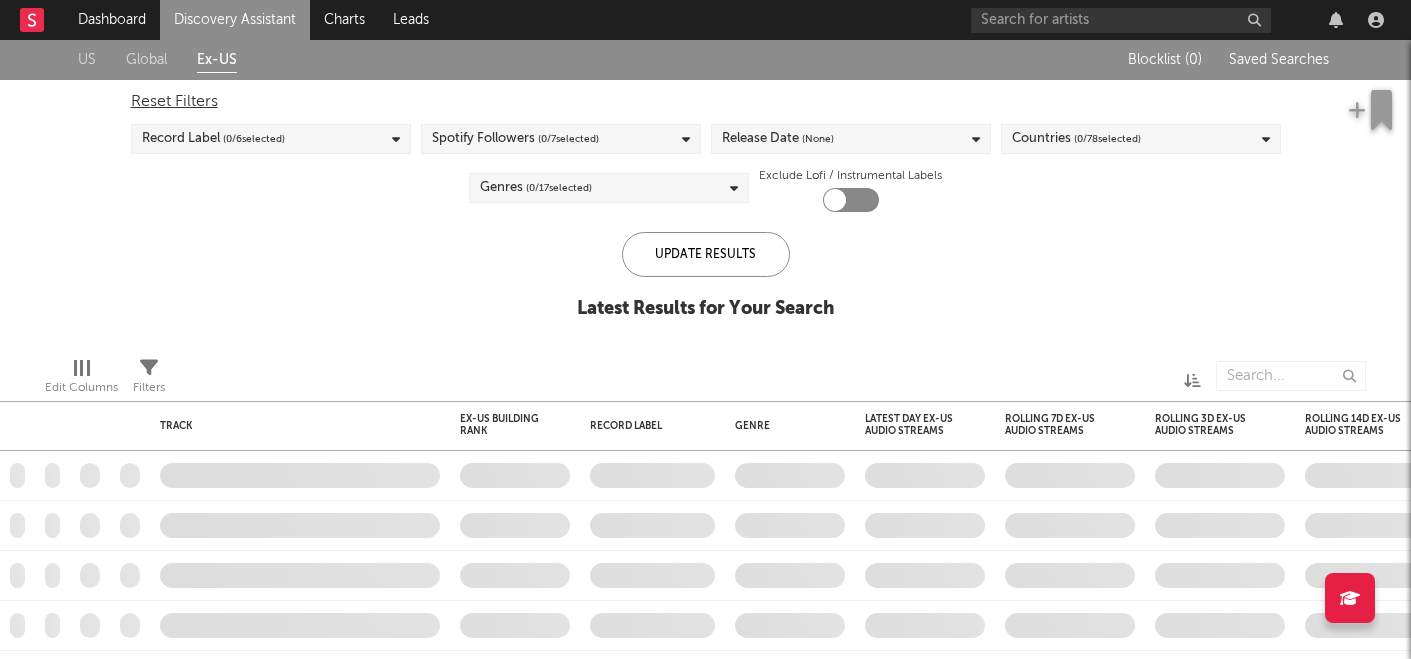 checkbox on "true" 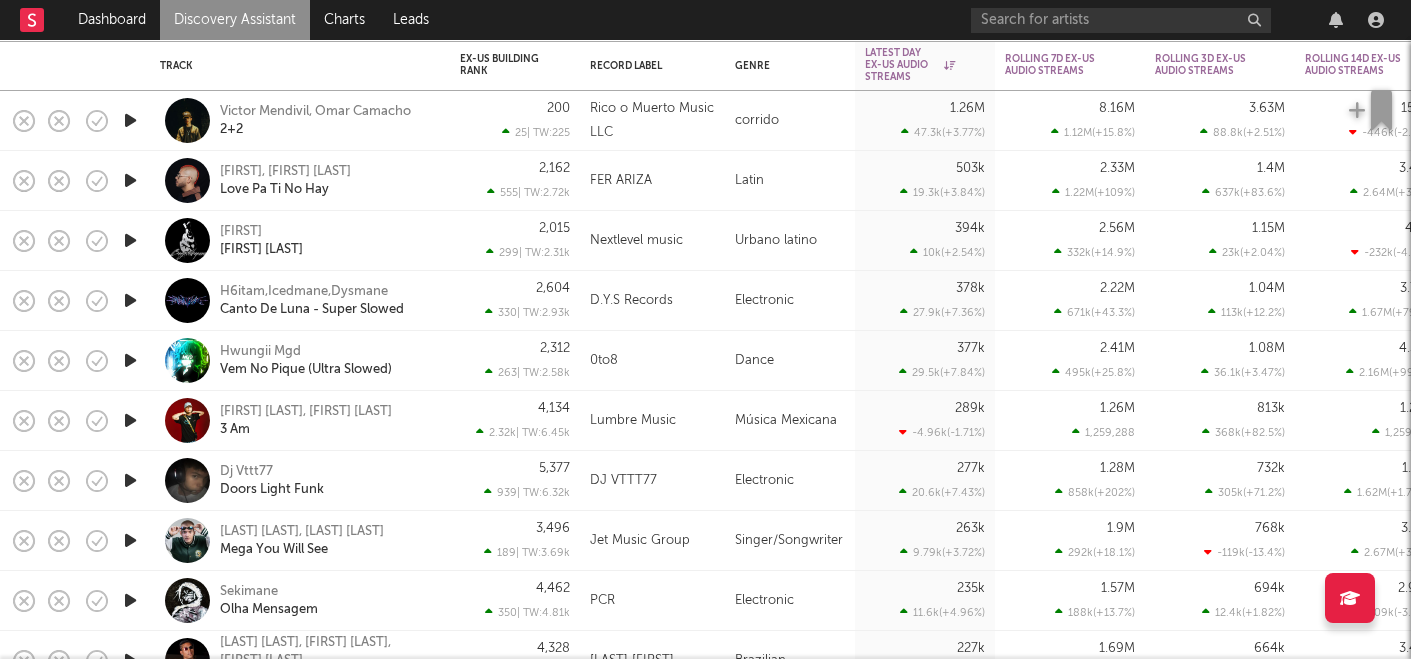 click on "Discovery Assistant" at bounding box center [235, 20] 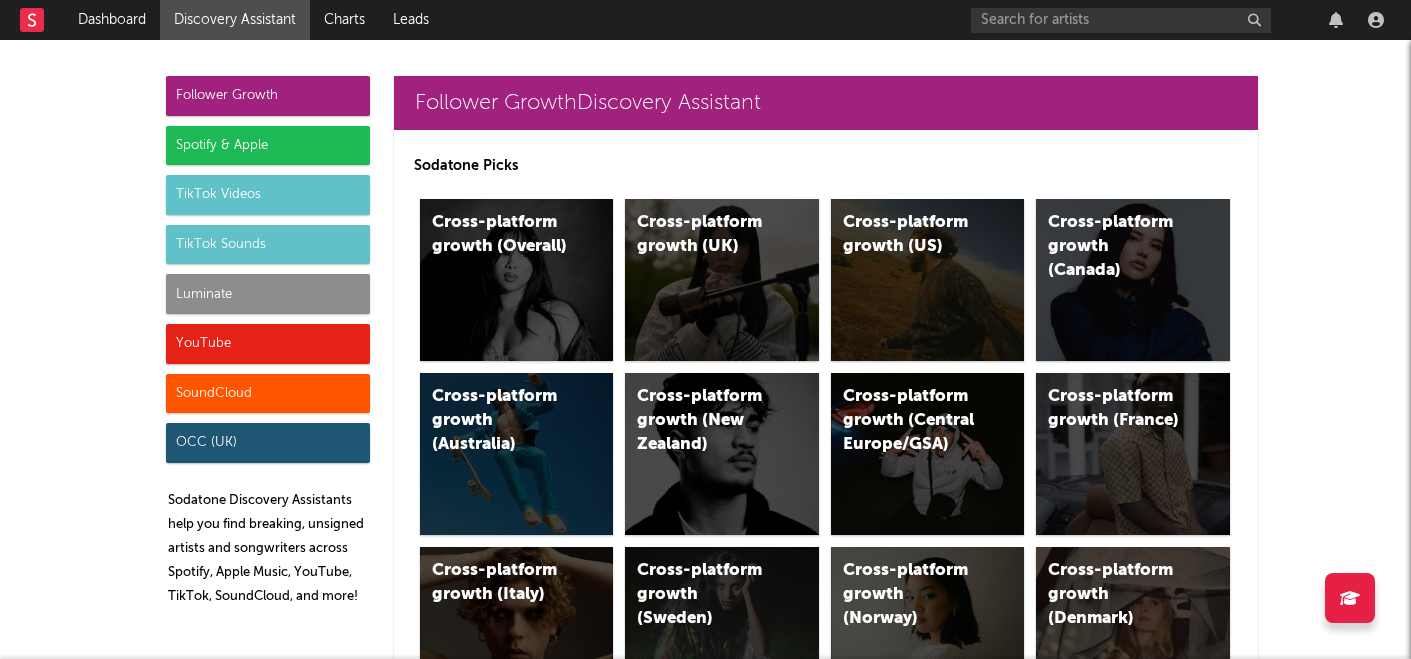 click on "Spotify & Apple" at bounding box center (268, 146) 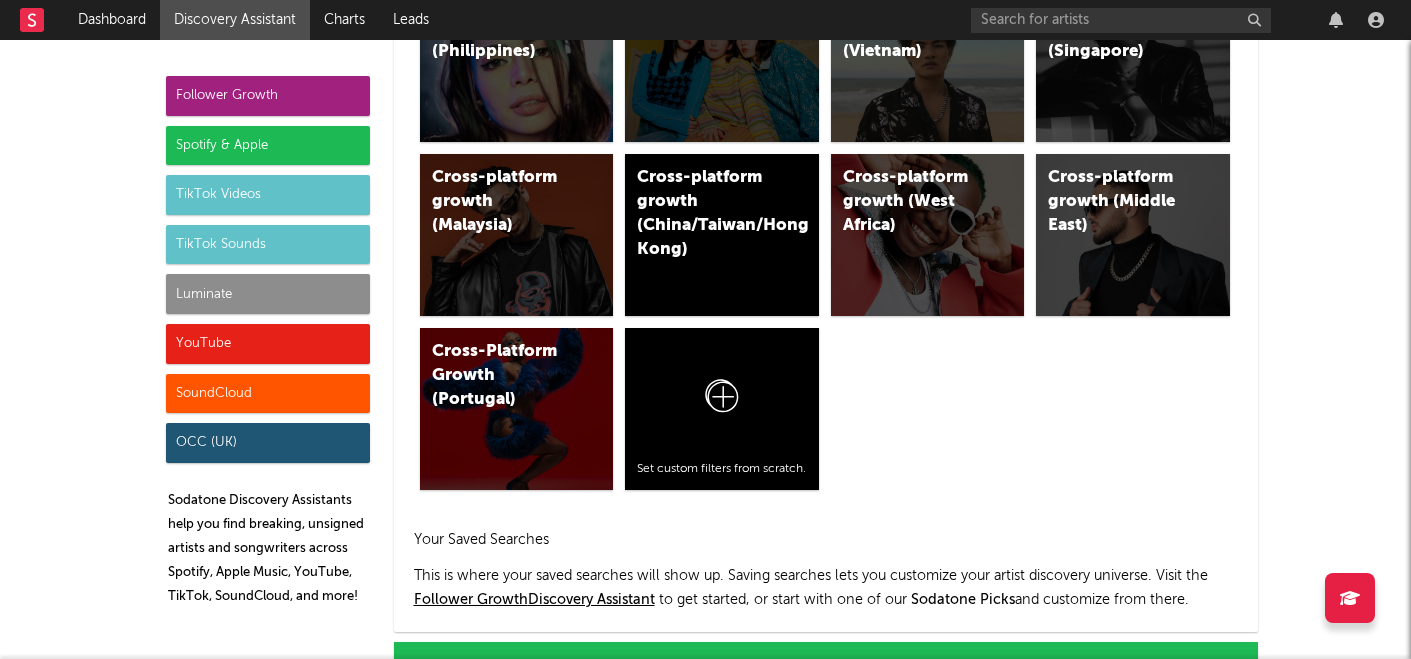 scroll, scrollTop: 1999, scrollLeft: 0, axis: vertical 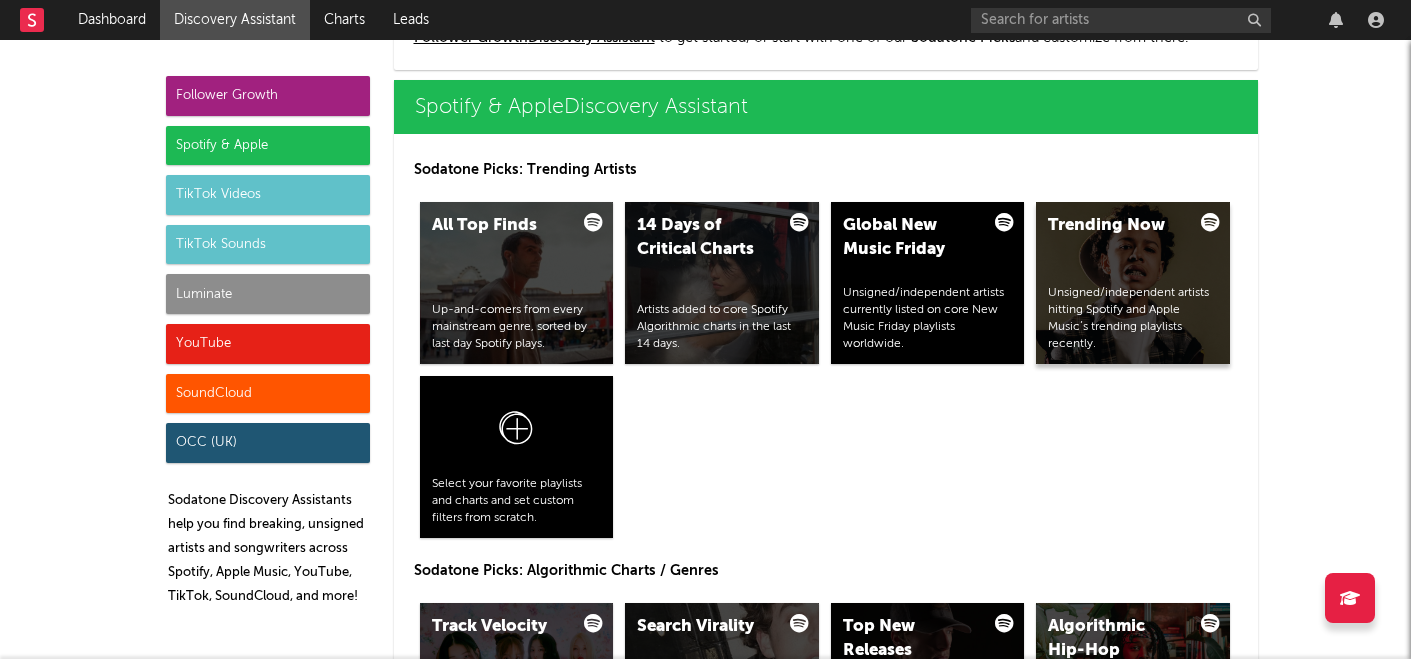 click at bounding box center [1210, 222] 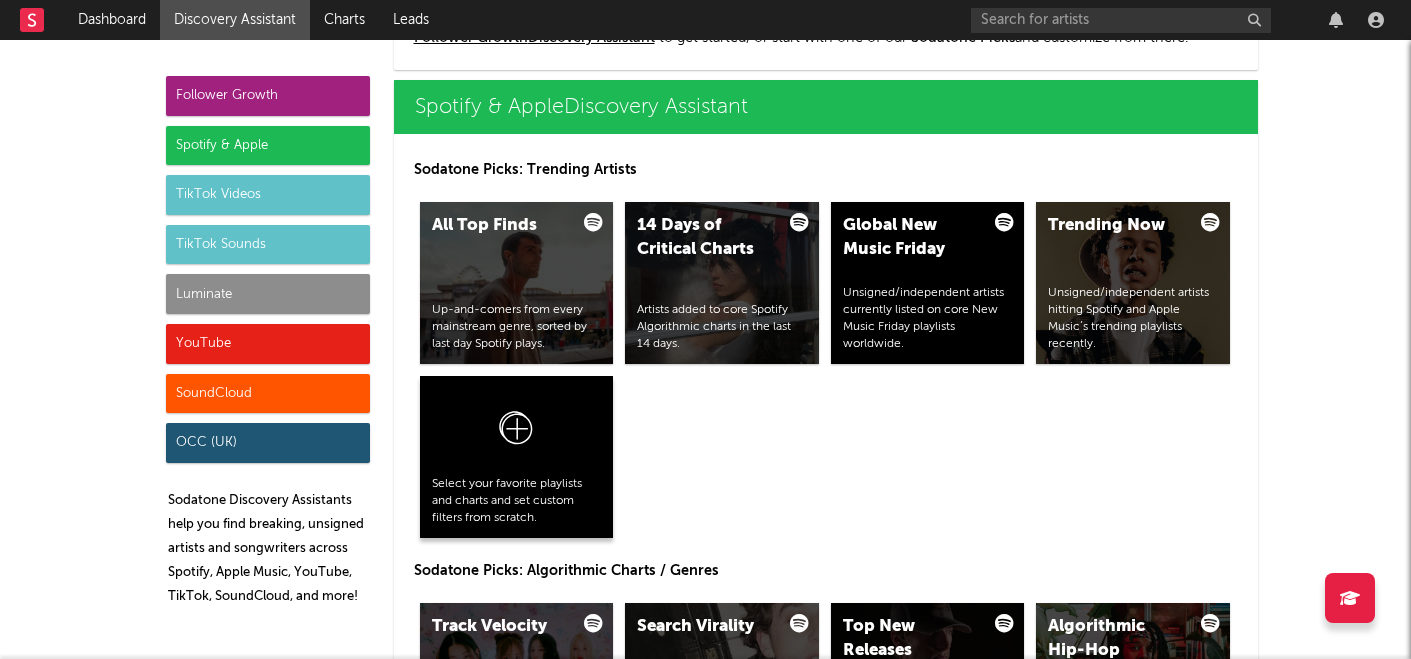 click at bounding box center [517, 432] 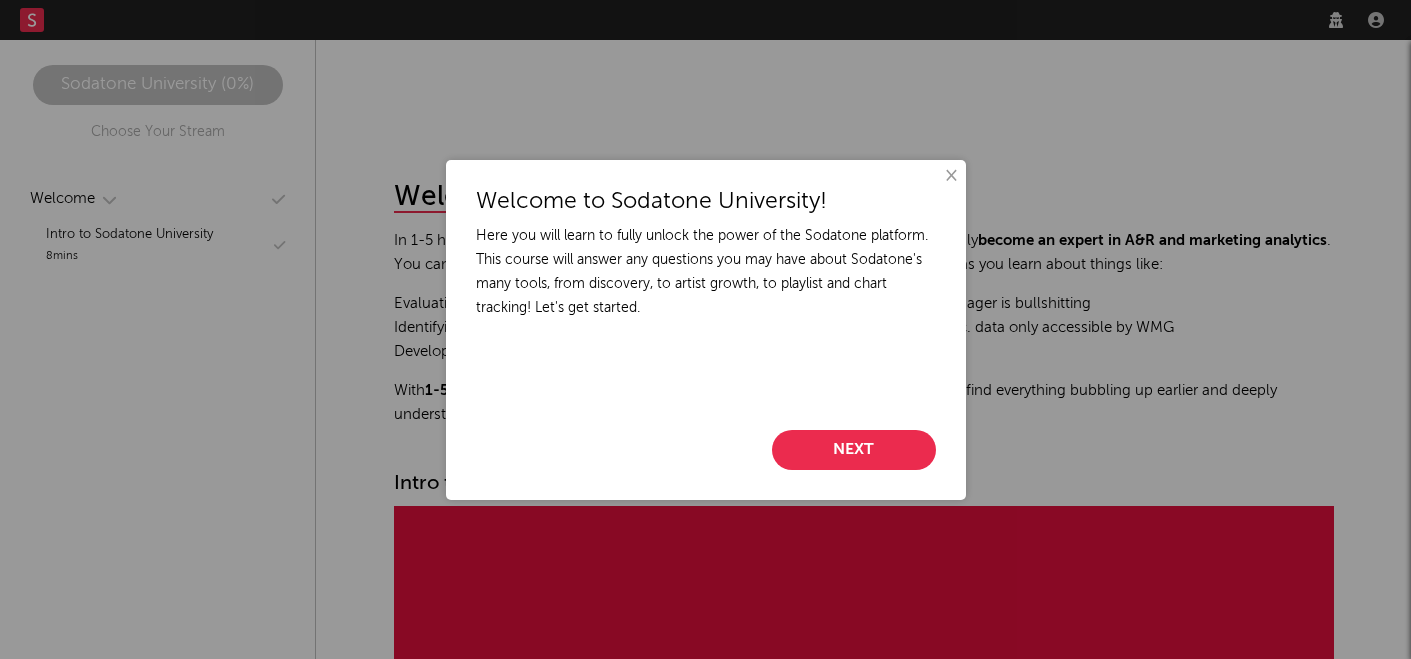 scroll, scrollTop: 0, scrollLeft: 0, axis: both 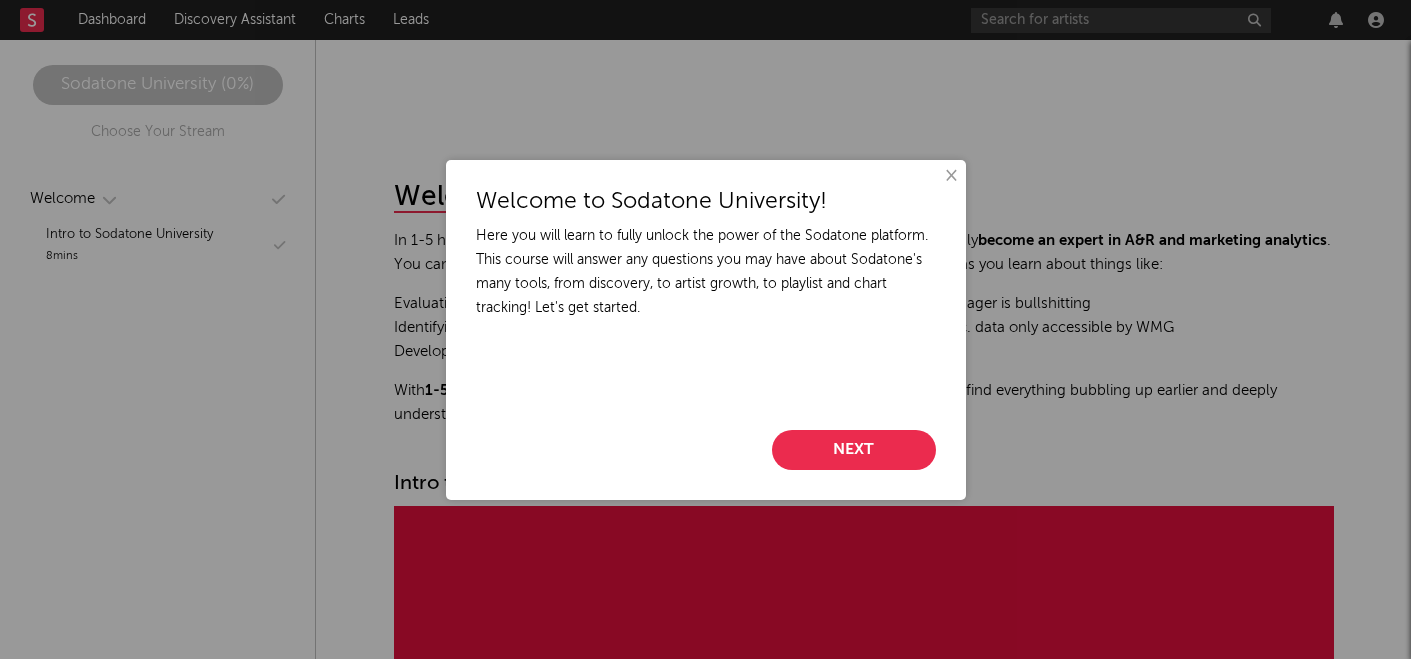 click on "Next" at bounding box center [854, 450] 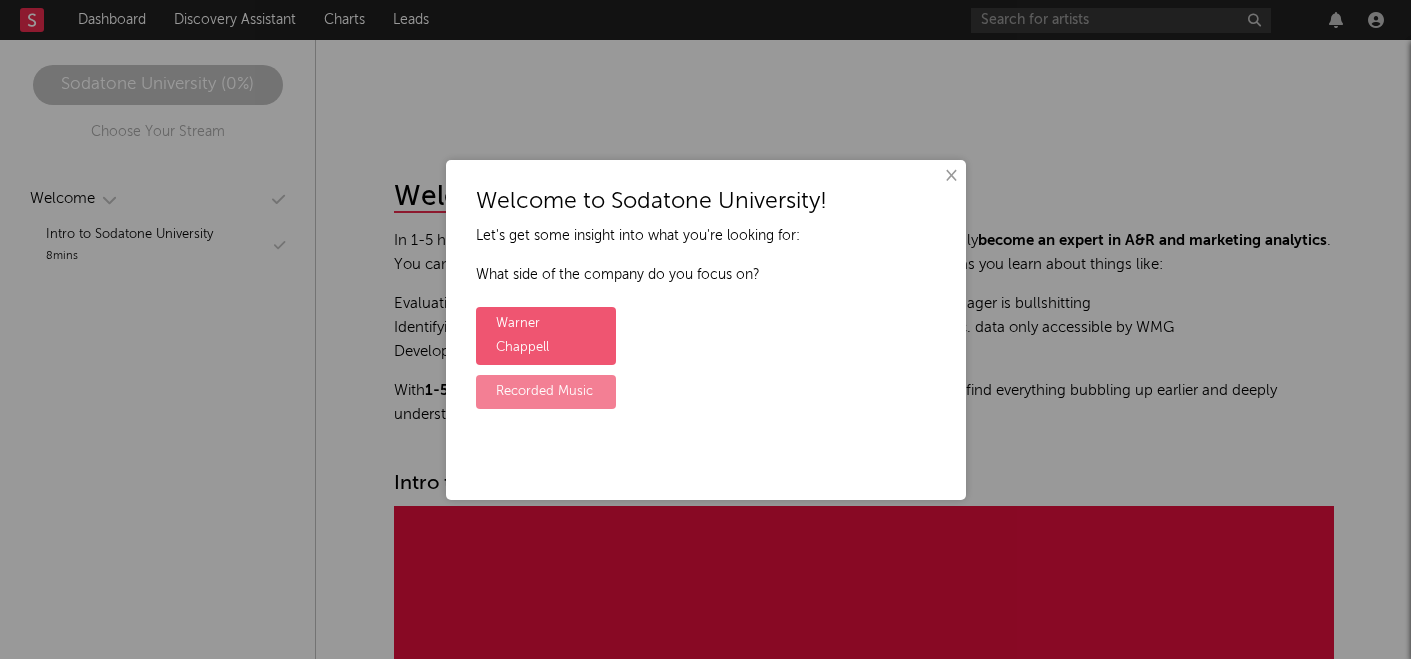 click on "Recorded Music" at bounding box center (546, 392) 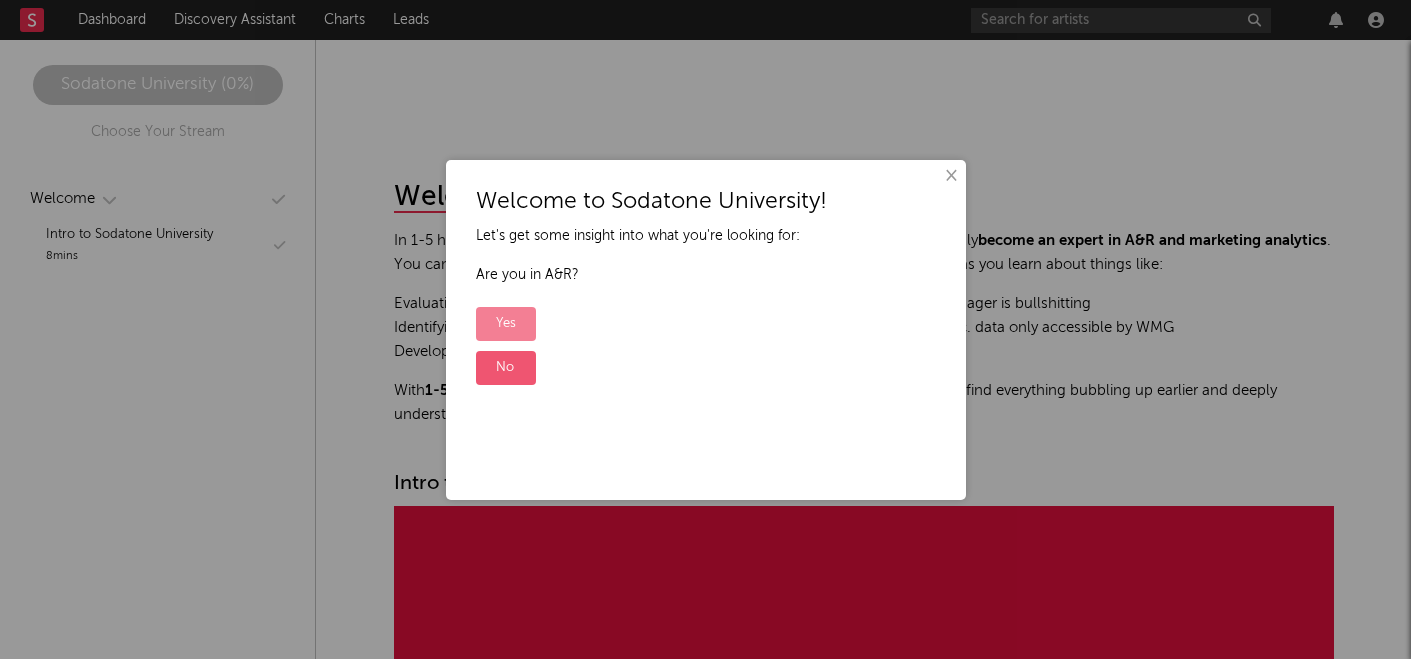 click on "Yes" at bounding box center [506, 324] 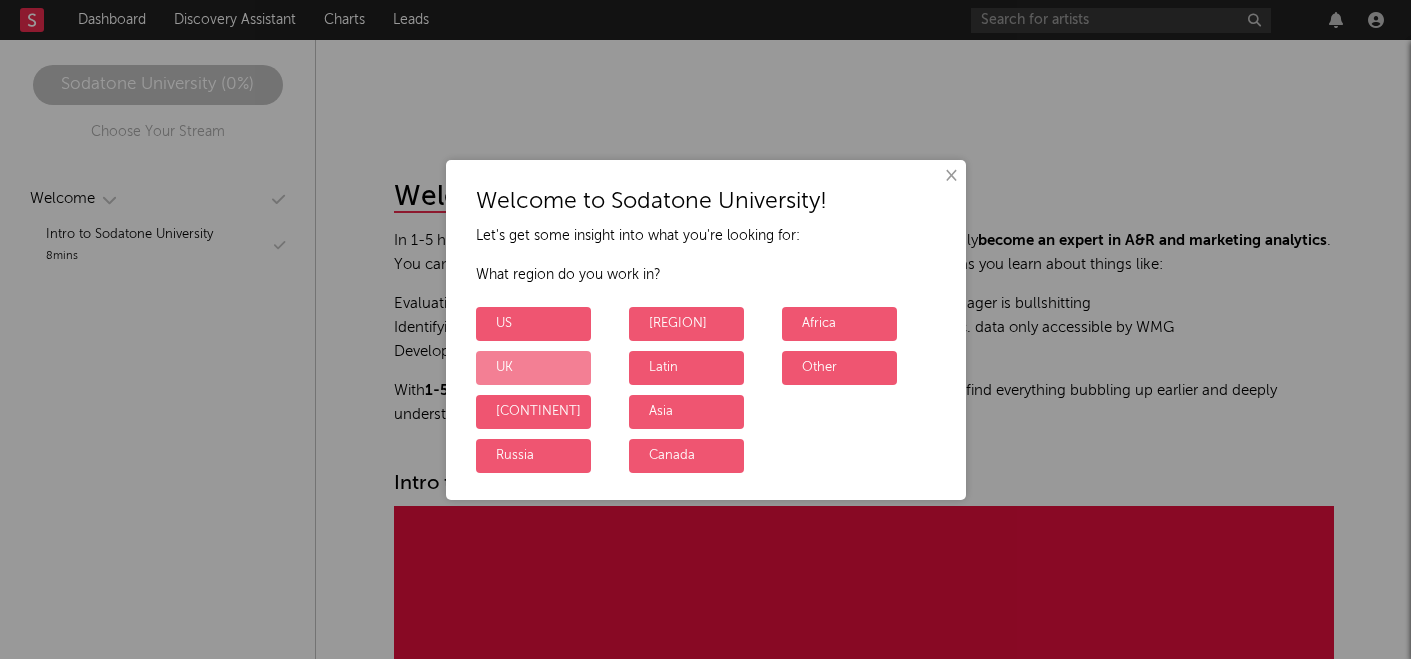 click on "UK" at bounding box center (533, 368) 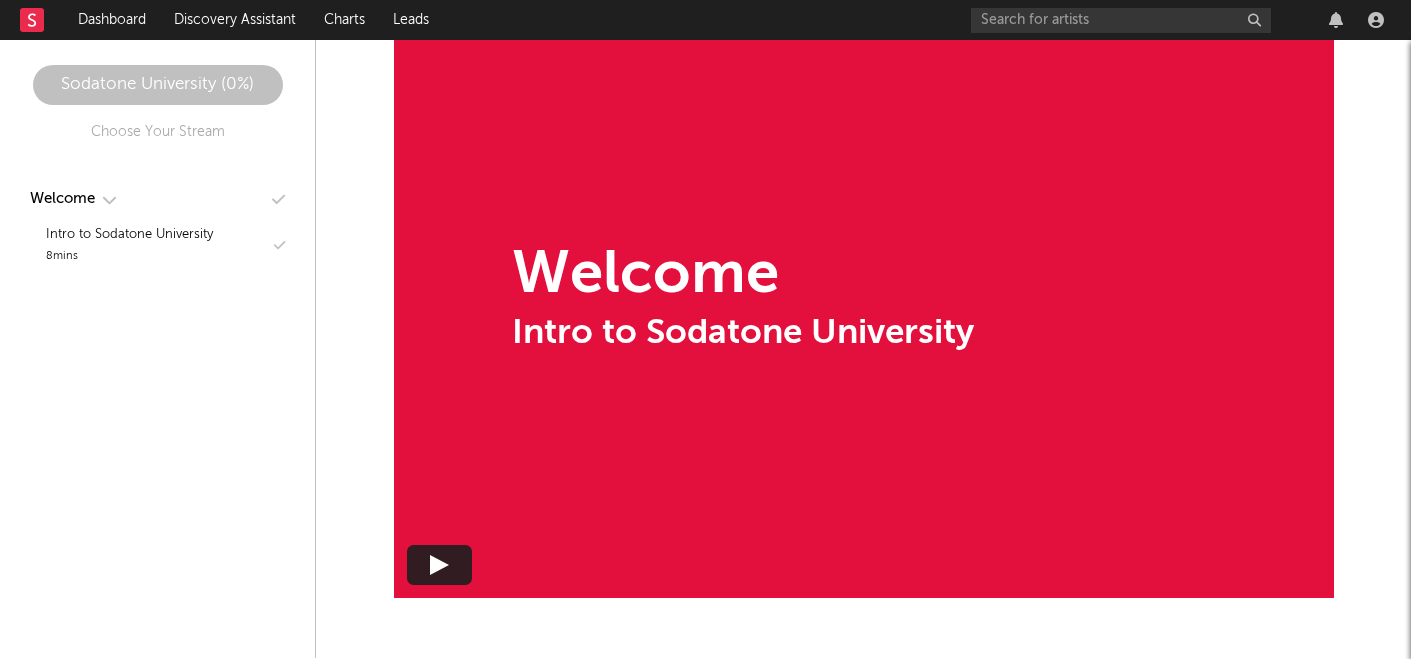 scroll, scrollTop: 563, scrollLeft: 0, axis: vertical 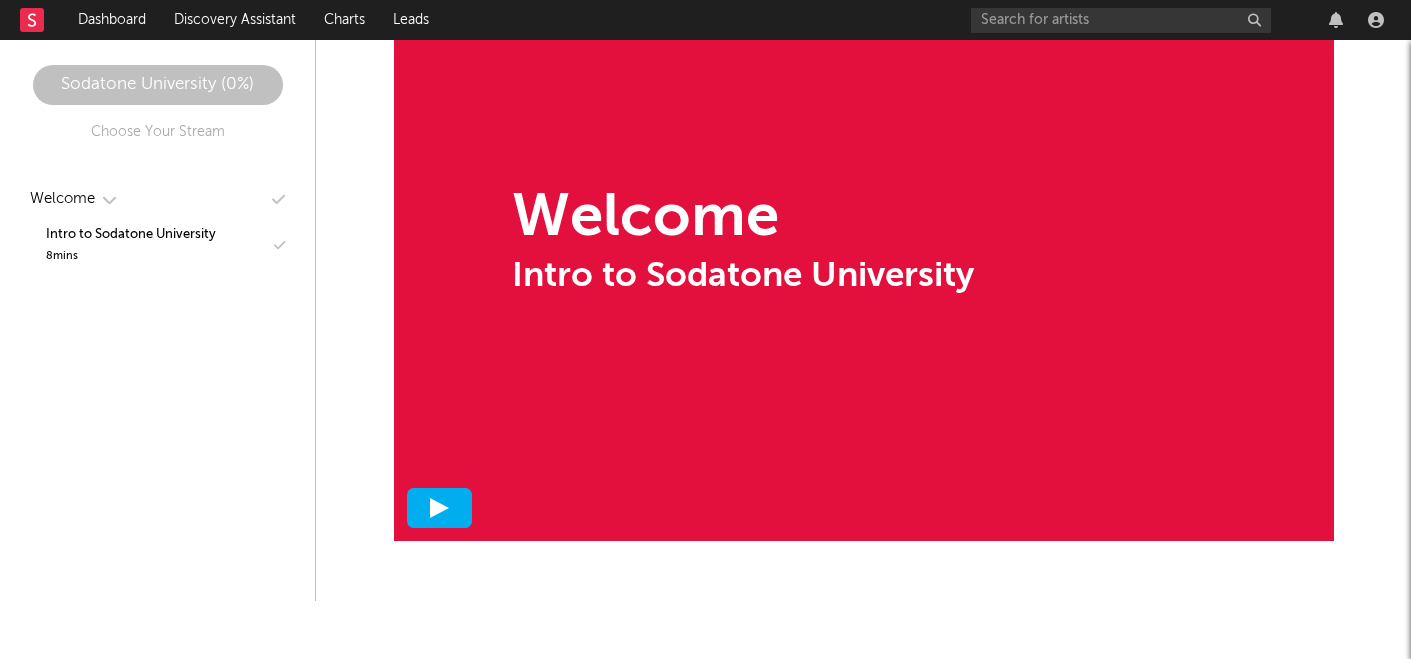click 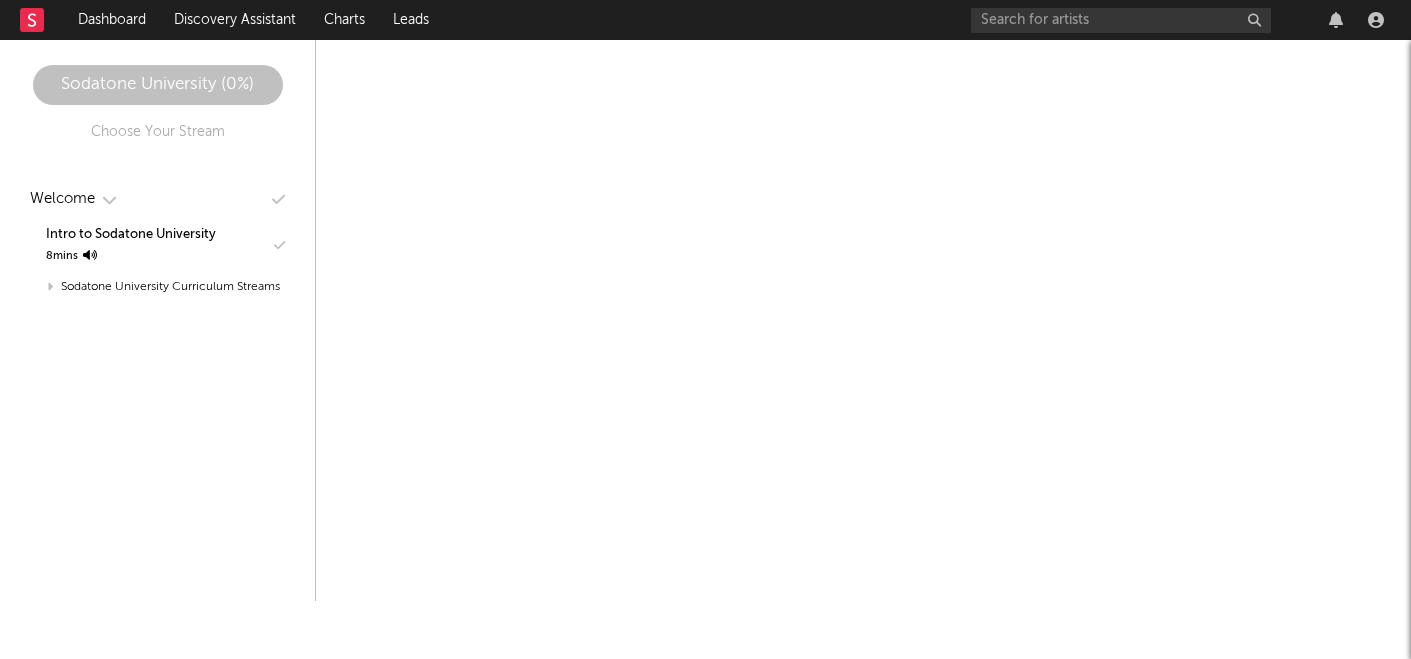 click on "Welcome In 1-5 hours, you can understand everything about the Sodatone platform and quickly  become an expert in A&R and marketing analytics . You can track your progress, watch at 1.5 or 2x speed, and navigate through topics as you learn about things like:
Evaluating the most critical data on an artist, to know within under 1 minute if a manager is bullshitting
Identifying artists earlier than competitors, using hidden Spotify, TikTok, Shazam, etc. data only accessible by WMG
Developing an easy workflow for keeping track of everything you find
With  1-5 hours  on Sodatone University and  1 hour / week  using the platform, you can find everything bubbling up earlier and deeply understand how fans engage with artists. Intro to Sodatone University Dashboard Your homepage to find out about anything new happening with any artist you care about, on or off roster.  Find out first  about anything important. Intro, Folders & Discovery Checklist Key data you can see for all your  tracked artists Dashboard" at bounding box center [863, 39] 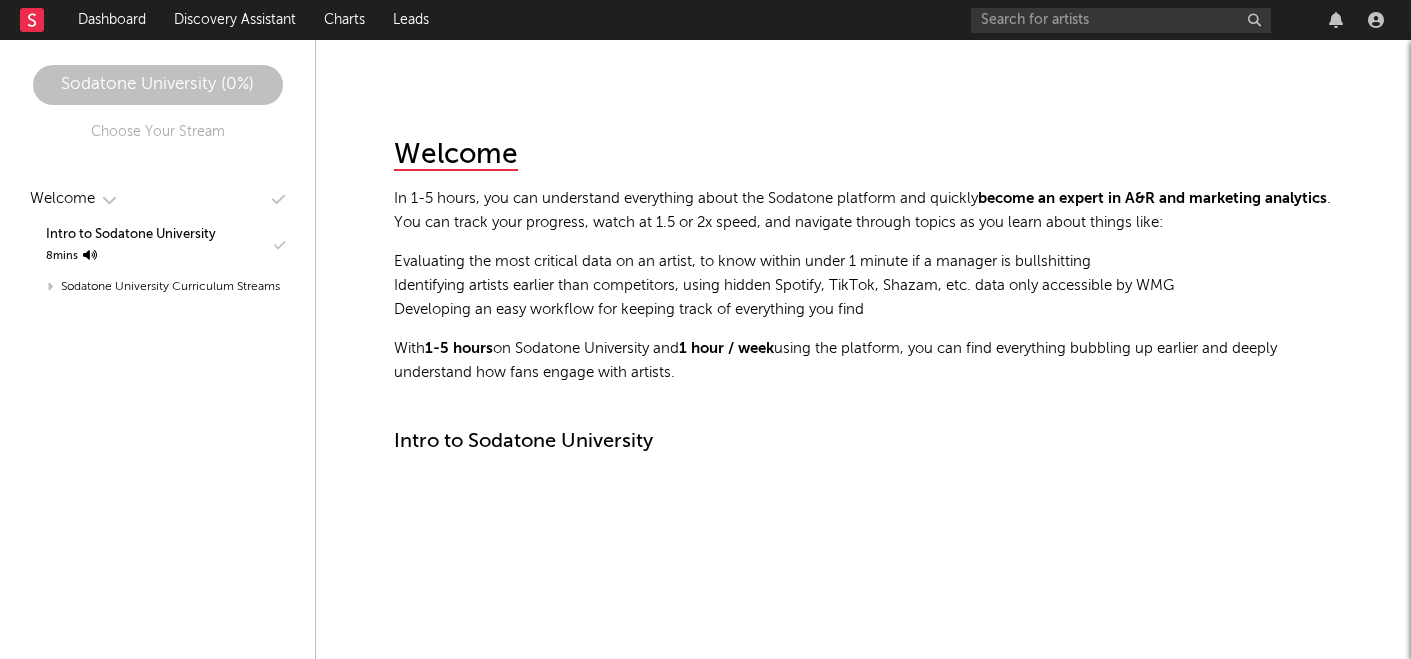 scroll, scrollTop: 0, scrollLeft: 0, axis: both 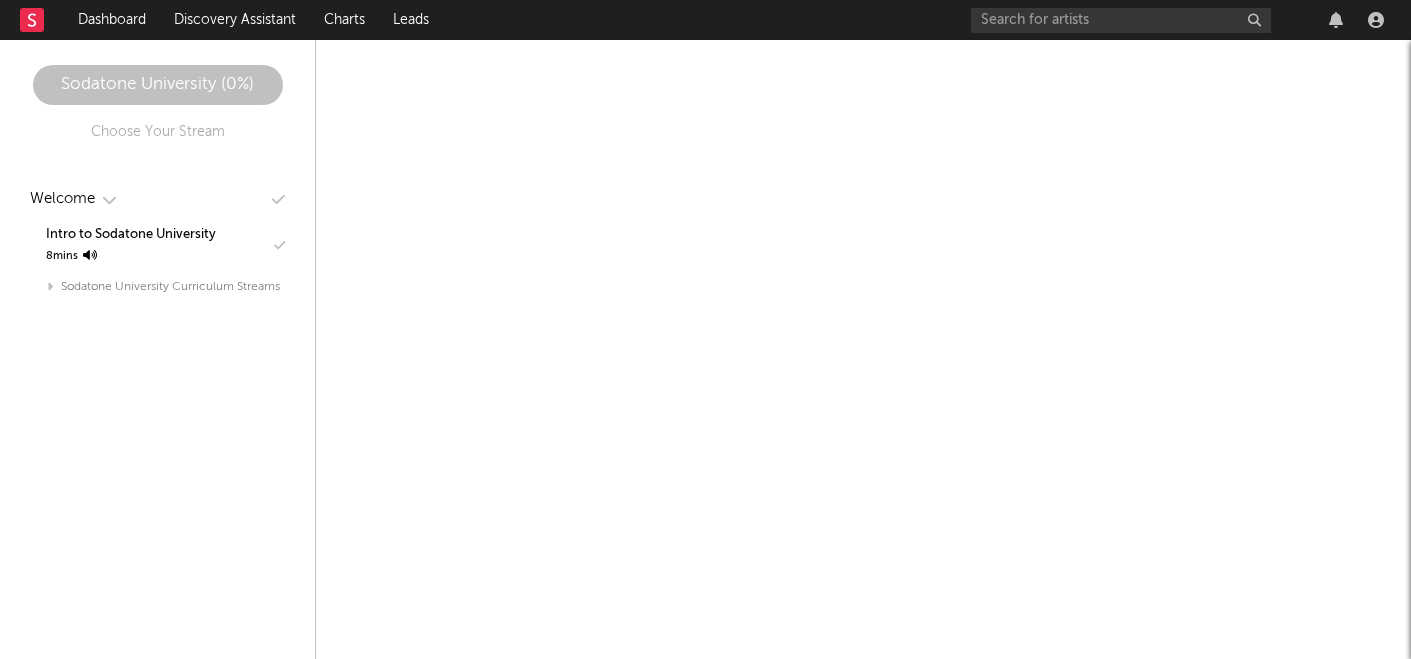 click on "Sodatone University Curriculum Streams" at bounding box center [157, 287] 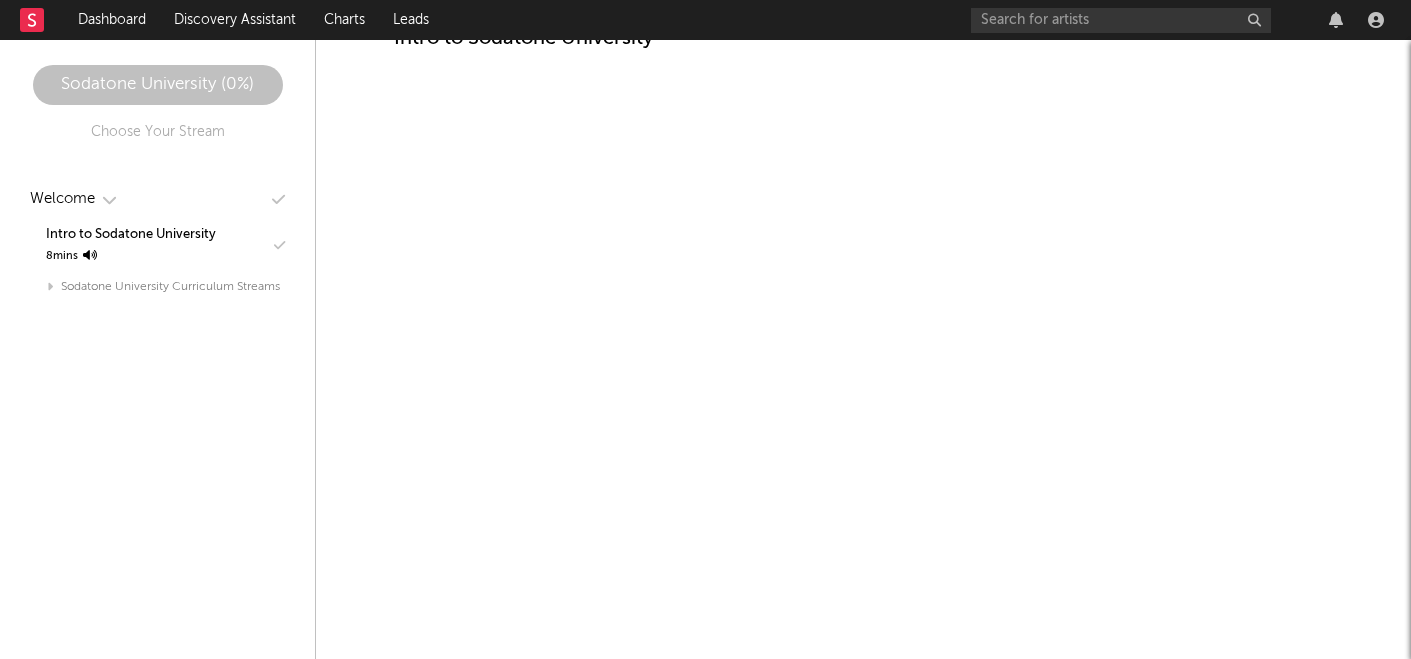 scroll, scrollTop: 401, scrollLeft: 0, axis: vertical 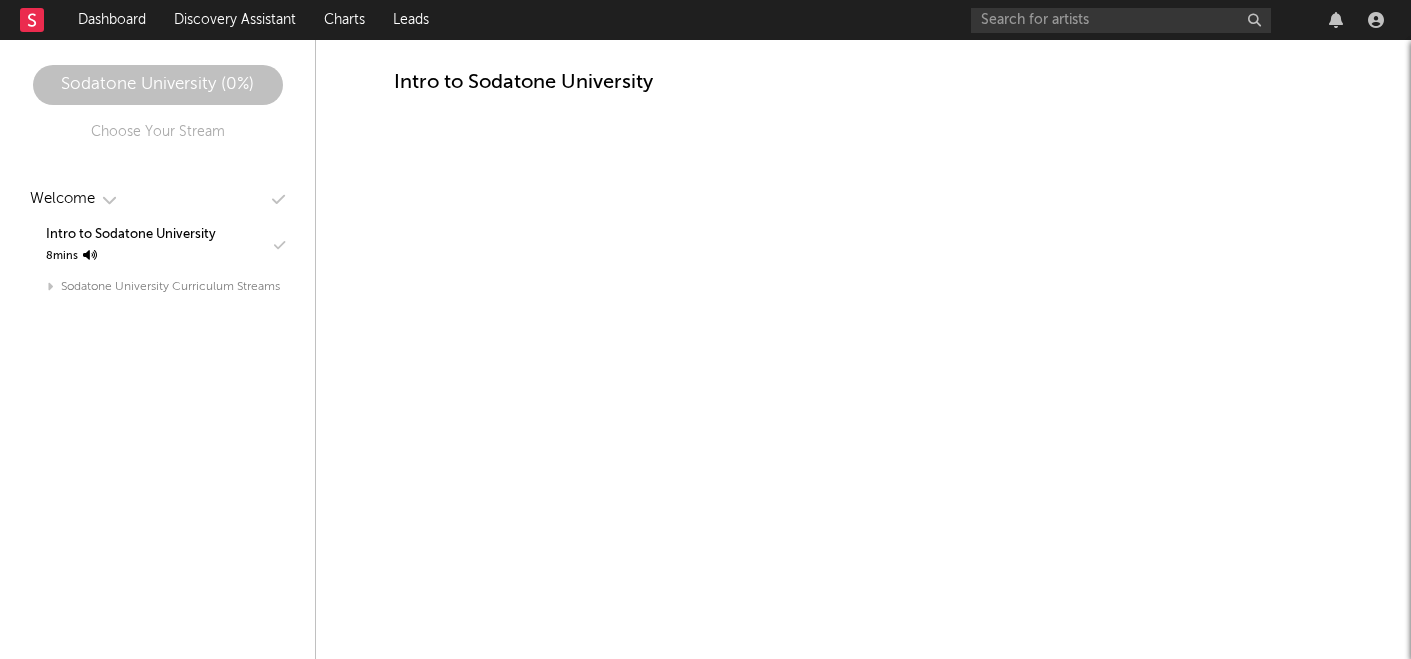 click on "Sodatone University Curriculum Streams" at bounding box center [157, 287] 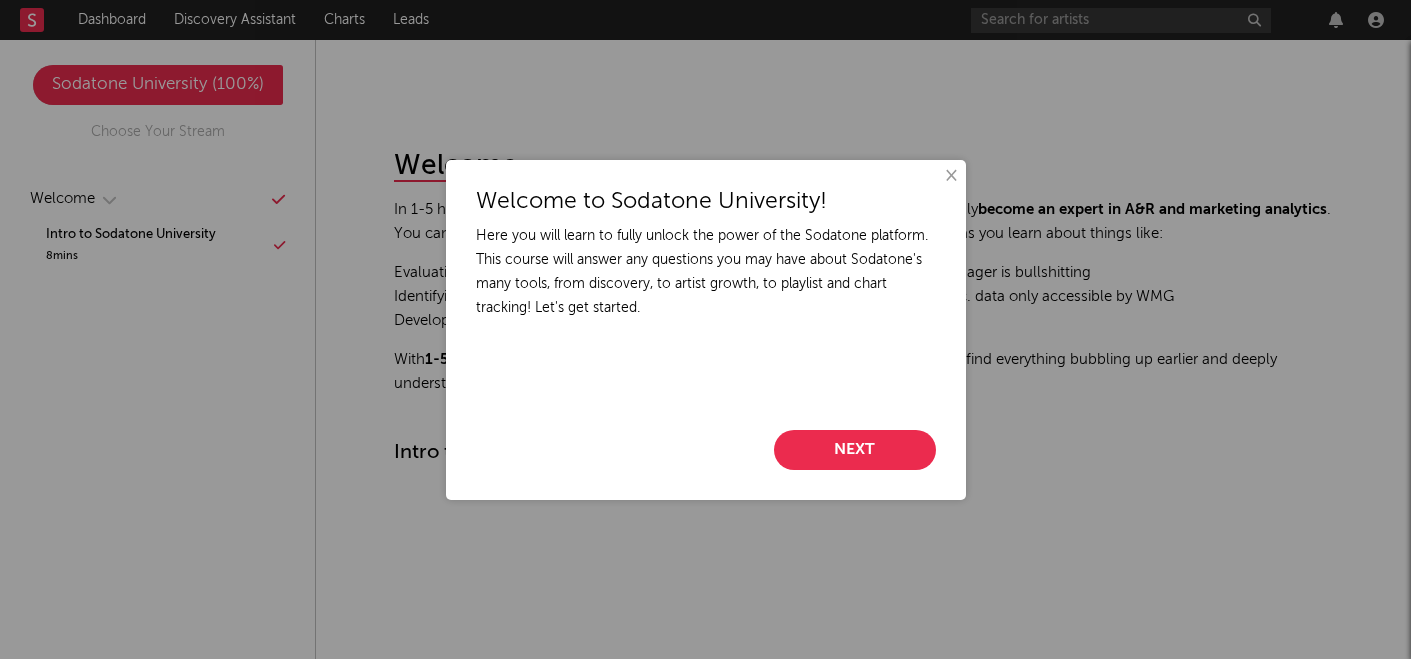 scroll, scrollTop: 20, scrollLeft: 0, axis: vertical 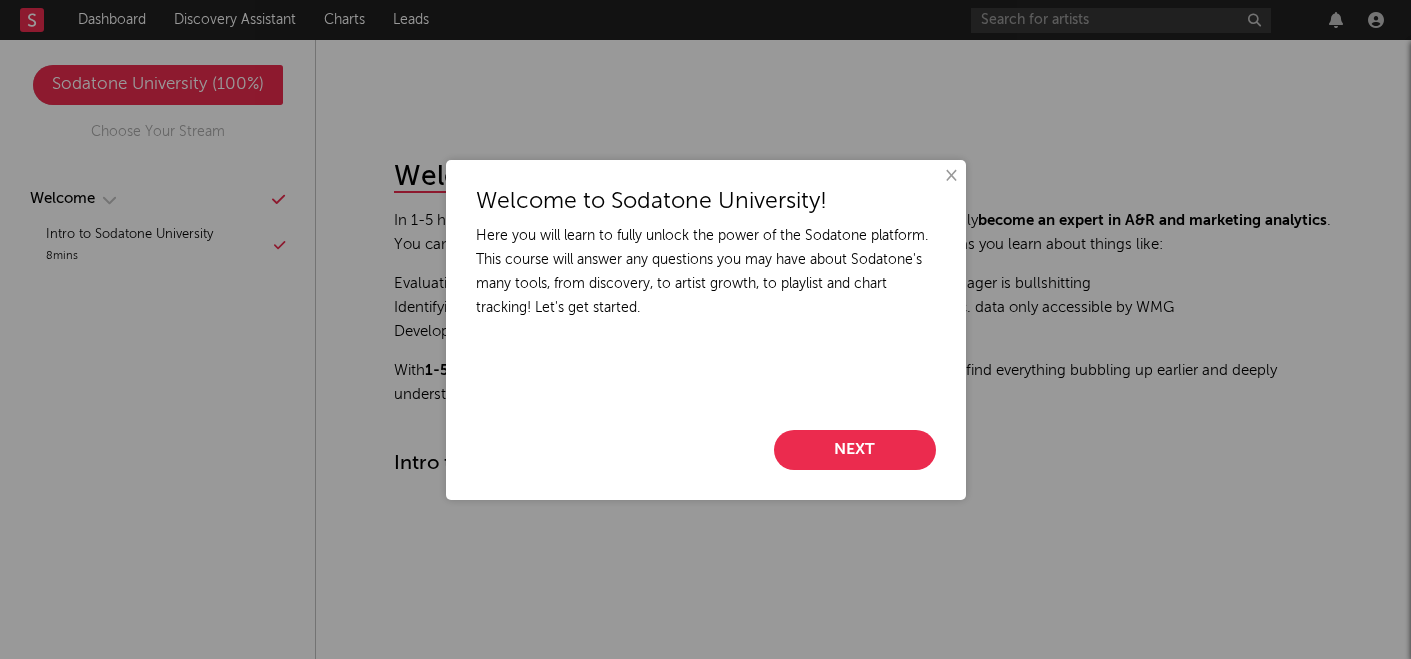 click on "Next" at bounding box center (855, 450) 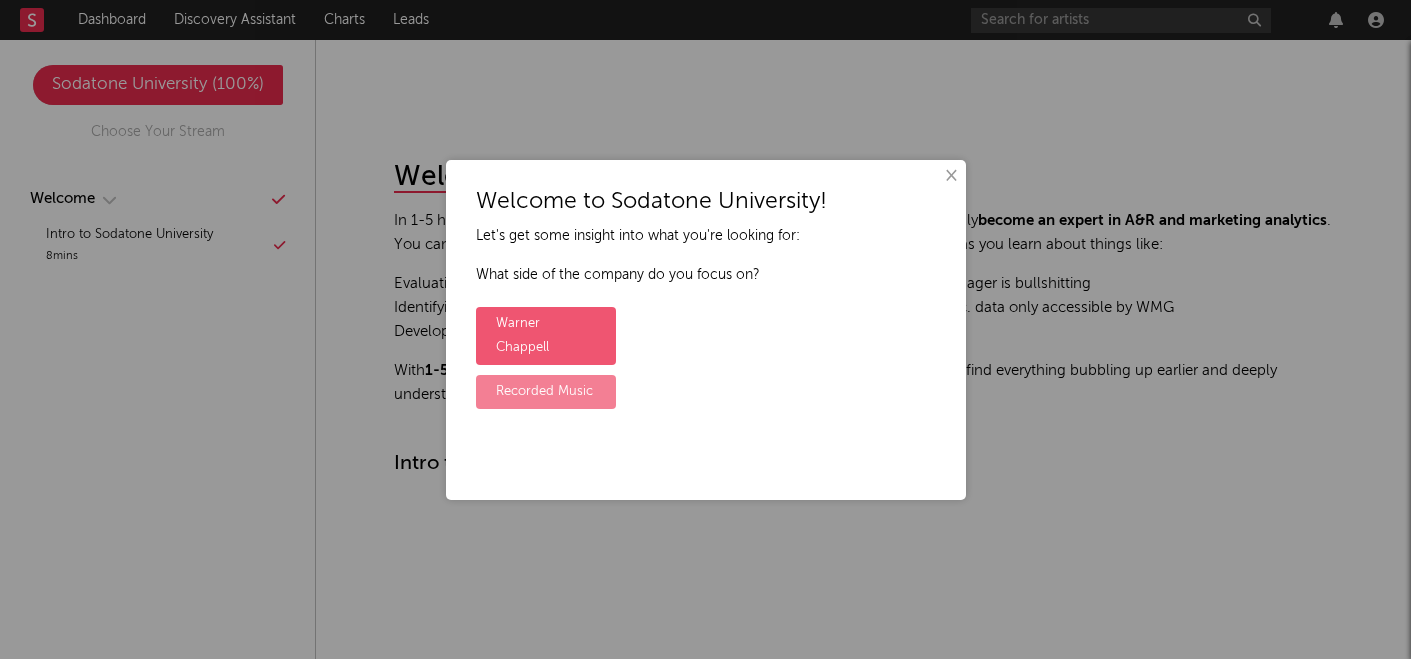 click on "Recorded Music" at bounding box center [546, 392] 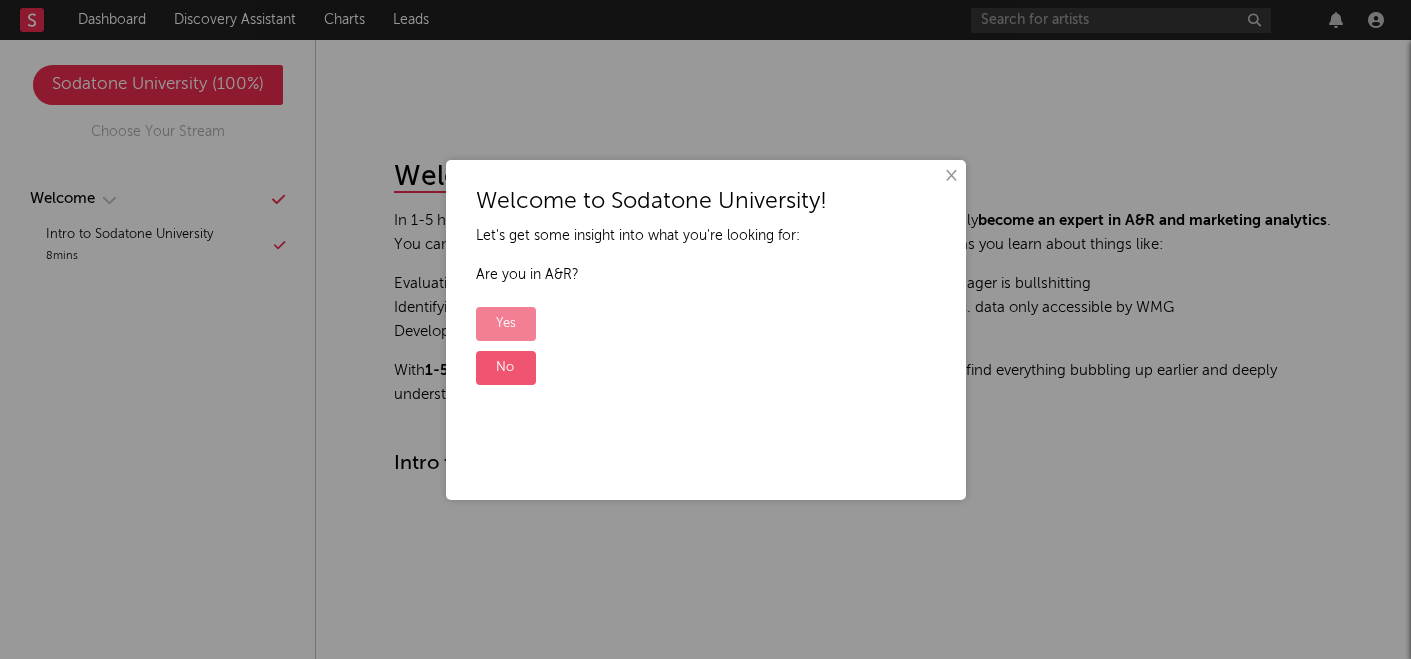 click on "Yes" at bounding box center (506, 324) 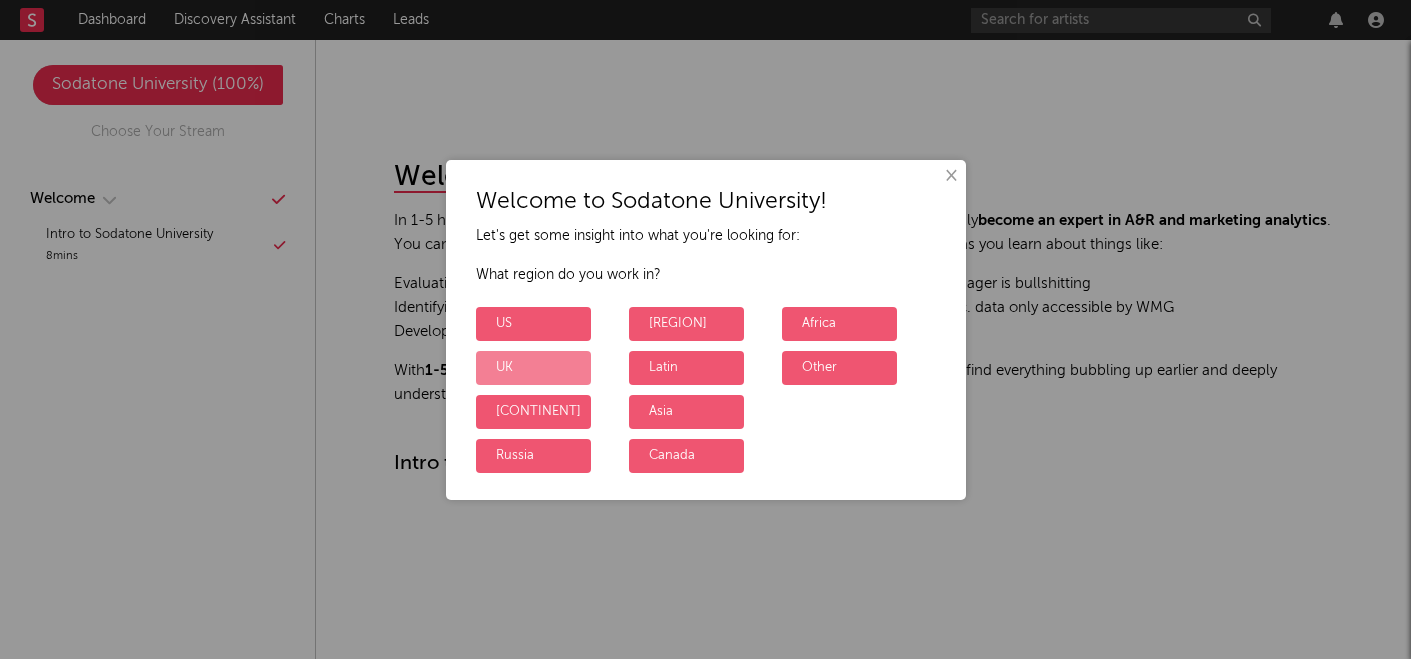 click on "UK" at bounding box center [533, 368] 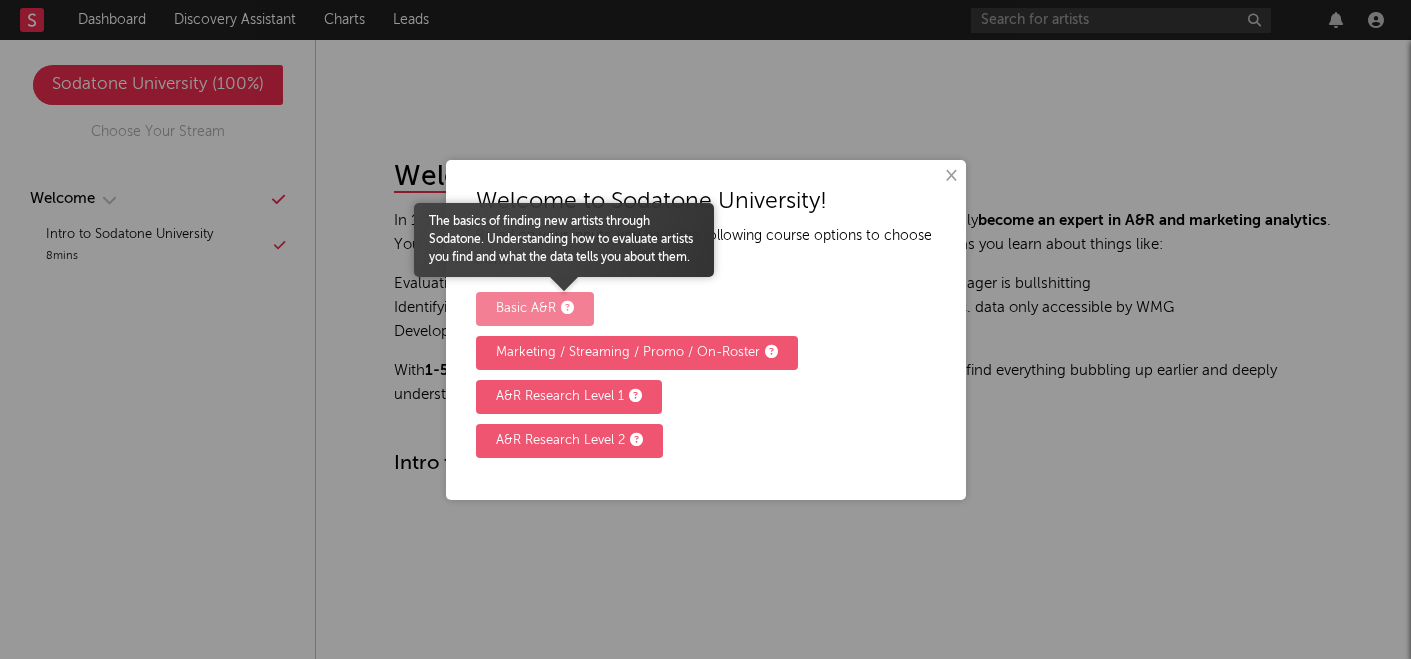 click at bounding box center [567, 307] 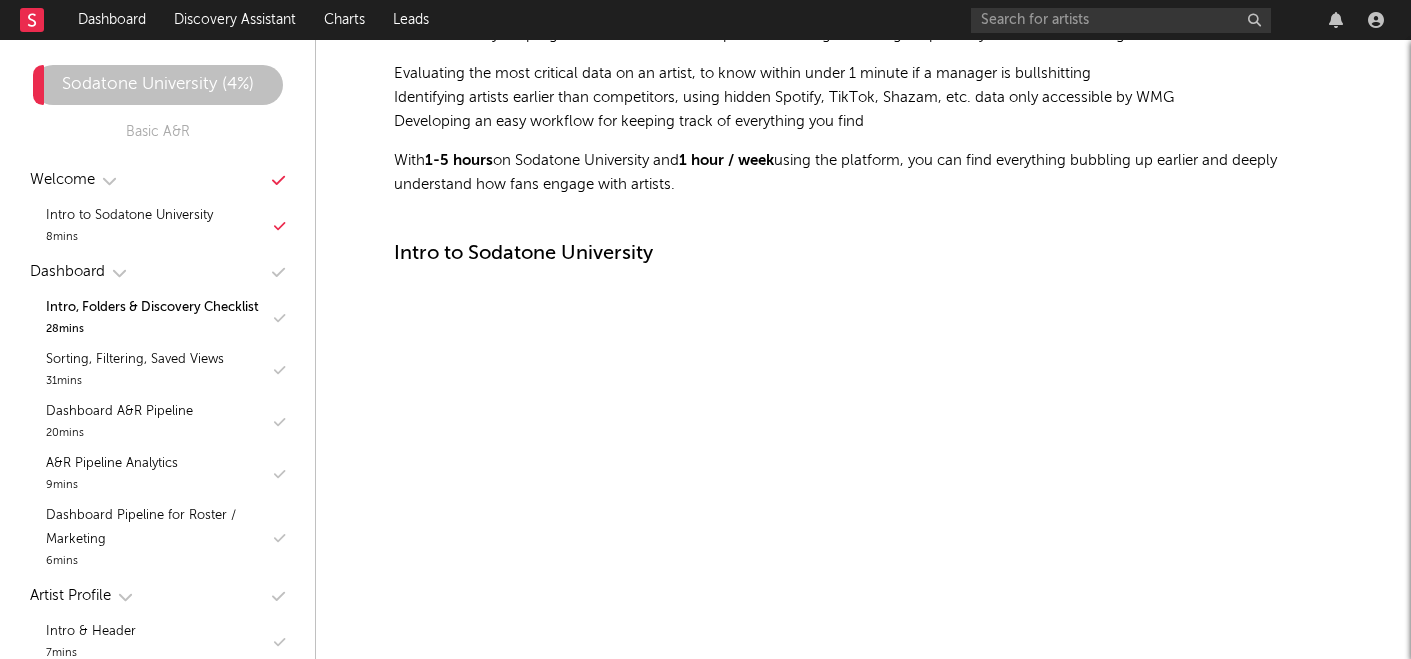 scroll, scrollTop: 0, scrollLeft: 0, axis: both 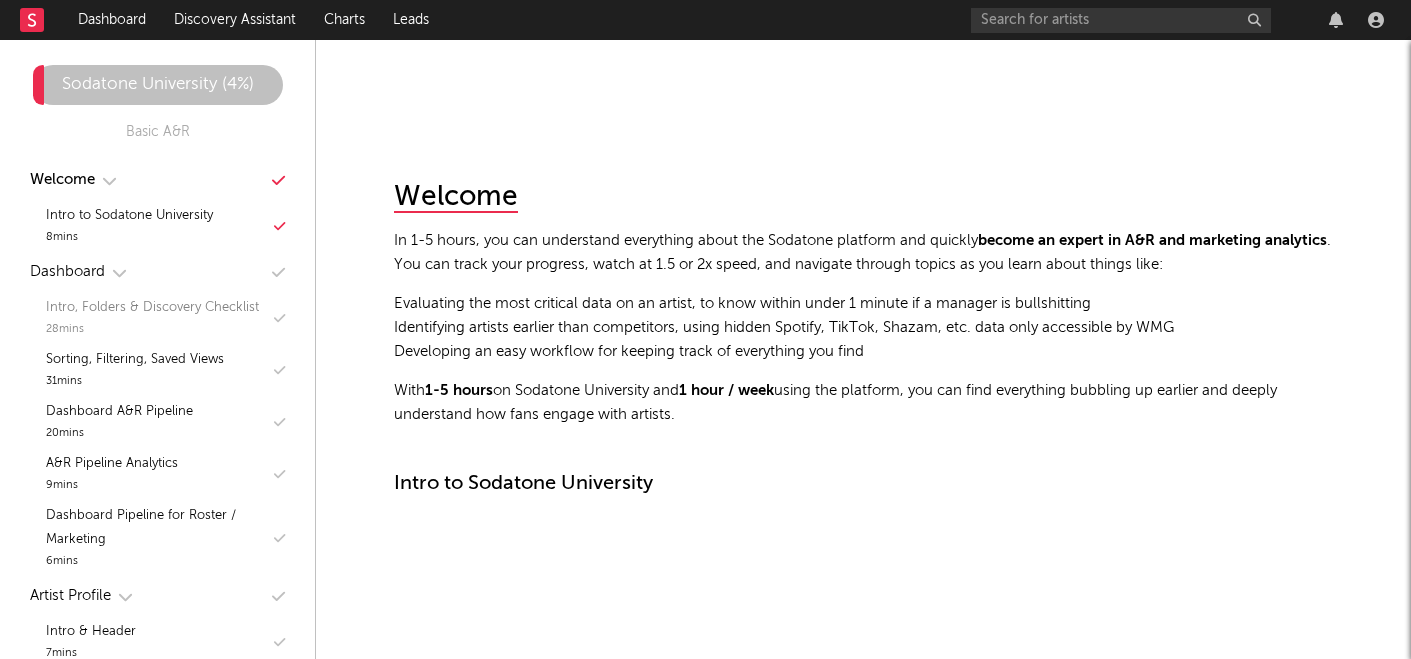click on "Intro, Folders & Discovery Checklist" at bounding box center (152, 308) 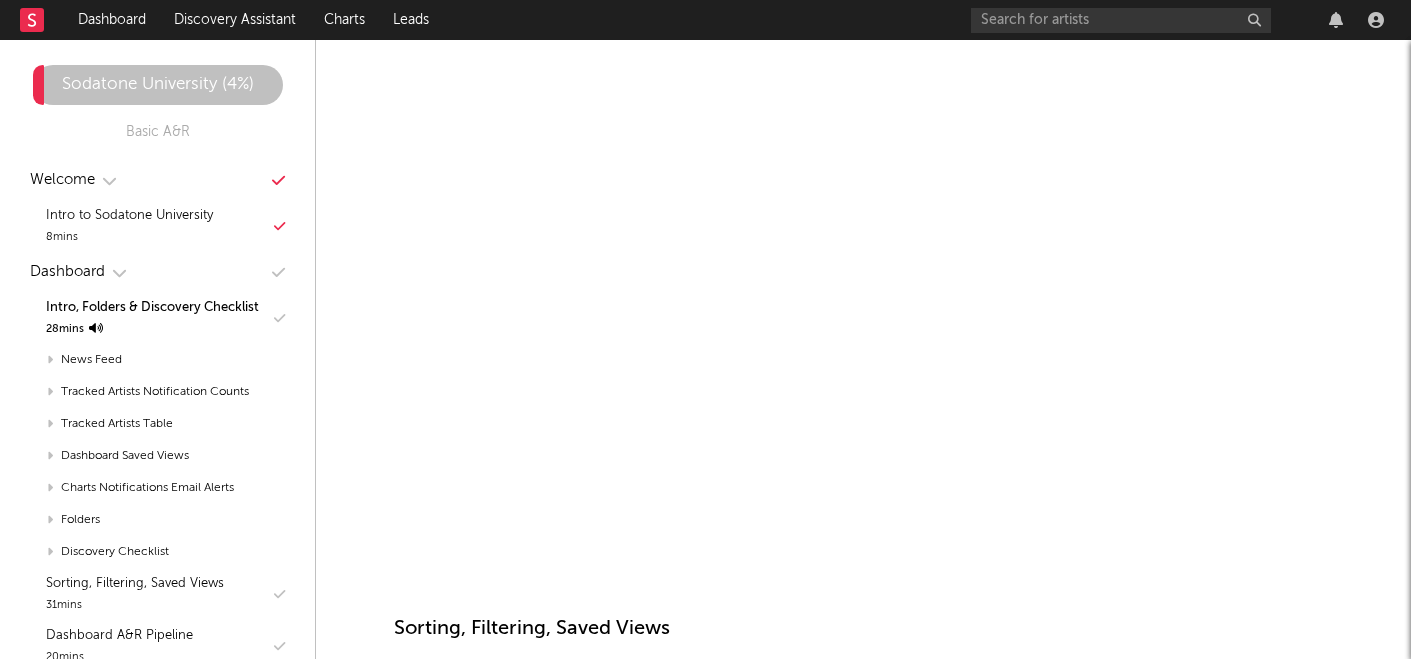 scroll, scrollTop: 1459, scrollLeft: 0, axis: vertical 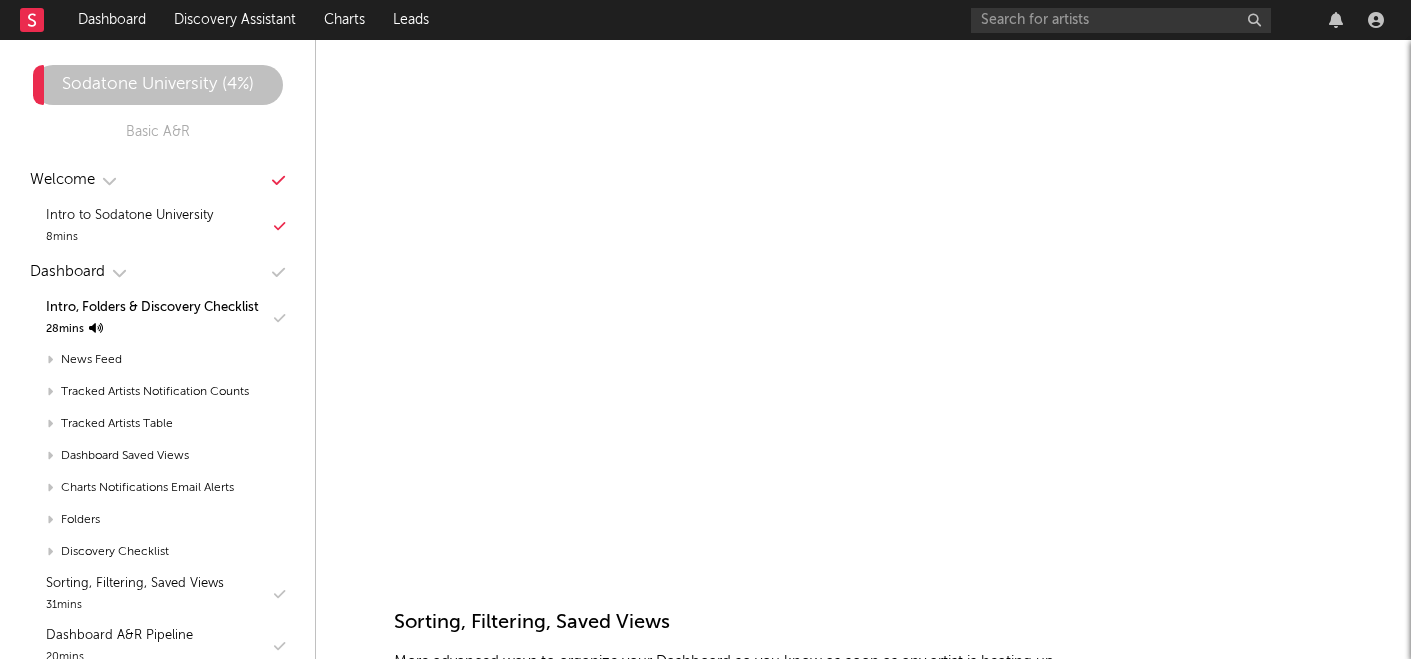 click on "Welcome In 1-5 hours, you can understand everything about the Sodatone platform and quickly  become an expert in A&R and marketing analytics . You can track your progress, watch at 1.5 or 2x speed, and navigate through topics as you learn about things like:
Evaluating the most critical data on an artist, to know within under 1 minute if a manager is bullshitting
Identifying artists earlier than competitors, using hidden Spotify, TikTok, Shazam, etc. data only accessible by WMG
Developing an easy workflow for keeping track of everything you find
With  1-5 hours  on Sodatone University and  1 hour / week  using the platform, you can find everything bubbling up earlier and deeply understand how fans engage with artists. Intro to Sodatone University Dashboard Your homepage to find out about anything new happening with any artist you care about, on or off roster.  Find out first  about anything important. Intro, Folders & Discovery Checklist Key data you can see for all your  tracked artists Dashboard" at bounding box center (863, 7992) 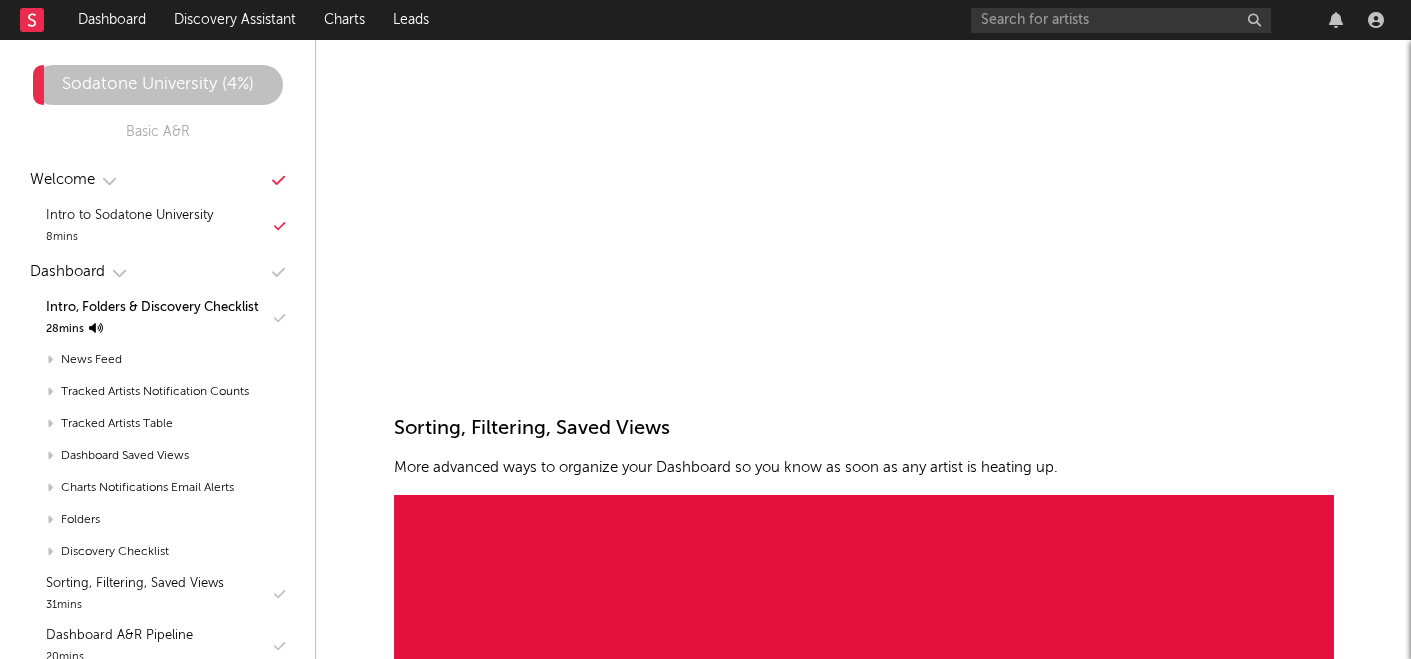 scroll, scrollTop: 1686, scrollLeft: 0, axis: vertical 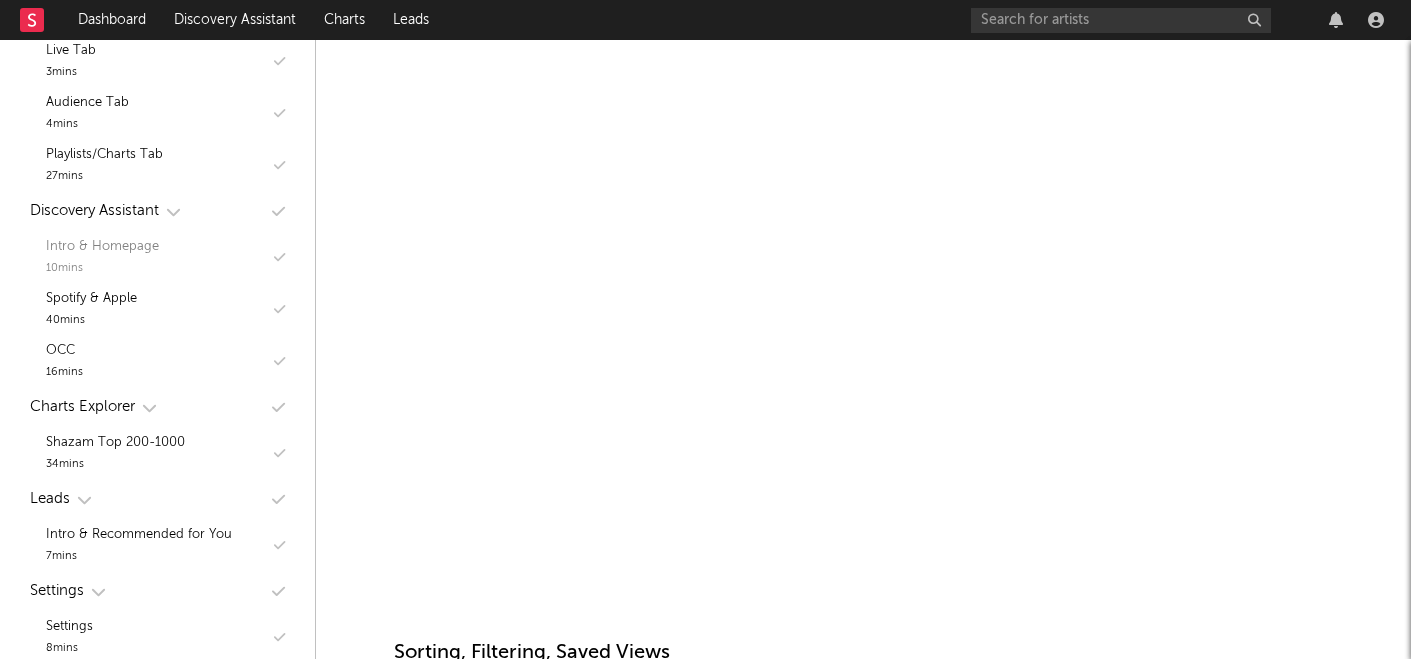 click on "Intro & Homepage" at bounding box center [102, 247] 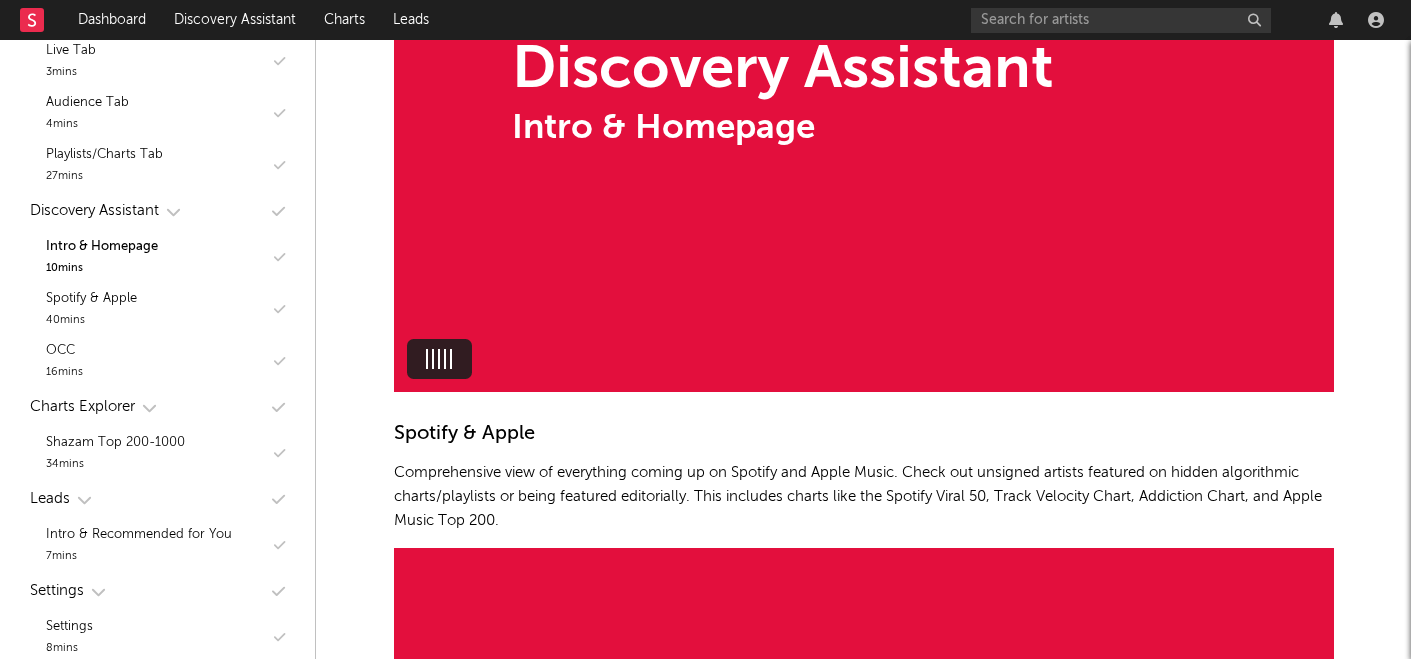 scroll, scrollTop: 10642, scrollLeft: 0, axis: vertical 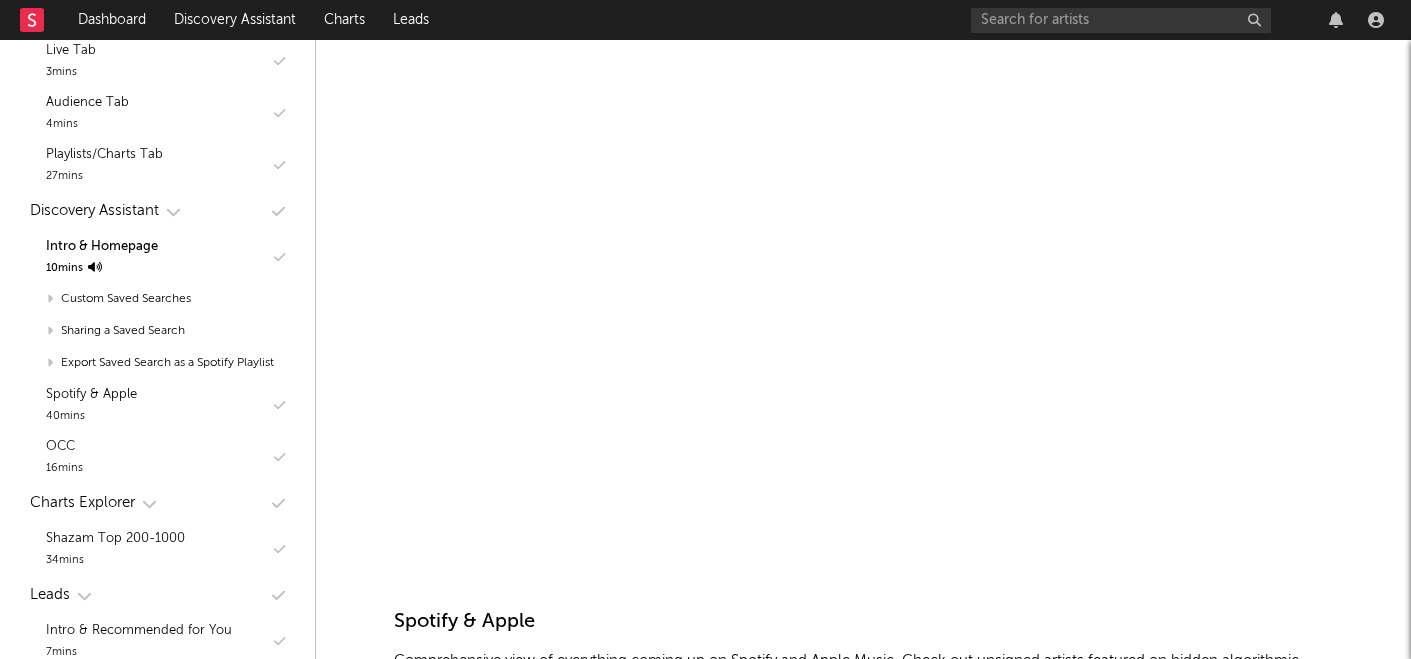 click on "Welcome In 1-5 hours, you can understand everything about the Sodatone platform and quickly  become an expert in A&R and marketing analytics . You can track your progress, watch at 1.5 or 2x speed, and navigate through topics as you learn about things like:
Evaluating the most critical data on an artist, to know within under 1 minute if a manager is bullshitting
Identifying artists earlier than competitors, using hidden Spotify, TikTok, Shazam, etc. data only accessible by WMG
Developing an easy workflow for keeping track of everything you find
With  1-5 hours  on Sodatone University and  1 hour / week  using the platform, you can find everything bubbling up earlier and deeply understand how fans engage with artists. Intro to Sodatone University Dashboard Your homepage to find out about anything new happening with any artist you care about, on or off roster.  Find out first  about anything important. Intro, Folders & Discovery Checklist Key data you can see for all your  tracked artists Dashboard" at bounding box center [863, -867] 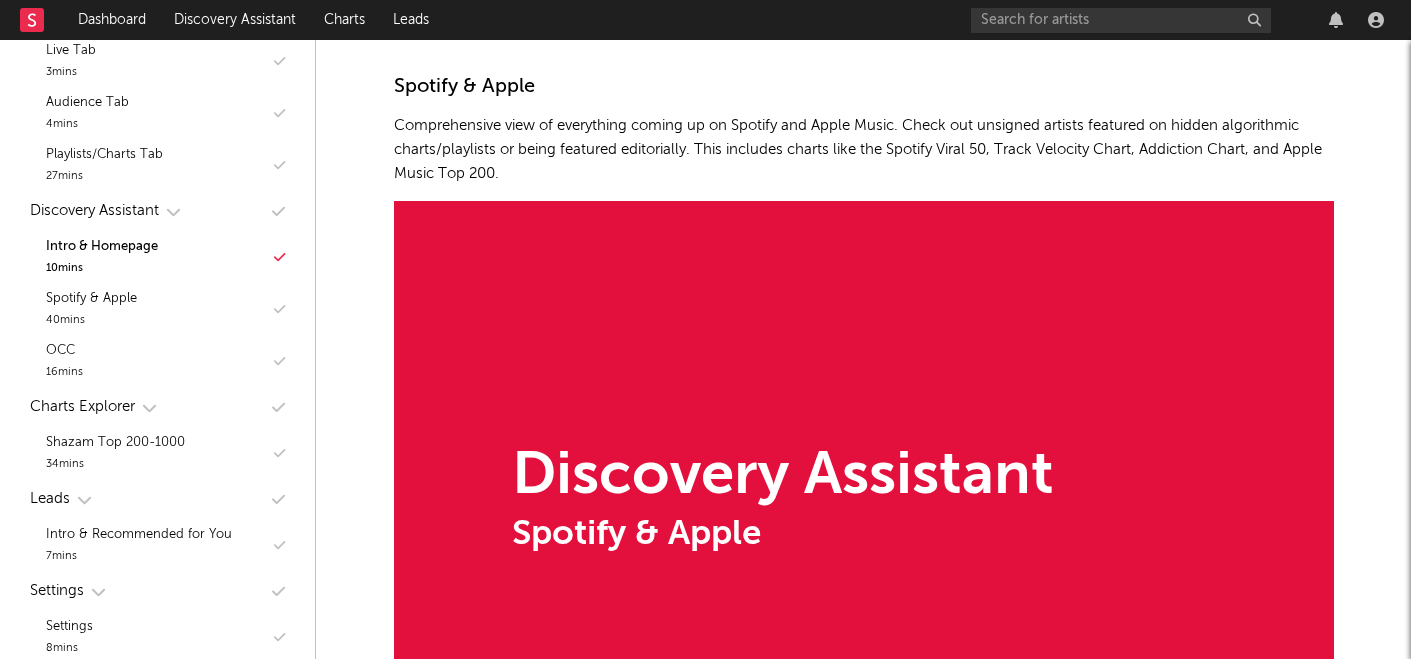 scroll, scrollTop: 10854, scrollLeft: 0, axis: vertical 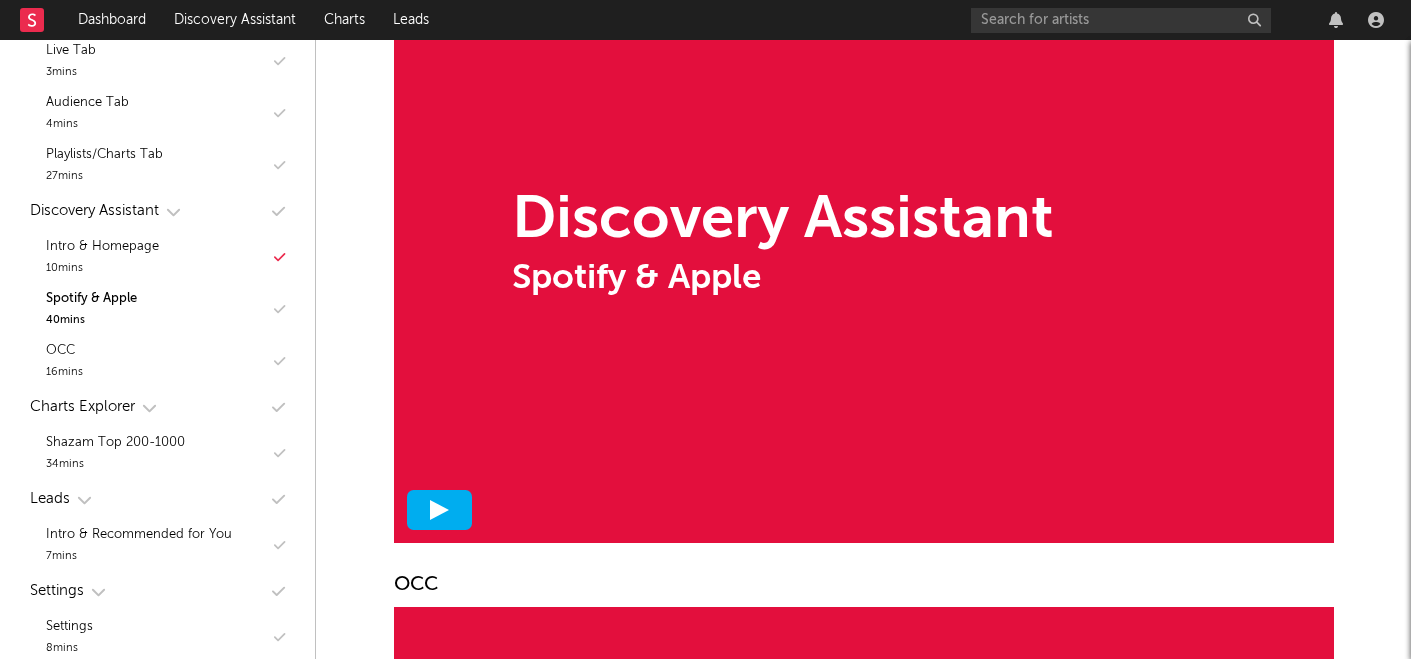click at bounding box center (439, 510) 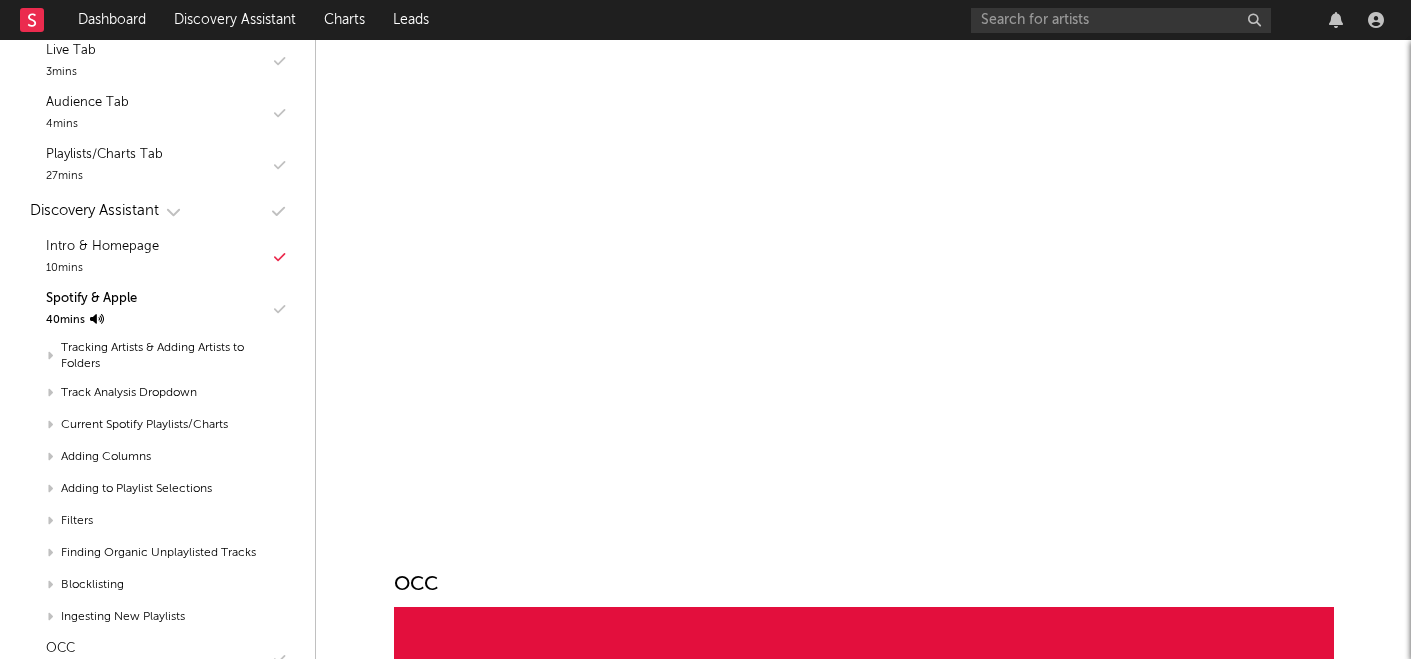 click on "Welcome In 1-5 hours, you can understand everything about the Sodatone platform and quickly  become an expert in A&R and marketing analytics . You can track your progress, watch at 1.5 or 2x speed, and navigate through topics as you learn about things like:
Evaluating the most critical data on an artist, to know within under 1 minute if a manager is bullshitting
Identifying artists earlier than competitors, using hidden Spotify, TikTok, Shazam, etc. data only accessible by WMG
Developing an easy workflow for keeping track of everything you find
With  1-5 hours  on Sodatone University and  1 hour / week  using the platform, you can find everything bubbling up earlier and deeply understand how fans engage with artists. Intro to Sodatone University Dashboard Your homepage to find out about anything new happening with any artist you care about, on or off roster.  Find out first  about anything important. Intro, Folders & Discovery Checklist Key data you can see for all your  tracked artists Dashboard" at bounding box center [863, -1658] 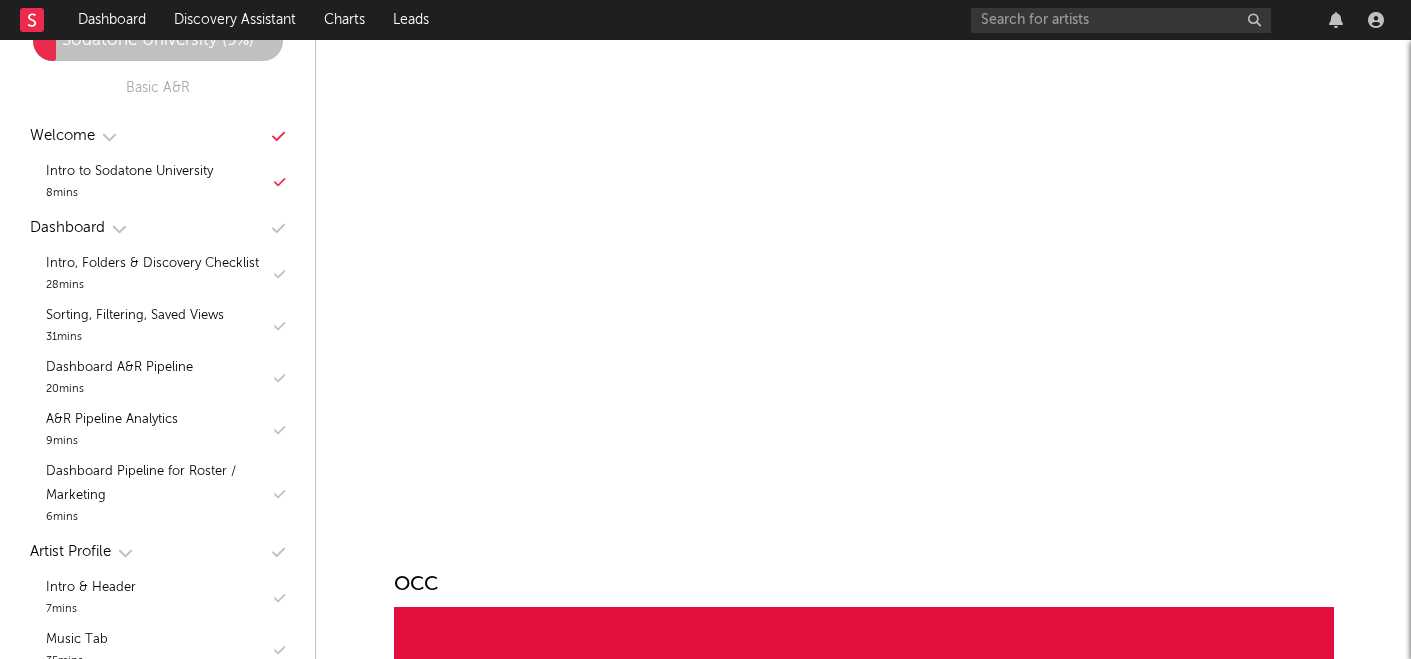 scroll, scrollTop: 0, scrollLeft: 0, axis: both 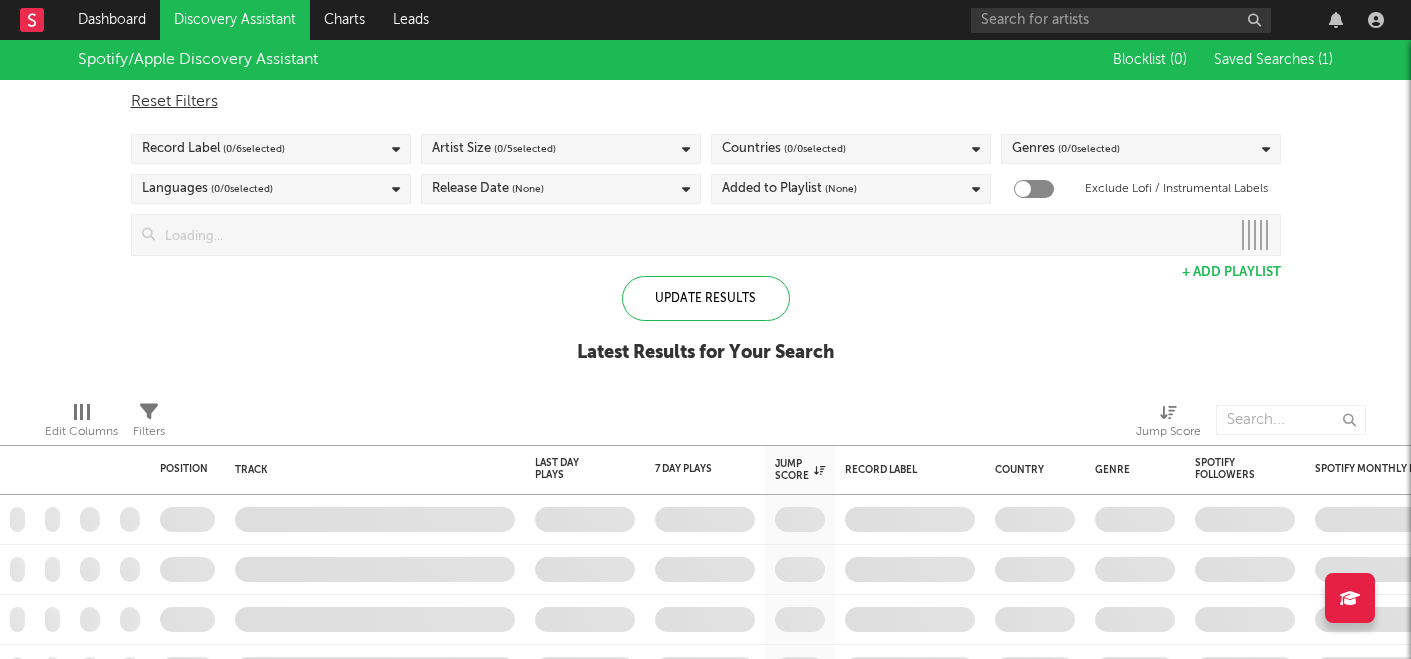 click on "( 0 / 0  selected)" at bounding box center [815, 149] 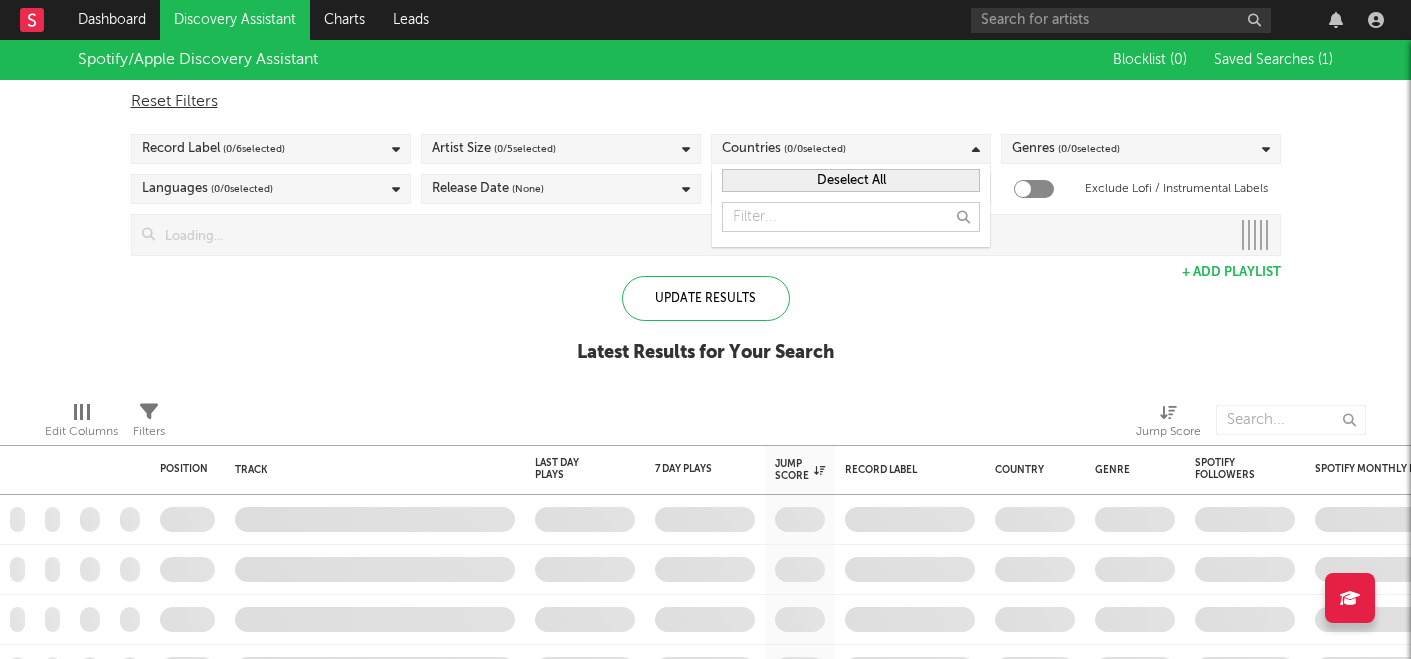 click at bounding box center [851, 217] 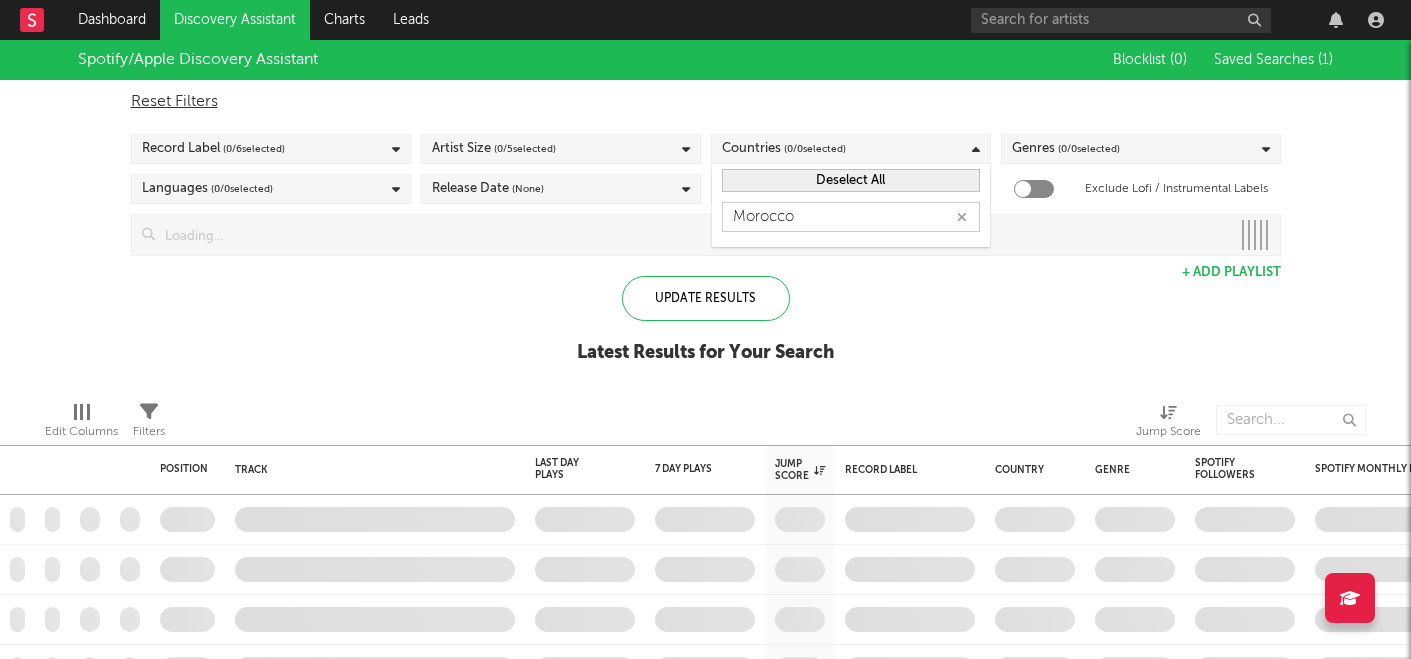 type on "Morocco" 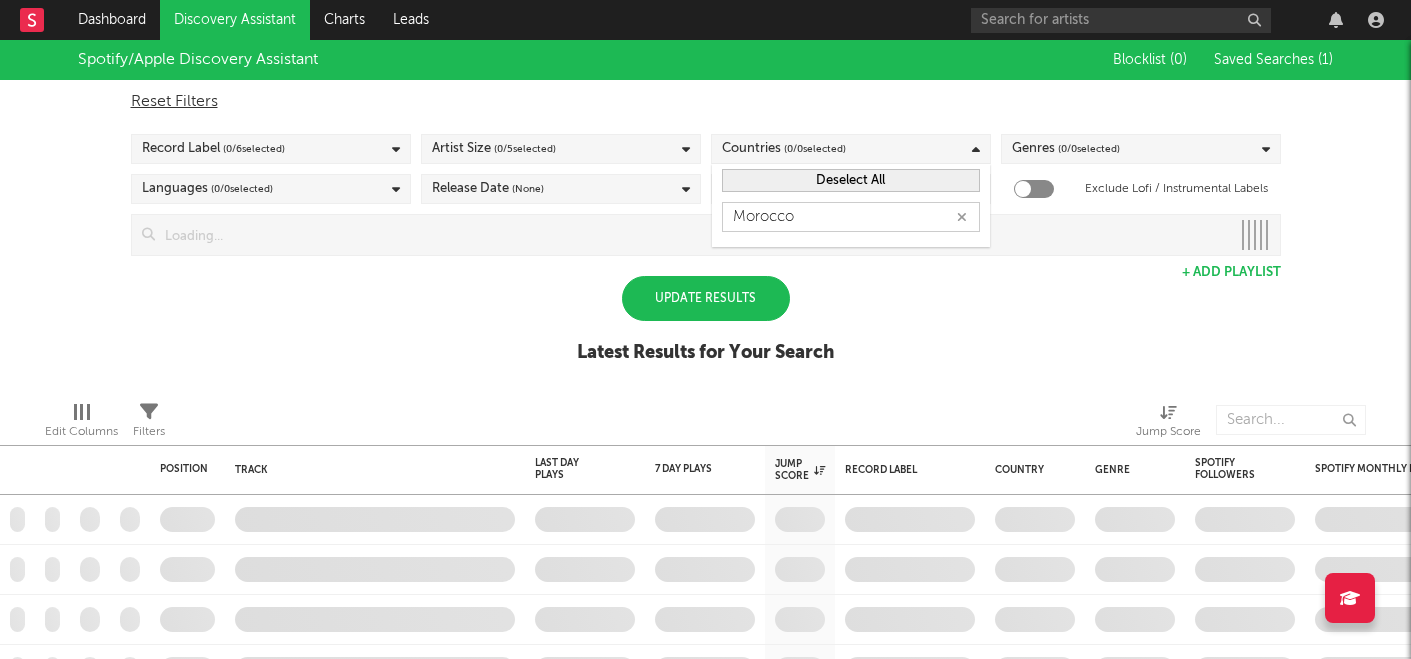 click at bounding box center [962, 217] 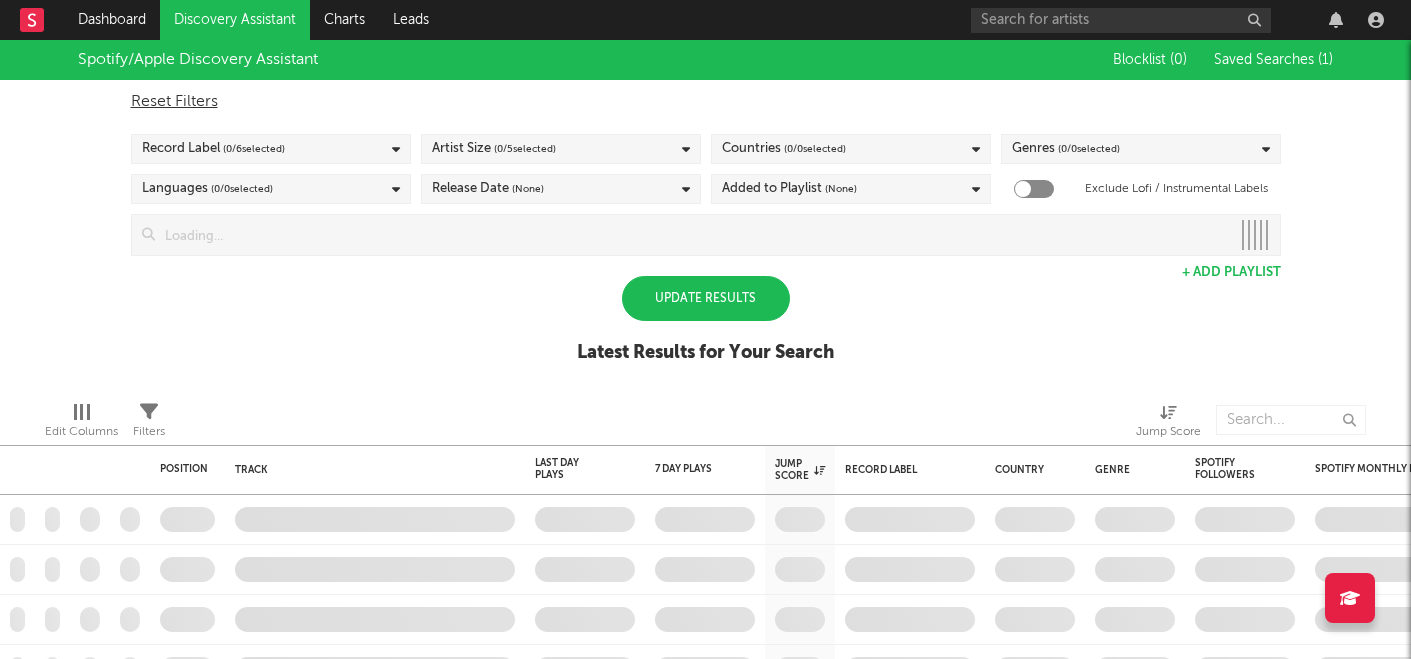 click on "Spotify/Apple Discovery Assistant Blocklist   ( 0 ) Saved Searches   ( 1 ) Reset Filters Record Label ( 0 / 6  selected) Artist Size ( 0 / 5  selected) Countries ( 0 / 0  selected) Genres ( 0 / 0  selected) Languages ( 0 / 0  selected) Release Date (None) Added to Playlist (None) Exclude Lofi / Instrumental Labels Update Results + Add Playlist Update Results Latest Results for Your Search" at bounding box center (705, 212) 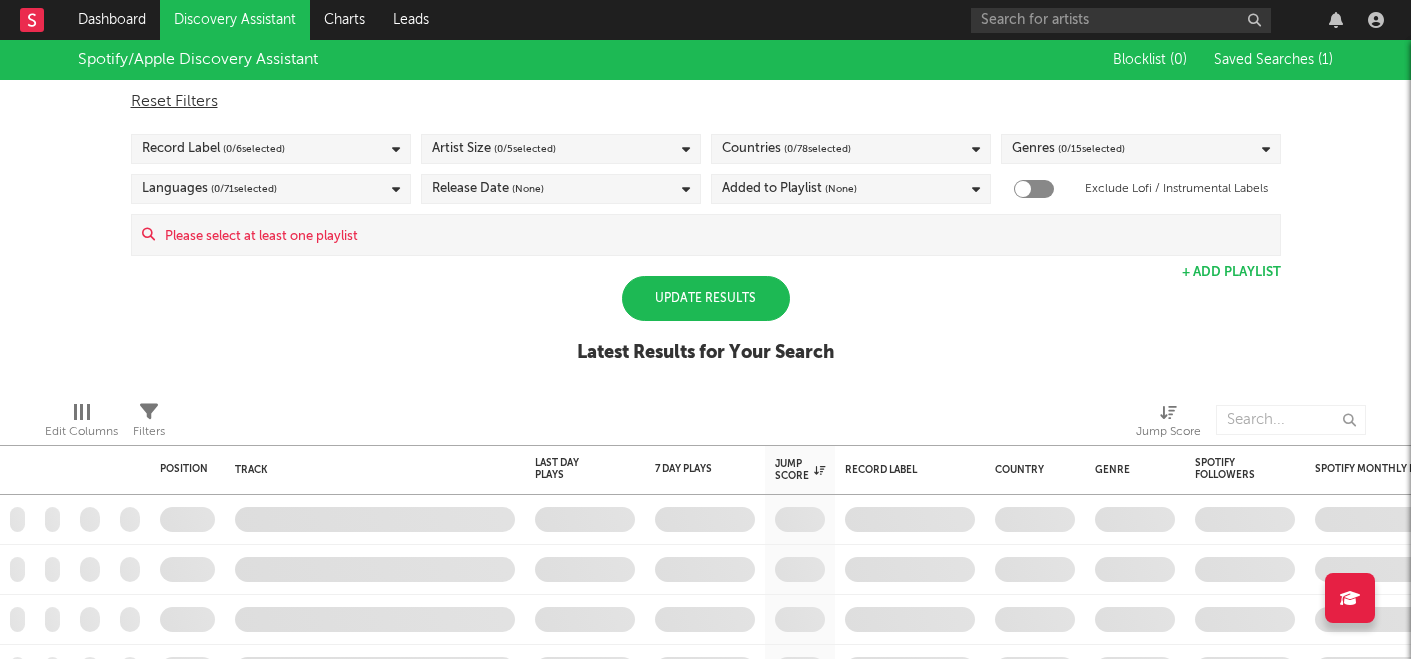 click at bounding box center (717, 235) 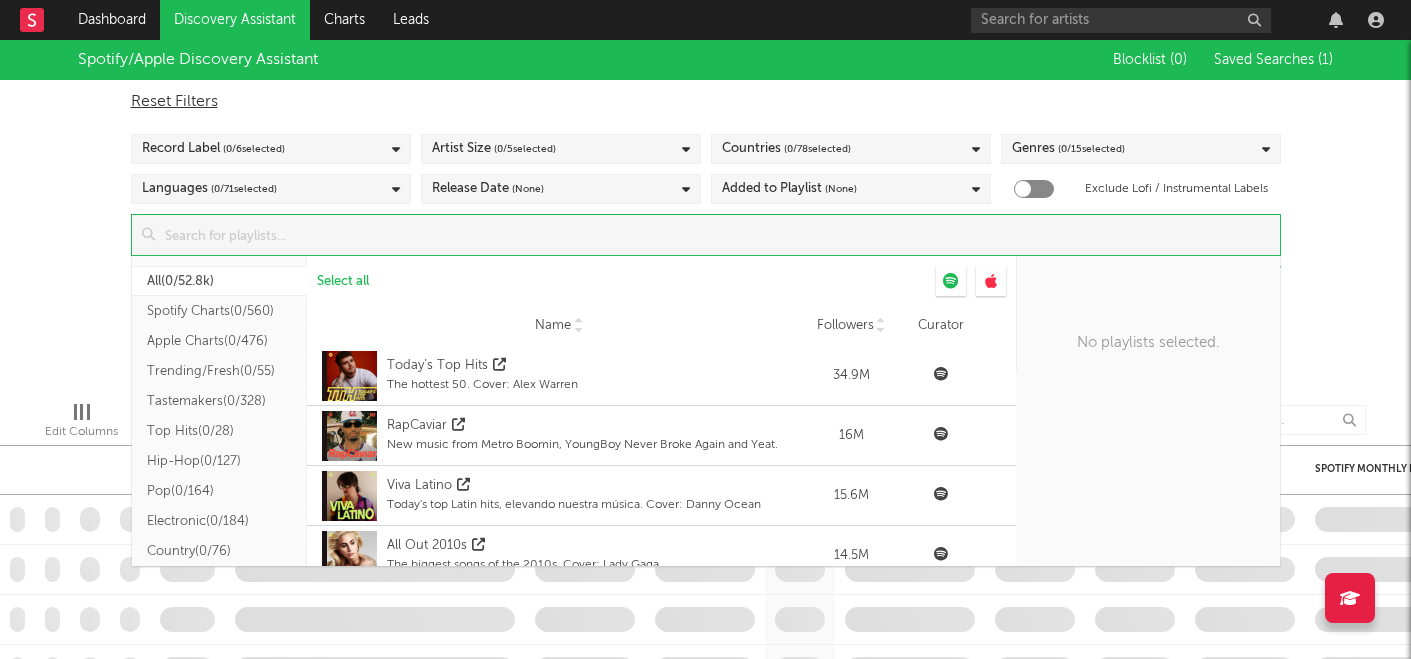 click on "Spotify Charts  ( 0/560 )" at bounding box center [219, 311] 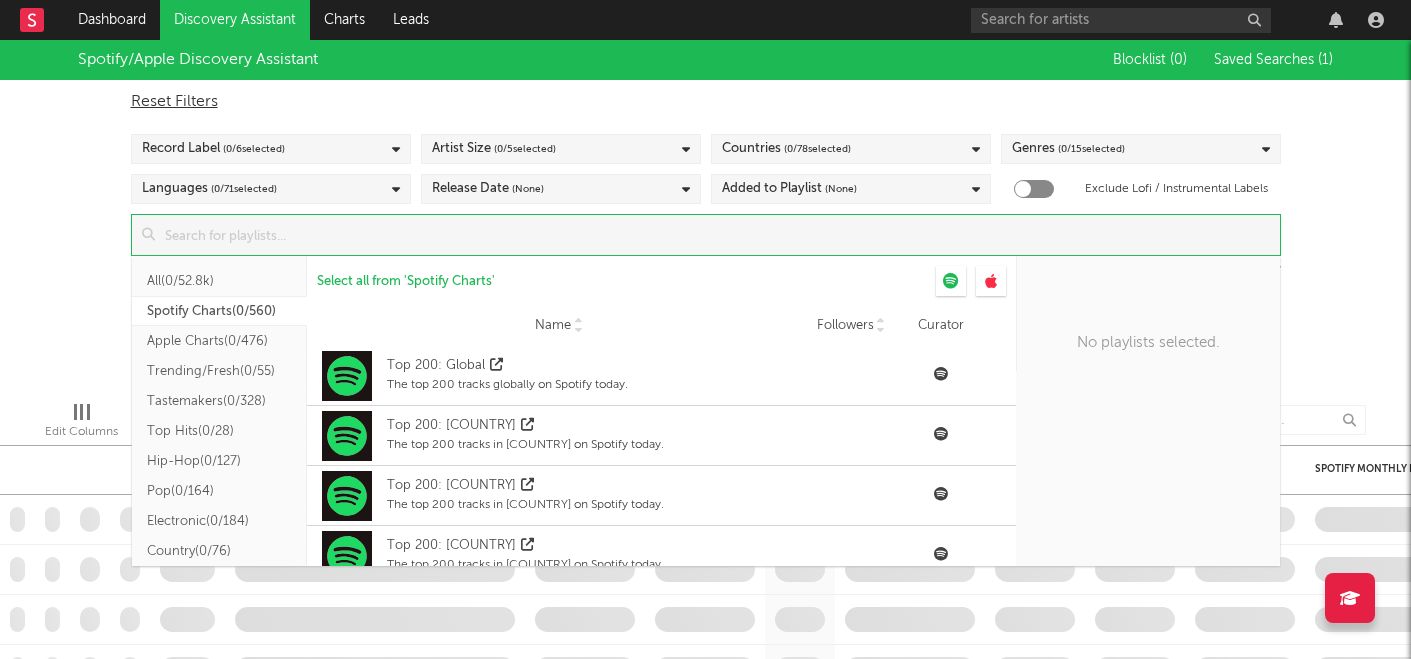 click on "Spotify/Apple Discovery Assistant Blocklist   ( 0 ) Saved Searches   ( 1 ) Reset Filters Record Label ( 0 / 6  selected) Artist Size ( 0 / 5  selected) Countries ( 0 / 78  selected) Genres ( 0 / 15  selected) Languages ( 0 / 71  selected) Release Date (None) Added to Playlist (None) Exclude Lofi / Instrumental Labels Update Results All  ( 0/52.8k ) Spotify Charts  ( 0/560 ) Apple Charts  ( 0/476 ) Trending/Fresh  ( 0/55 ) Tastemakers  ( 0/328 ) Top Hits  ( 0/28 ) Hip-Hop  ( 0/127 ) Pop  ( 0/164 ) Electronic  ( 0/184 ) Country  ( 0/76 ) R&B/Soul  ( 0/58 ) Rock  ( 0/77 ) Indie  ( 0/78 ) Folk/Americana  ( 0/52 ) Latin  ( 0/304 ) Asia  ( 0/242 ) ANZ  ( 0/6 ) Africa  ( 0/21 ) Germany  ( 0/26 ) Italy  ( 0/25 ) France  ( 0/30 ) Turkey  ( 0/22 ) India  ( 0/35 ) Benelux  ( 0/21 ) Eastern Europe  ( 0/34 ) Nordic  ( 0/27 ) Middle East  ( 0/32 ) Canada  ( 0/1 ) Chill  ( 0/19 ) Other  ( 0/49.7k ) Select all from ' Spotify Charts ' Name Followers Curator Name Top 200: Global The top 200 tracks globally on Spotify today." at bounding box center [705, 212] 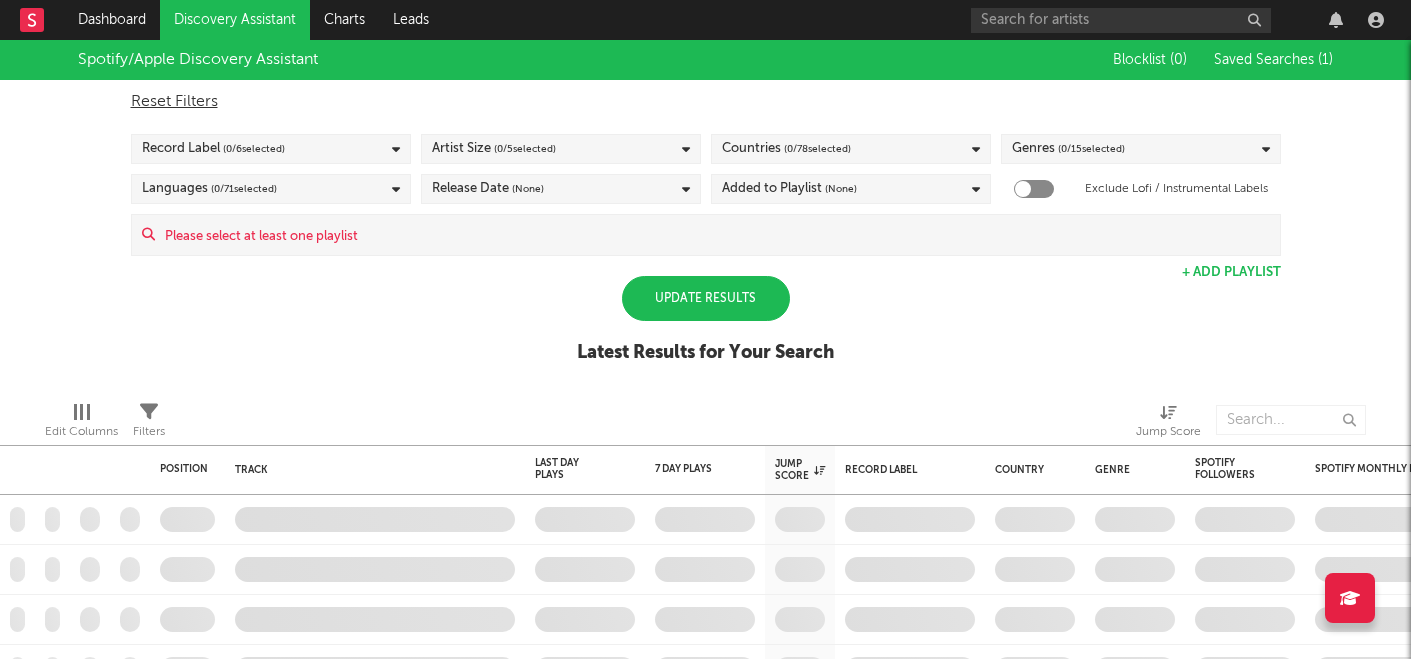click on "Record Label ( 0 / 6  selected)" at bounding box center [271, 149] 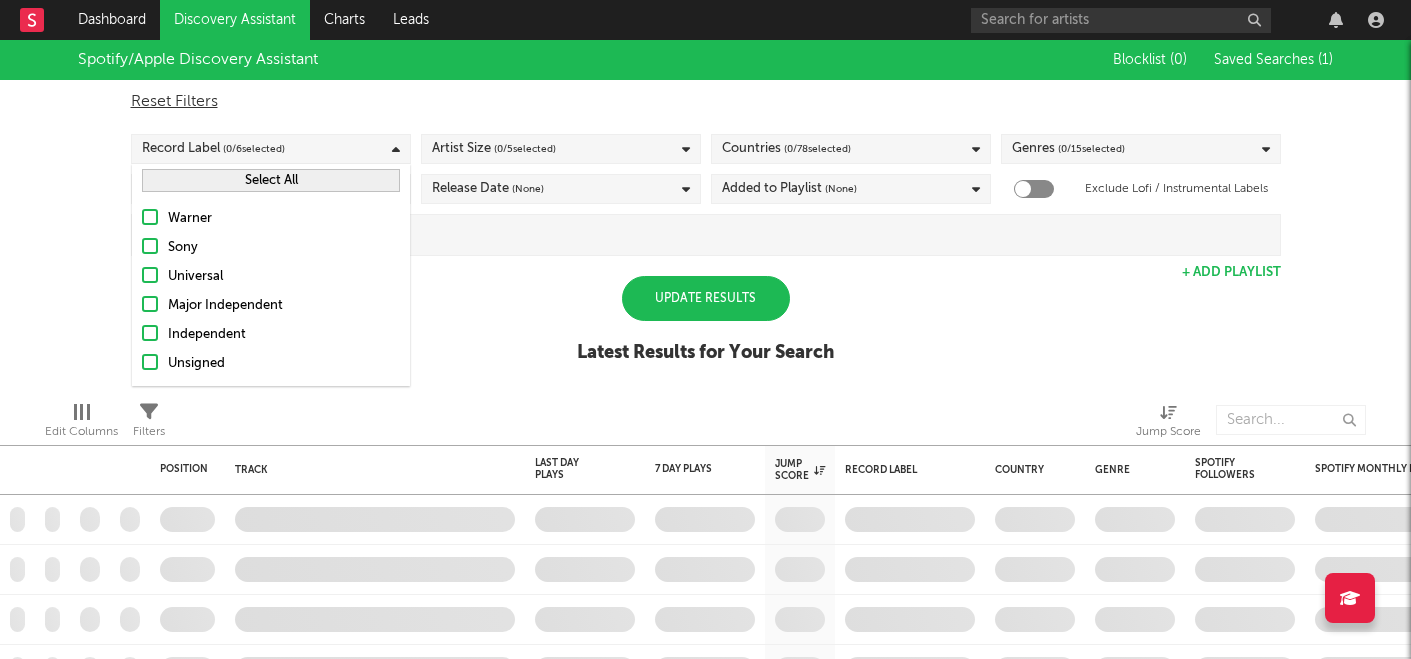 click at bounding box center [150, 362] 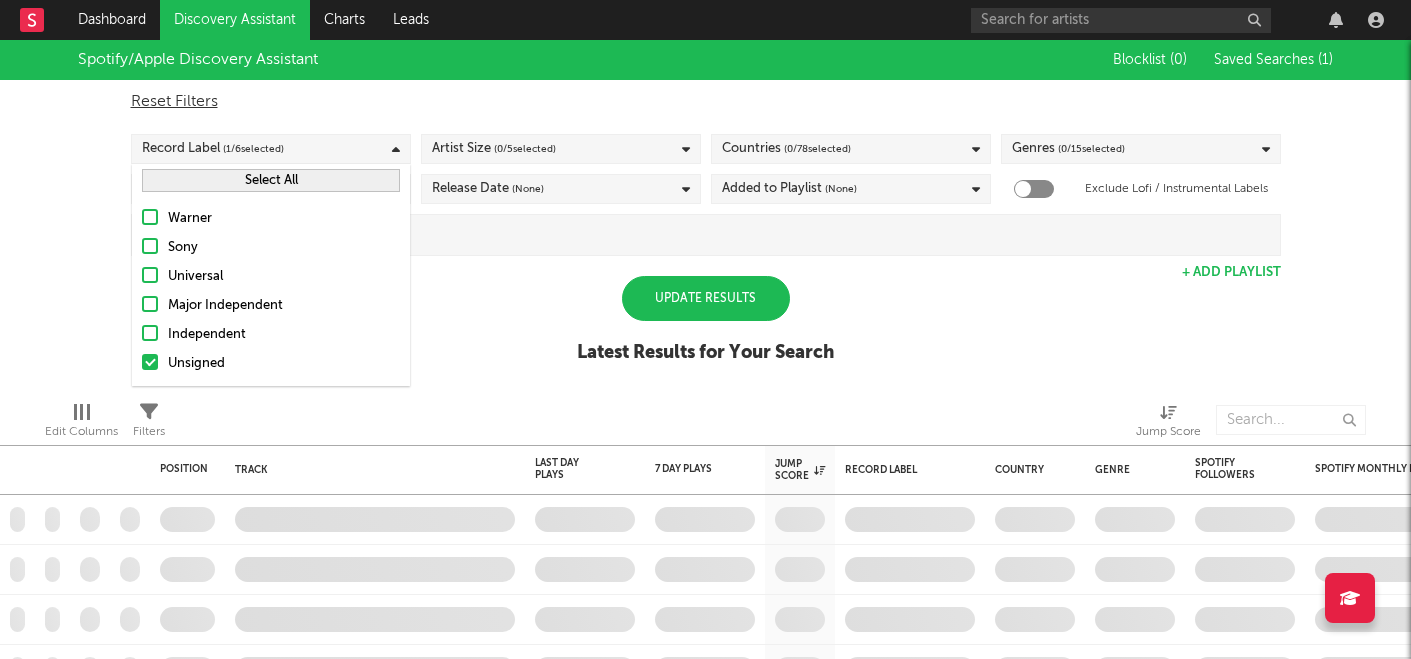 click on "( 0 / 5  selected)" at bounding box center [525, 149] 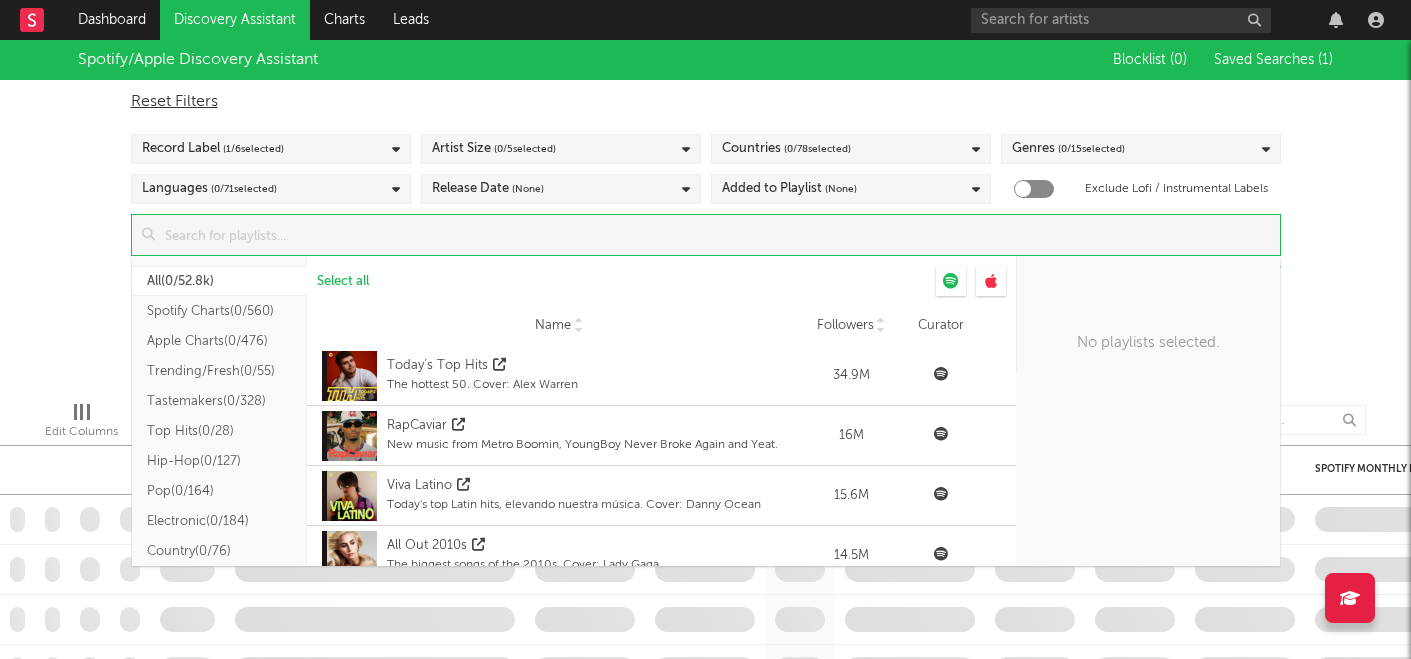 click at bounding box center [717, 235] 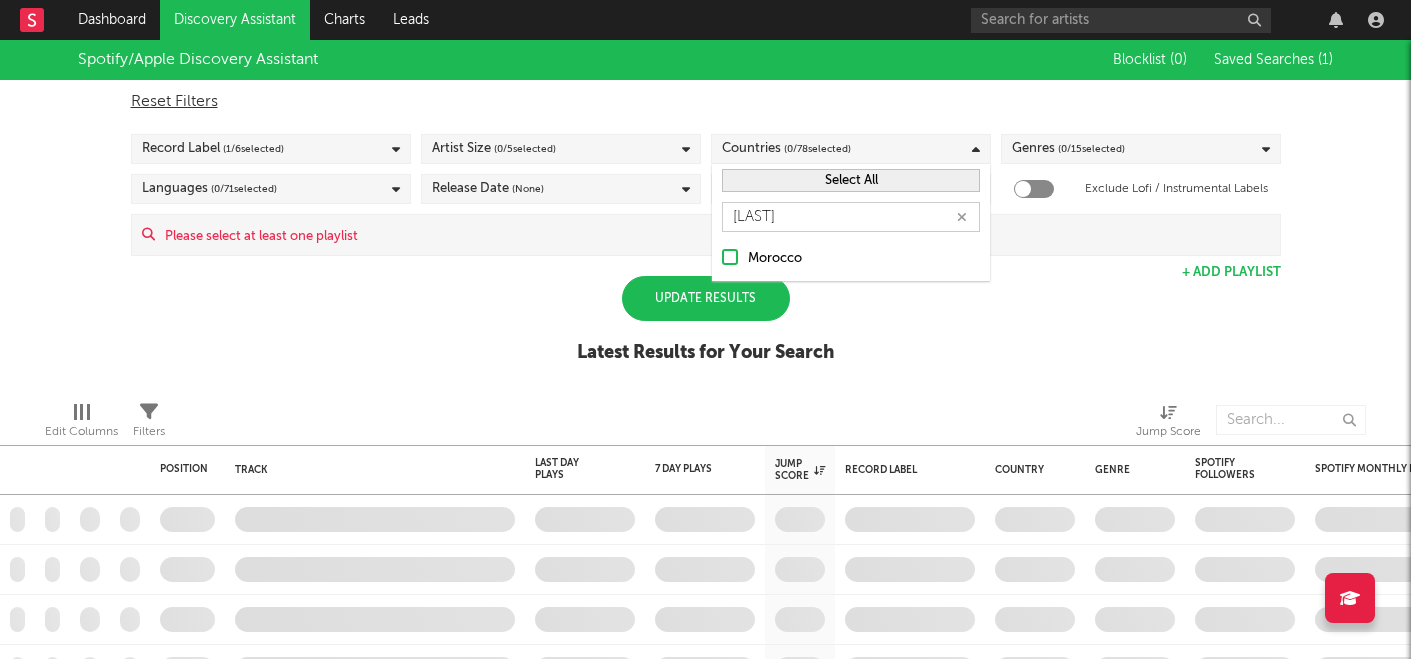 type on "moro" 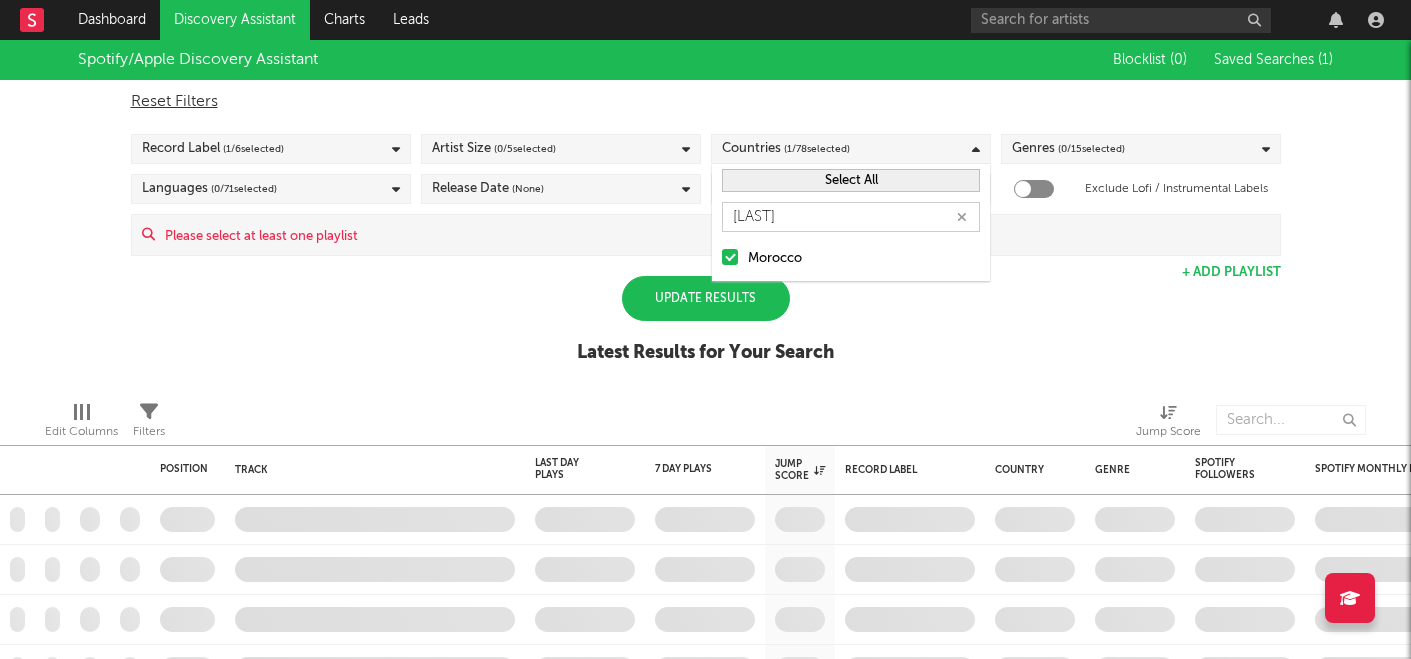 click on "Spotify/Apple Discovery Assistant Blocklist   ( 0 ) Saved Searches   ( 1 ) Reset Filters Record Label ( 1 / 6  selected) Artist Size ( 0 / 5  selected) Countries ( 1 / 78  selected) Genres ( 0 / 15  selected) Languages ( 0 / 71  selected) Release Date (None) Added to Playlist (None) Exclude Lofi / Instrumental Labels Update Results + Add Playlist Update Results Latest Results for Your Search" at bounding box center [705, 212] 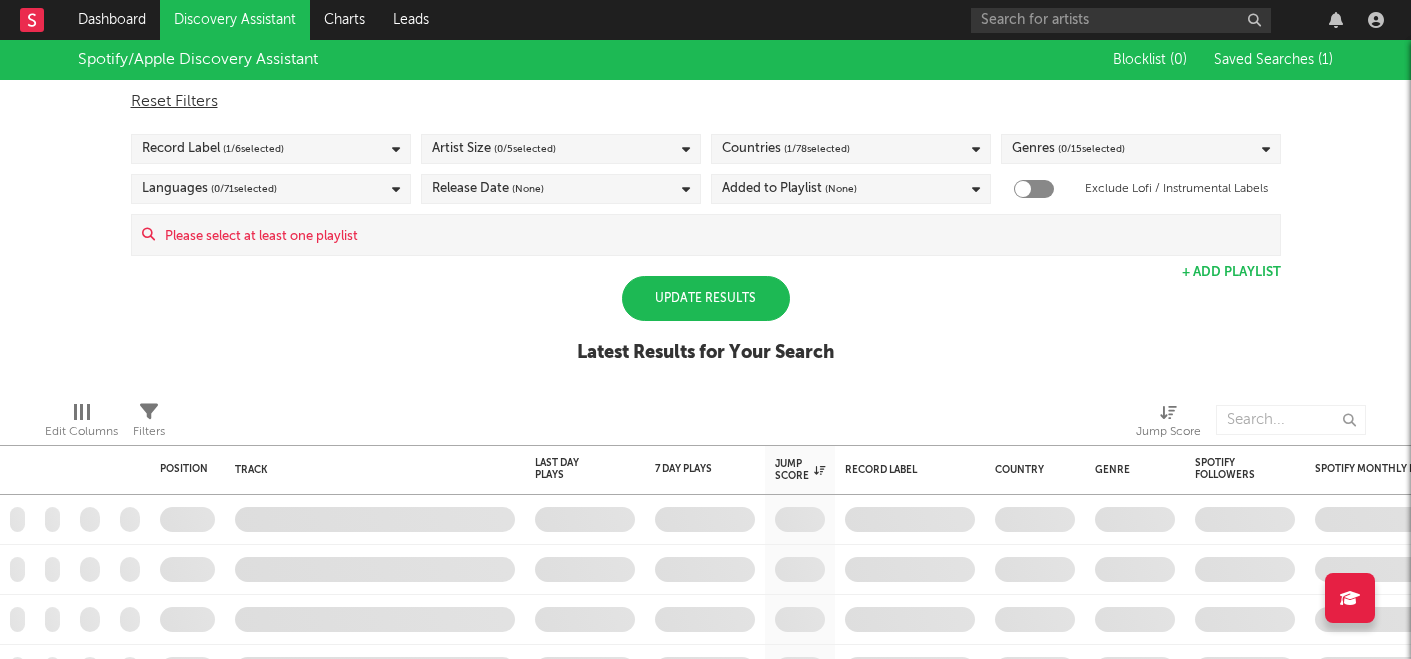 click on "Update Results" at bounding box center (706, 298) 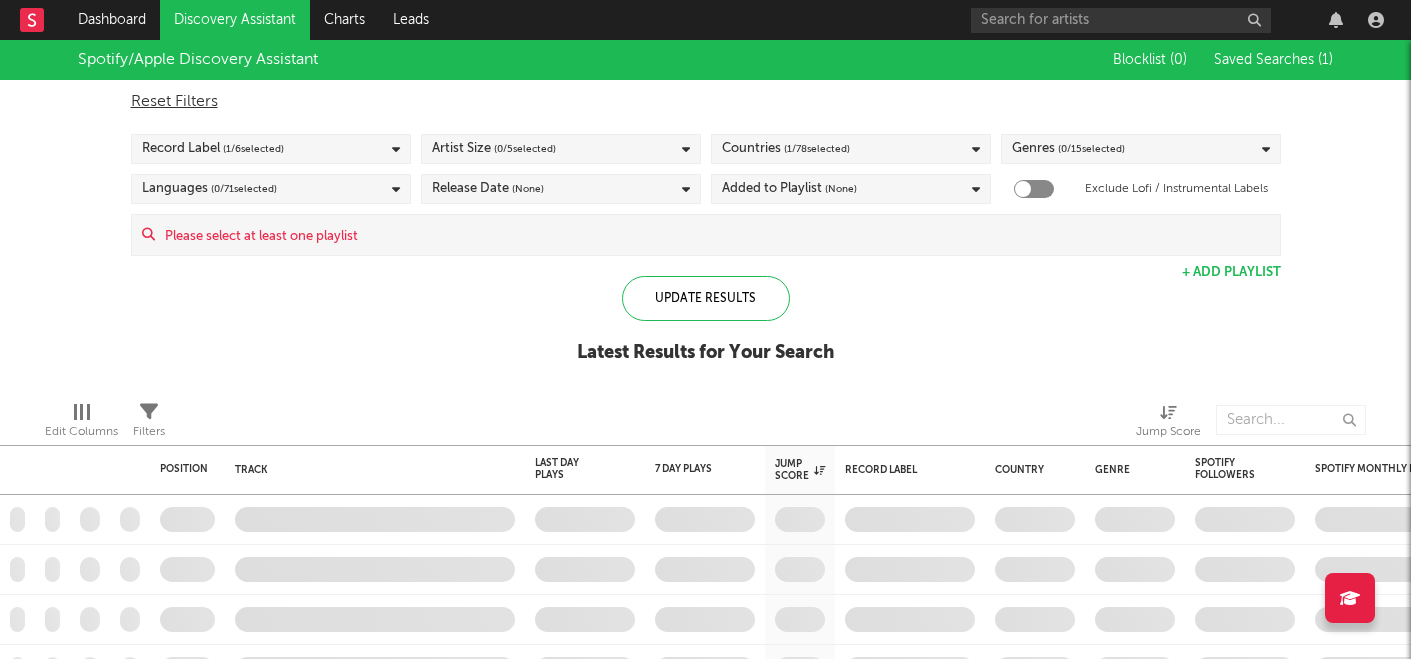 click at bounding box center [717, 235] 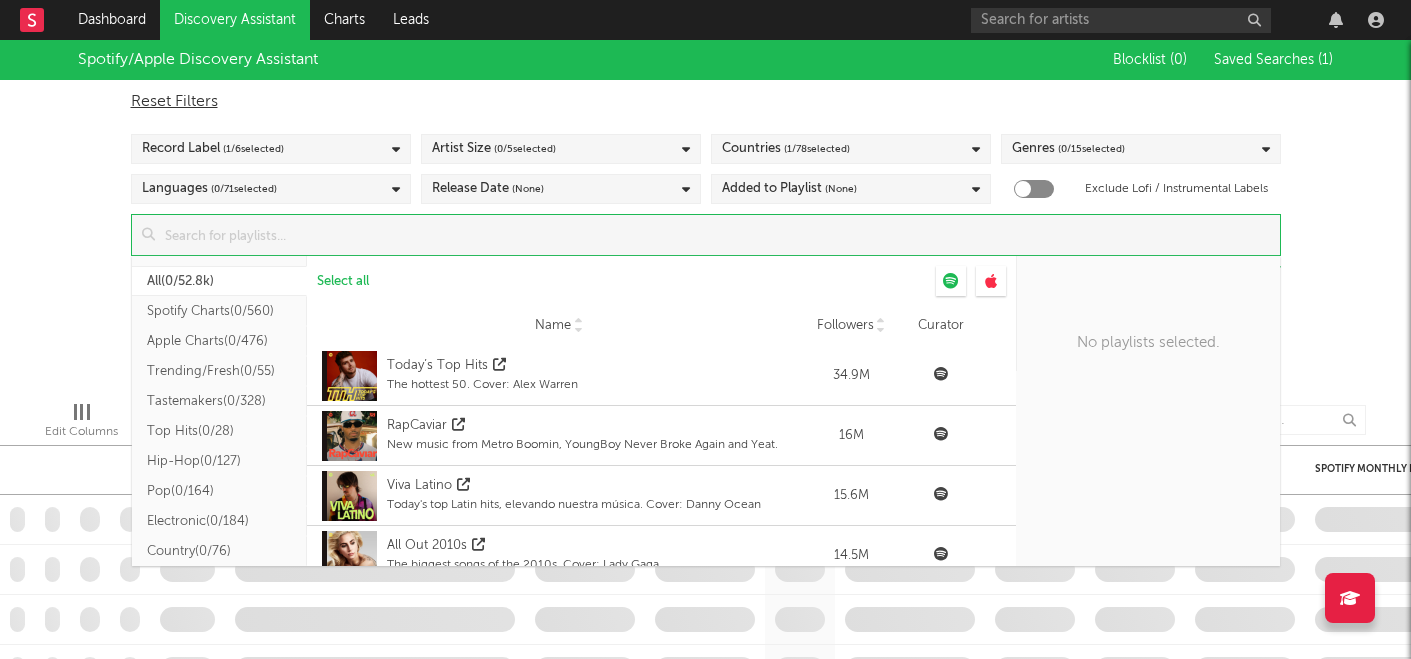 click on "All  ( 0/52.8k )" at bounding box center (219, 281) 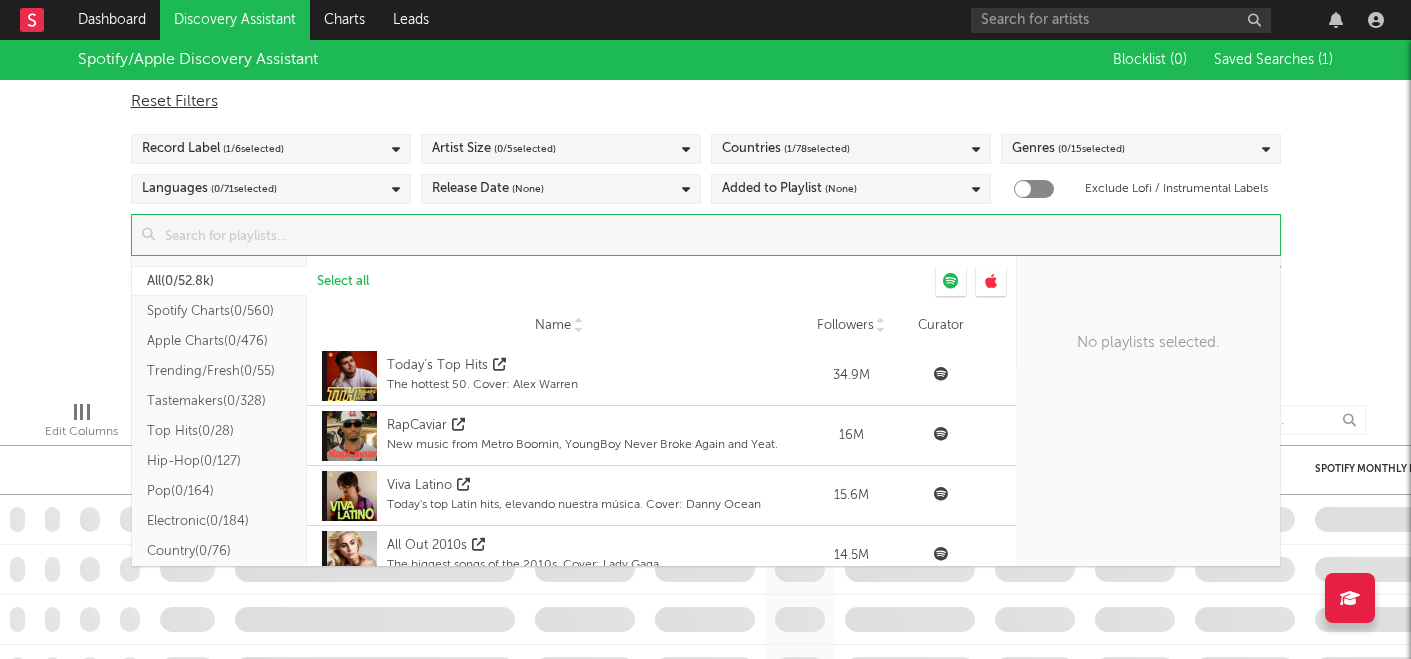 click on "Spotify/Apple Discovery Assistant Blocklist   ( 0 ) Saved Searches   ( 1 ) Reset Filters Record Label ( 1 / 6  selected) Artist Size ( 0 / 5  selected) Countries ( 1 / 78  selected) Genres ( 0 / 15  selected) Languages ( 0 / 71  selected) Release Date (None) Added to Playlist (None) Exclude Lofi / Instrumental Labels Update Results All  ( 0/52.8k ) Spotify Charts  ( 0/560 ) Apple Charts  ( 0/476 ) Trending/Fresh  ( 0/55 ) Tastemakers  ( 0/328 ) Top Hits  ( 0/28 ) Hip-Hop  ( 0/127 ) Pop  ( 0/164 ) Electronic  ( 0/184 ) Country  ( 0/76 ) R&B/Soul  ( 0/58 ) Rock  ( 0/77 ) Indie  ( 0/78 ) Folk/Americana  ( 0/52 ) Latin  ( 0/304 ) Asia  ( 0/242 ) ANZ  ( 0/6 ) Africa  ( 0/21 ) Germany  ( 0/26 ) Italy  ( 0/25 ) France  ( 0/30 ) Turkey  ( 0/22 ) India  ( 0/35 ) Benelux  ( 0/21 ) Eastern Europe  ( 0/34 ) Nordic  ( 0/27 ) Middle East  ( 0/32 ) Canada  ( 0/1 ) Chill  ( 0/19 ) Other  ( 0/49.7k ) Select all Name Followers Curator Name Today’s Top Hits The hottest 50. Cover: Alex Warren Followers 34.9M Curator Name 16M" at bounding box center (705, 212) 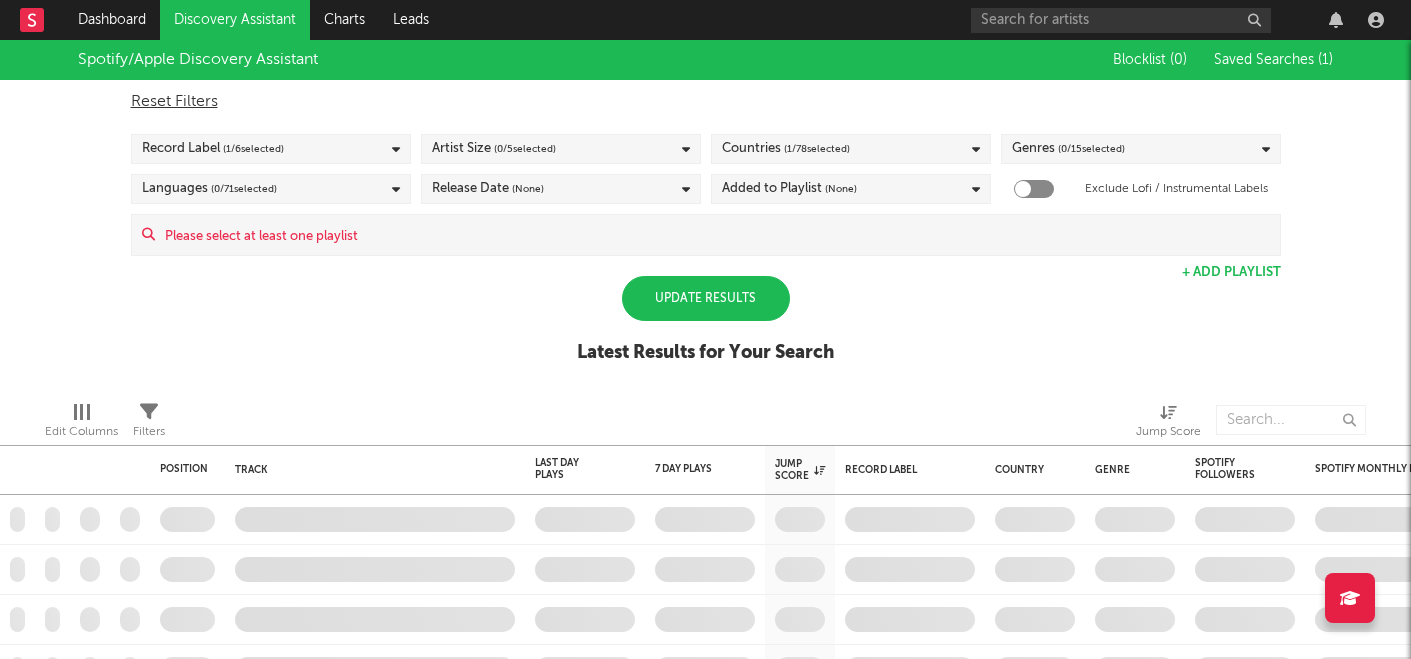 click on "Update Results" at bounding box center (706, 298) 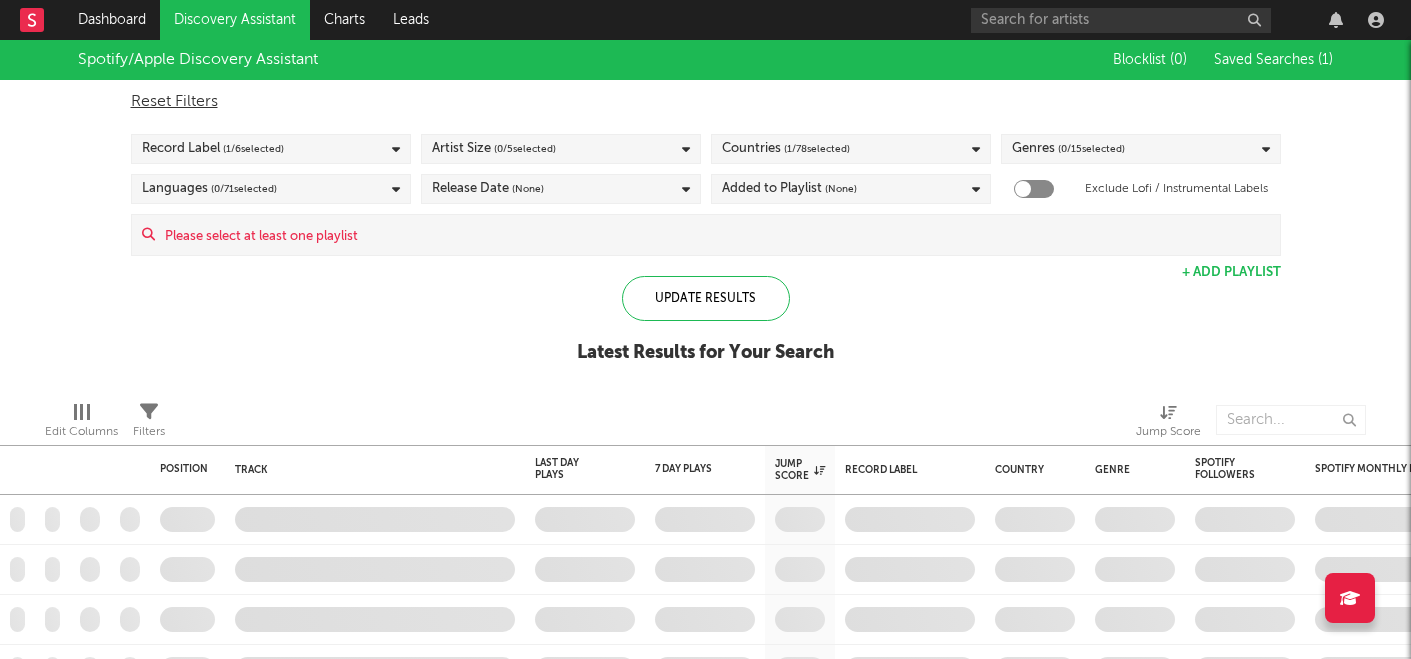 click at bounding box center [717, 235] 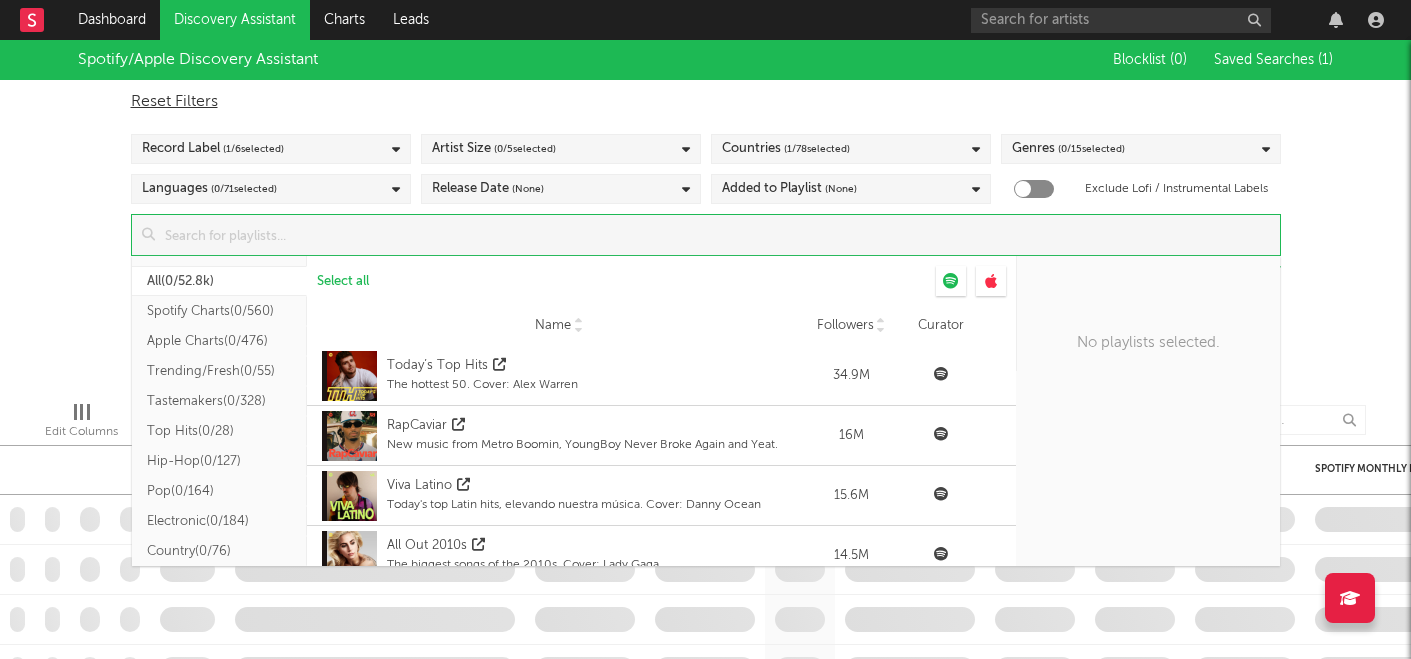 click on "Spotify Charts  ( 0/560 )" at bounding box center (219, 311) 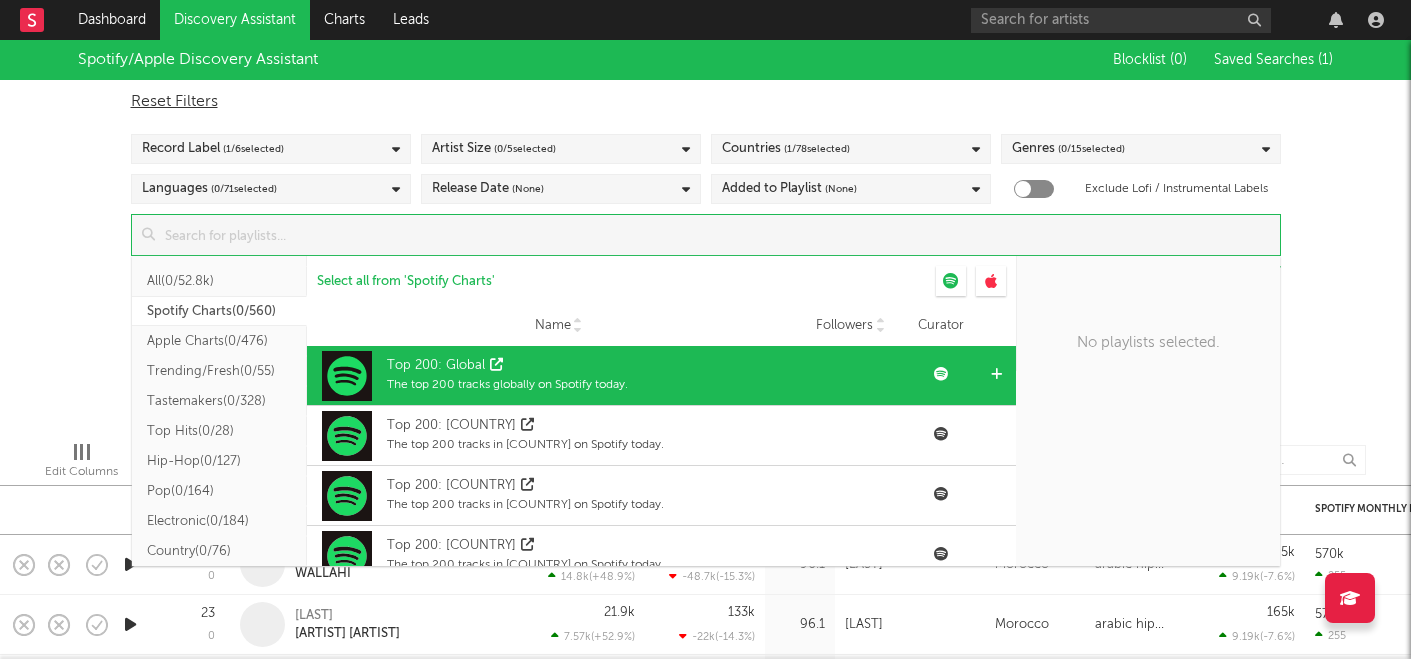 click on "Top 200: Global" at bounding box center (436, 366) 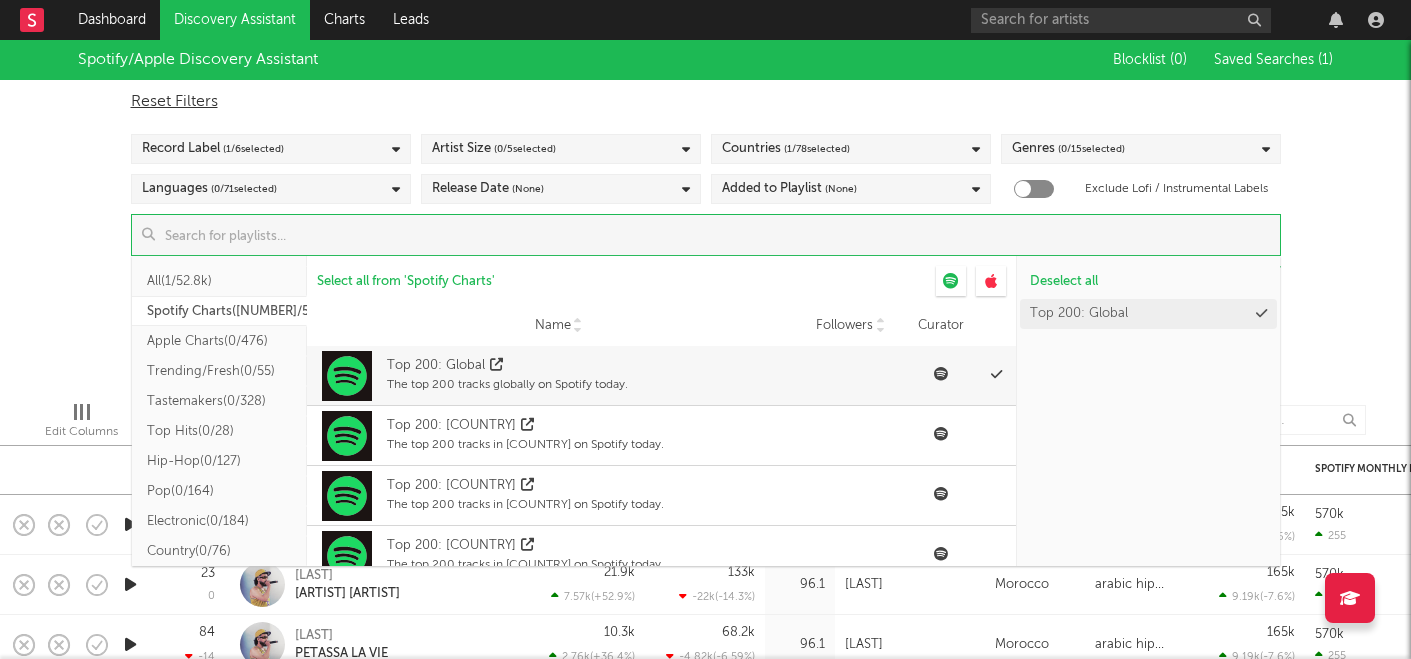 click on "Spotify/Apple Discovery Assistant Blocklist   ( 0 ) Saved Searches   ( 1 ) Reset Filters Record Label ( 1 / 6  selected) Artist Size ( 0 / 5  selected) Countries ( 1 / 78  selected) Genres ( 0 / 15  selected) Languages ( 0 / 71  selected) Release Date (None) Added to Playlist (None) Exclude Lofi / Instrumental Labels Update Results All  ( 1/52.8k ) Spotify Charts  ( 1/560 ) Apple Charts  ( 0/476 ) Trending/Fresh  ( 0/55 ) Tastemakers  ( 0/328 ) Top Hits  ( 0/28 ) Hip-Hop  ( 0/127 ) Pop  ( 0/164 ) Electronic  ( 0/184 ) Country  ( 0/76 ) R&B/Soul  ( 0/58 ) Rock  ( 0/77 ) Indie  ( 0/78 ) Folk/Americana  ( 0/52 ) Latin  ( 0/304 ) Asia  ( 0/242 ) ANZ  ( 0/6 ) Africa  ( 0/21 ) Germany  ( 0/26 ) Italy  ( 0/25 ) France  ( 0/30 ) Turkey  ( 0/22 ) India  ( 0/35 ) Benelux  ( 0/21 ) Eastern Europe  ( 0/34 ) Nordic  ( 0/27 ) Middle East  ( 0/32 ) Canada  ( 0/1 ) Chill  ( 0/19 ) Other  ( 0/49.7k ) Select all from ' Spotify Charts ' Name Followers Curator Name Top 200: Global The top 200 tracks globally on Spotify today." at bounding box center [705, 212] 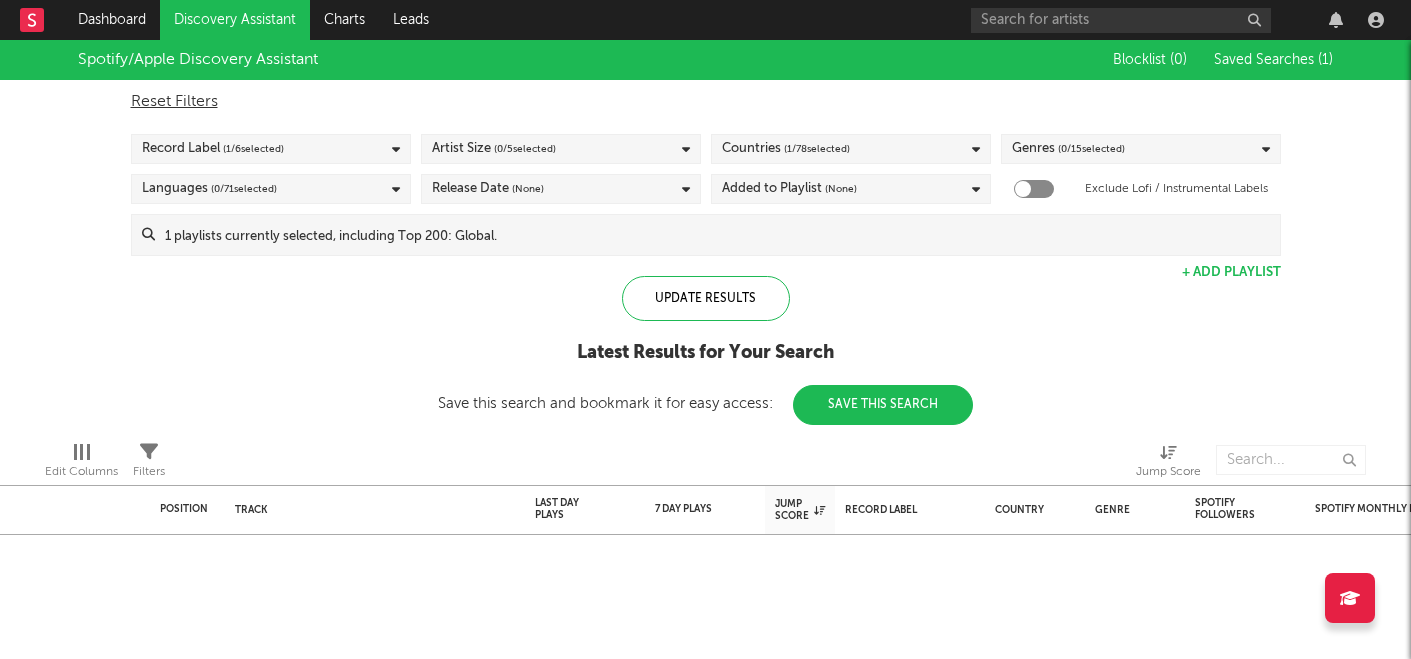 click at bounding box center [717, 235] 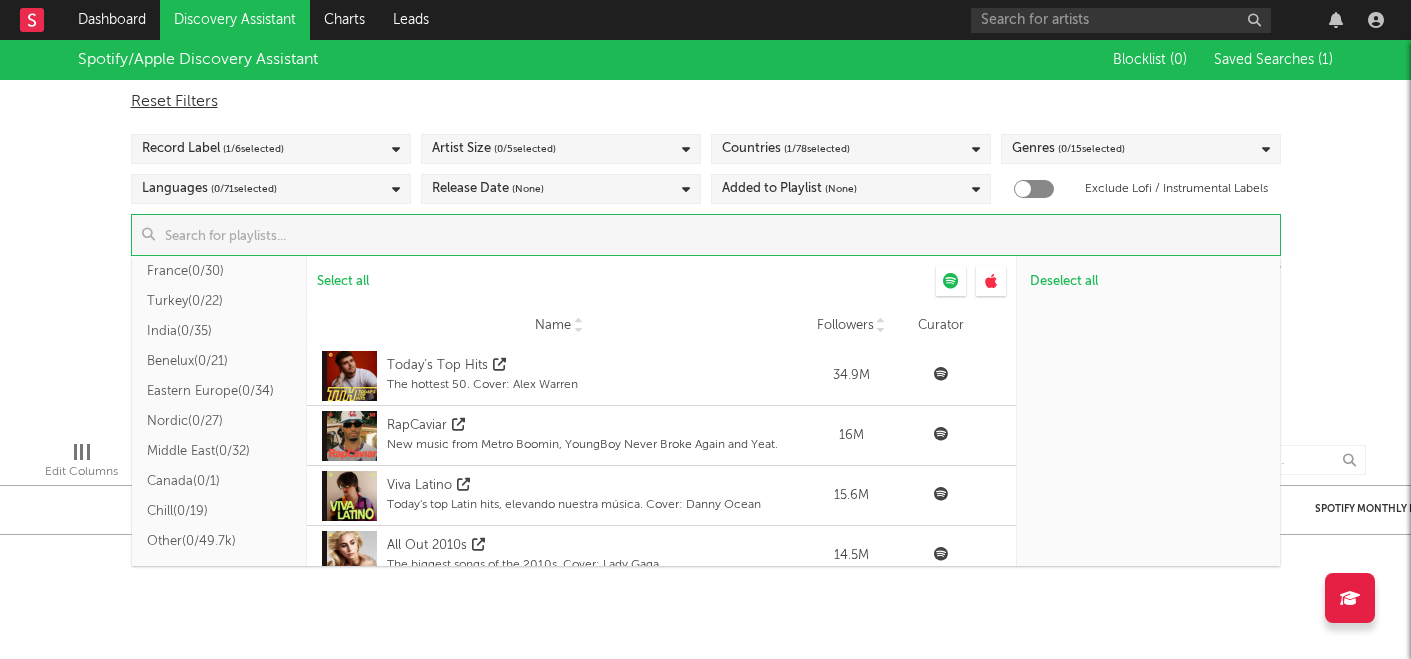 scroll, scrollTop: 0, scrollLeft: 0, axis: both 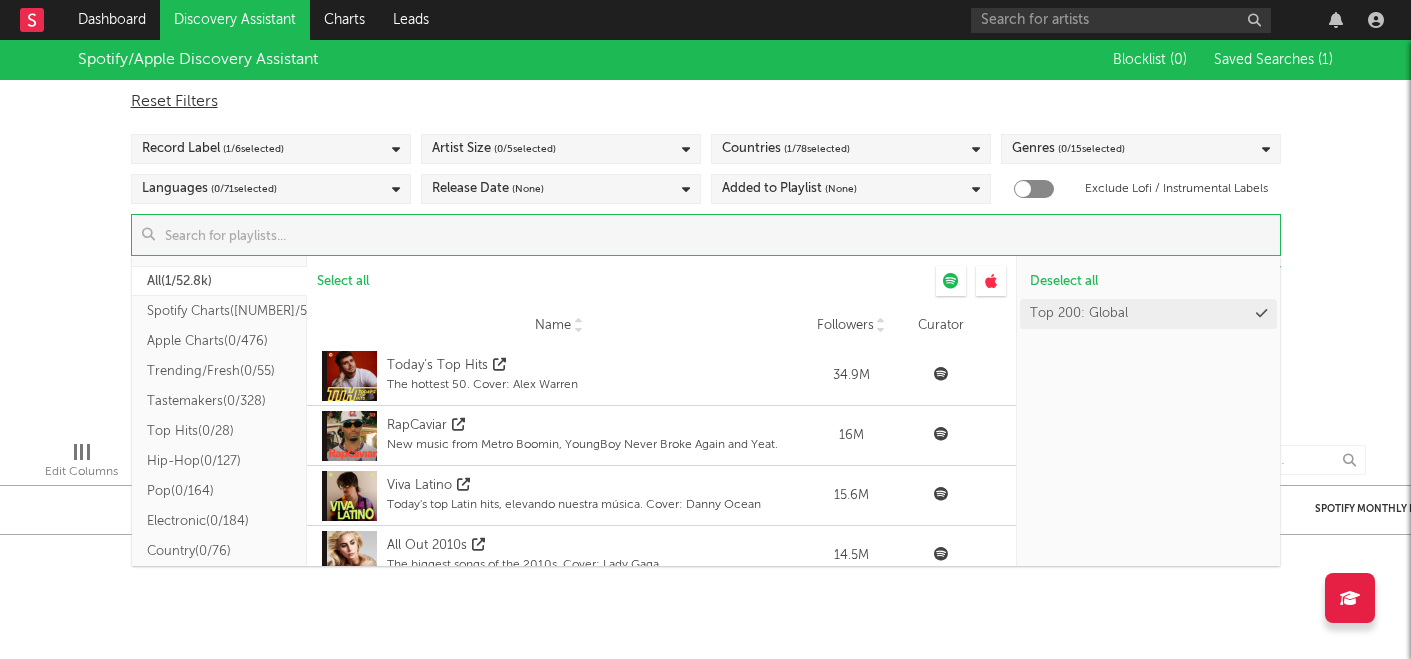 click on "Spotify Charts  ( 1/560 )" at bounding box center (219, 311) 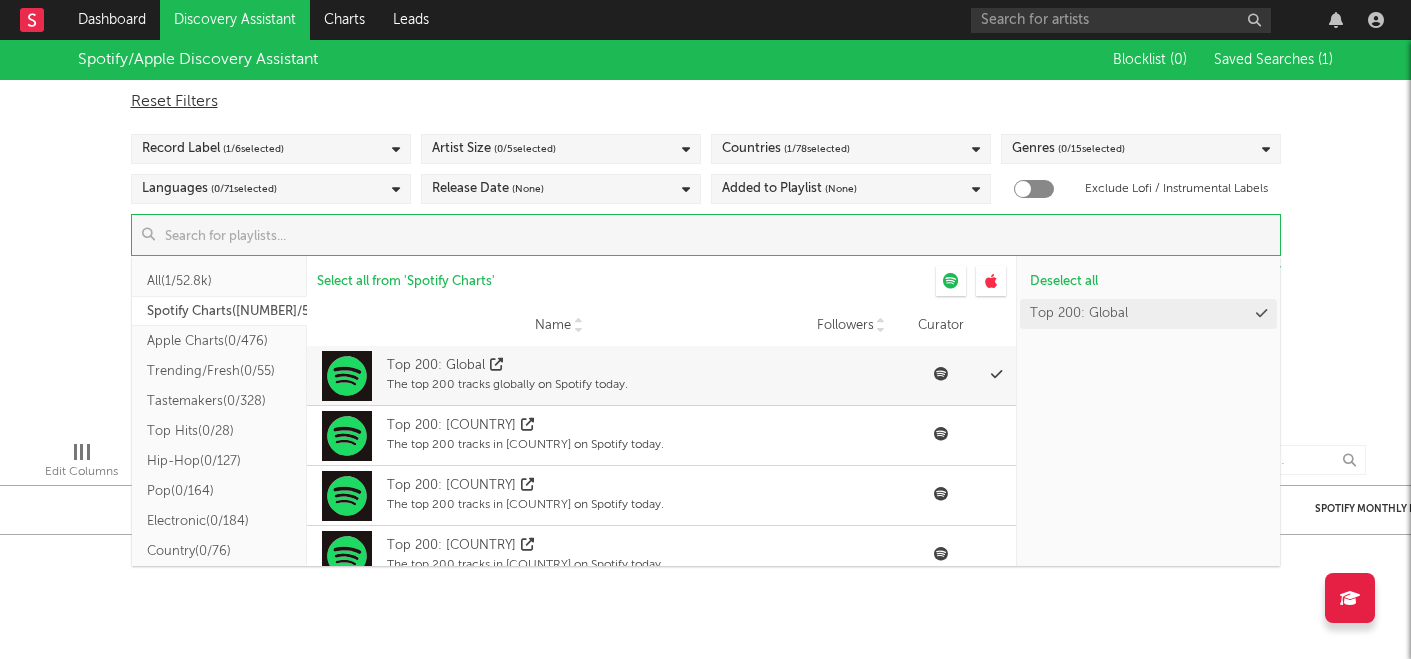 click on "Apple Charts  ( 0/476 )" at bounding box center [219, 341] 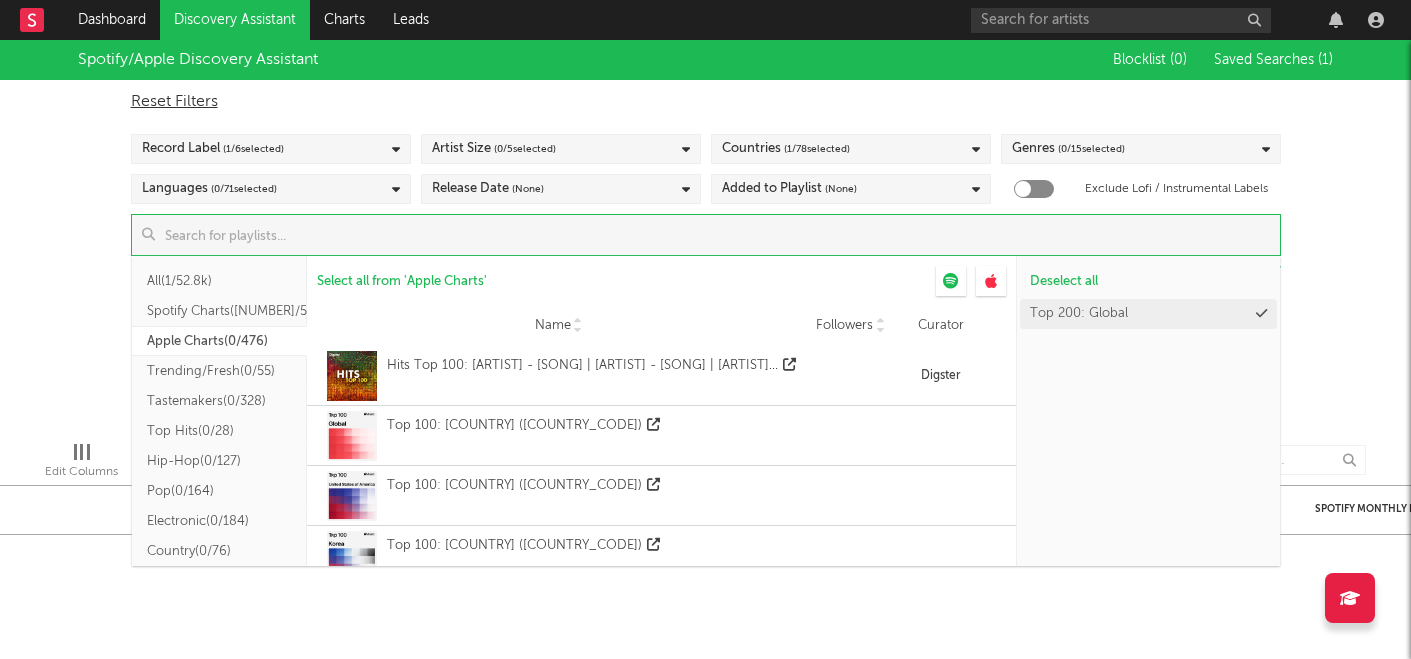click on "Spotify Charts  ( 1/560 )" at bounding box center [219, 311] 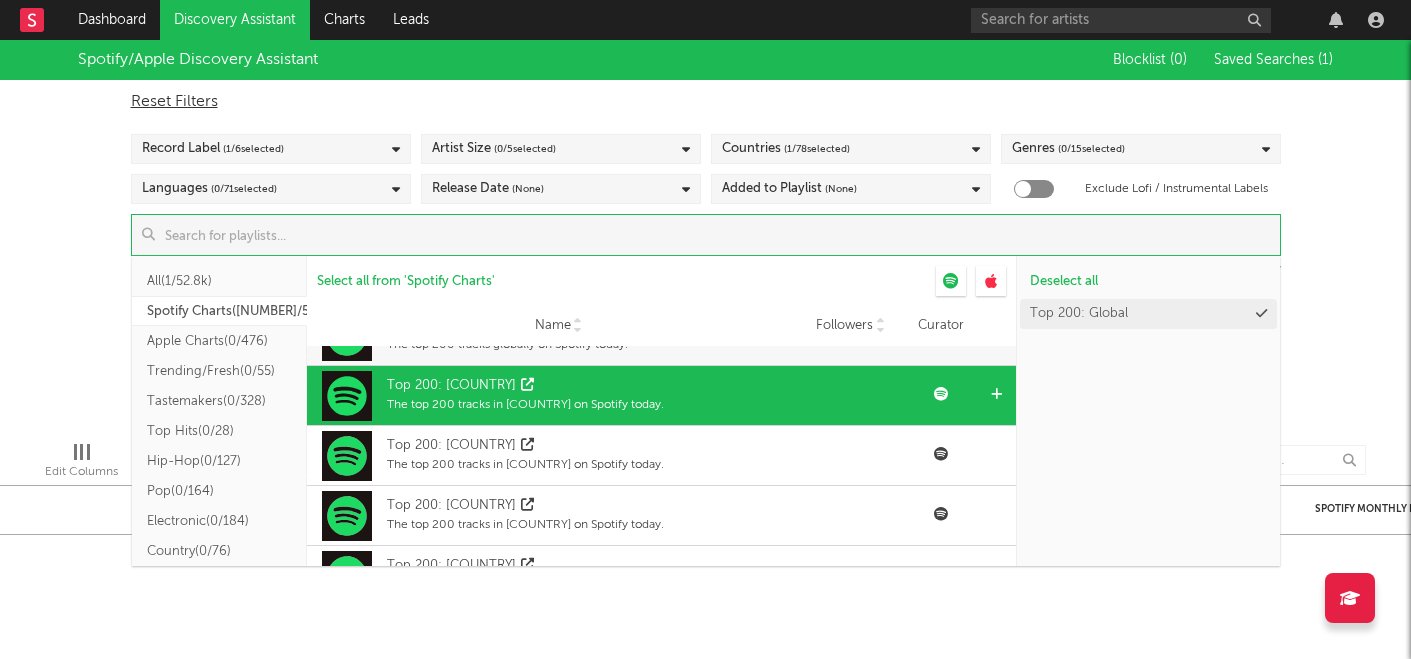 scroll, scrollTop: 79, scrollLeft: 0, axis: vertical 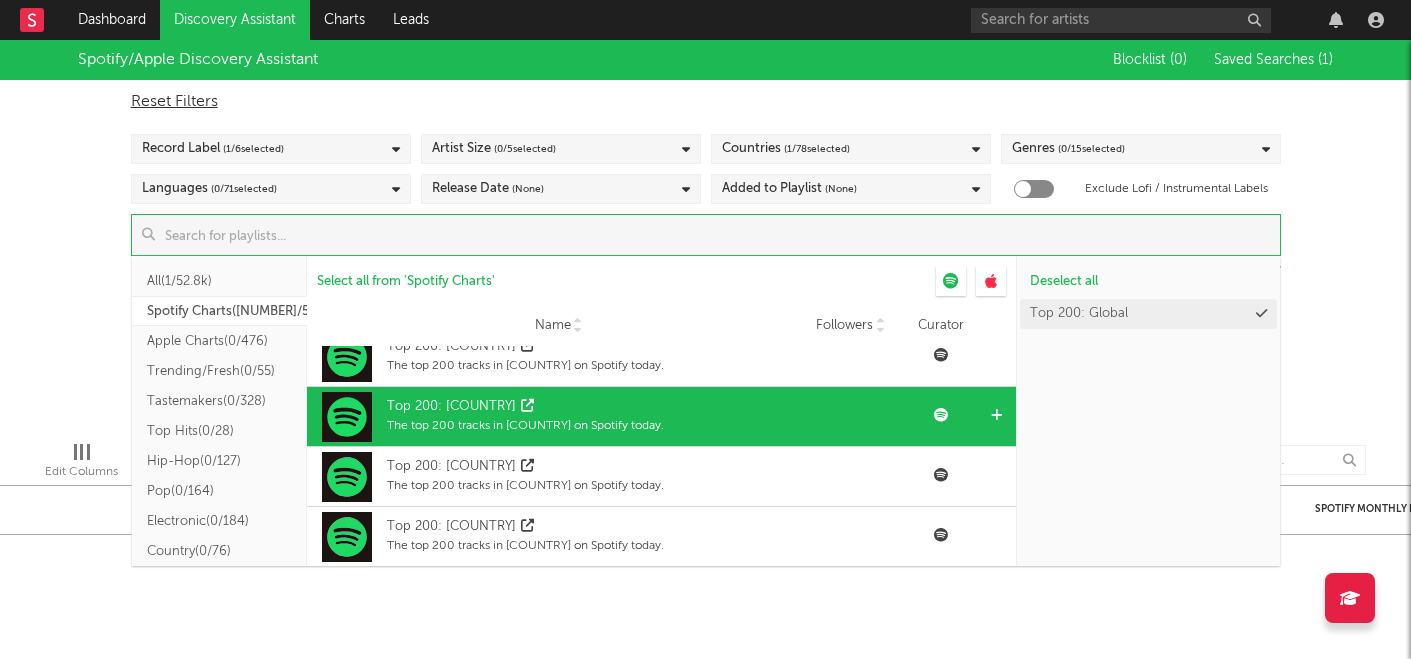 click at bounding box center [996, 415] 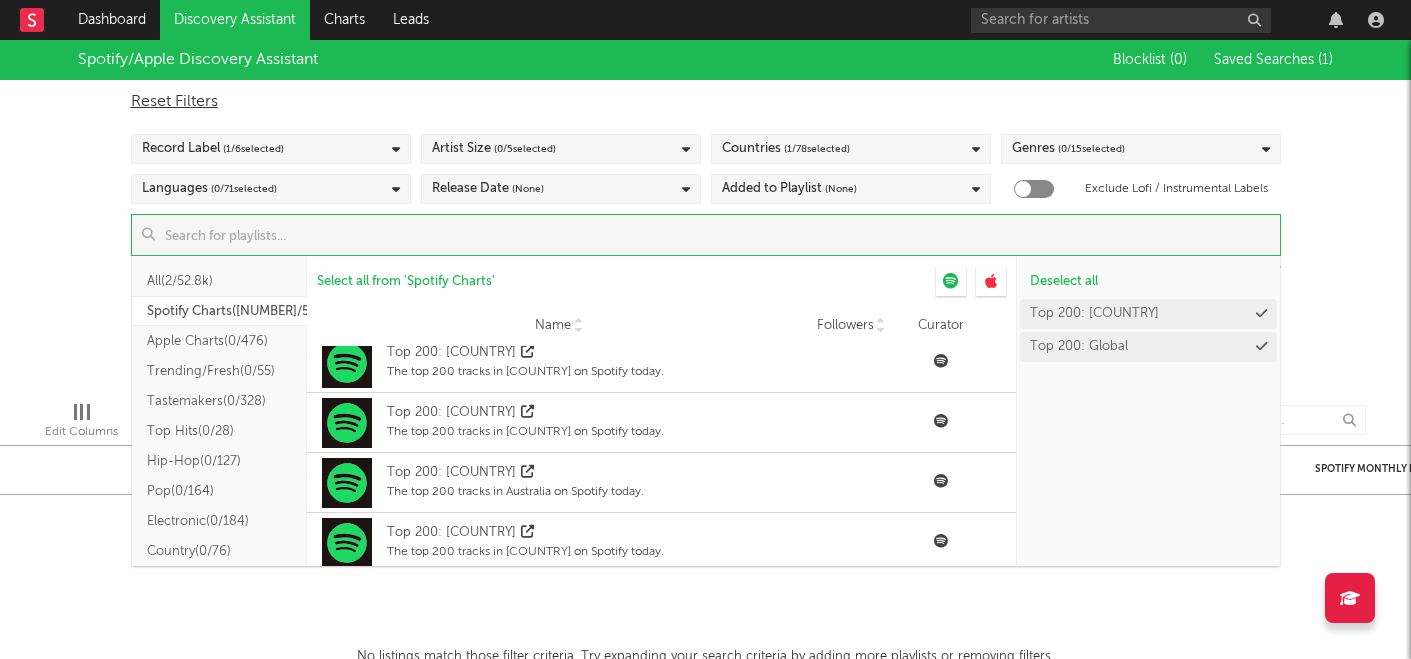 scroll, scrollTop: 208, scrollLeft: 0, axis: vertical 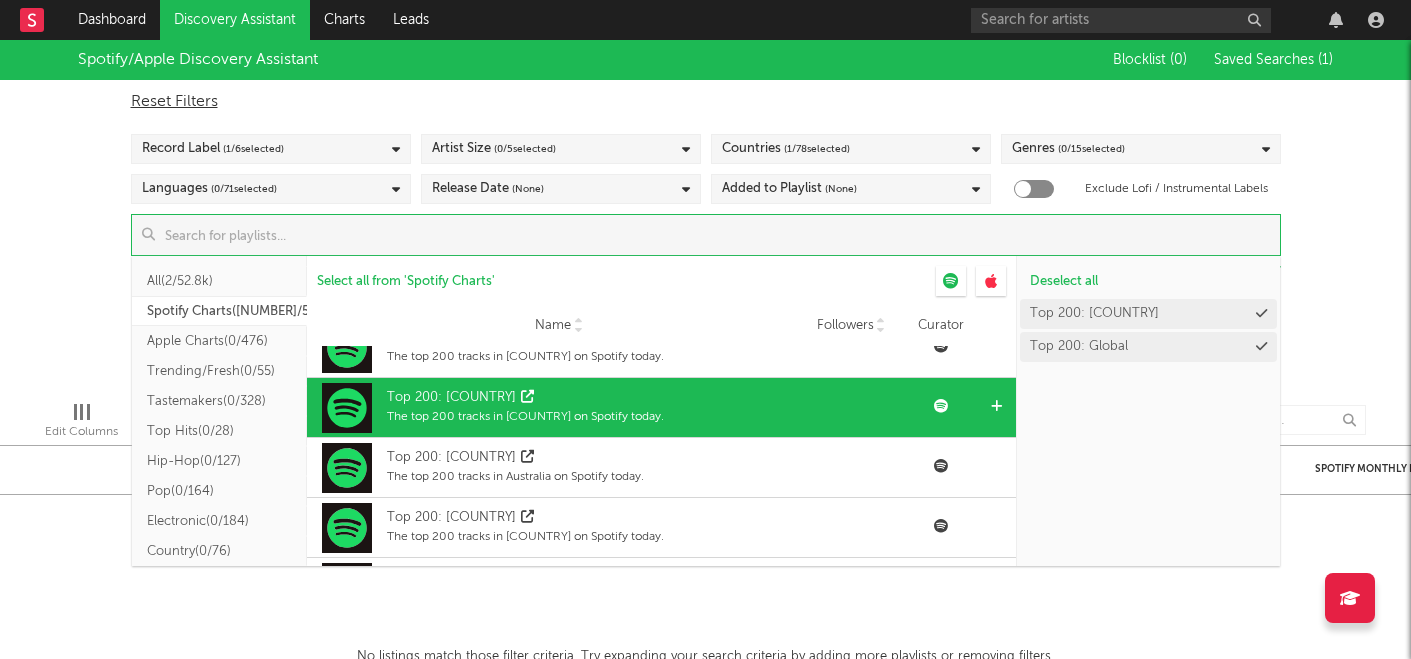 click at bounding box center (996, 406) 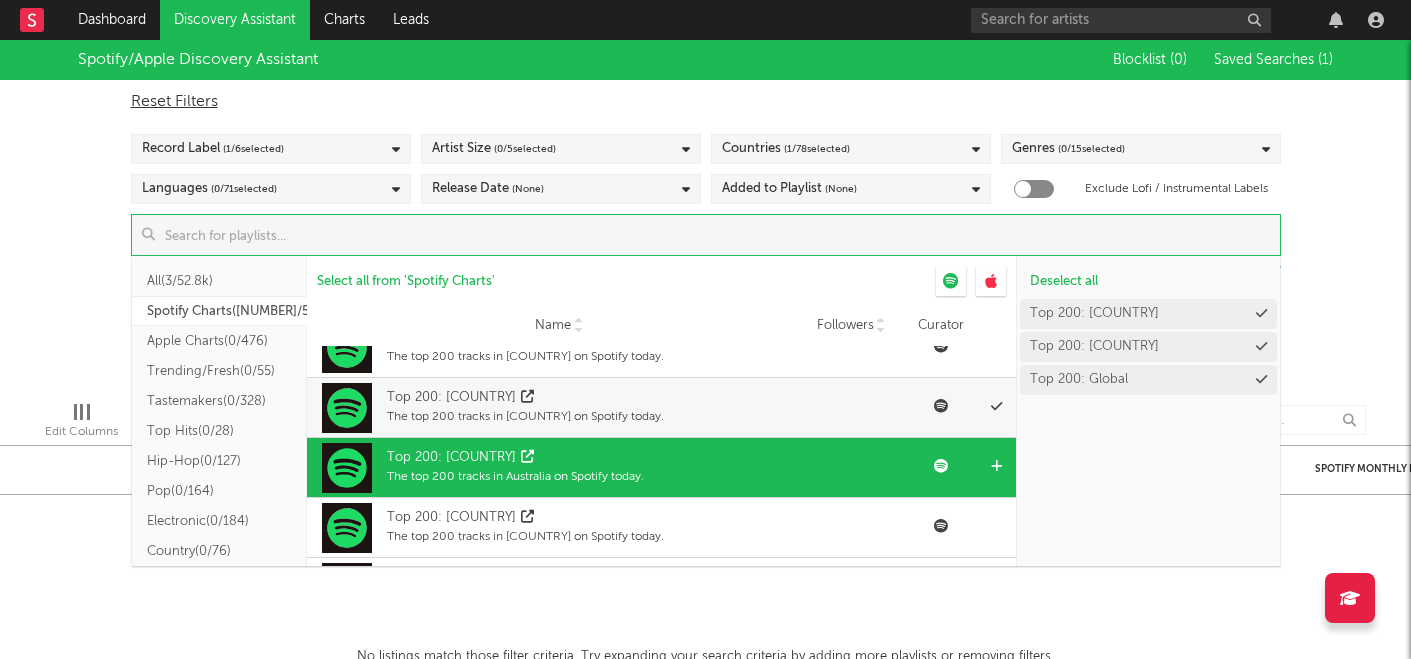 click at bounding box center [996, 466] 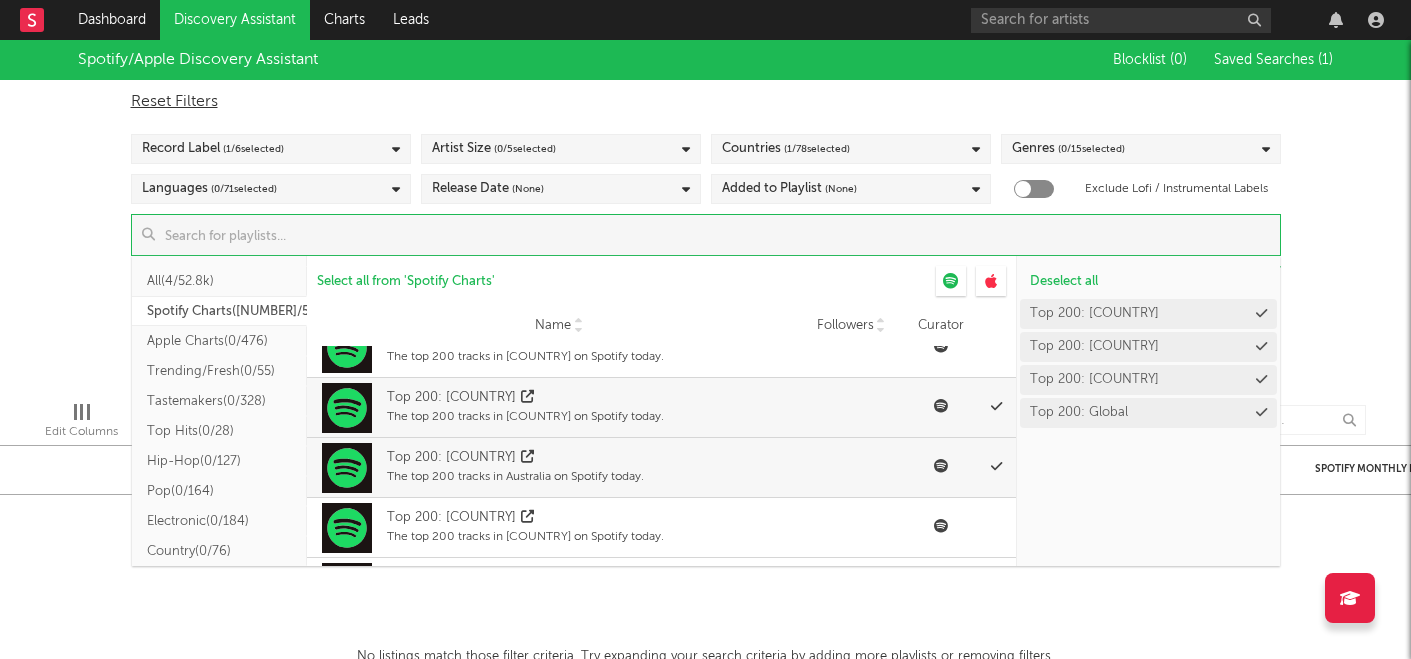 click on "Spotify/Apple Discovery Assistant Blocklist   ( 0 ) Saved Searches   ( 1 ) Reset Filters Record Label ( 1 / 6  selected) Artist Size ( 0 / 5  selected) Countries ( 1 / 78  selected) Genres ( 0 / 15  selected) Languages ( 0 / 71  selected) Release Date (None) Added to Playlist (None) Exclude Lofi / Instrumental Labels Update Results All  ( 4/52.8k ) Spotify Charts  ( 4/560 ) Apple Charts  ( 0/476 ) Trending/Fresh  ( 0/55 ) Tastemakers  ( 0/328 ) Top Hits  ( 0/28 ) Hip-Hop  ( 0/127 ) Pop  ( 0/164 ) Electronic  ( 0/184 ) Country  ( 0/76 ) R&B/Soul  ( 0/58 ) Rock  ( 0/77 ) Indie  ( 0/78 ) Folk/Americana  ( 0/52 ) Latin  ( 0/304 ) Asia  ( 0/242 ) ANZ  ( 0/6 ) Africa  ( 0/21 ) Germany  ( 0/26 ) Italy  ( 0/25 ) France  ( 0/30 ) Turkey  ( 0/22 ) India  ( 0/35 ) Benelux  ( 0/21 ) Eastern Europe  ( 0/34 ) Nordic  ( 0/27 ) Middle East  ( 0/32 ) Canada  ( 0/1 ) Chill  ( 0/19 ) Other  ( 0/49.7k ) Select all from ' Spotify Charts ' Name Followers Curator Name Top 200: United States Followers Curator Name Followers Curator" at bounding box center (705, 212) 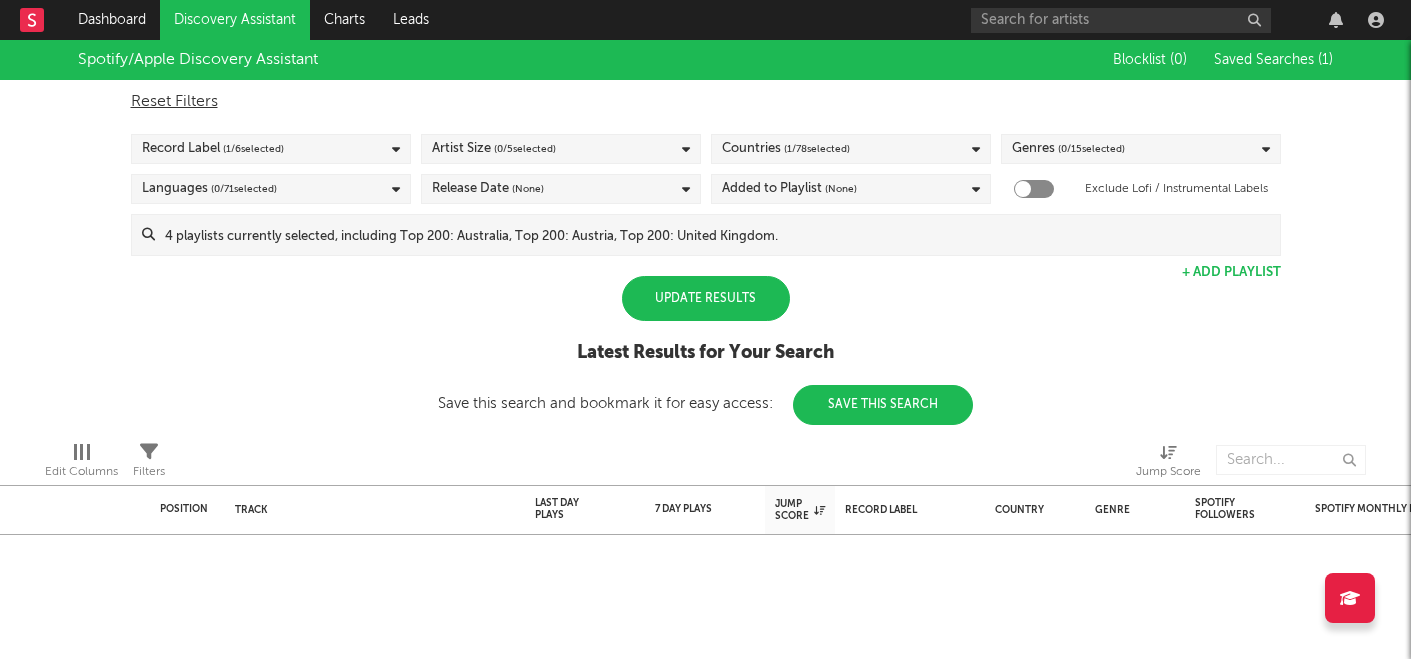 click on "Update Results" at bounding box center (706, 298) 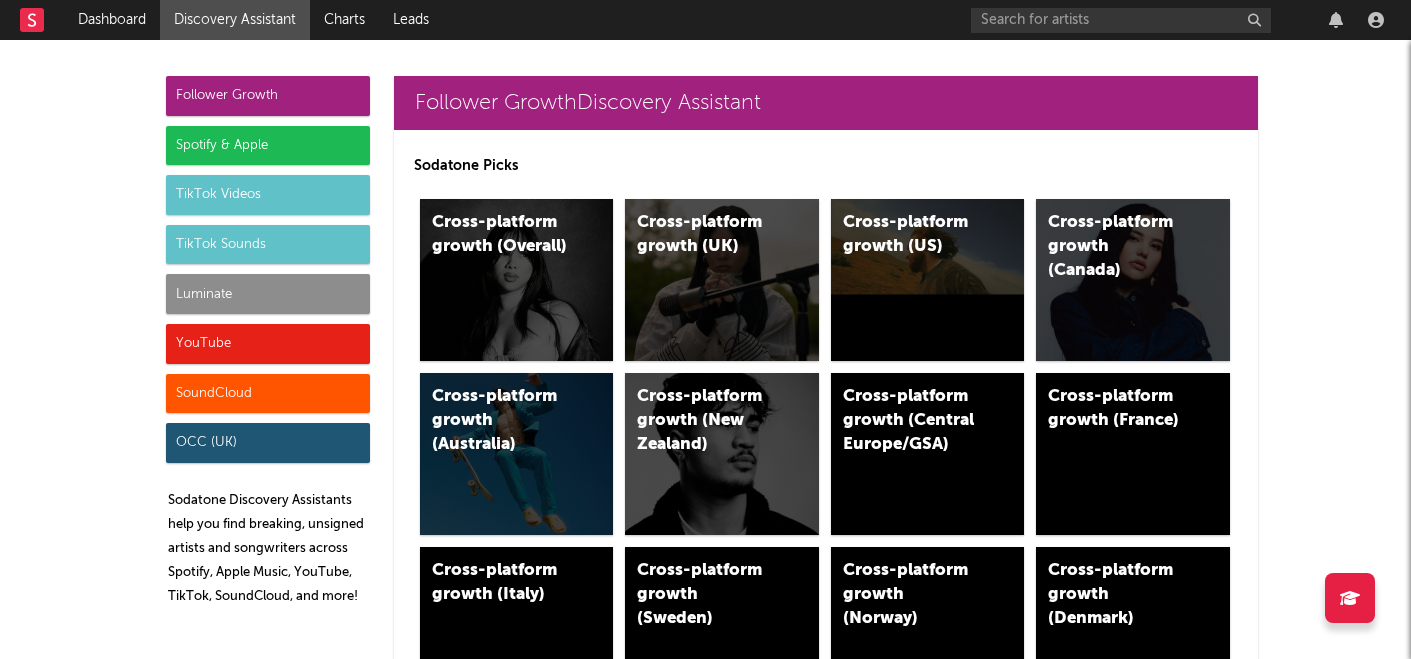 scroll, scrollTop: 0, scrollLeft: 0, axis: both 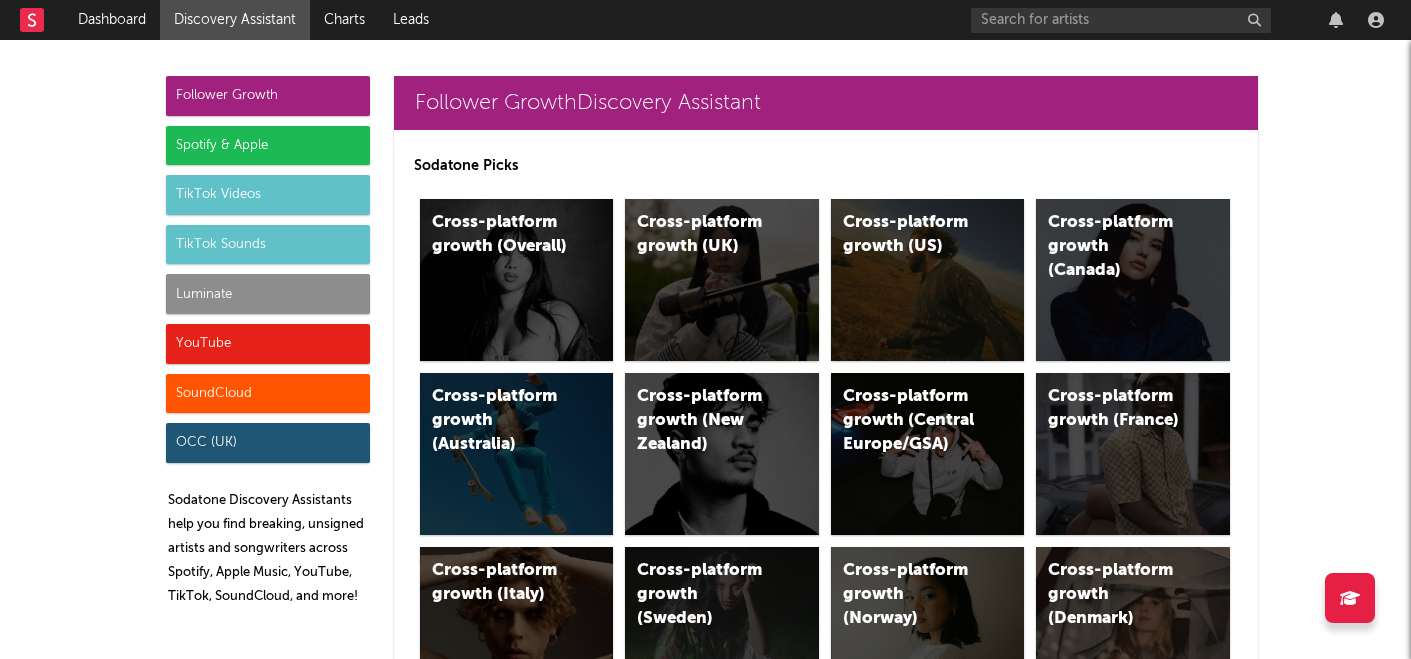 click on "Spotify & Apple" at bounding box center (268, 146) 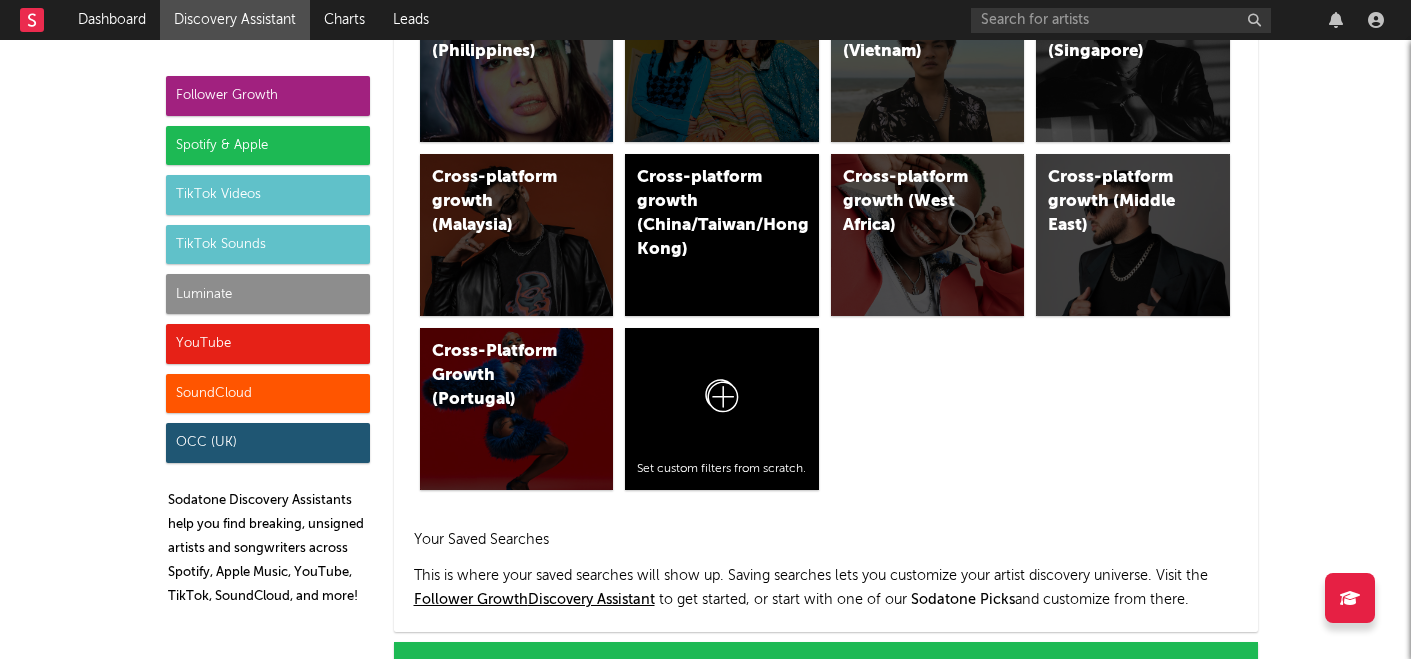 scroll, scrollTop: 1999, scrollLeft: 0, axis: vertical 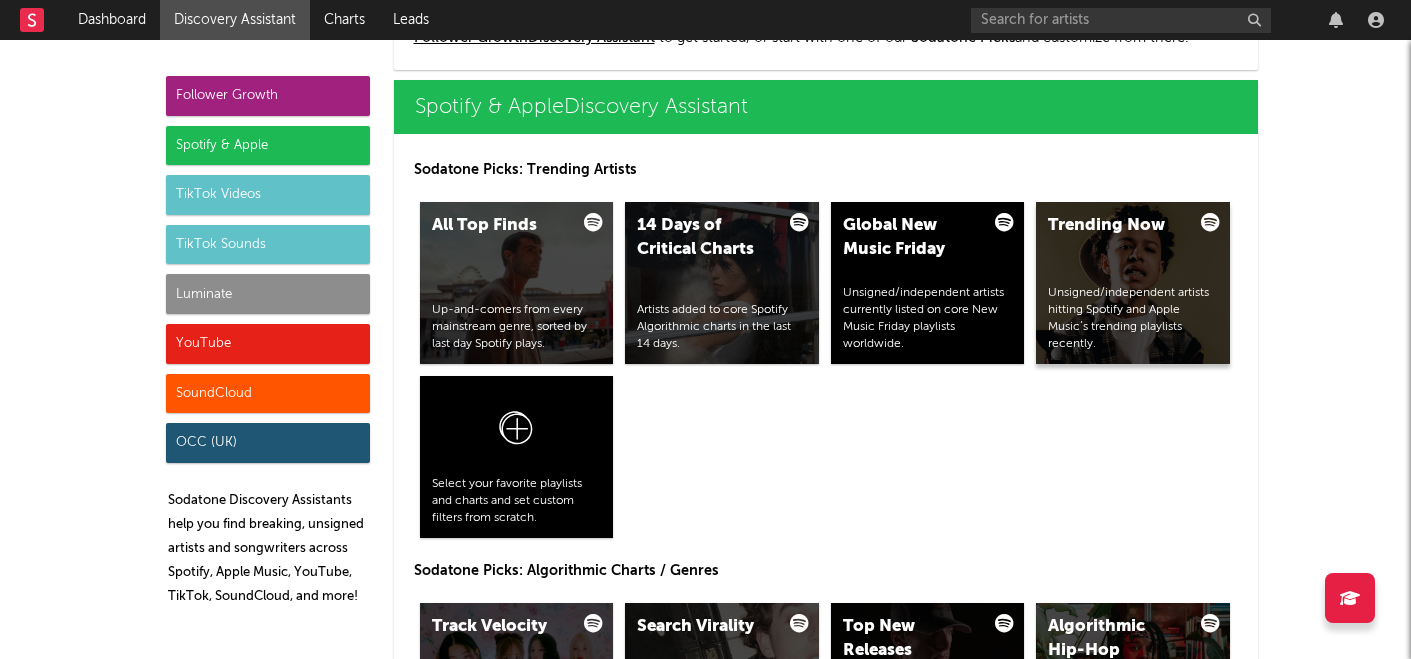 click at bounding box center [1210, 222] 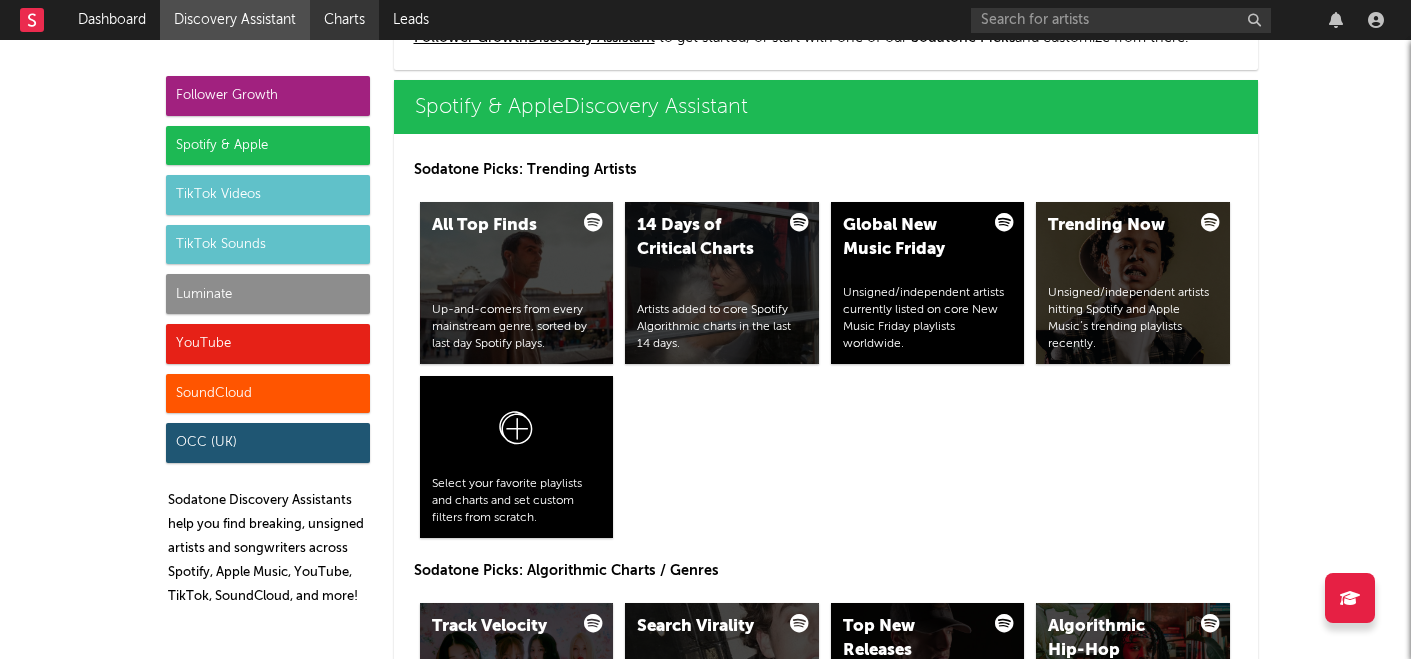 click on "Charts" at bounding box center [344, 20] 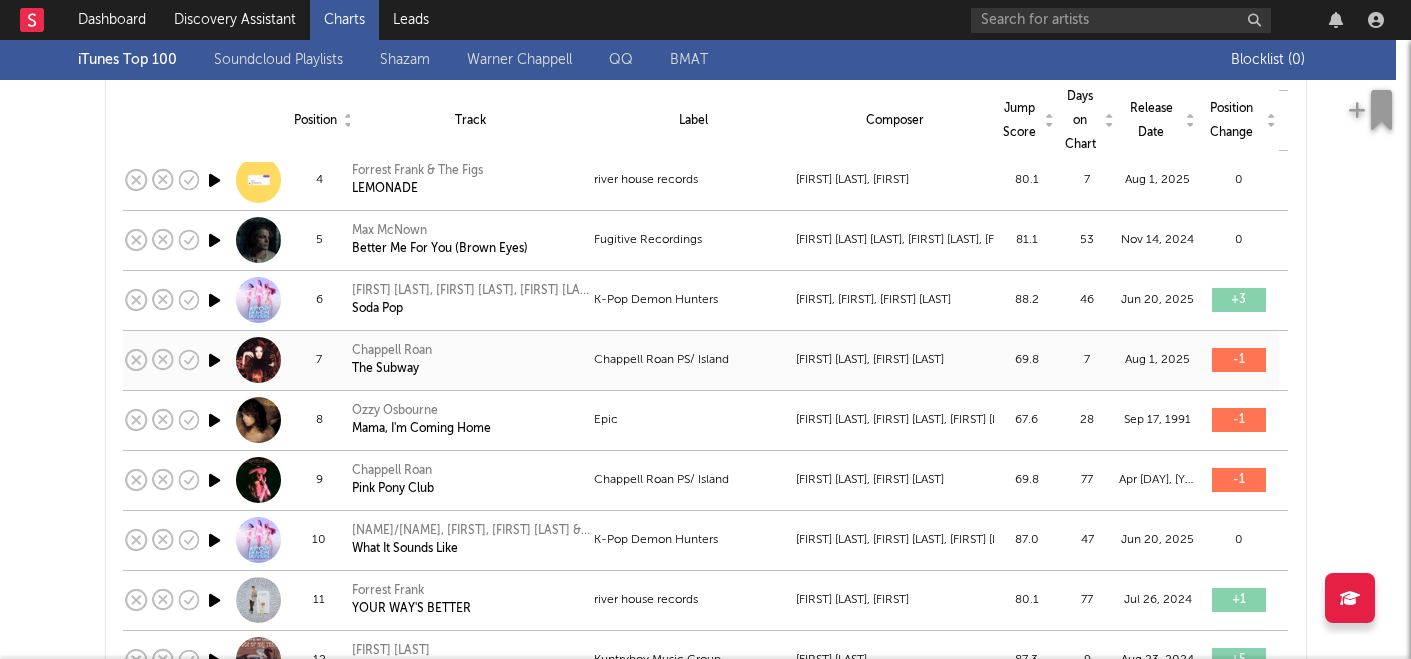 scroll, scrollTop: 833, scrollLeft: 0, axis: vertical 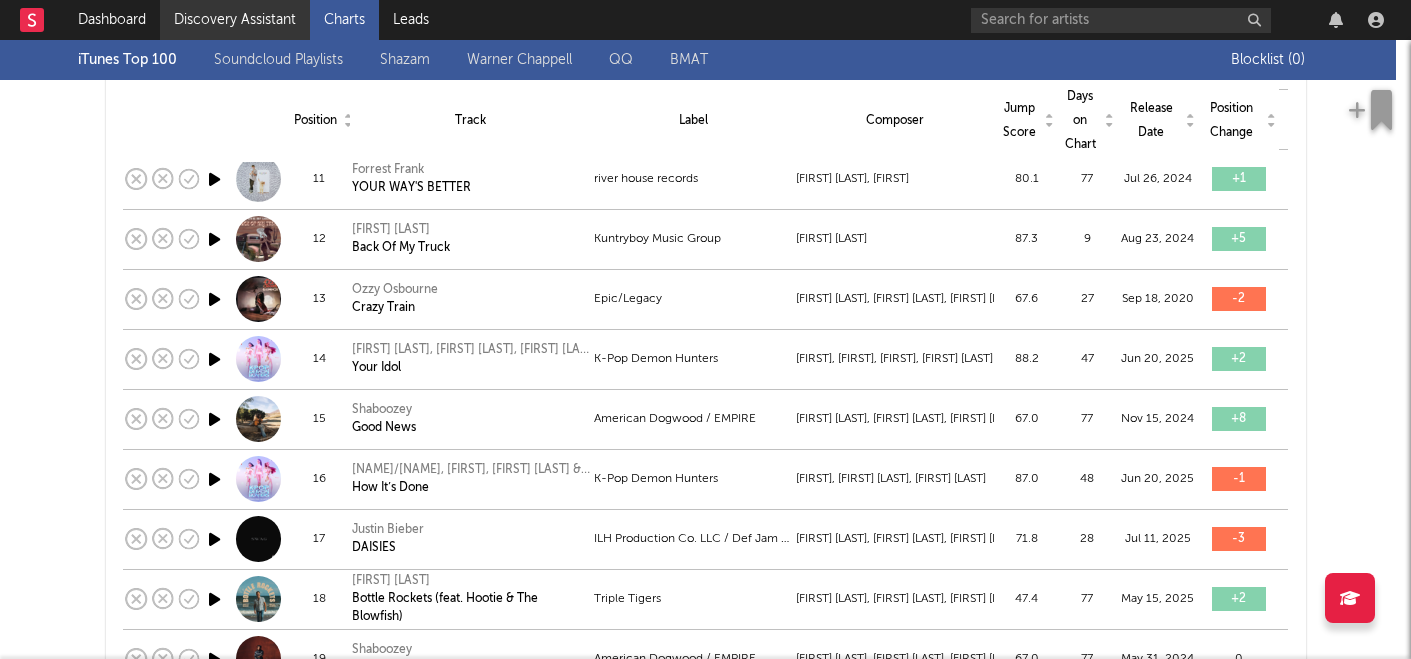 click on "Discovery Assistant" at bounding box center [235, 20] 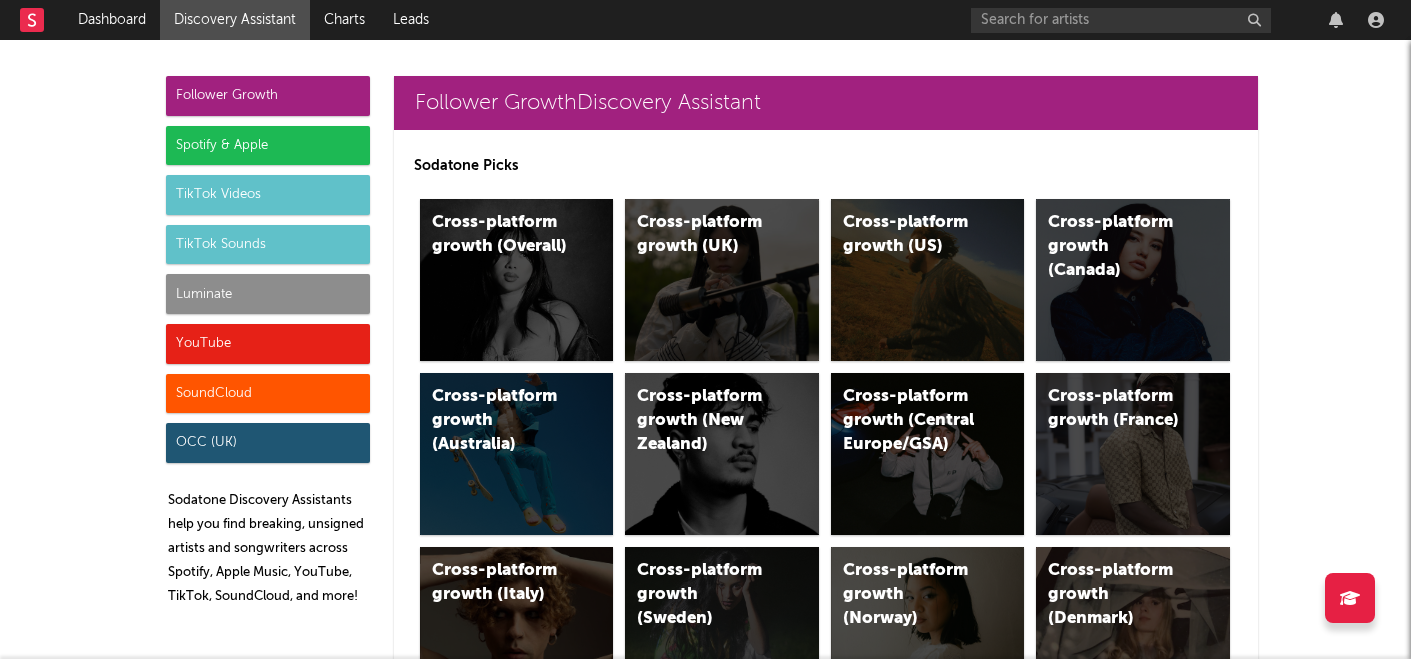 click on "Spotify & Apple" at bounding box center [268, 146] 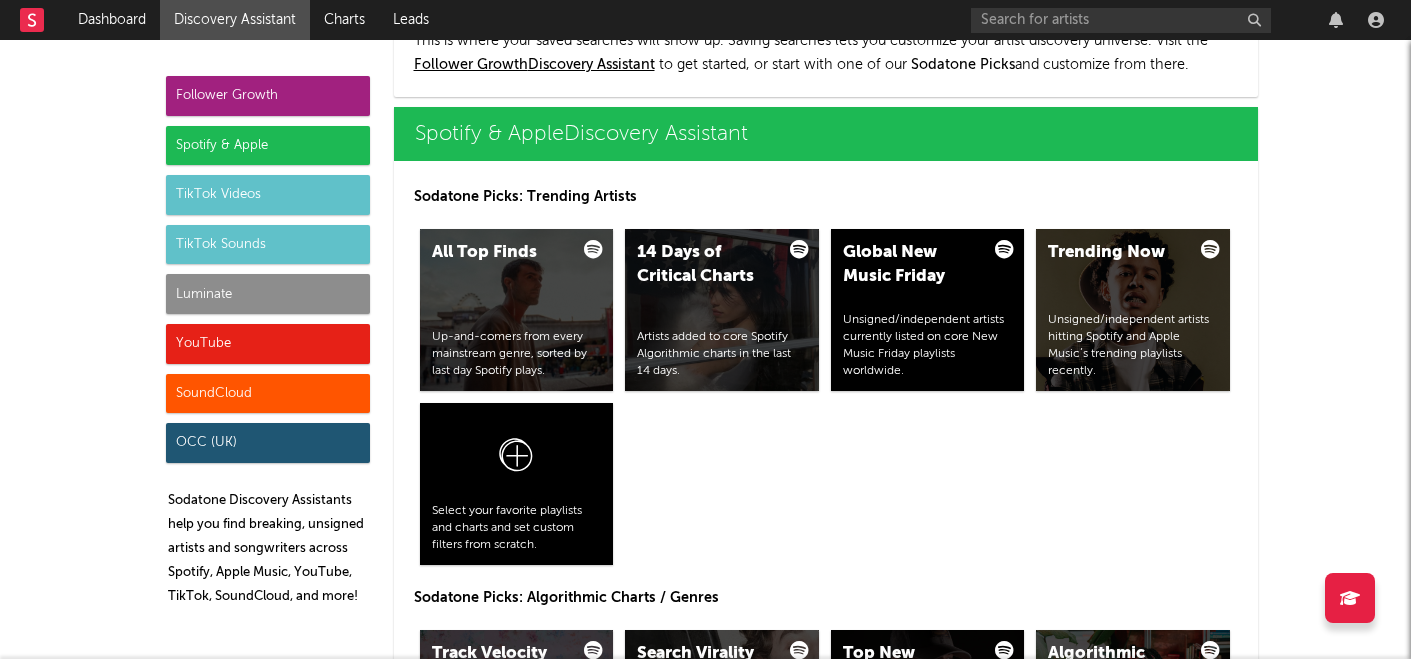 scroll, scrollTop: 1999, scrollLeft: 0, axis: vertical 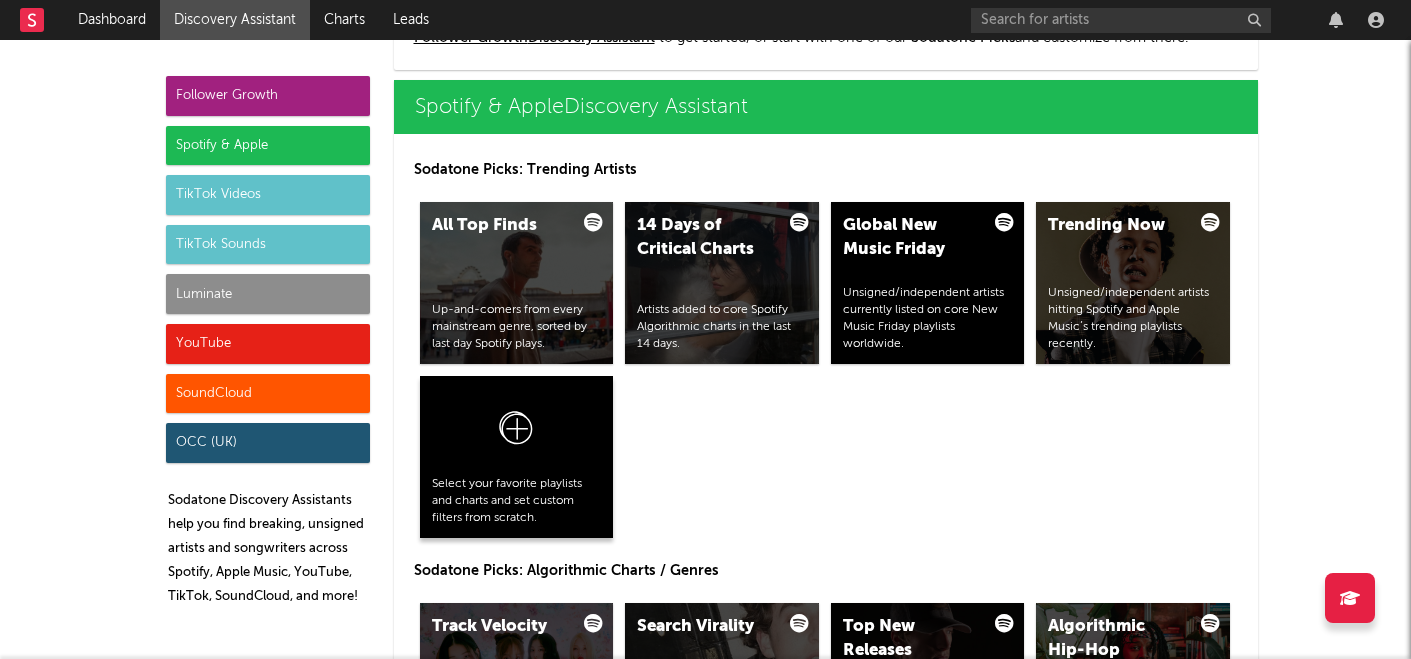 click 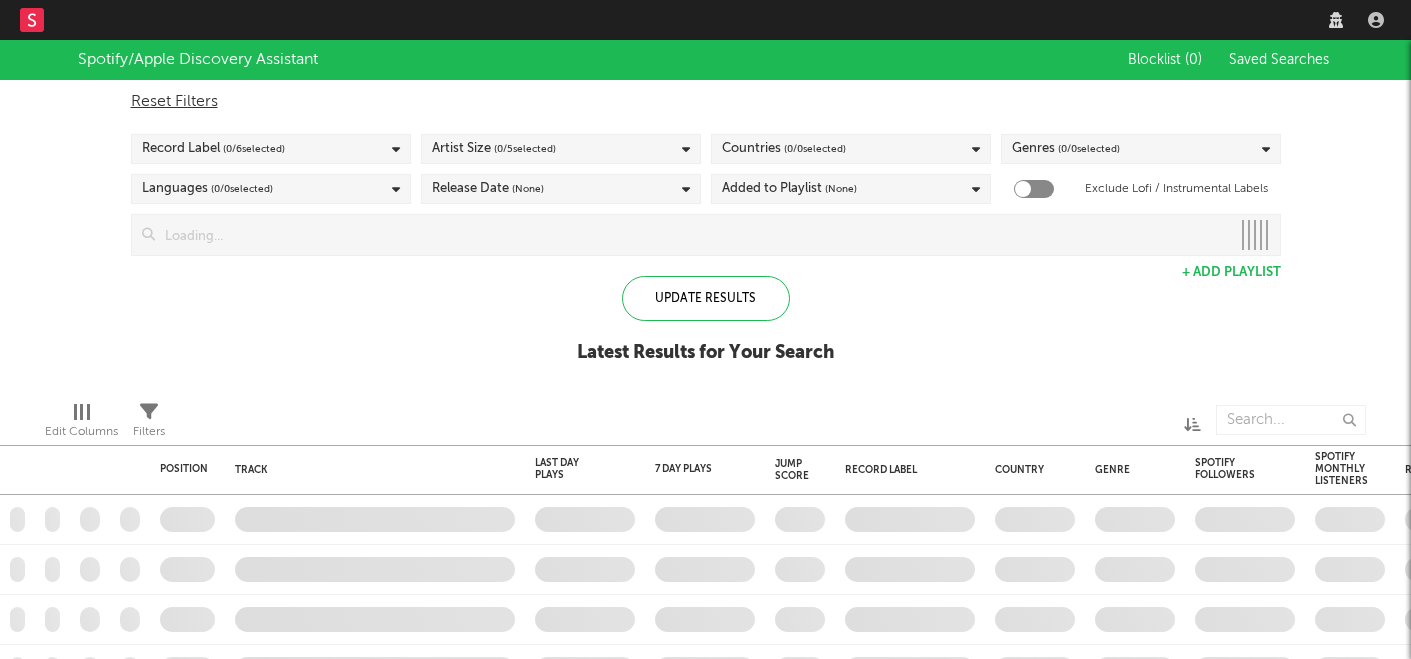 scroll, scrollTop: 0, scrollLeft: 0, axis: both 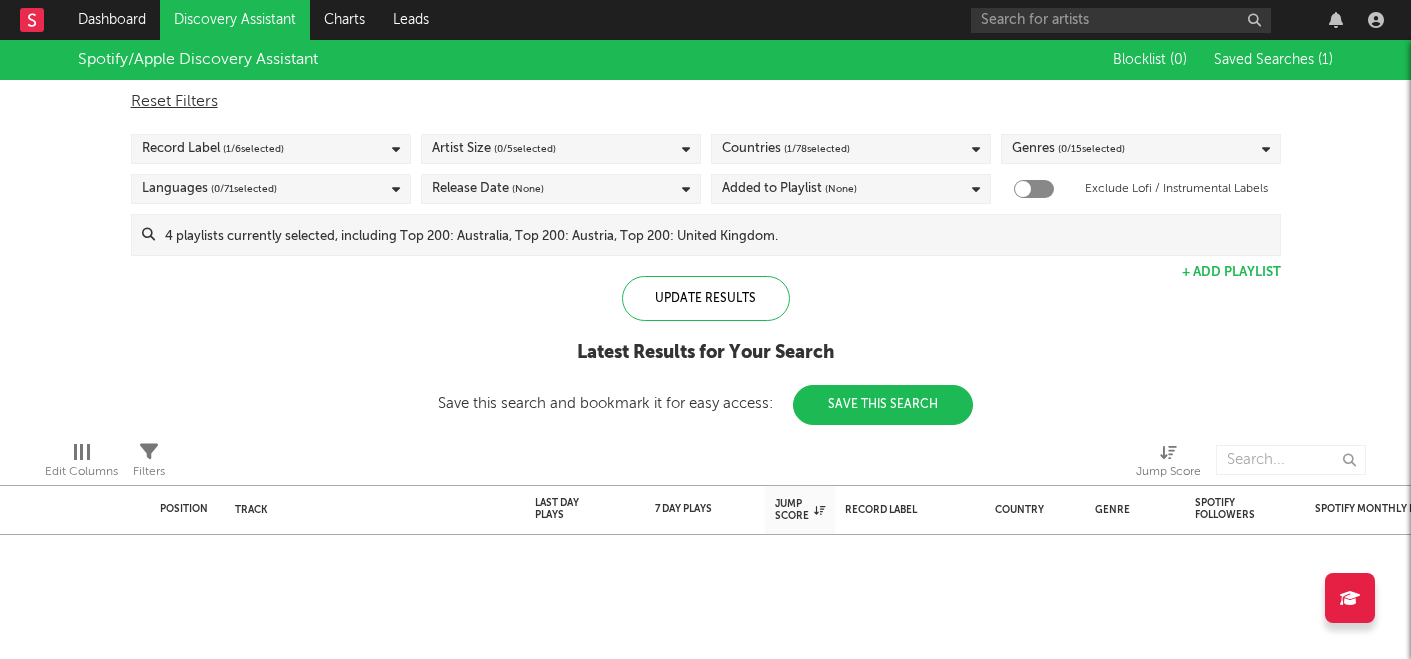 click on "Record Label ( 1 / 6  selected)" at bounding box center (271, 149) 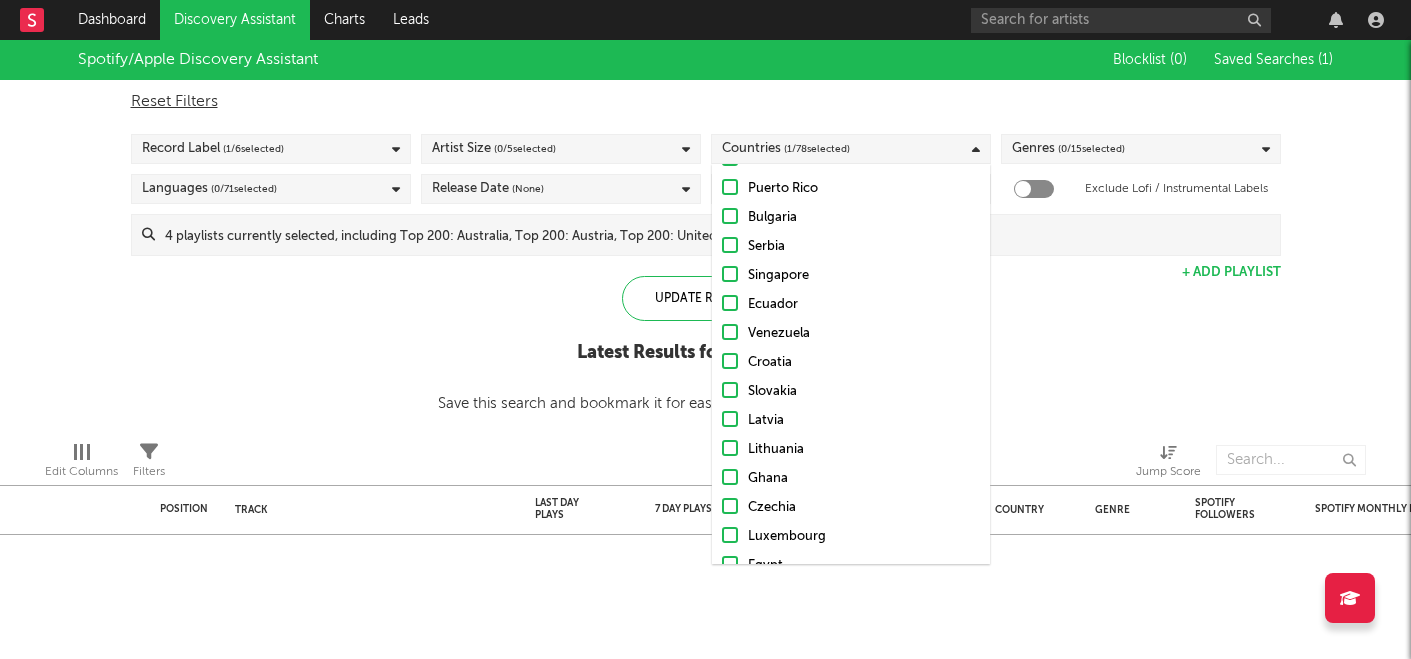 scroll, scrollTop: 1950, scrollLeft: 0, axis: vertical 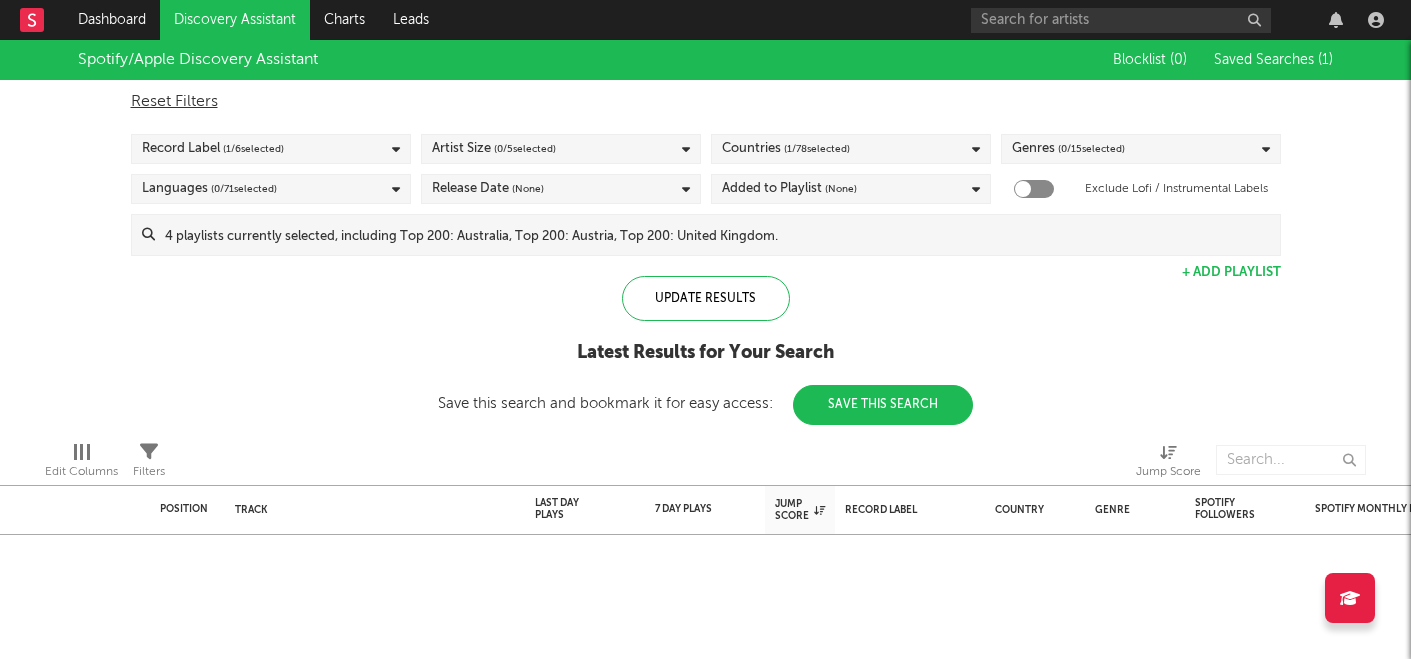 click on "Spotify/Apple Discovery Assistant Blocklist   ( 0 ) Saved Searches   ( 1 ) Reset Filters Record Label ( 1 / 6  selected) Artist Size ( 0 / 5  selected) Countries ( 1 / 78  selected) Genres ( 0 / 15  selected) Languages ( 0 / 71  selected) Release Date (None) Added to Playlist (None) Exclude Lofi / Instrumental Labels Update Results + Add Playlist Update Results Latest Results for Your Search Save this search and bookmark it for easy access: Save This Search" at bounding box center (705, 232) 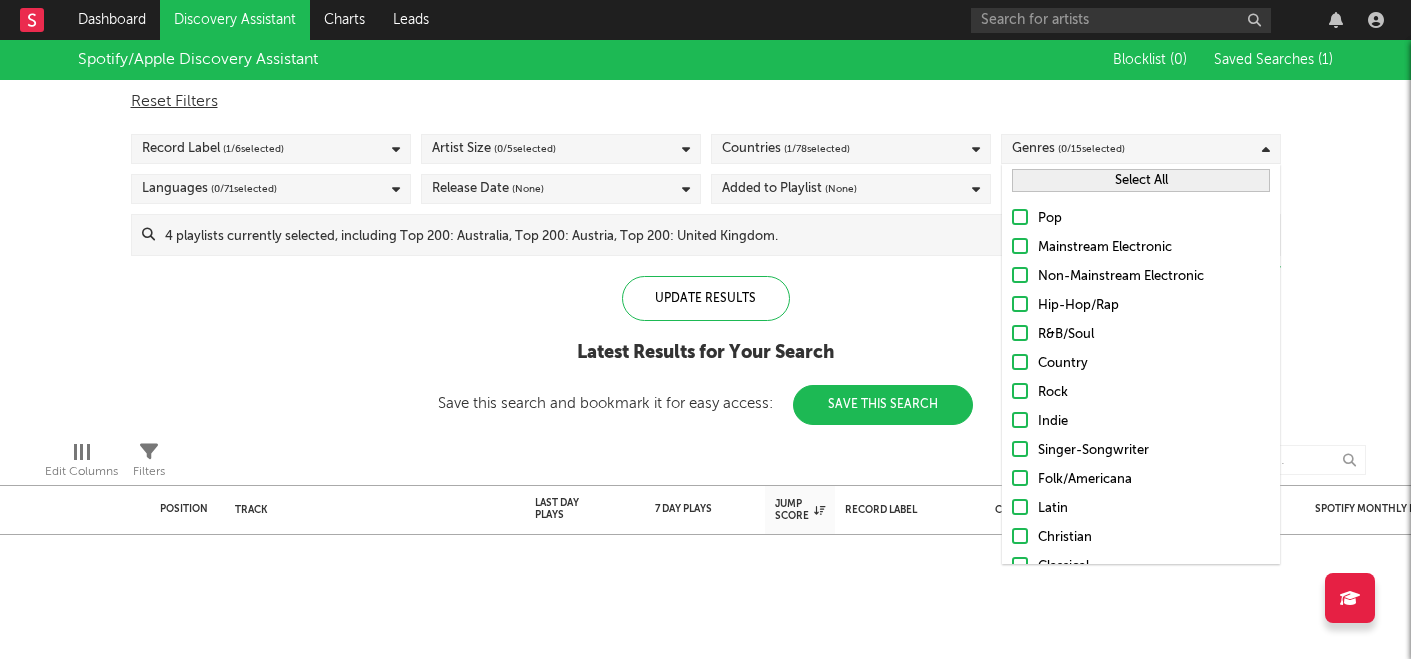 click on "Select All" at bounding box center (1141, 180) 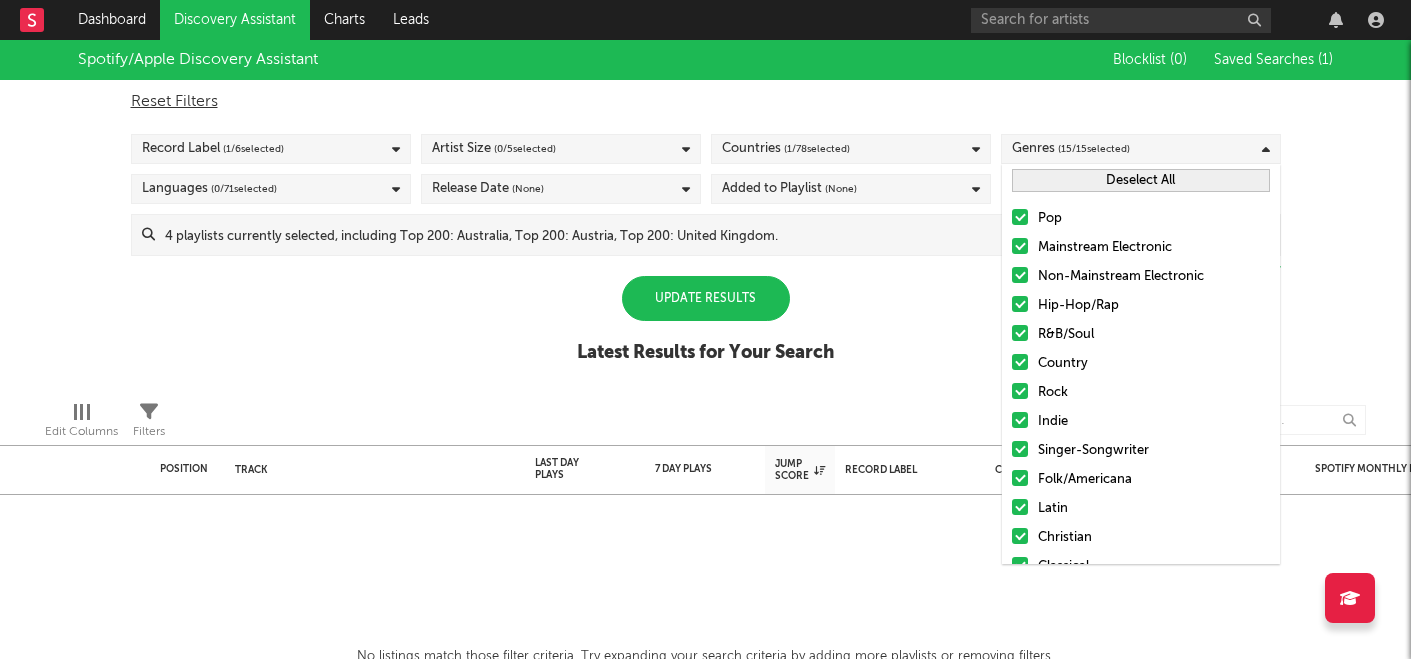 click on "Spotify/Apple Discovery Assistant Blocklist   ( 0 ) Saved Searches   ( 1 ) Reset Filters Record Label ( 1 / 6  selected) Artist Size ( 0 / 5  selected) Countries ( 1 / 78  selected) Genres ( 15 / 15  selected) Languages ( 0 / 71  selected) Release Date (None) Added to Playlist (None) Exclude Lofi / Instrumental Labels Update Results + Add Playlist Update Results Latest Results for Your Search" at bounding box center (705, 212) 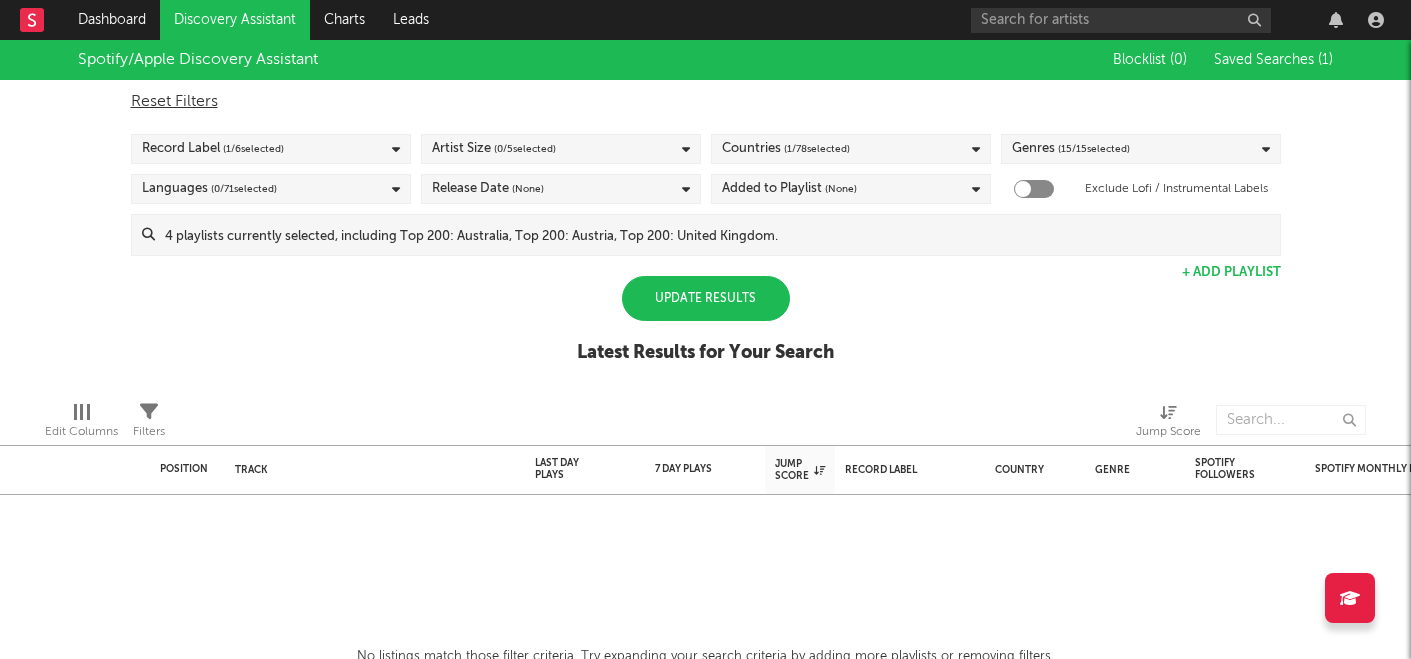 click on "Languages ( 0 / 71  selected)" at bounding box center [271, 189] 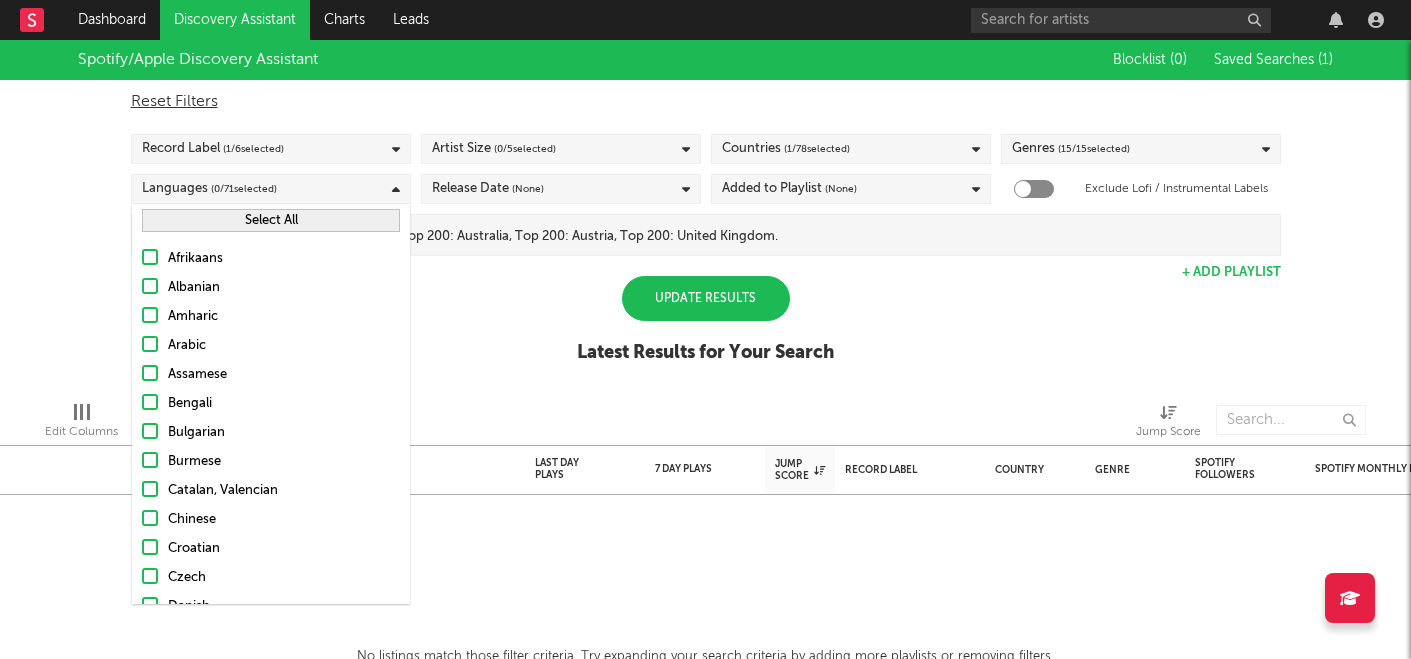 click on "Languages ( 0 / 71  selected)" at bounding box center [271, 189] 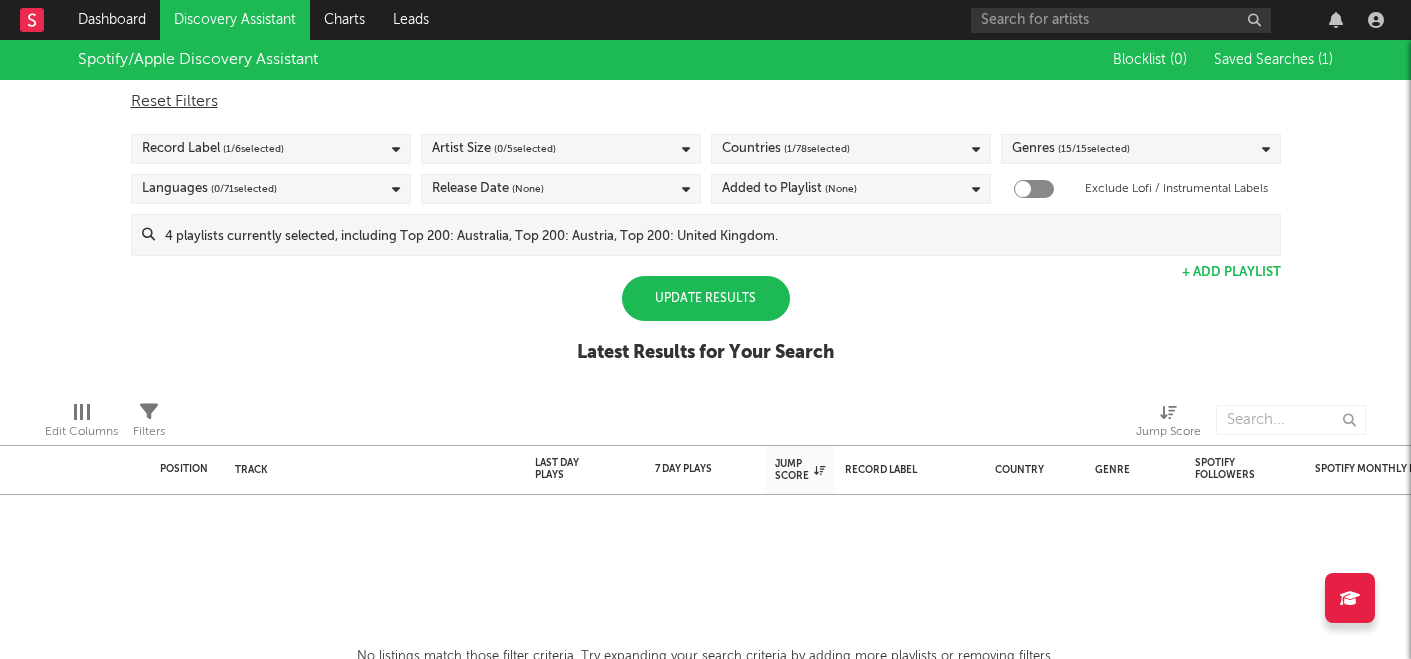 click on "Release Date (None)" at bounding box center (488, 189) 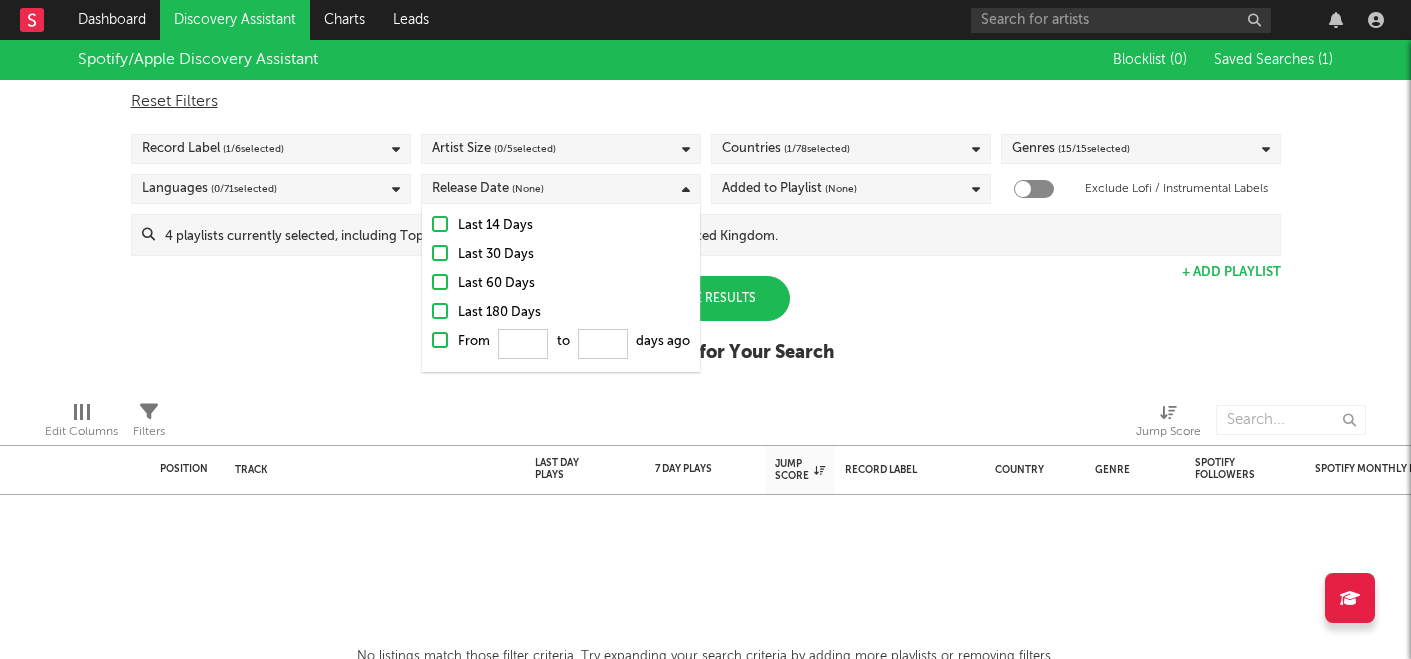 click on "Added to Playlist (None)" at bounding box center [851, 189] 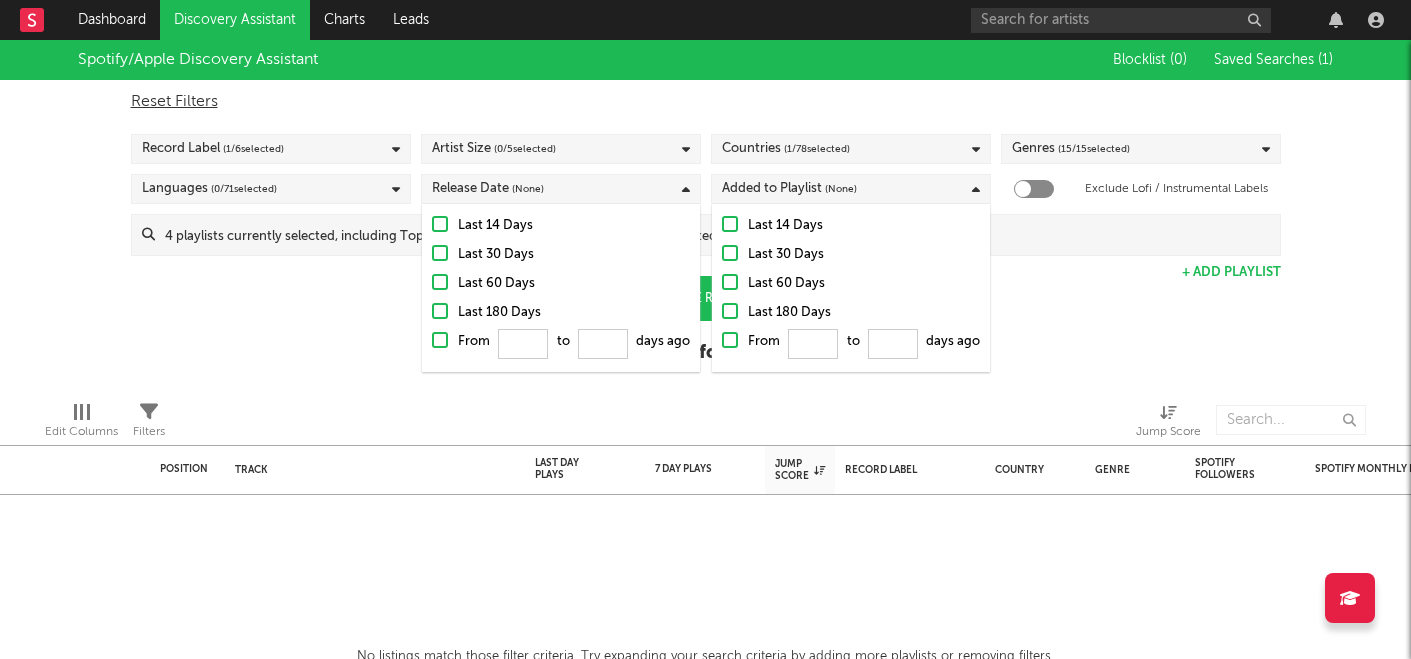 click on "Spotify/Apple Discovery Assistant Blocklist   ( 0 ) Saved Searches   ( 1 ) Reset Filters Record Label ( 1 / 6  selected) Artist Size ( 0 / 5  selected) Countries ( 1 / 78  selected) Genres ( 15 / 15  selected) Languages ( 0 / 71  selected) Release Date (None) Added to Playlist (None) Exclude Lofi / Instrumental Labels Update Results + Add Playlist Update Results Latest Results for Your Search" at bounding box center (705, 212) 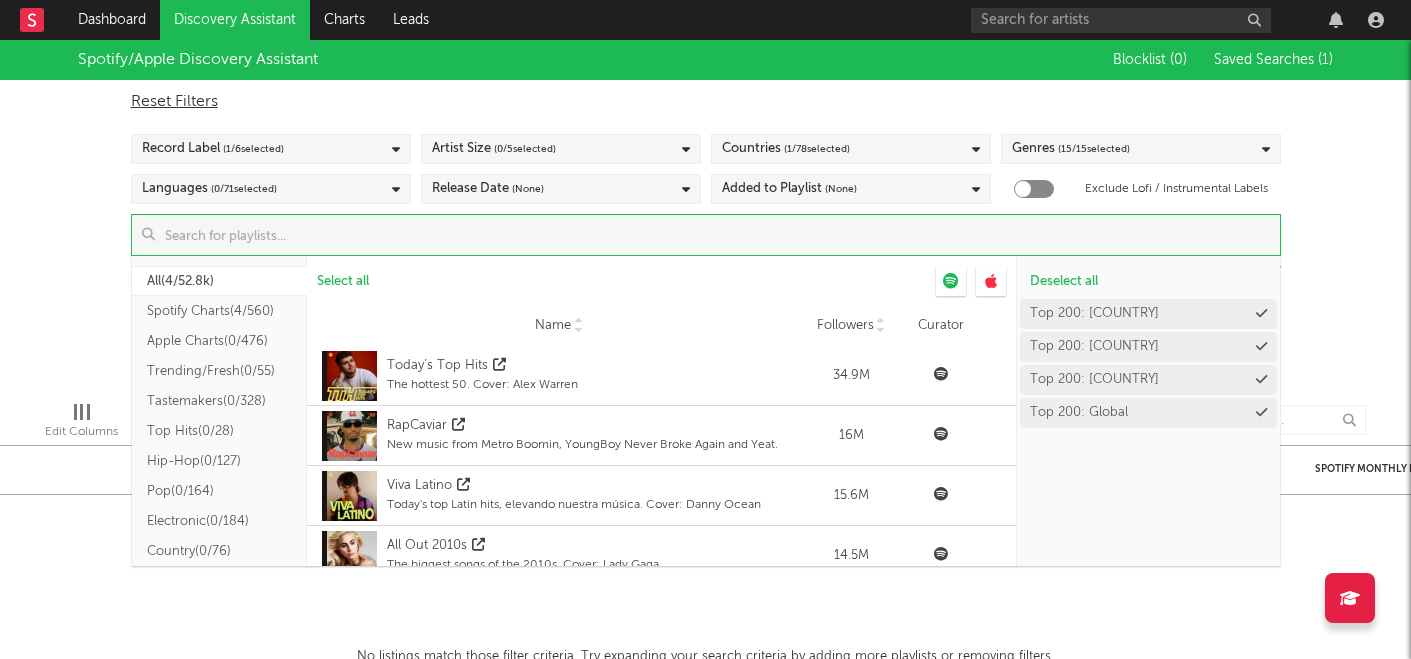 click at bounding box center [717, 235] 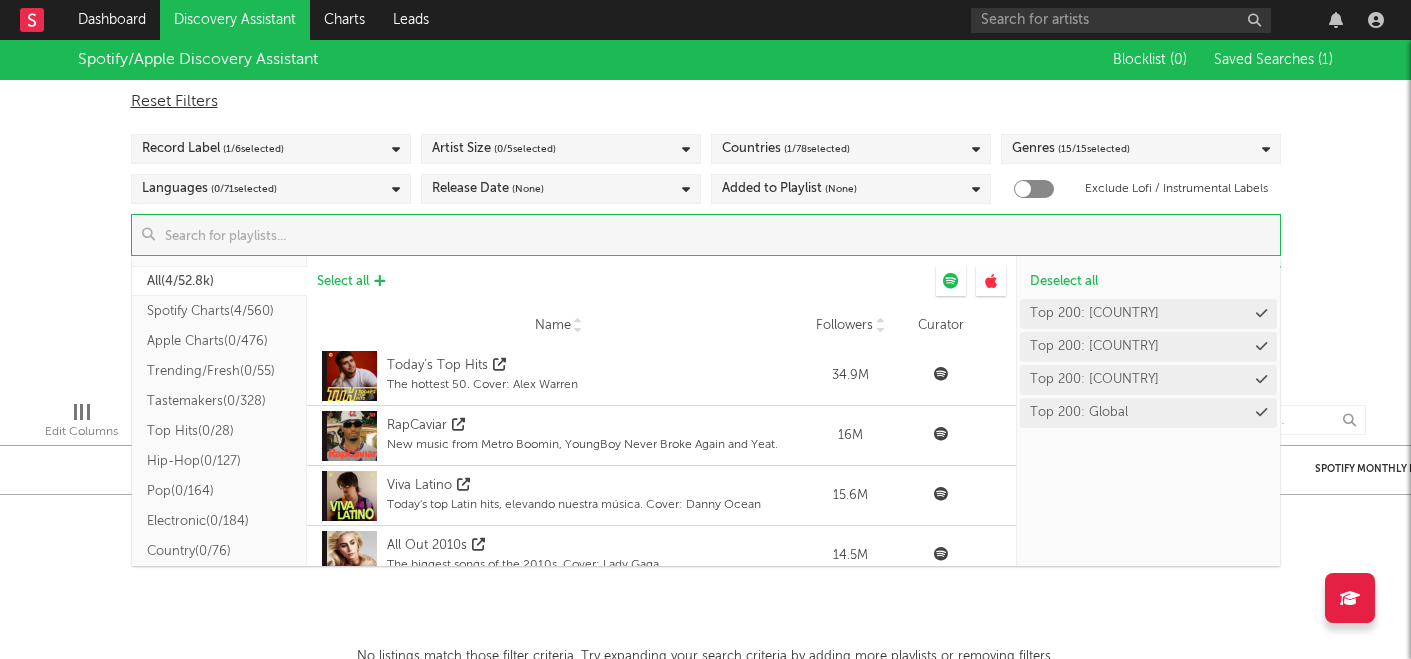 click on "Select all" at bounding box center (343, 281) 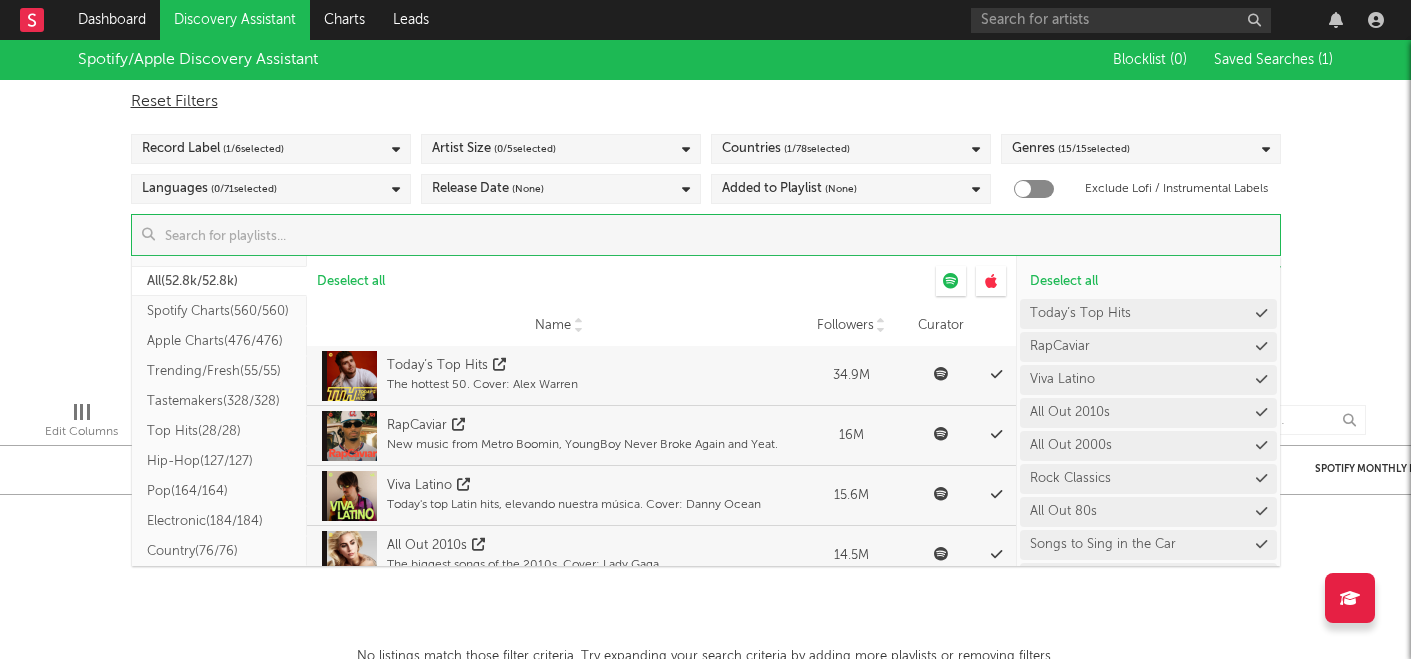 click on "Spotify/Apple Discovery Assistant Blocklist   ( 0 ) Saved Searches   ( 1 ) Reset Filters Record Label ( 1 / 6  selected) Artist Size ( 0 / 5  selected) Countries ( 1 / 78  selected) Genres ( 15 / 15  selected) Languages ( 0 / 71  selected) Release Date (None) Added to Playlist (None) Exclude Lofi / Instrumental Labels Update Results All  ( 52.8k/52.8k ) Spotify Charts  ( 560/560 ) Apple Charts  ( 476/476 ) Trending/Fresh  ( 55/55 ) Tastemakers  ( 328/328 ) Top Hits  ( 28/28 ) Hip-Hop  ( 127/127 ) Pop  ( 164/164 ) Electronic  ( 184/184 ) Country  ( 76/76 ) R&B/Soul  ( 58/58 ) Rock  ( 77/77 ) Indie  ( 78/78 ) Folk/Americana  ( 52/52 ) Latin  ( 304/304 ) Asia  ( 242/242 ) ANZ  ( 6/6 ) Africa  ( 21/21 ) Germany  ( 26/26 ) Italy  ( 25/25 ) France  ( 30/30 ) Turkey  ( 22/22 ) India  ( 35/35 ) Benelux  ( 21/21 ) Eastern Europe  ( 34/34 ) Nordic  ( 27/27 ) Middle East  ( 32/32 ) Canada  ( 1/1 ) Chill  ( 19/19 ) Other  ( 49.7k/49.7k ) Deselect all Name Followers Curator Name Today’s Top Hits Followers 34.9M Curator" at bounding box center (705, 212) 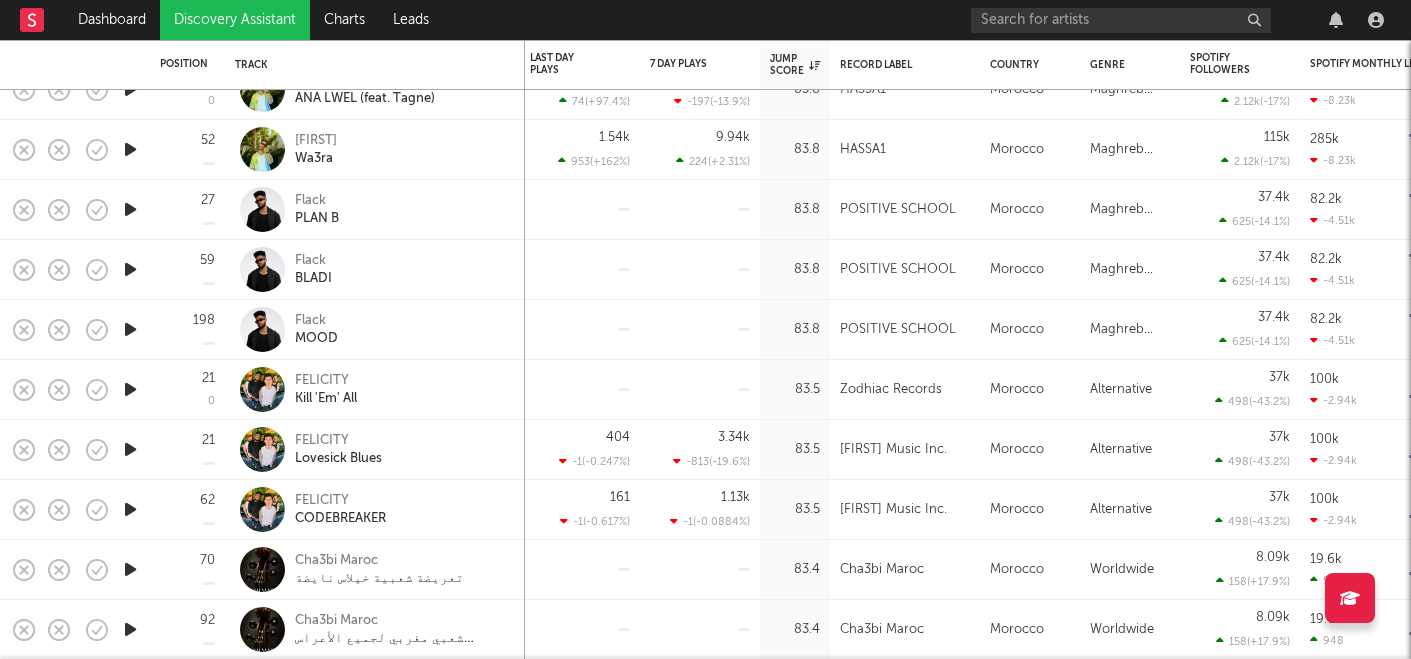 click at bounding box center (130, 269) 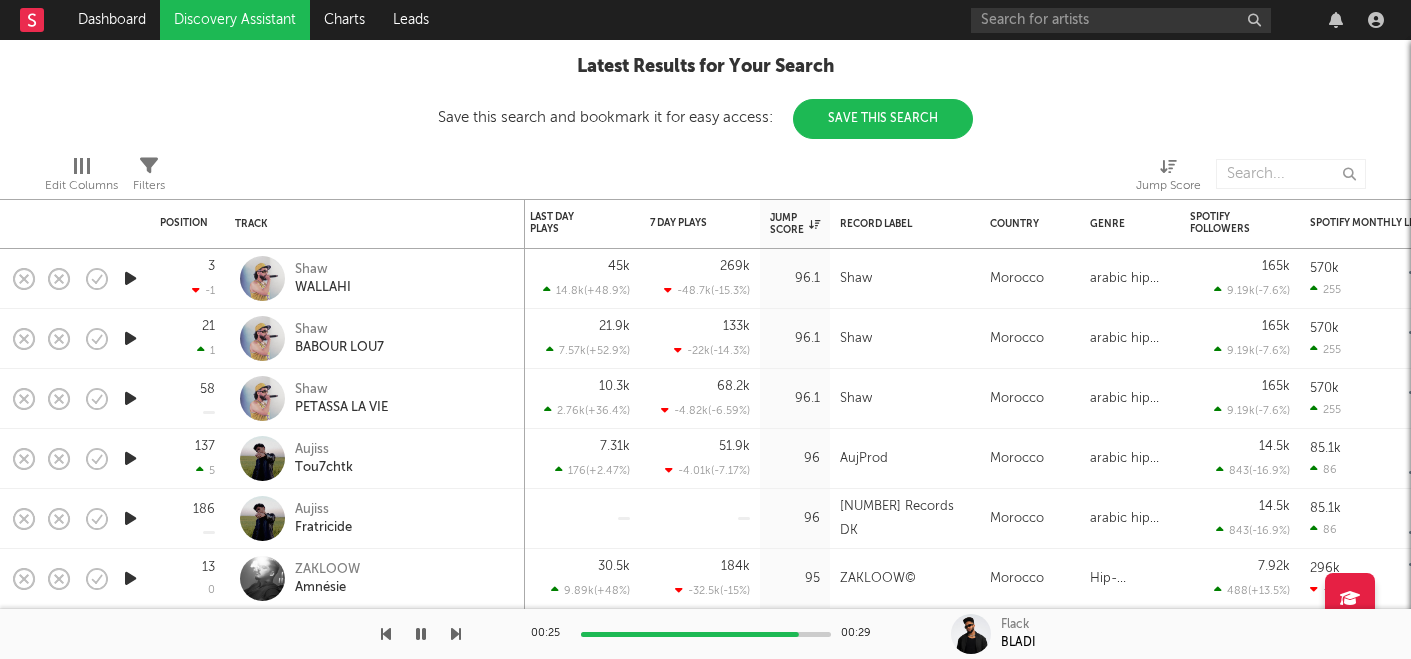 click at bounding box center (130, 338) 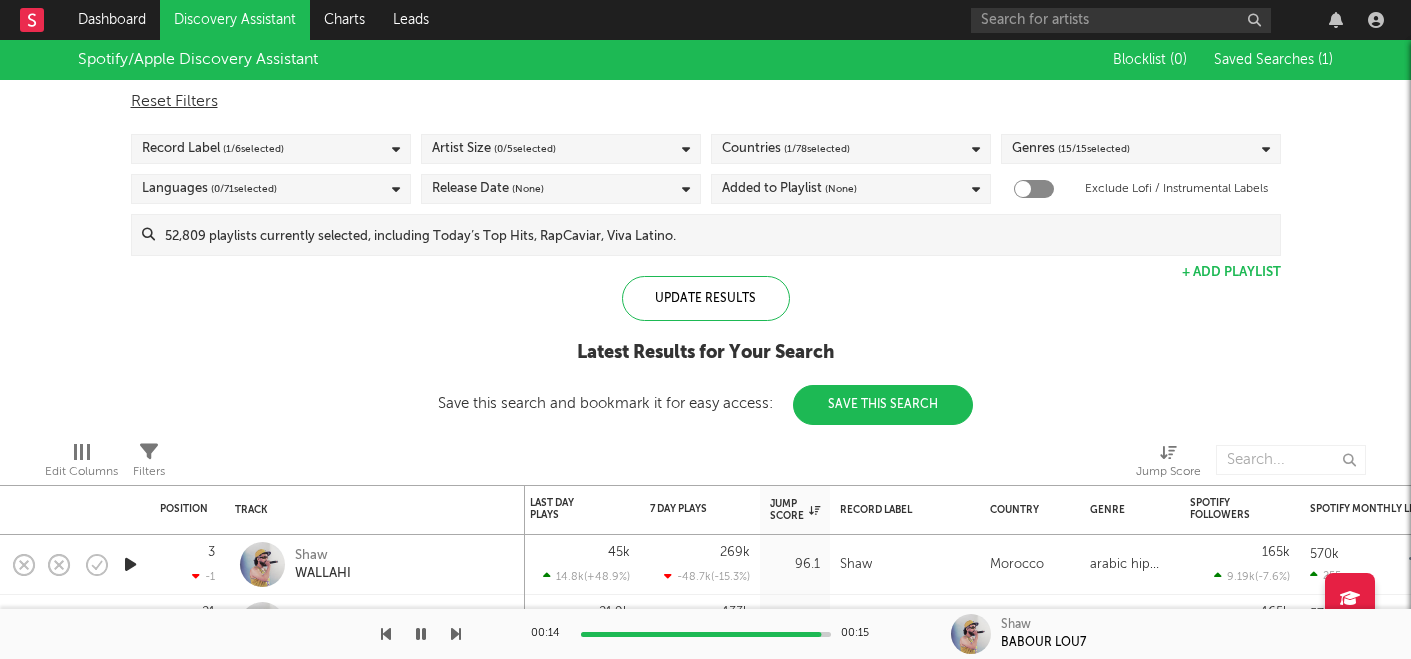 click on "( 1 / 78  selected)" at bounding box center (817, 149) 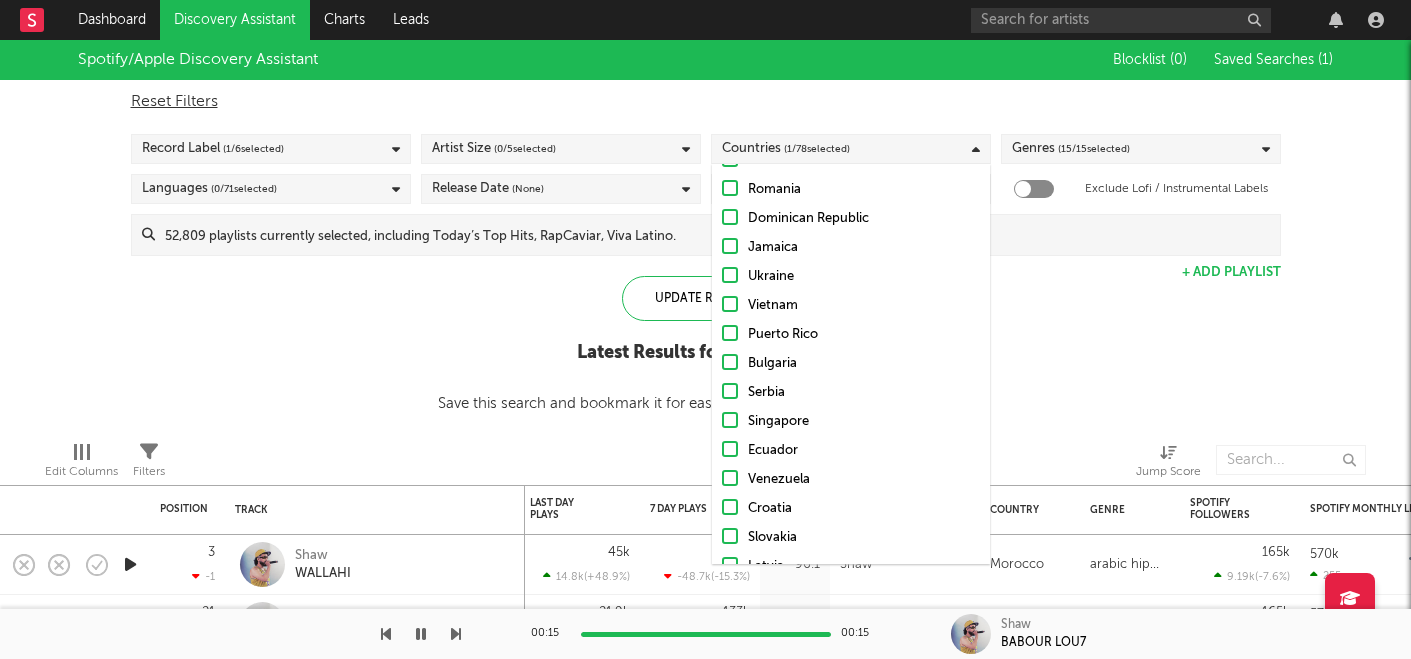 scroll, scrollTop: 0, scrollLeft: 0, axis: both 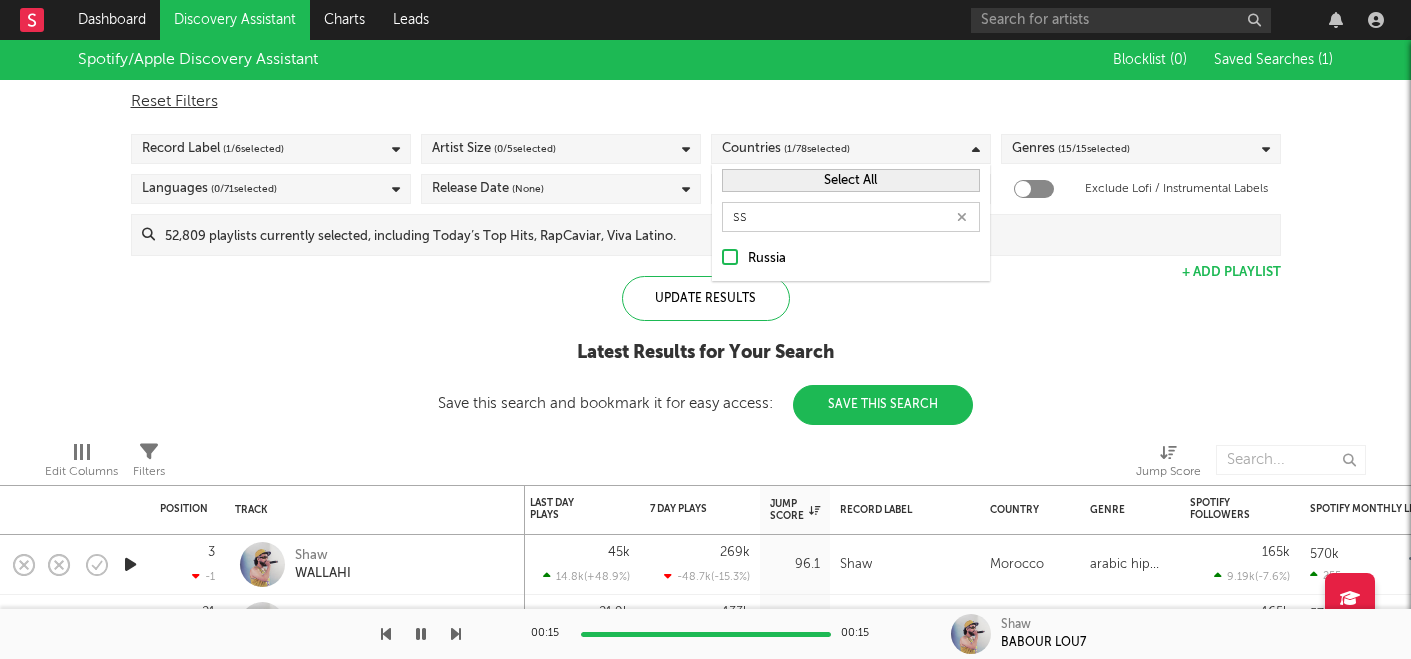 type on "s" 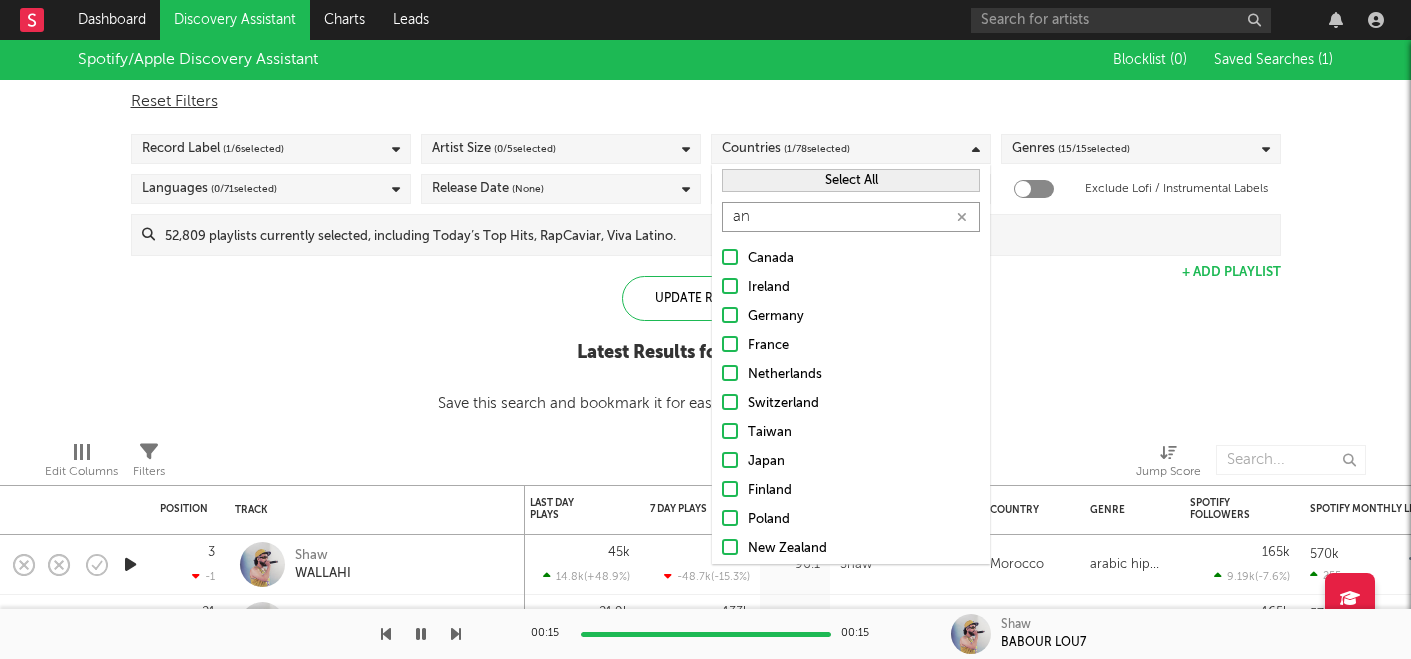 type on "a" 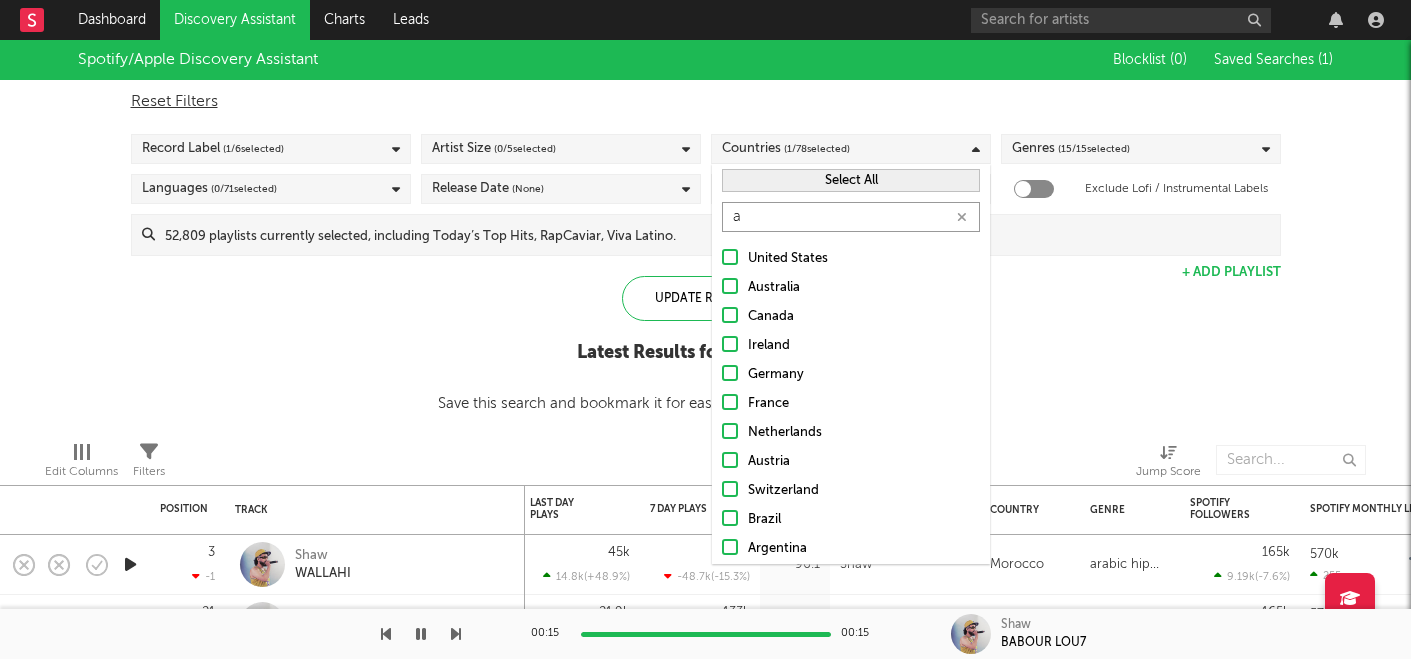 type 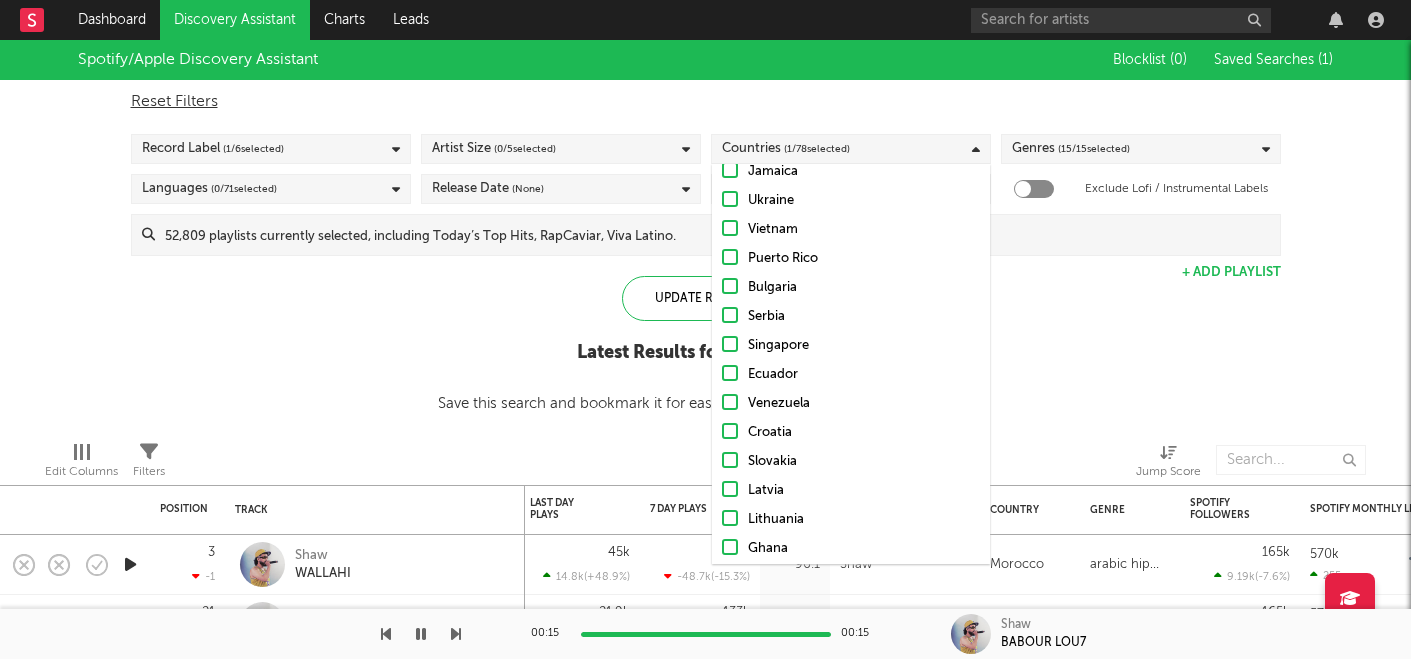 scroll, scrollTop: 1950, scrollLeft: 0, axis: vertical 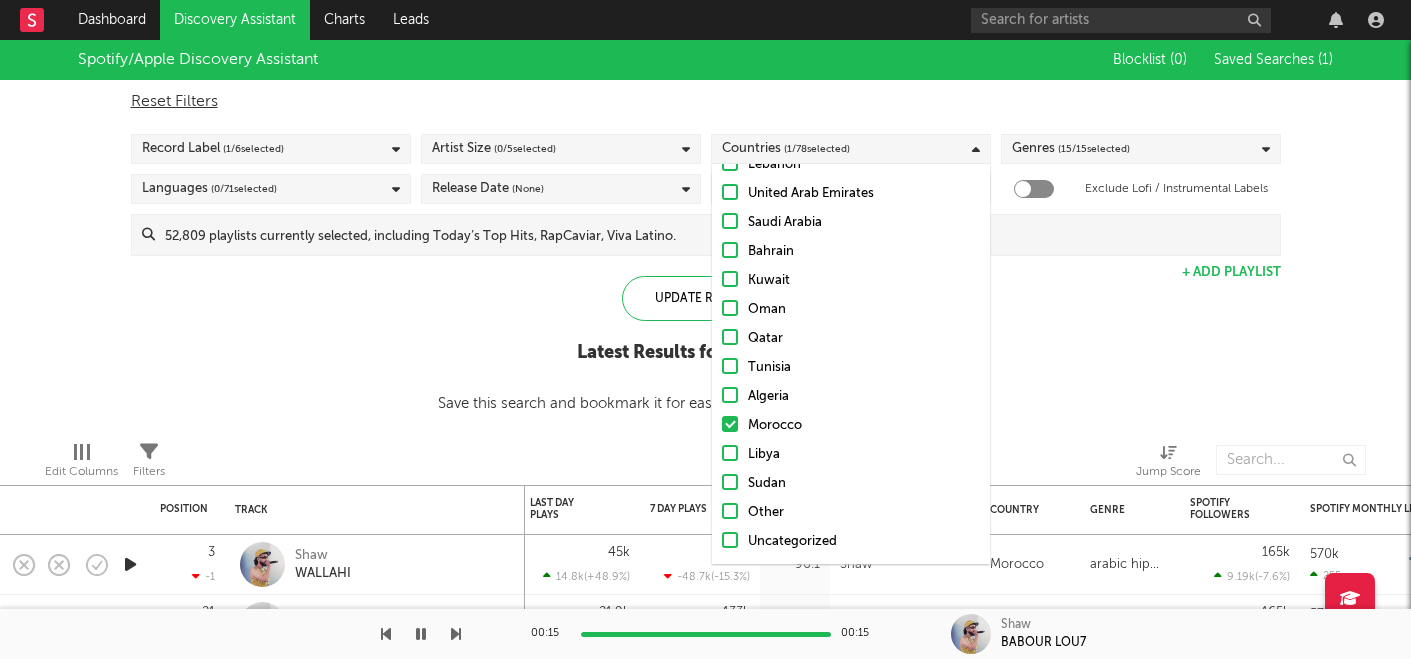 click at bounding box center (730, 424) 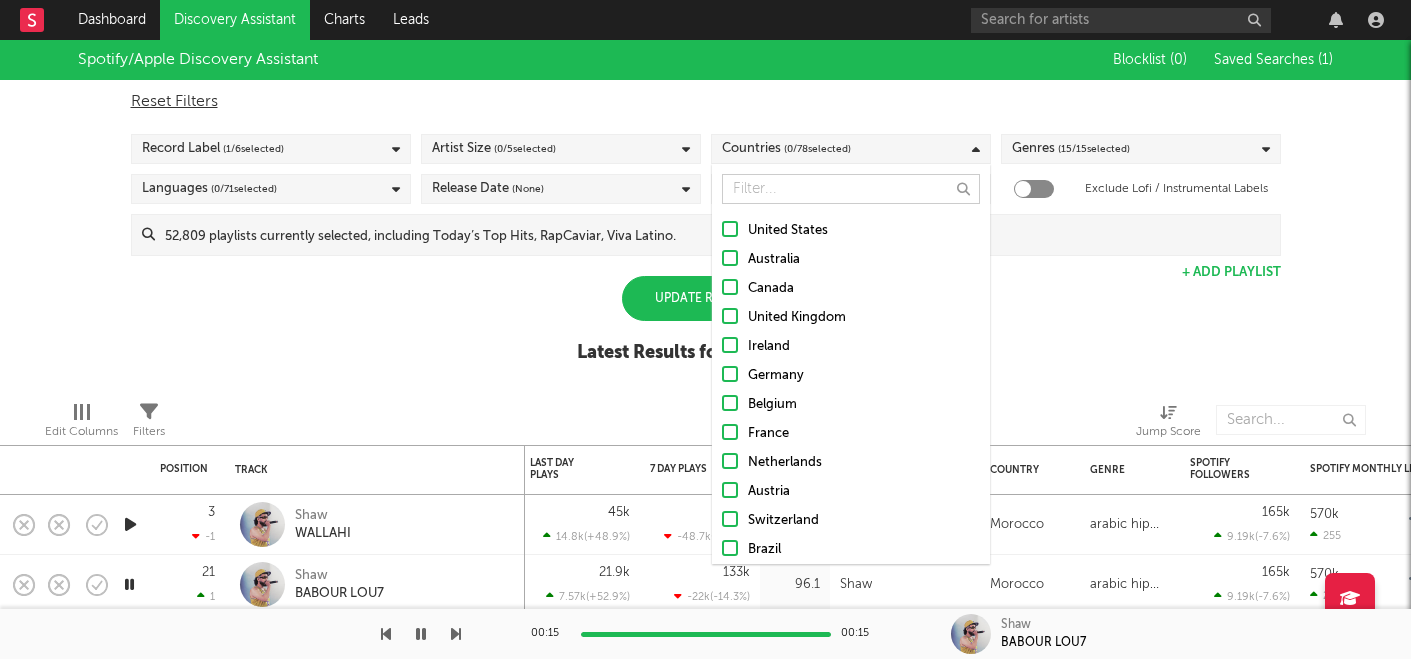 scroll, scrollTop: 0, scrollLeft: 0, axis: both 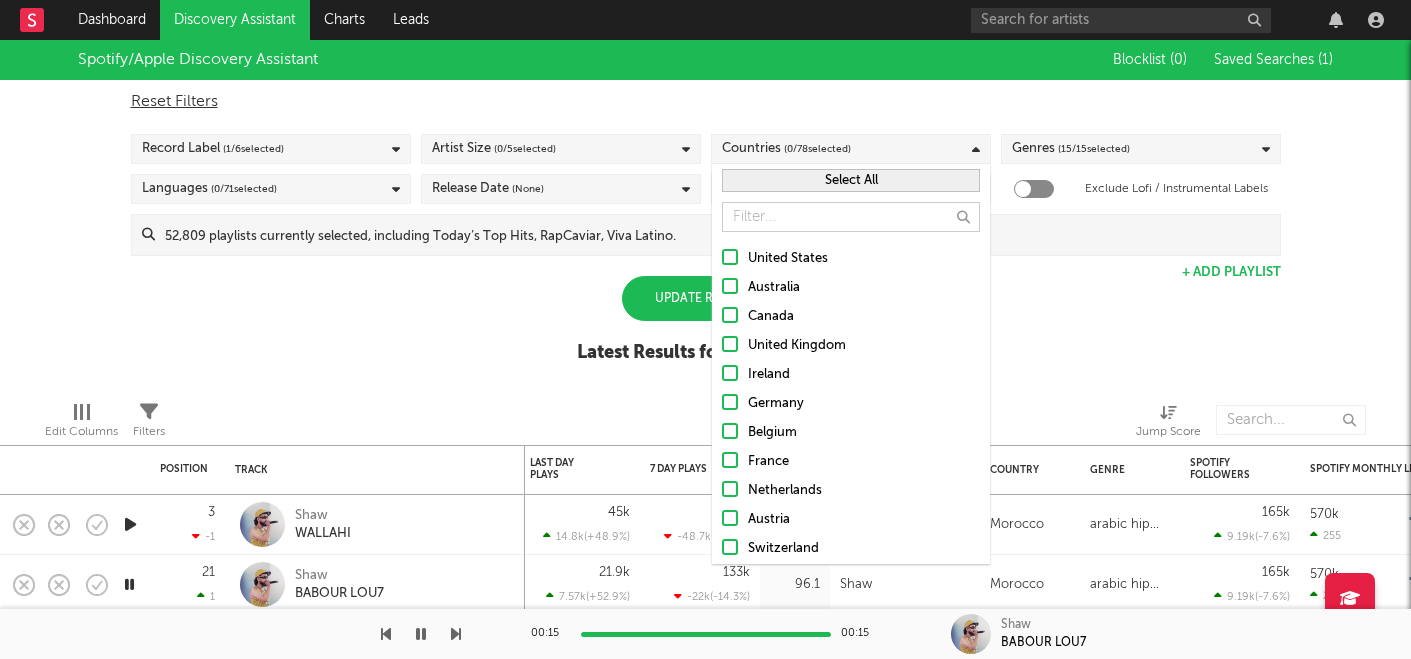 click on "Spotify/Apple Discovery Assistant Blocklist   ( 0 ) Saved Searches   ( 1 ) Reset Filters Record Label ( 1 / 6  selected) Artist Size ( 0 / 5  selected) Countries ( 0 / 78  selected) Genres ( 15 / 15  selected) Languages ( 0 / 71  selected) Release Date (None) Added to Playlist (None) Exclude Lofi / Instrumental Labels Update Results + Add Playlist Update Results Latest Results for Your Search" at bounding box center (705, 212) 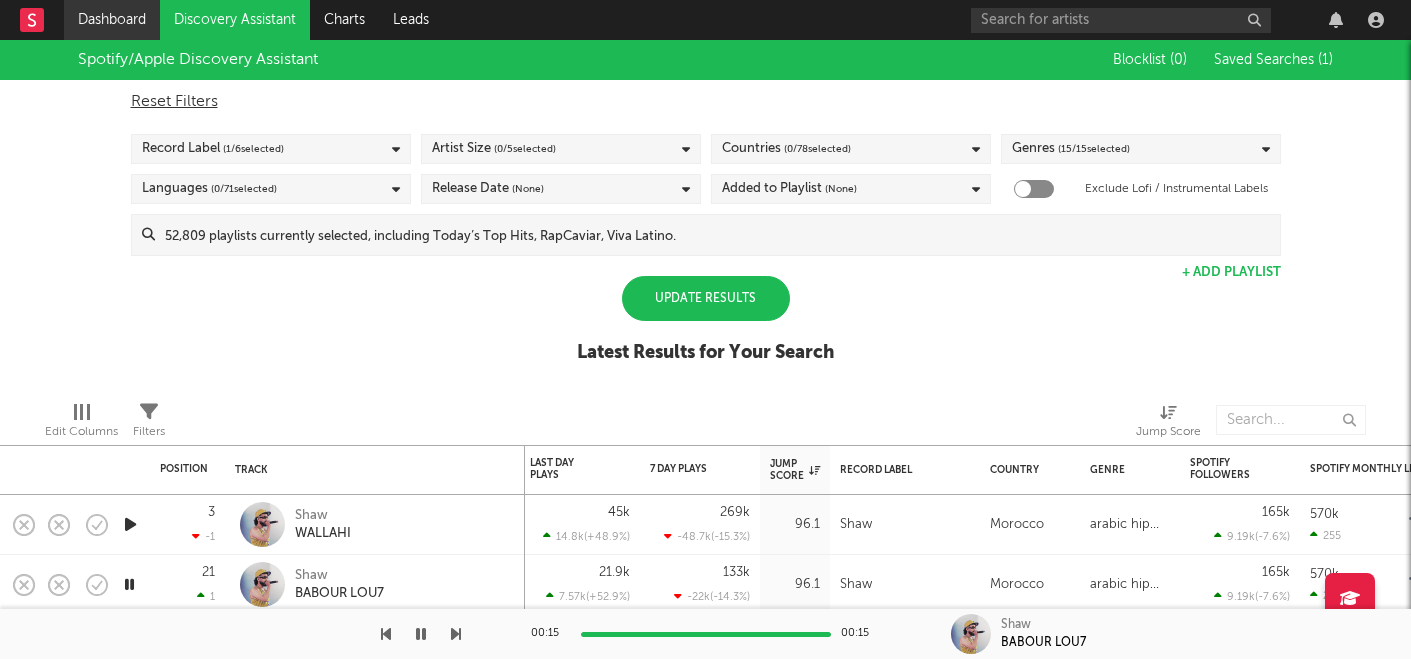 click on "Dashboard" at bounding box center (112, 20) 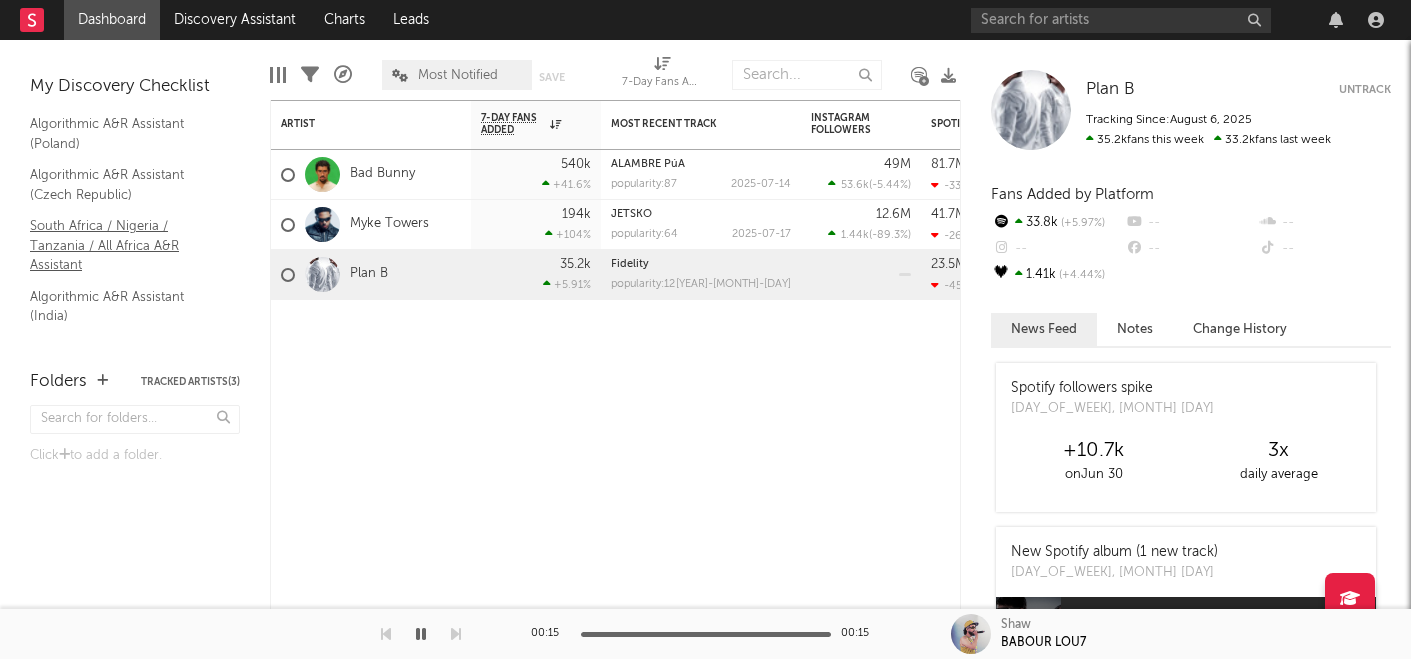 scroll, scrollTop: 153, scrollLeft: 0, axis: vertical 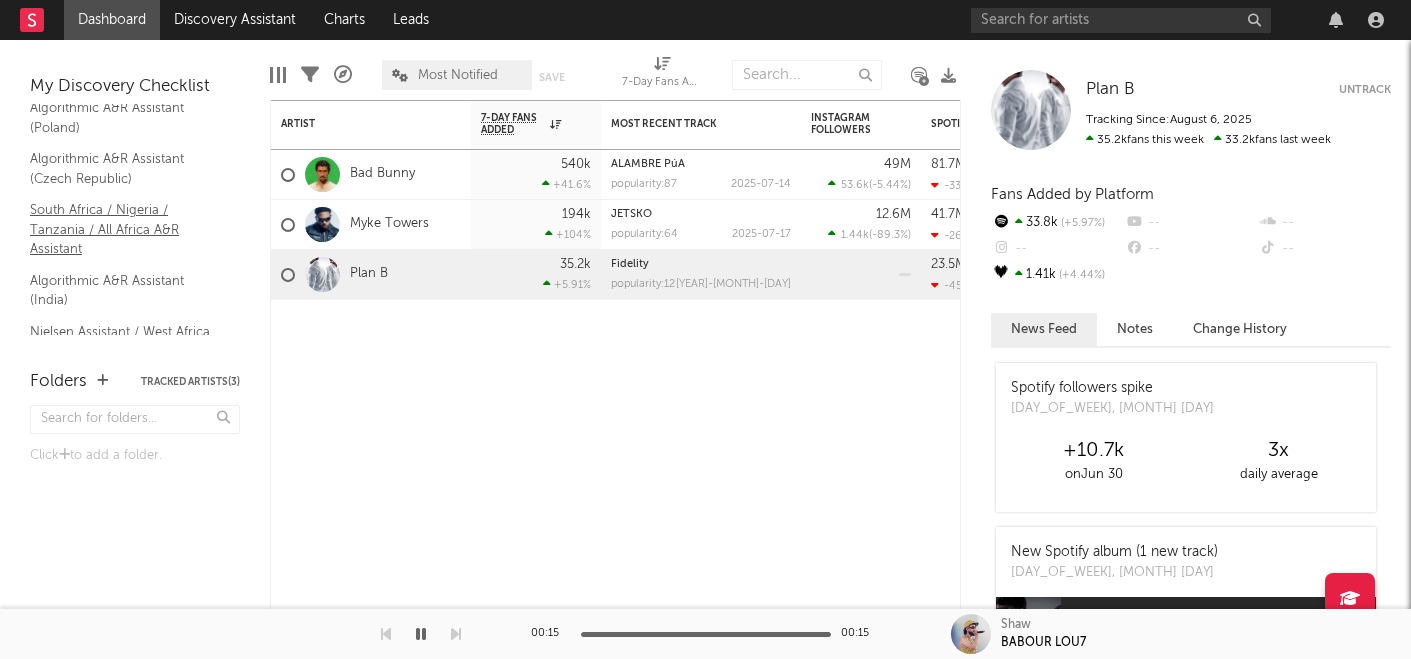 click on "South Africa / Nigeria / Tanzania / All Africa A&R Assistant" at bounding box center [125, 229] 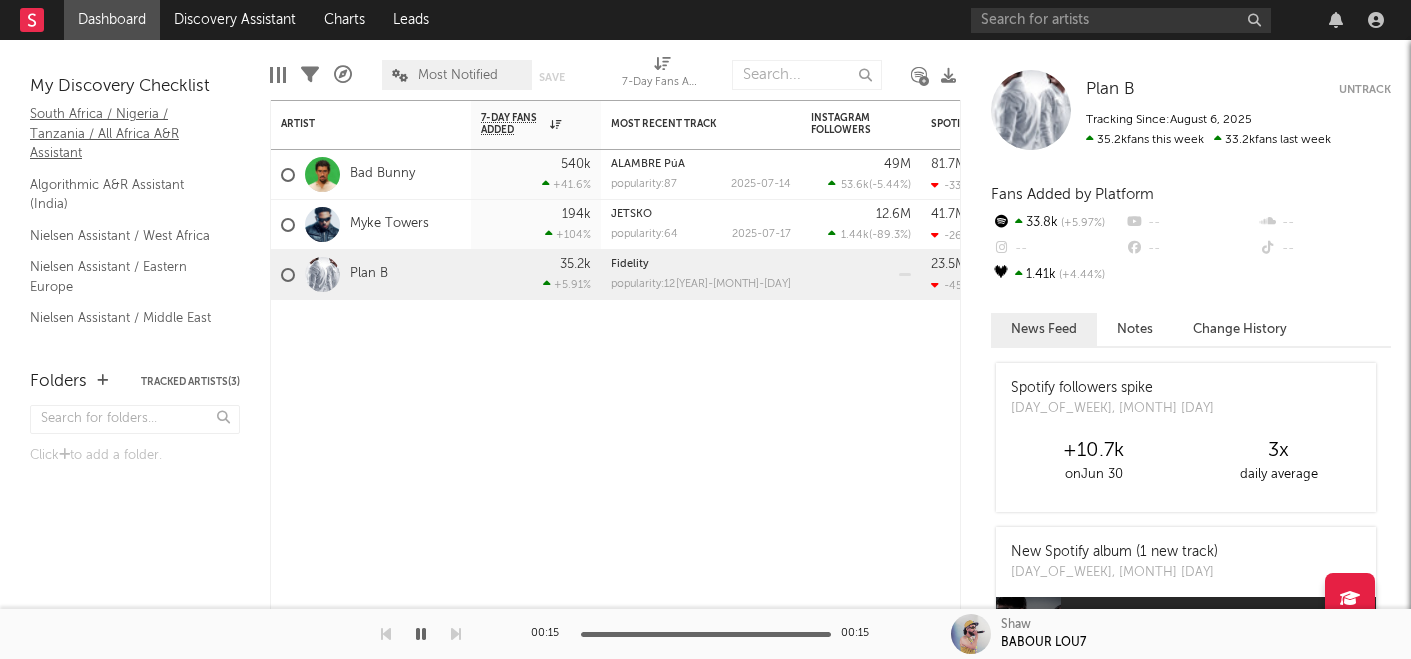scroll, scrollTop: 253, scrollLeft: 0, axis: vertical 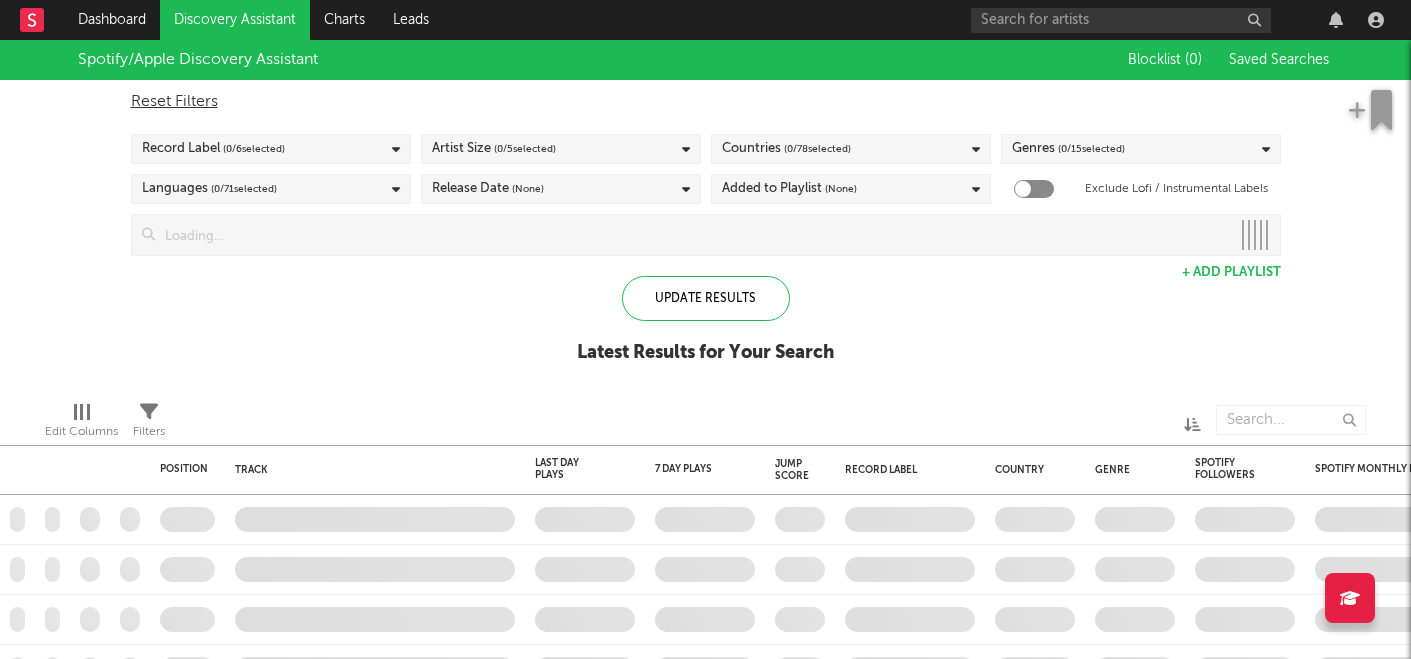 checkbox on "true" 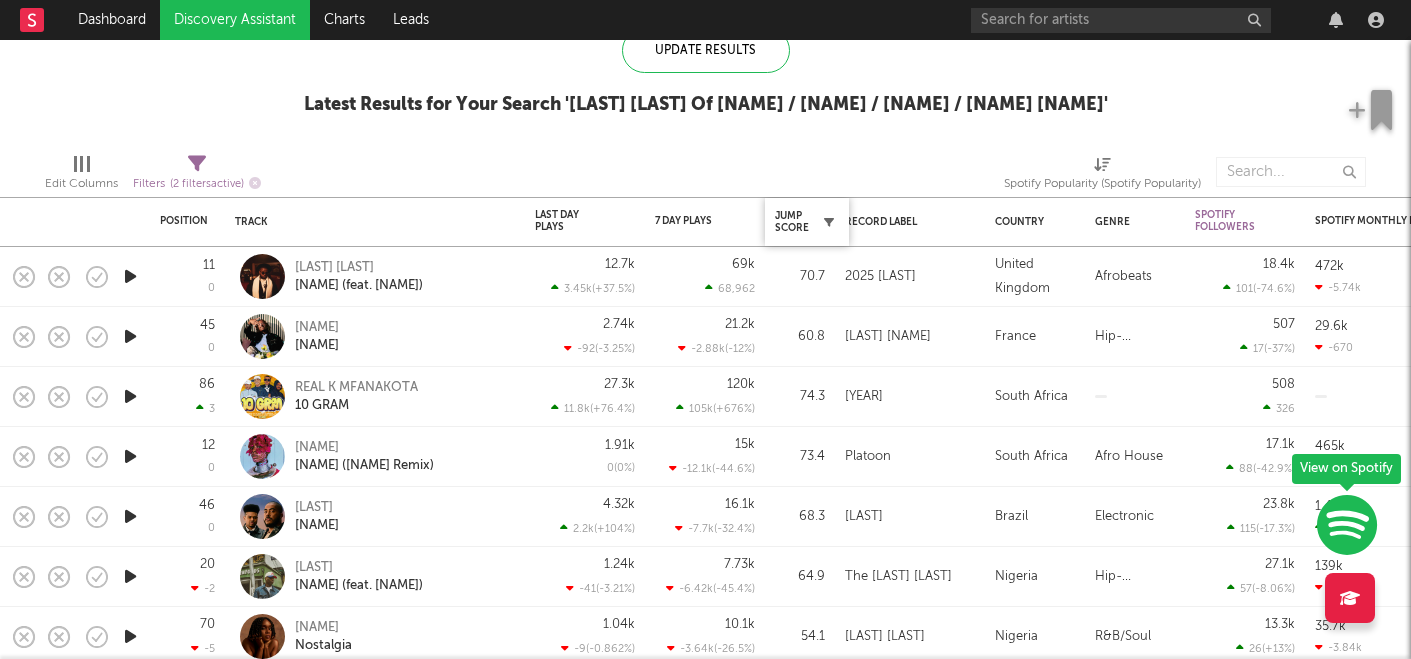 click at bounding box center (829, 222) 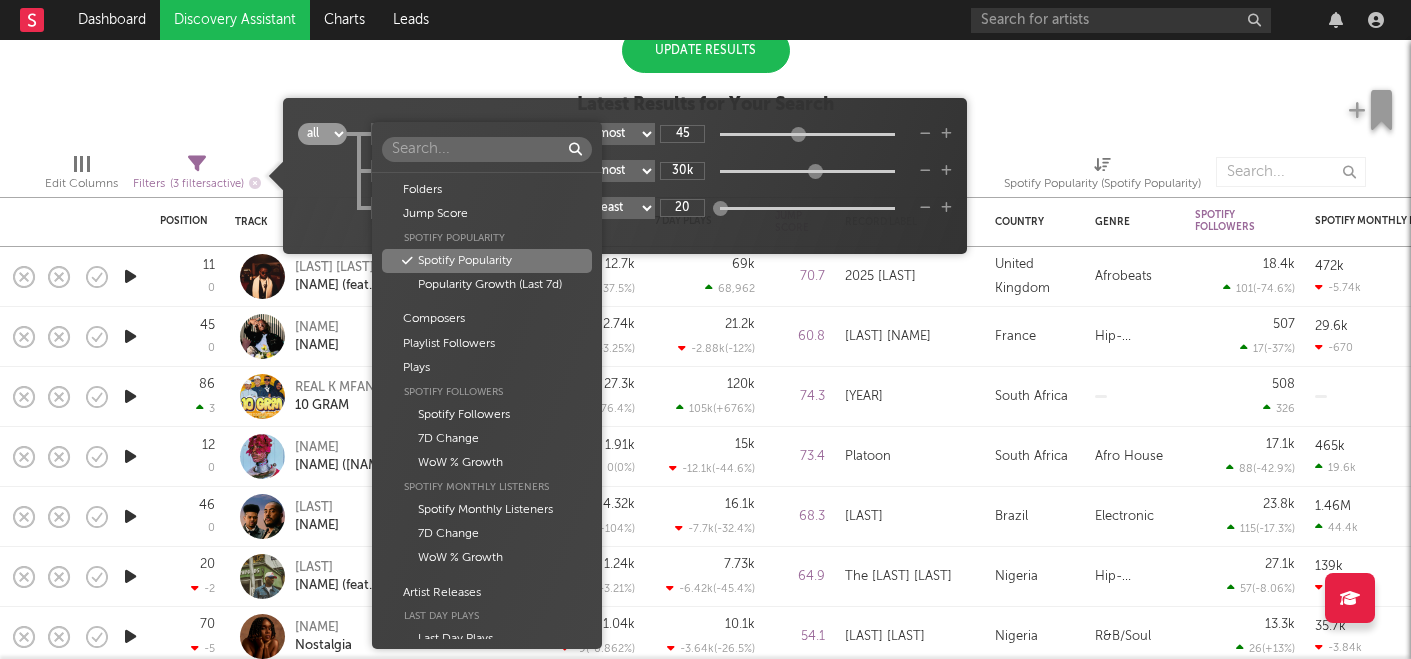 click on "Dashboard Discovery Assistant Charts Leads Notifications Settings All Growth Releases/Events Playlisting You have no notifications Track at least one artist to see notifications here My Account Profile and Settings My Downloads Artist Benchmarking Resources Sodatone University Sodatone Analyses and Reports Glossary Privacy Policy Sign Out Use Sodatone on the go Position Position Change Track Last Day Plays 1D Change DoD % Growth 7 Day Plays 7D Change WoW % Growth Jump Score Record Label Country Genre Spotify Followers 7D Change WoW % Growth Spotify Monthly Listeners 7D Change WoW % Growth Release Date First Added Playlist Followers 11 0 Lekaa Beats Your Mind (feat. Dxtiny) 12.7k 3.45k  ( +37.5 % ) 69k 68,962 70.7 2025 Faceless United Kingdom Afrobeats 18.4k 101  ( -74.6 % ) 472k -5.74k Created with Highcharts 10.3.3 Chart title Jul 25, 2025 Aug 6, 2025 86.2k 45 0 Bizzy Angelina 2.74k -92  ( -3.25 % ) 21.2k -2.88k  ( -12 % ) 60.8 Rev Ange Music France Hip-Hop/Rap 507 17  ( -37 % ) 29.6k -670 Chart title 203k 3" at bounding box center [705, 329] 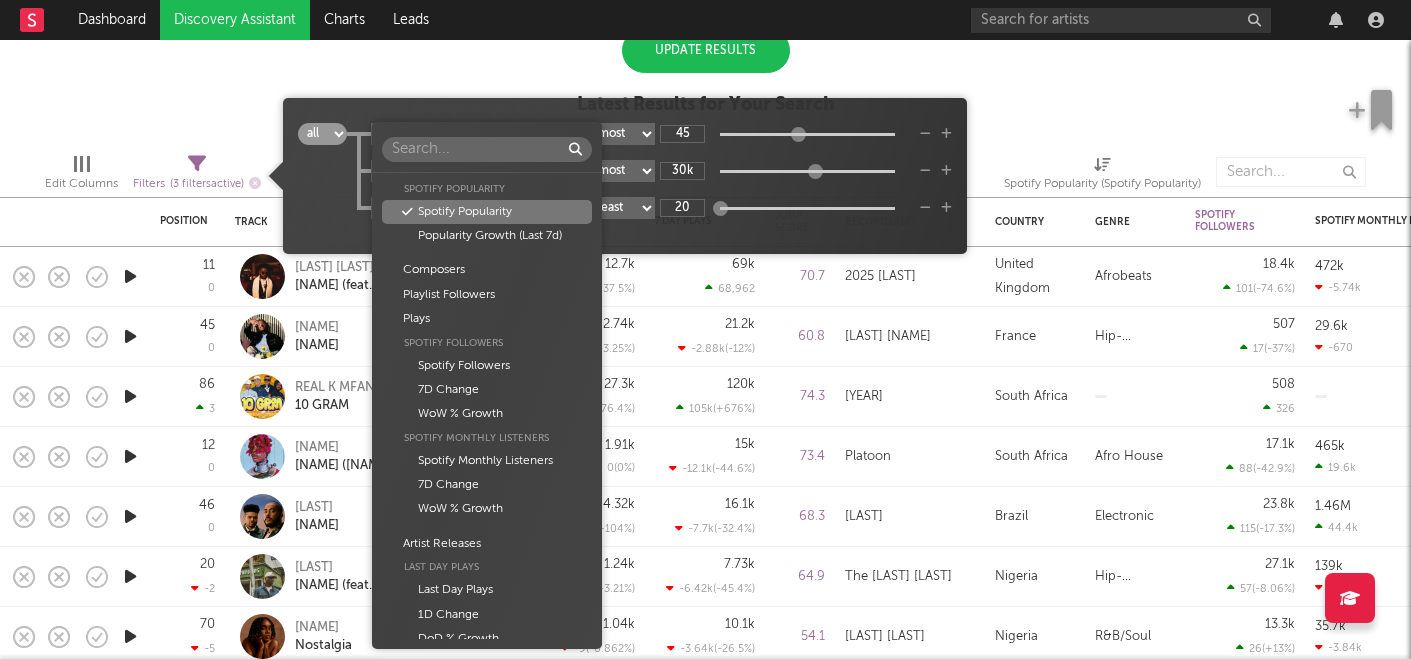click on "Folders Jump Score Spotify Popularity Spotify Popularity Popularity Growth (Last 7d) Composers Playlist Followers Plays Spotify Followers Spotify Followers 7D Change WoW % Growth Spotify Monthly Listeners Spotify Monthly Listeners 7D Change WoW % Growth Artist Releases Last Day Plays Last Day Plays 1D Change DoD % Growth 3 Day Plays 3 Day Plays 3D Change 3 DoD % Growth 7 Day Plays 7 Day Plays 7D Change WoW % Growth 14 Day Plays 14 Day Plays 14D Change 2 WoW % Growth 30 Day Plays 30 Day Plays 30D Change MoM % Growth 60 Day Plays Peak 1-Day Plays Consistency Score (7d) Consistency Score (14d) Consistency Score (30d) % Days with DoD Growth (7d) % Days with DoD Growth (14d) % Days with DoD Growth (30d) % Days over Start (7d) % Days over Start (14d) % Days over Start (30d) Last Day / Peak (7d) Last Day / Peak (14d) Last Day / Peak (30d) Last Day / Start (7d) Last Day / Start (14d) Last Day / Start (30d) Position Position Position Change" at bounding box center (705, 329) 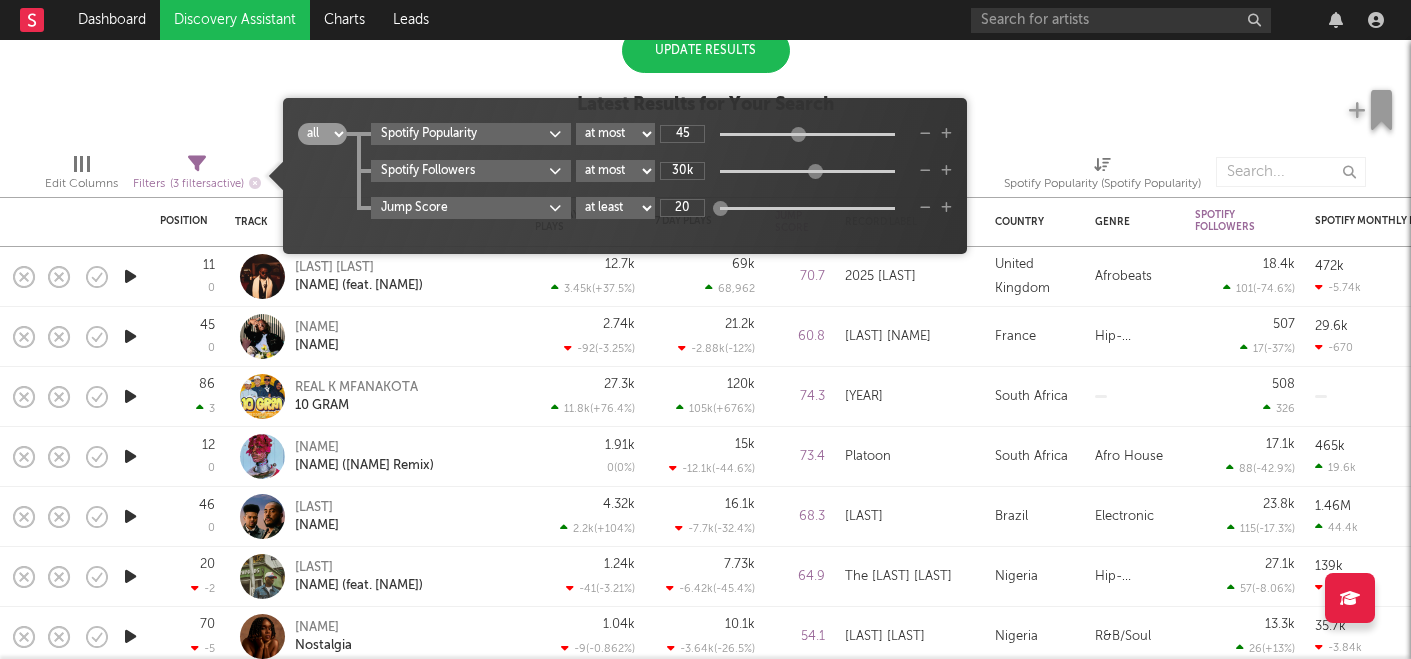 click on "Spotify/Apple Discovery Assistant Blocklist   ( 0 ) Saved Searches   ( 2 ) Reset Filters Record Label ( 2 / 6  selected) Artist Size ( 4 / 5  selected) Countries ( 65 / 78  selected) Genres ( 13 / 15  selected) Languages ( 70 / 71  selected) Release Date (last  180 d) Added to Playlist (last  60 d) Exclude Lofi / Instrumental Labels Update Results + Add Playlist Update Results Latest Results for Your Search" at bounding box center [705, -36] 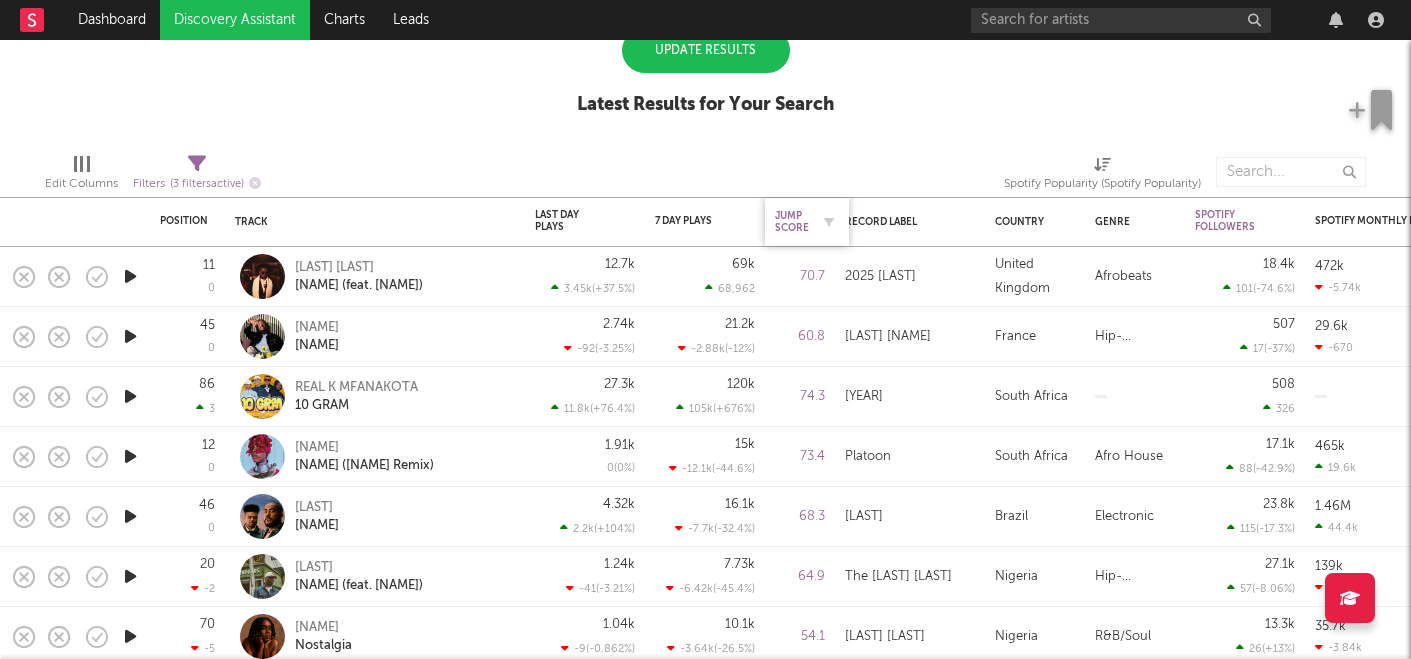 click on "Jump Score" at bounding box center (792, 222) 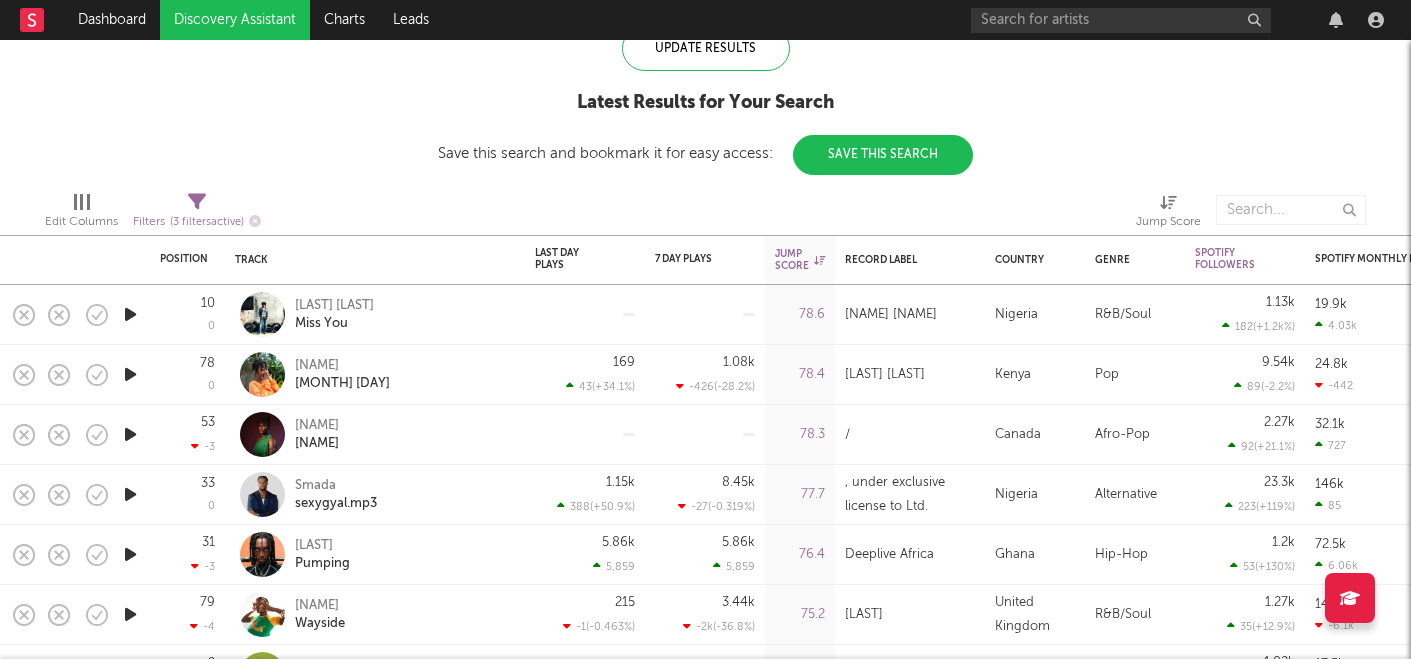 click at bounding box center [130, 374] 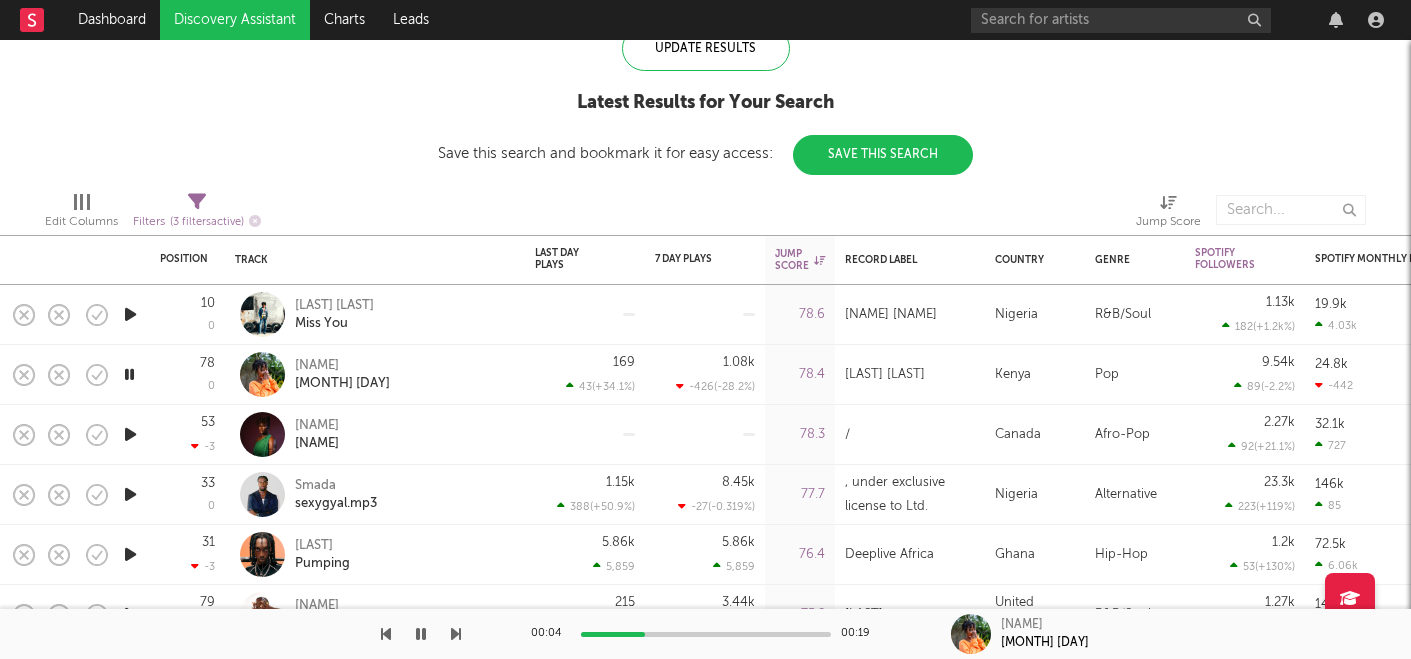 click at bounding box center [706, 634] 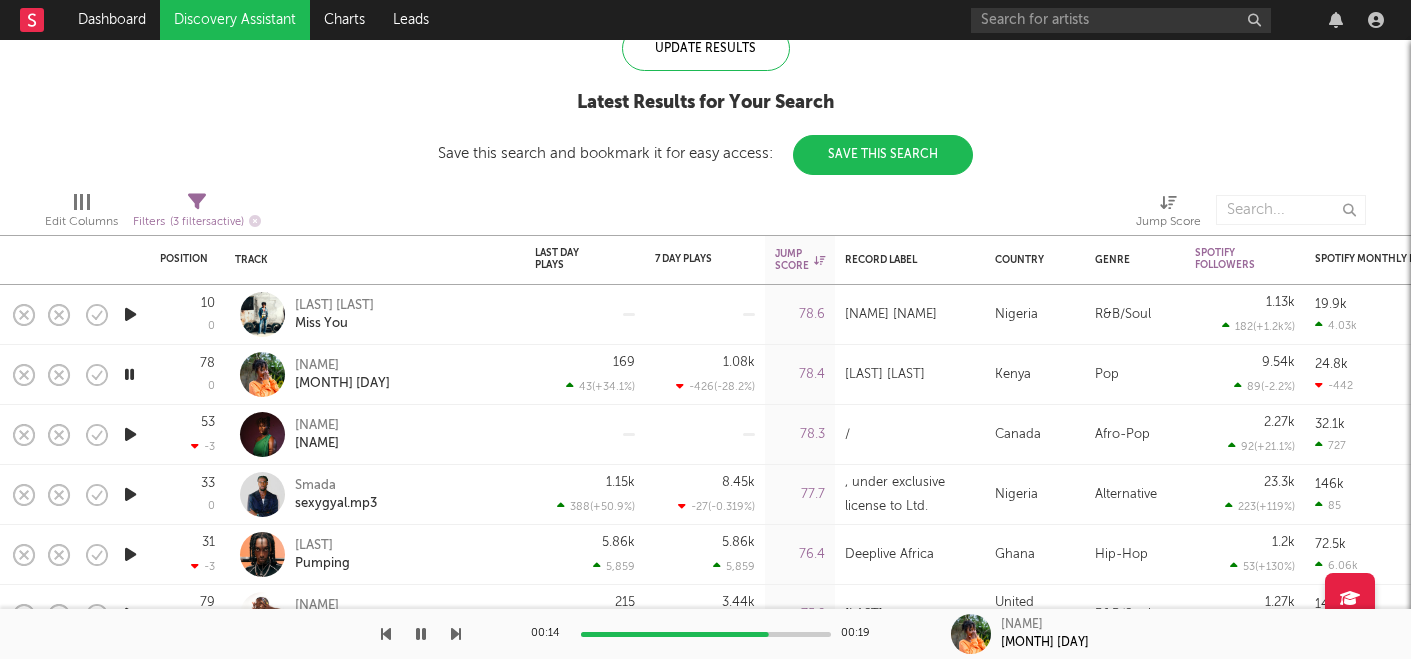 click at bounding box center (130, 314) 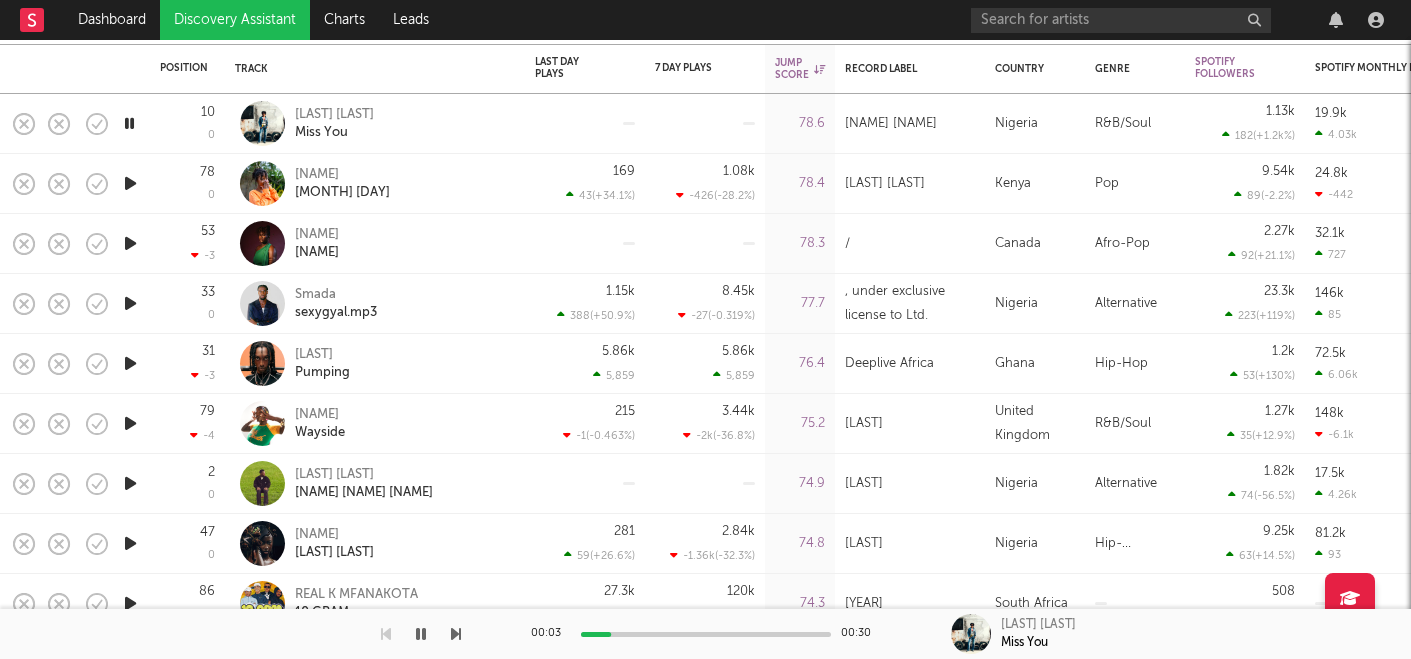 click on "00:03 00:30" at bounding box center [706, 634] 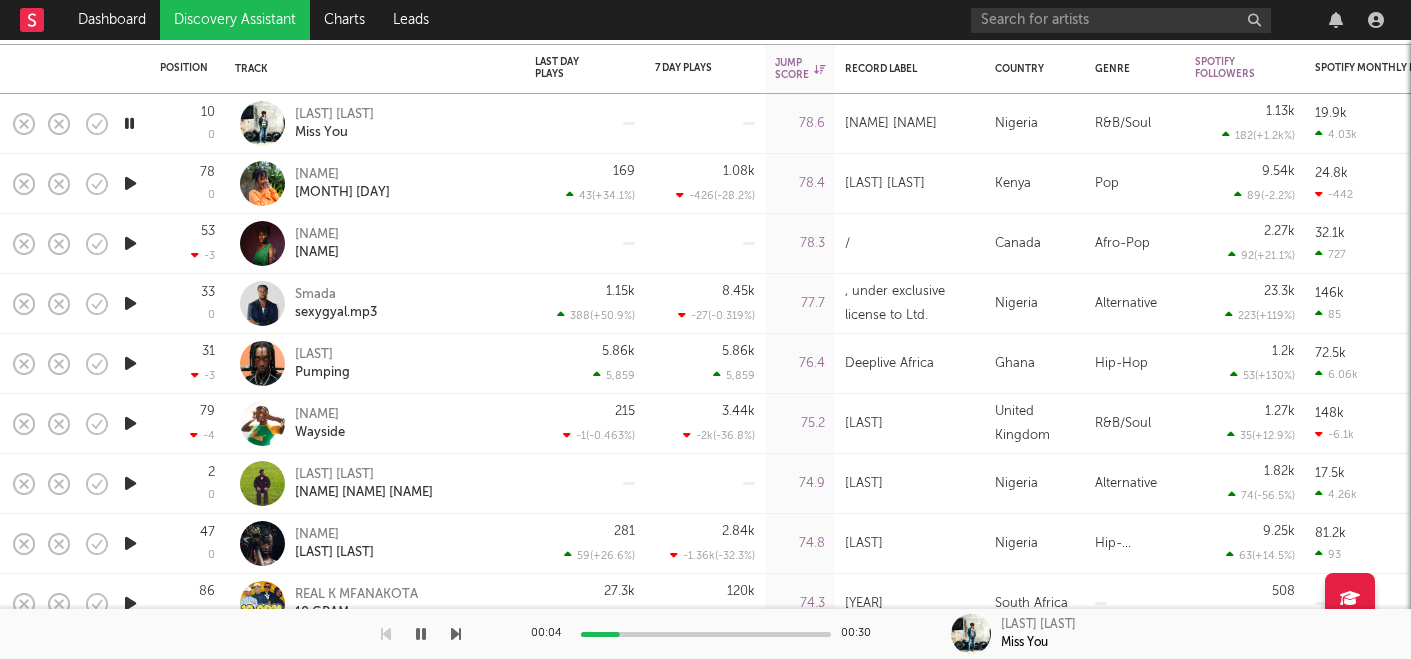 click on "00:04 00:30" at bounding box center (706, 634) 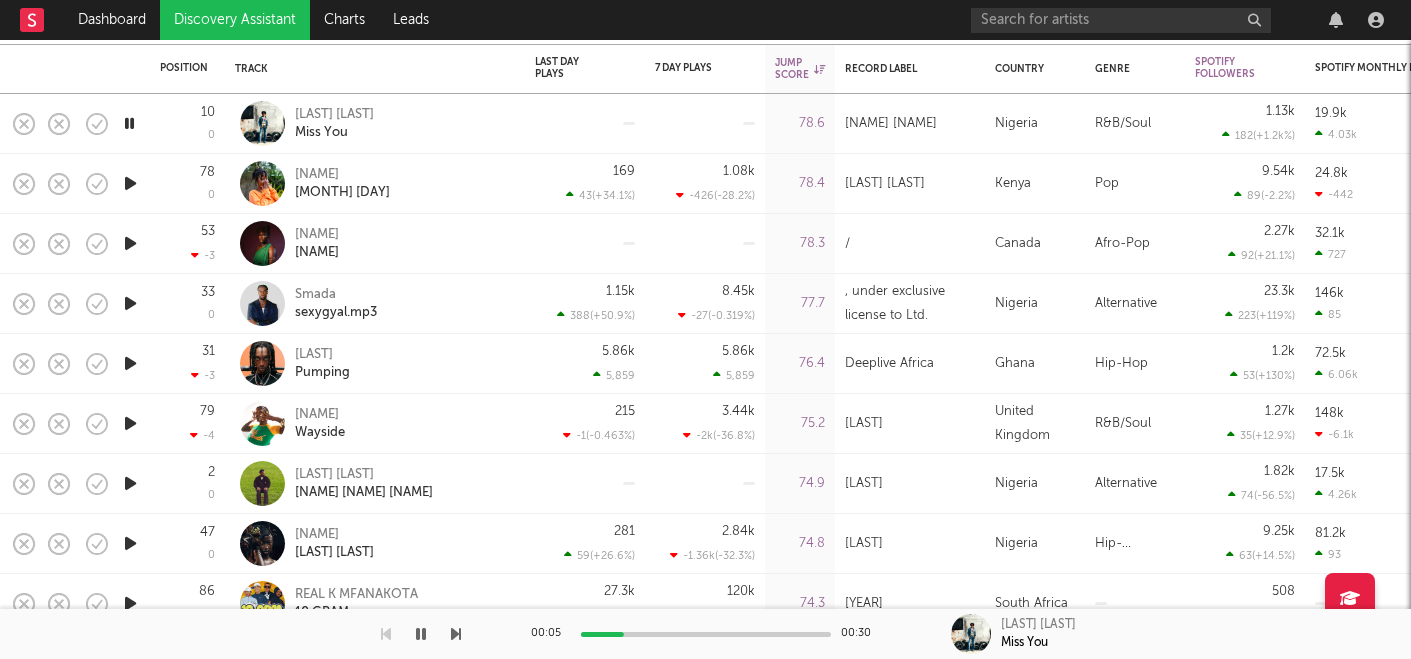 click on "00:05 00:30" at bounding box center [706, 634] 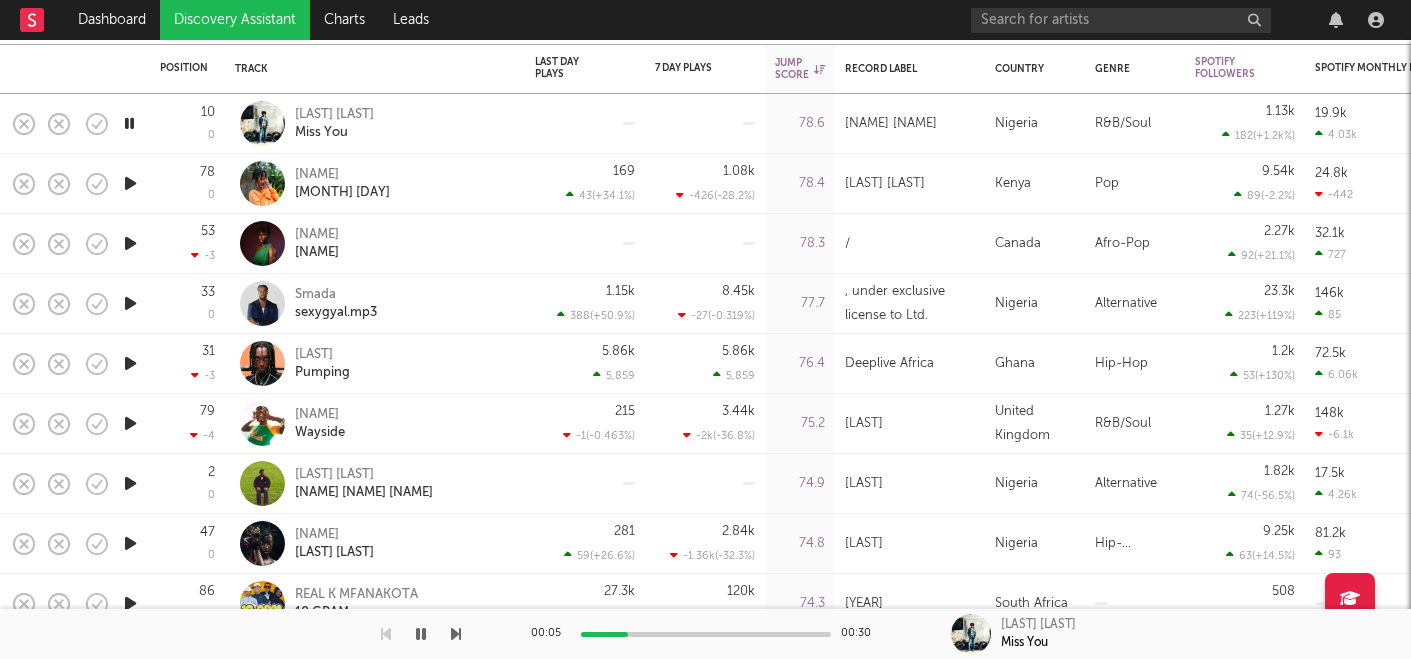 click at bounding box center (706, 634) 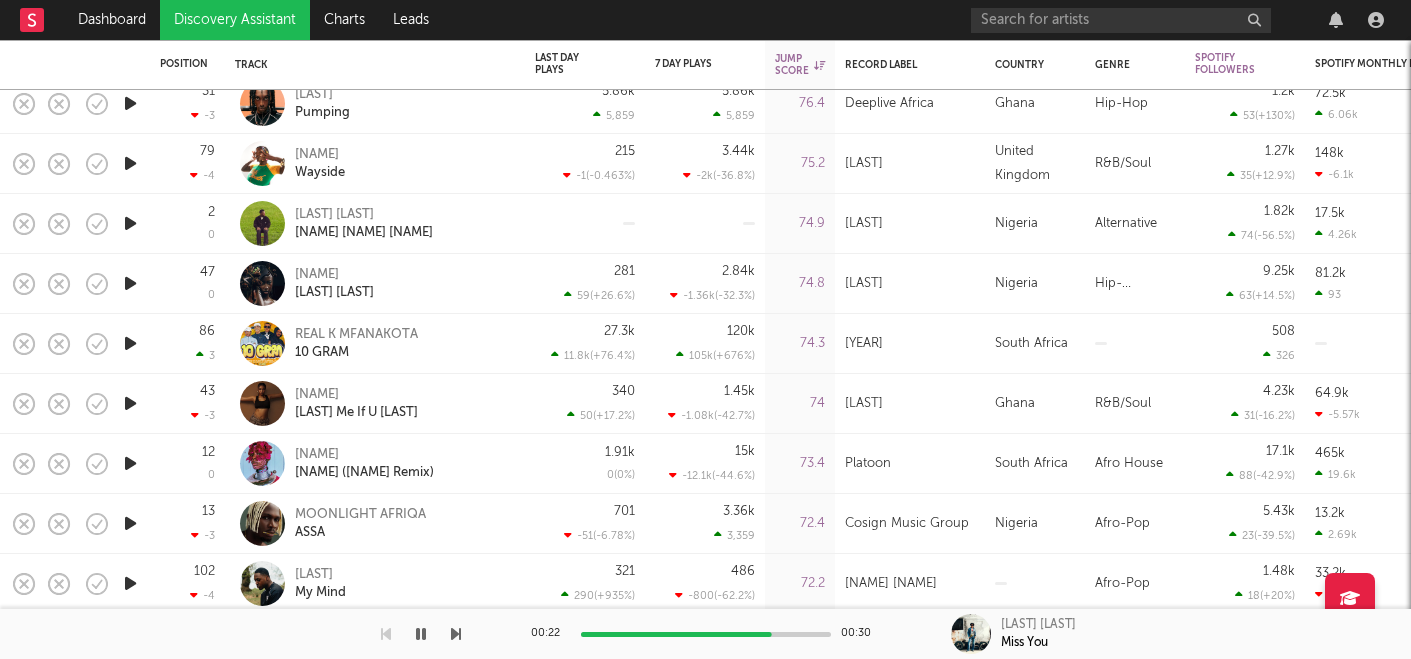 click at bounding box center (130, 523) 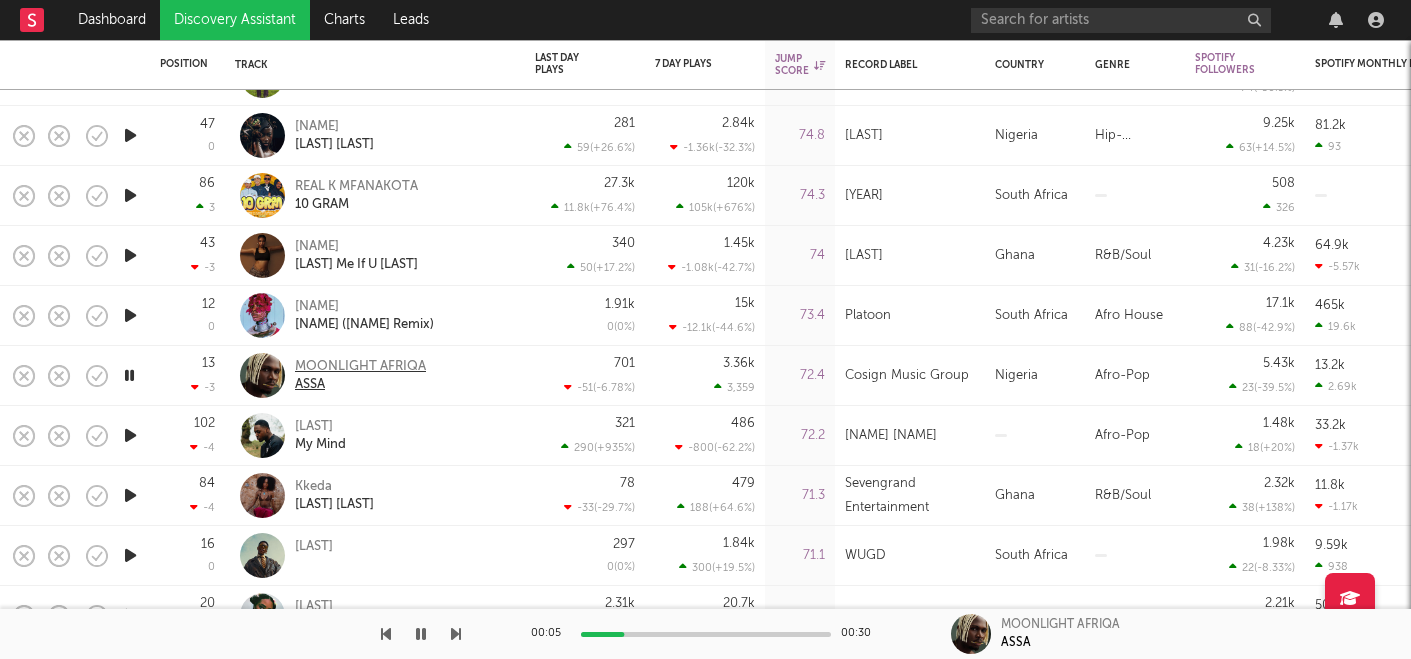click on "ASSA" at bounding box center [360, 385] 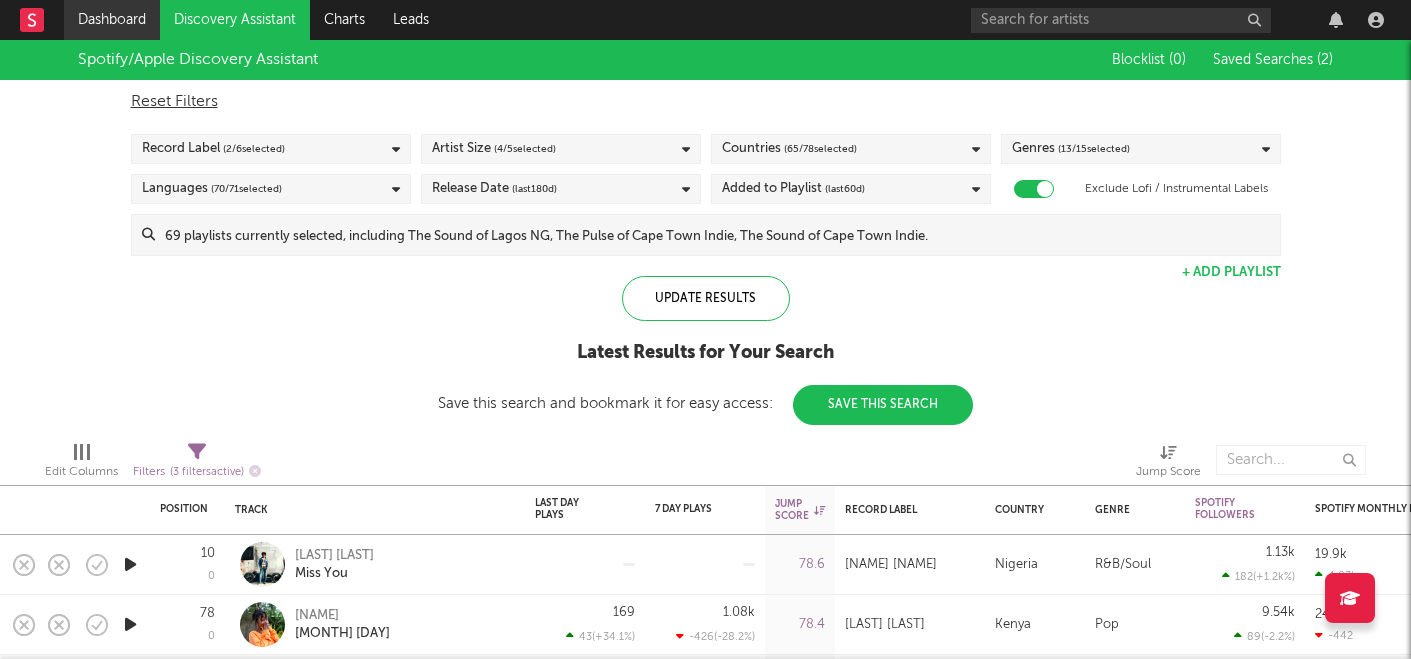 click on "Dashboard" at bounding box center [112, 20] 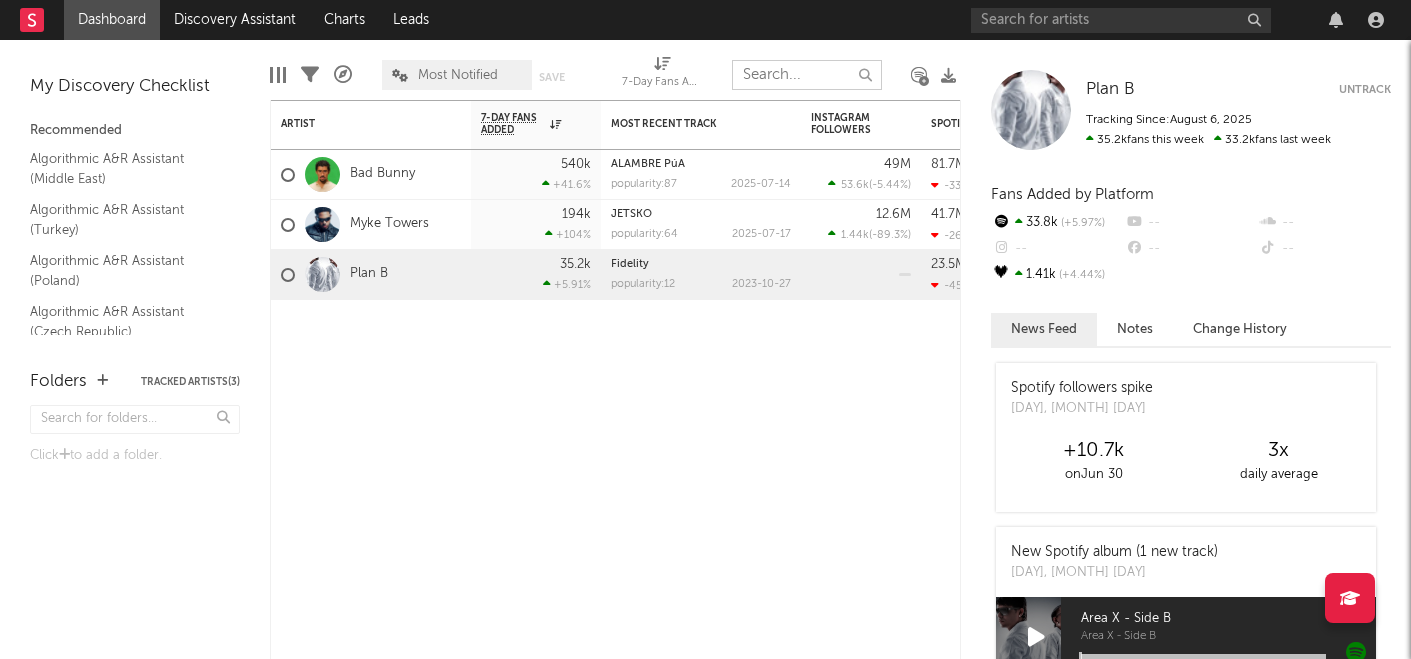 click at bounding box center [807, 75] 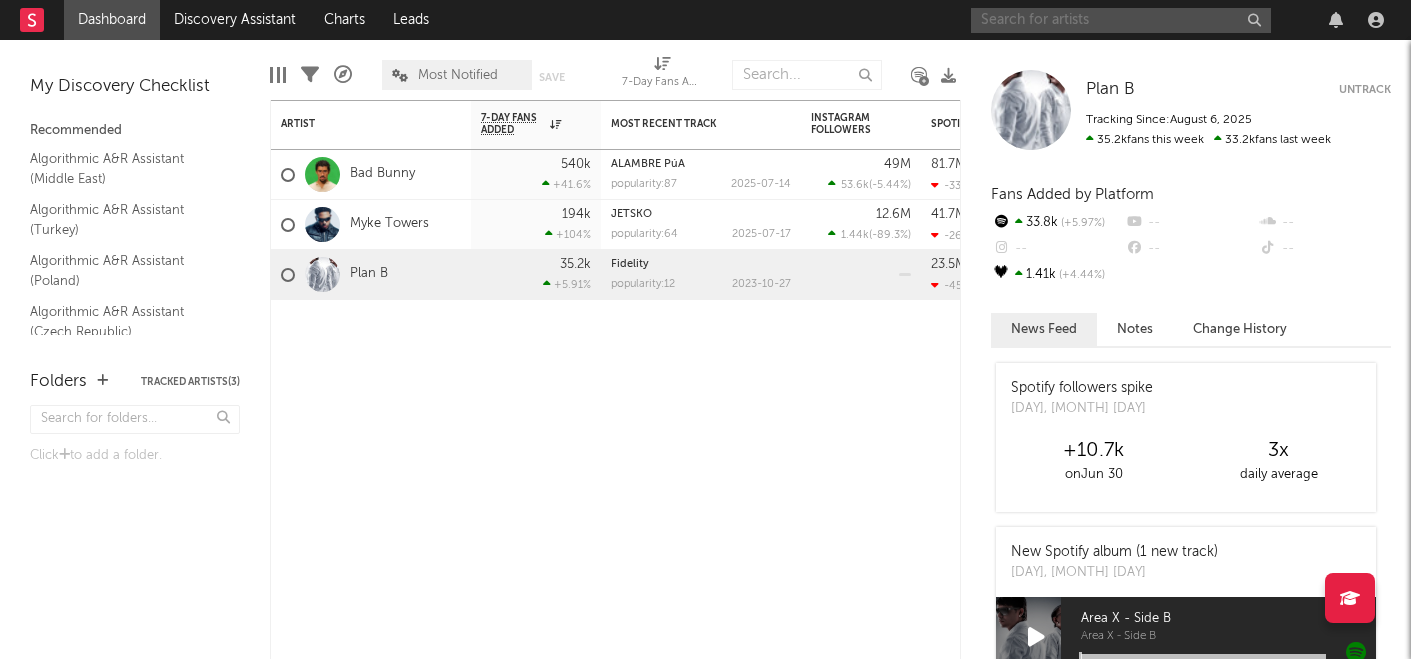 click at bounding box center (1121, 20) 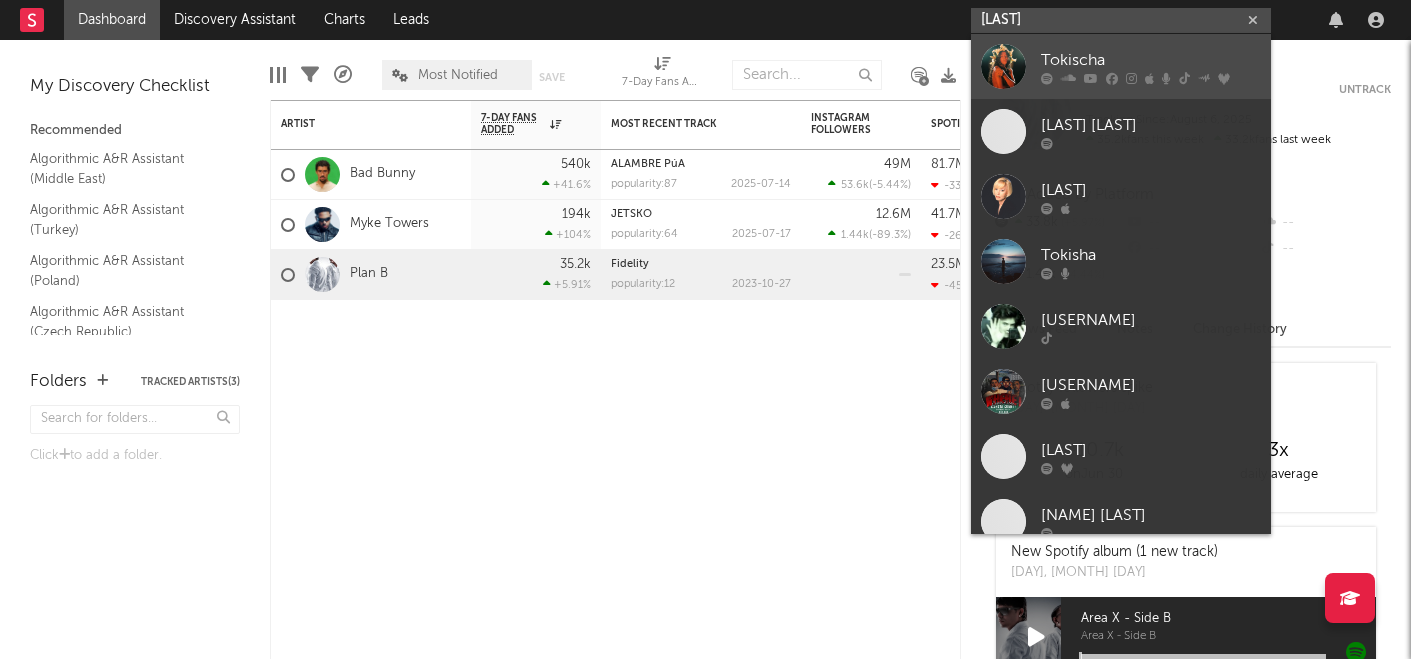 type on "tokicha" 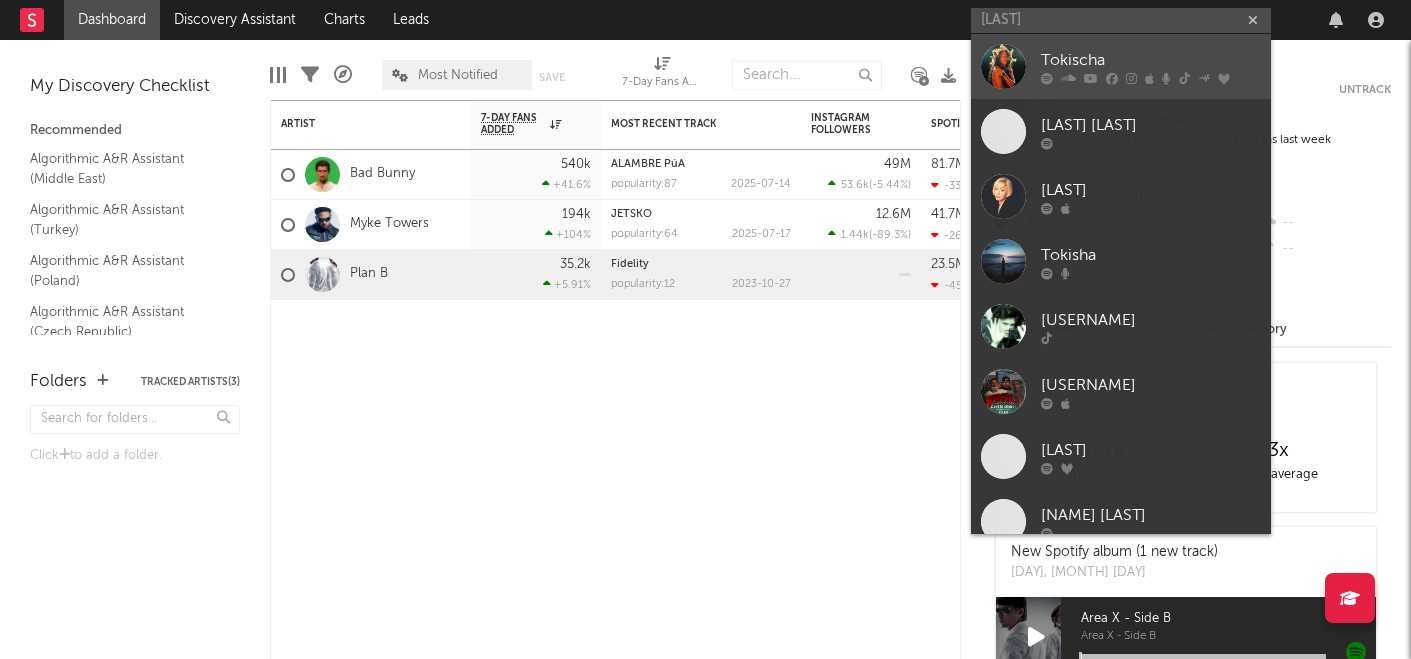 click on "Tokischa" at bounding box center (1151, 60) 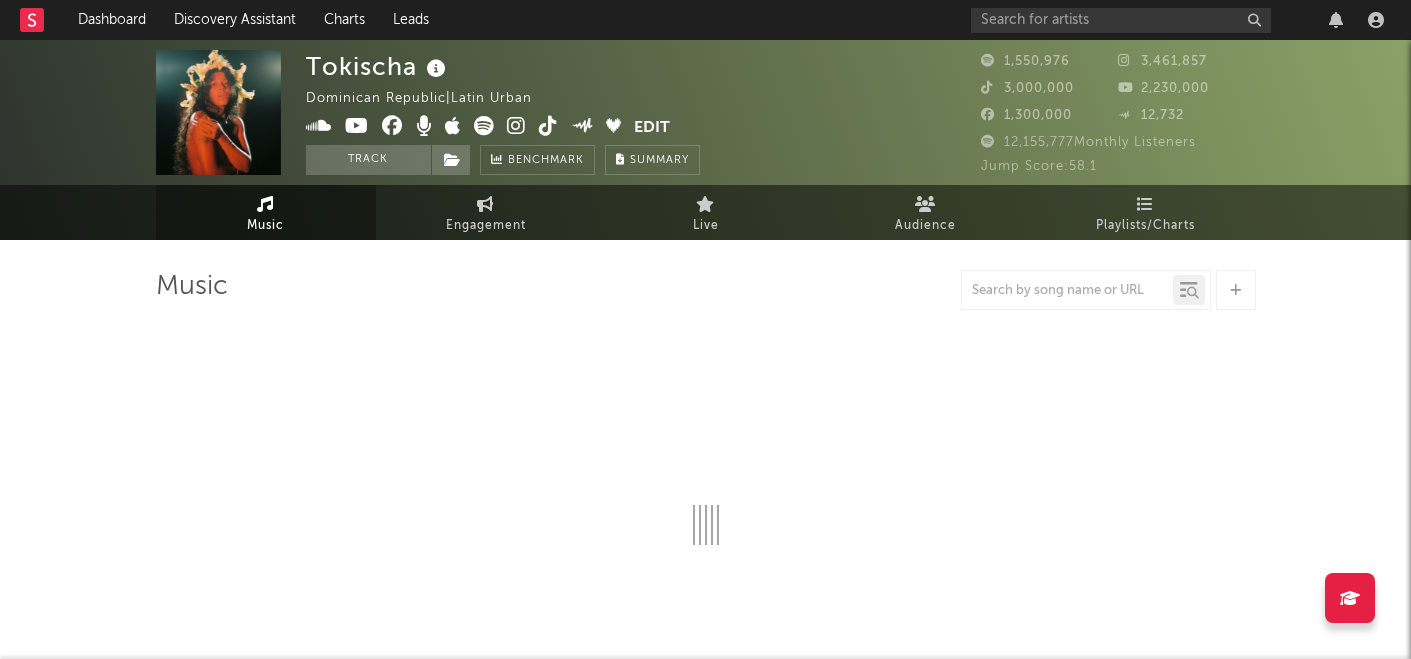 select on "6m" 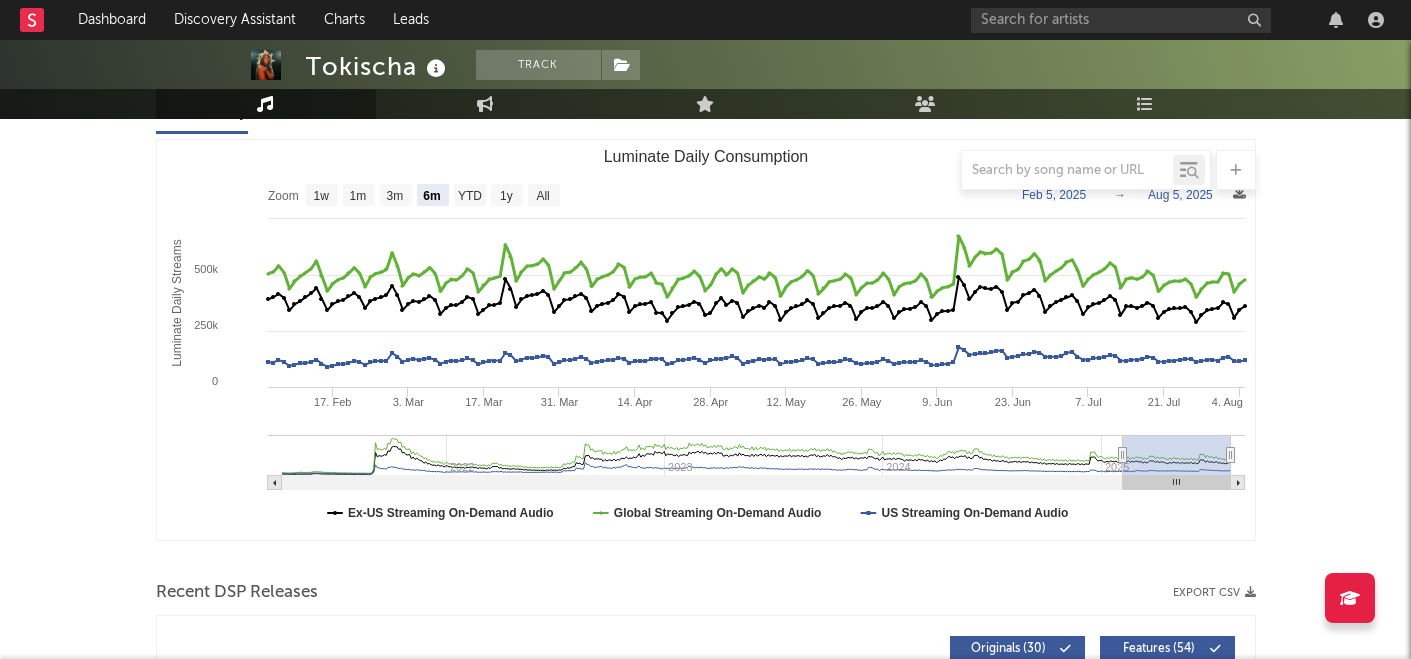 scroll, scrollTop: 0, scrollLeft: 0, axis: both 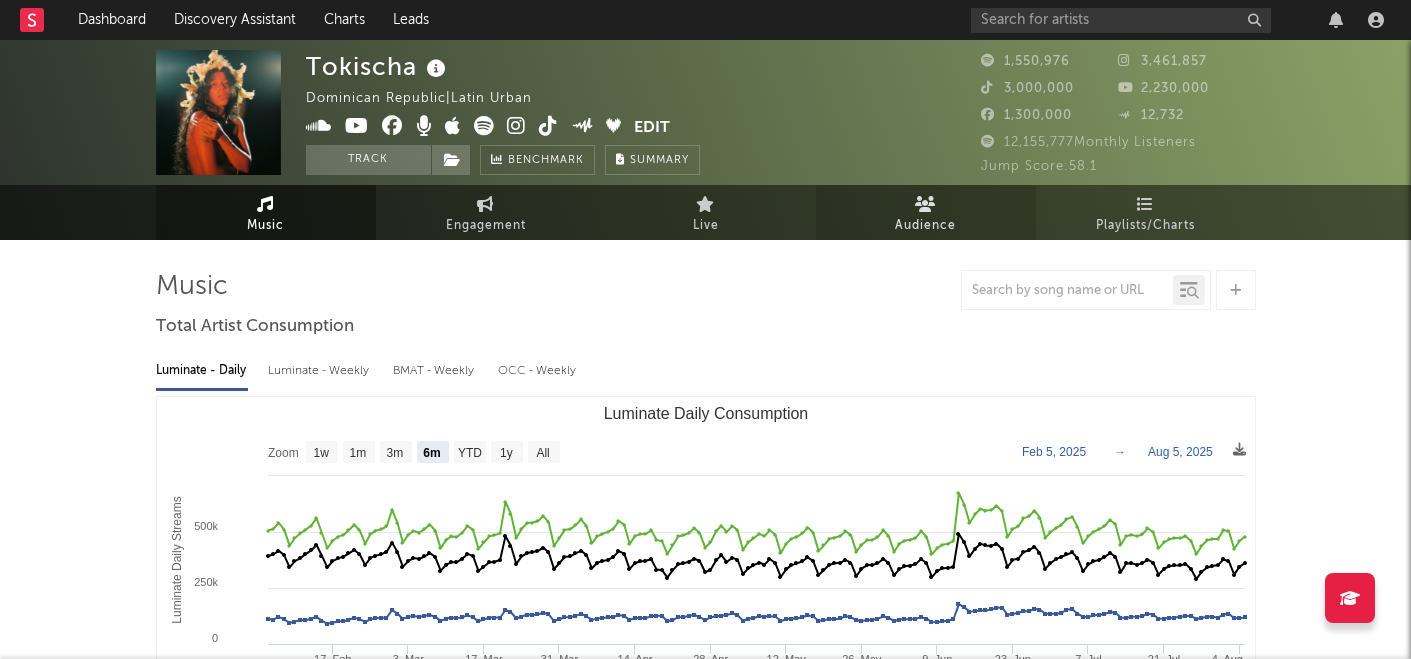 click on "Audience" at bounding box center [926, 212] 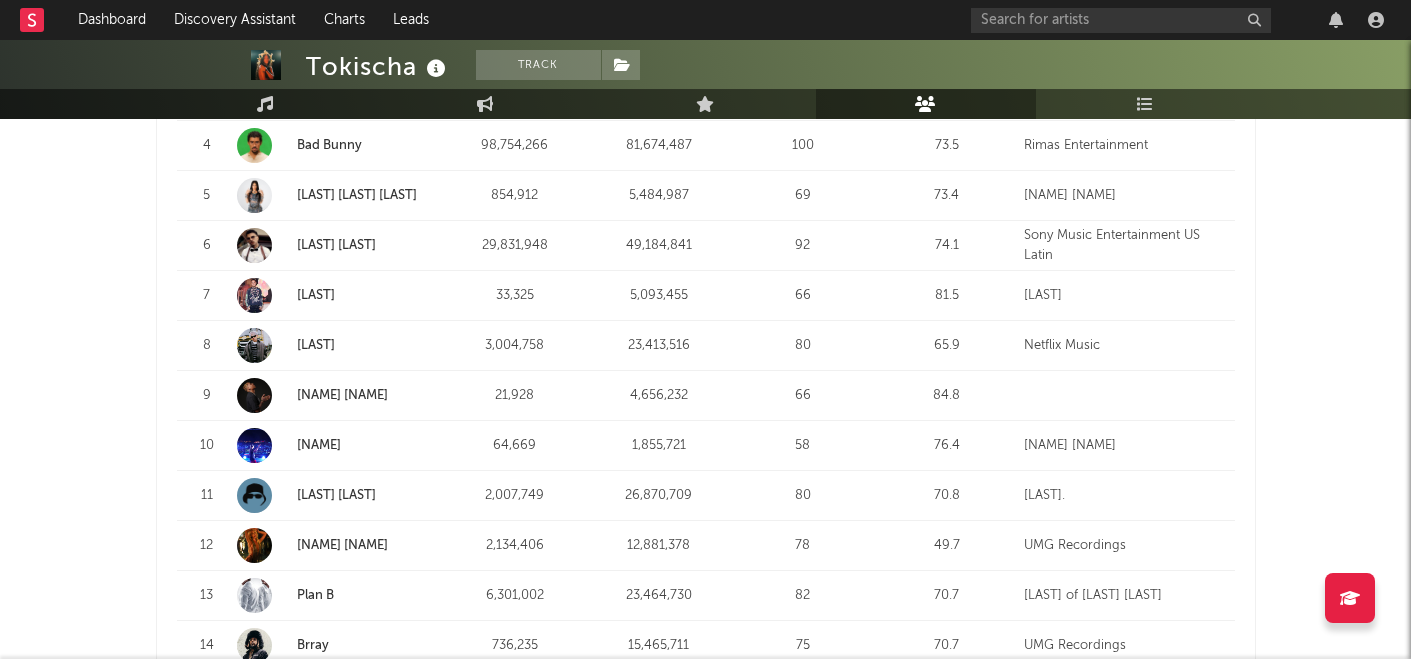 scroll, scrollTop: 0, scrollLeft: 0, axis: both 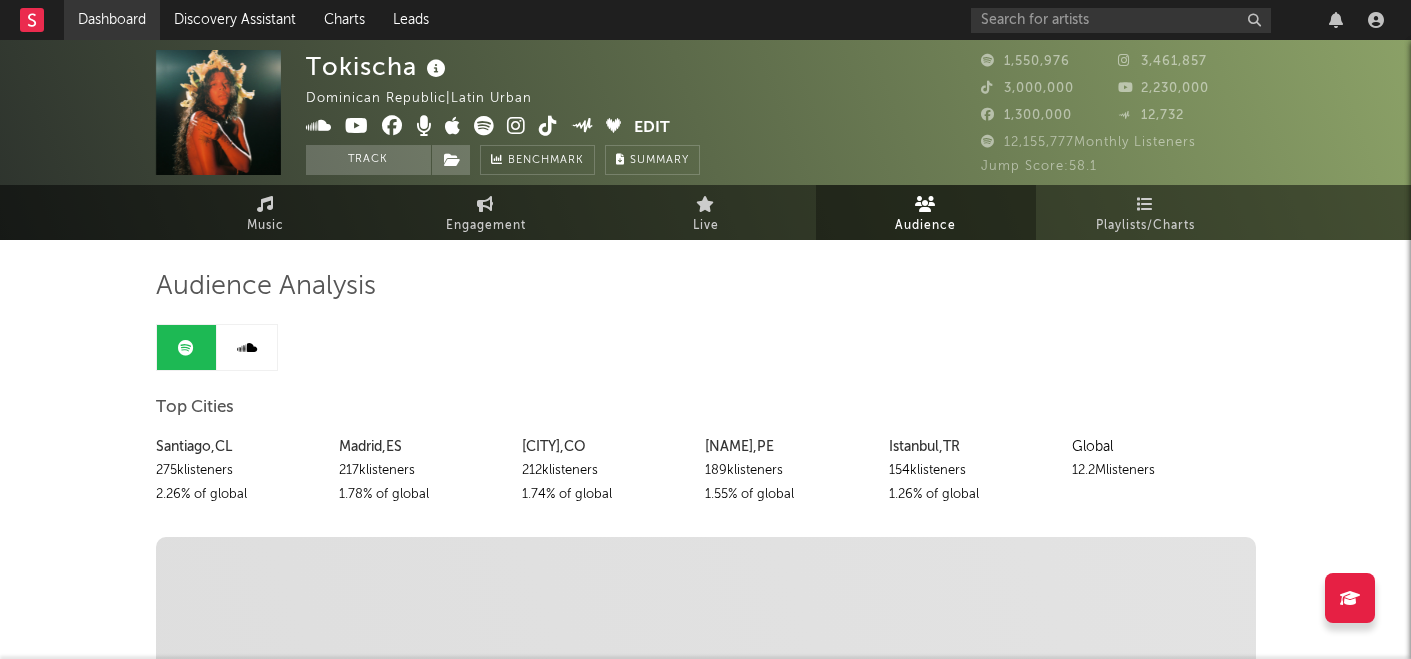 click on "Dashboard" at bounding box center [112, 20] 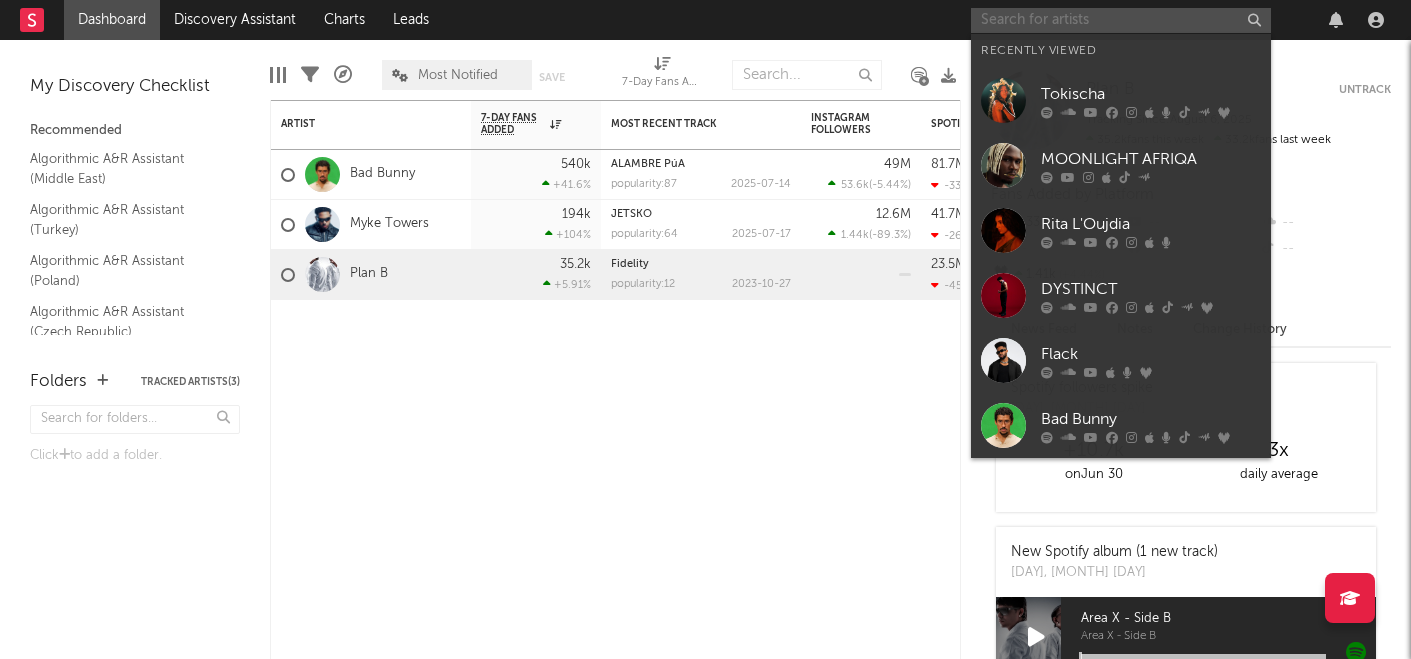 click at bounding box center (1121, 20) 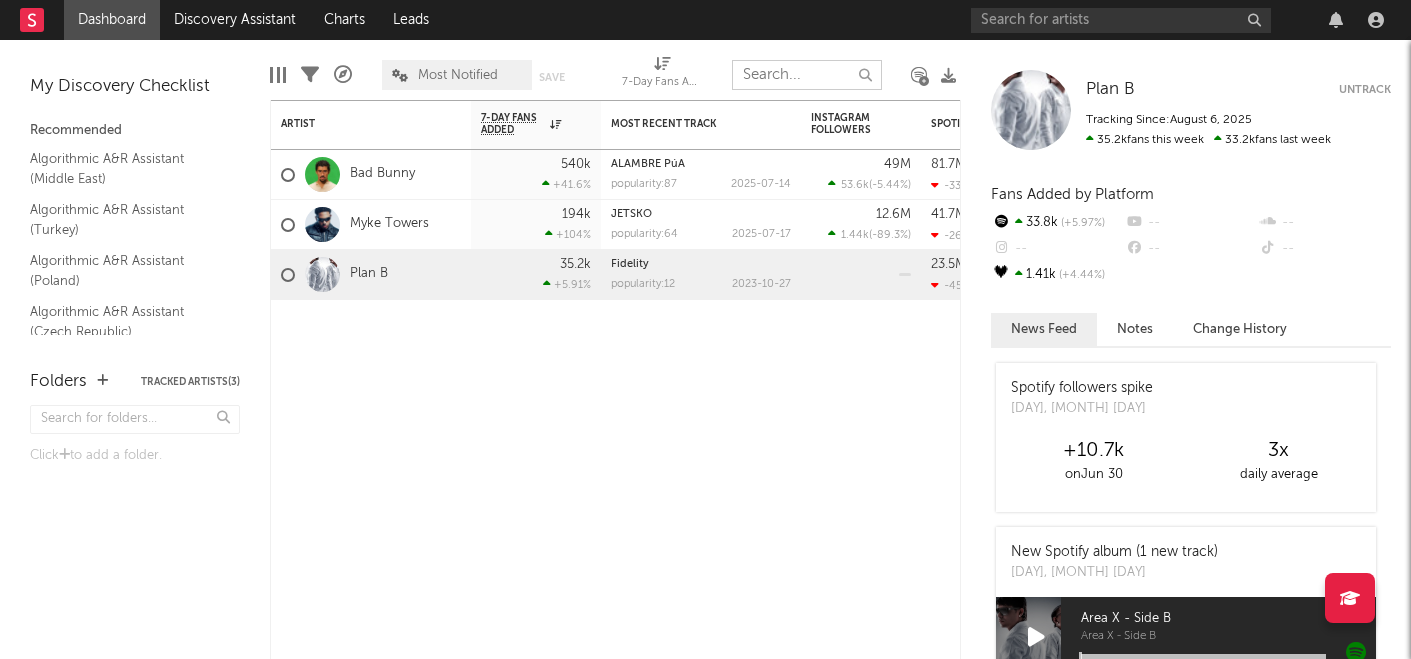 click at bounding box center [807, 75] 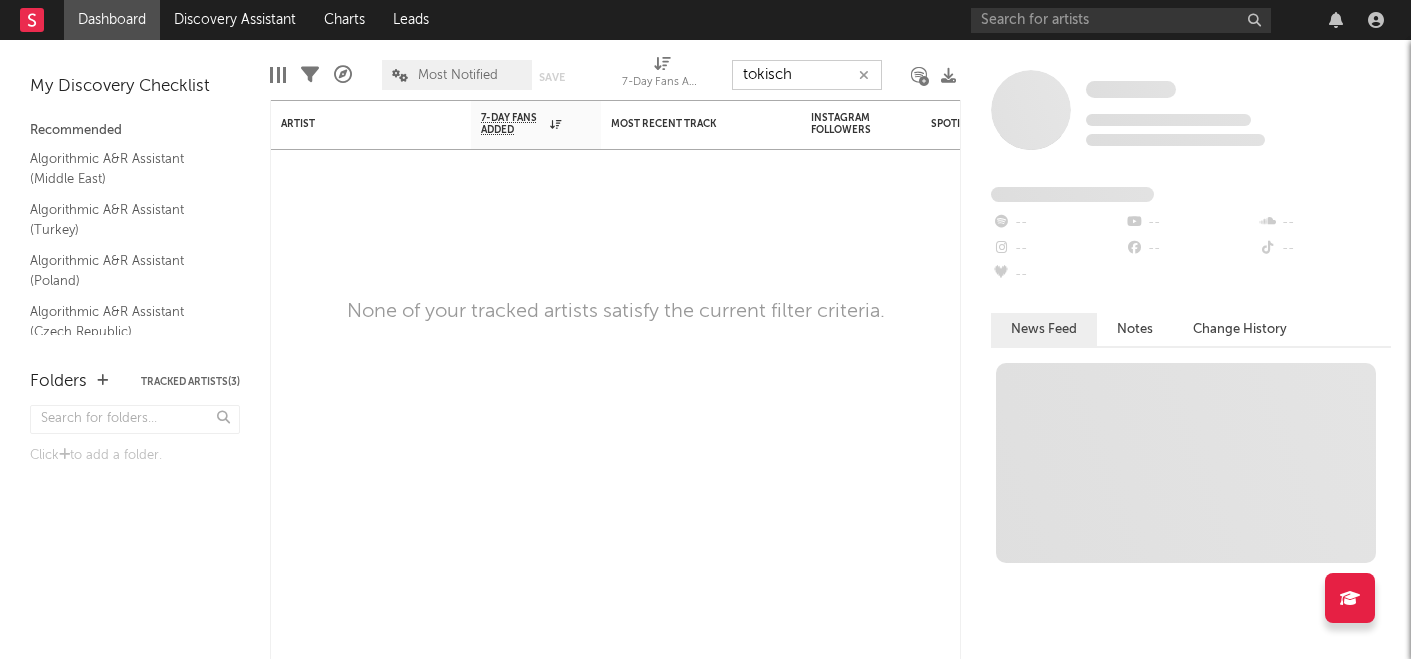 type on "tokischa" 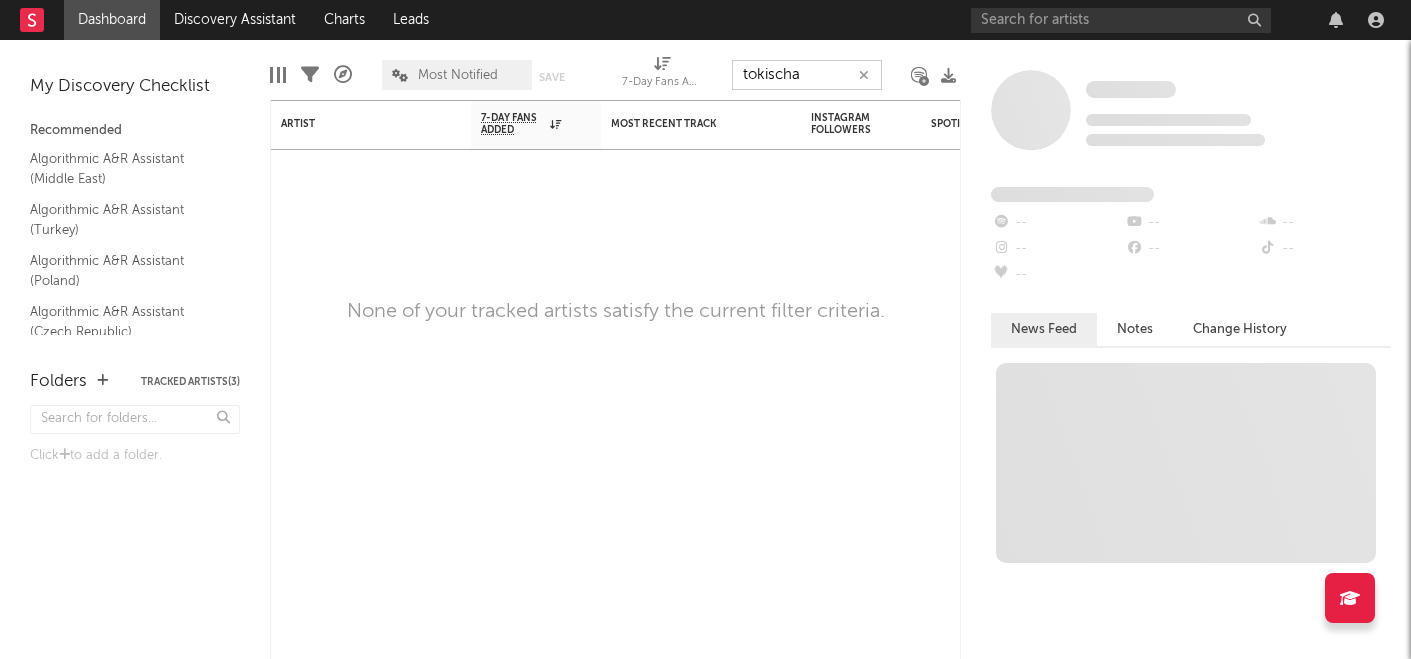 click on "tokischa" at bounding box center (807, 75) 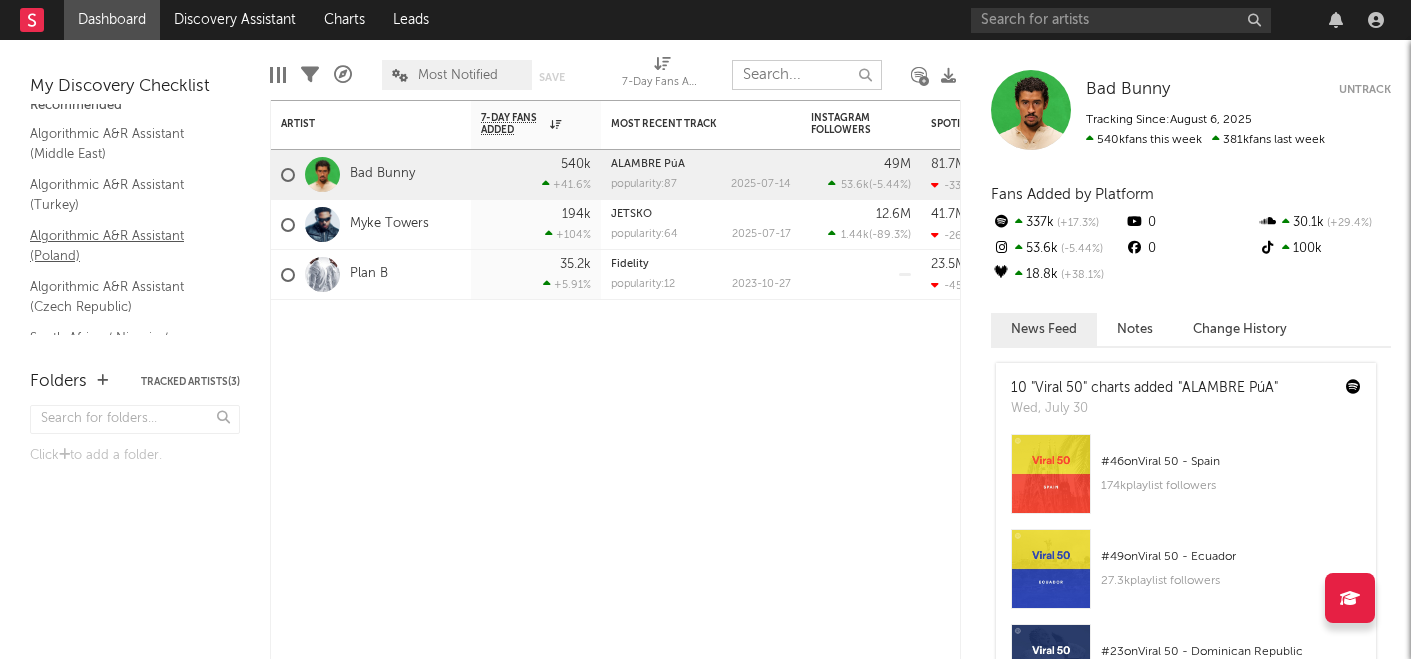 scroll, scrollTop: 0, scrollLeft: 0, axis: both 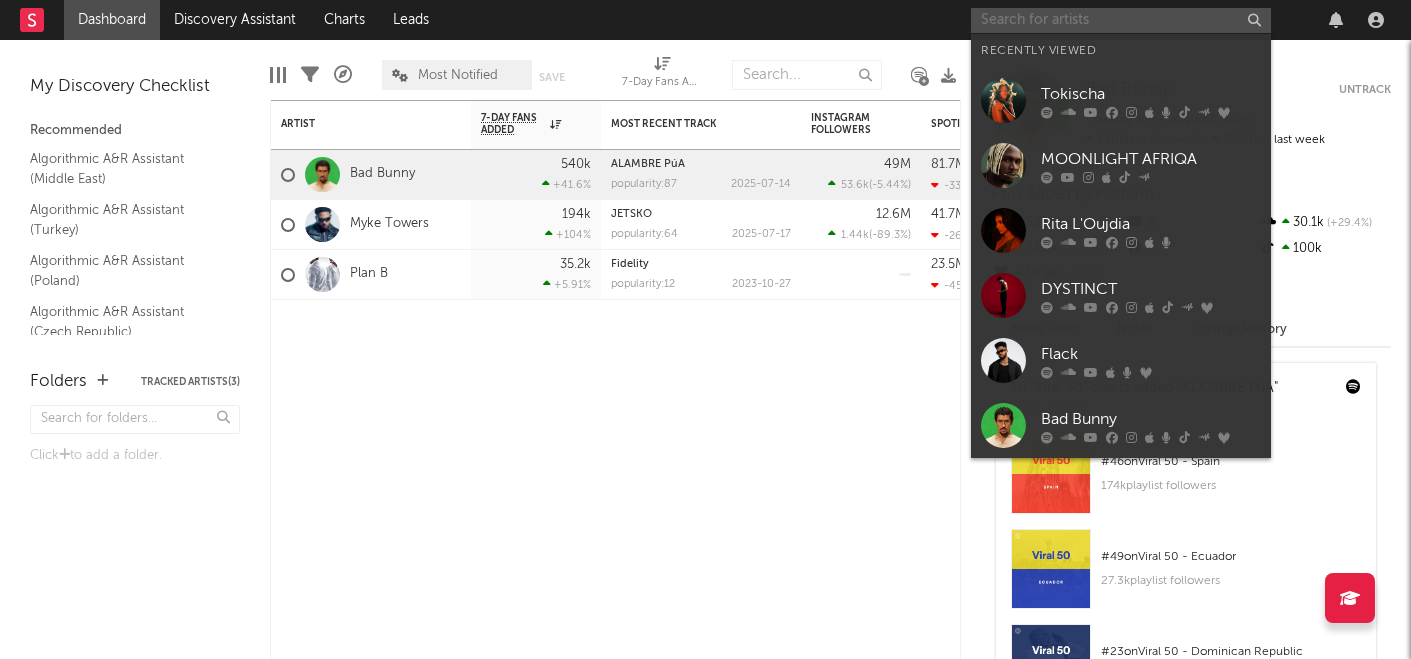 click at bounding box center (1121, 20) 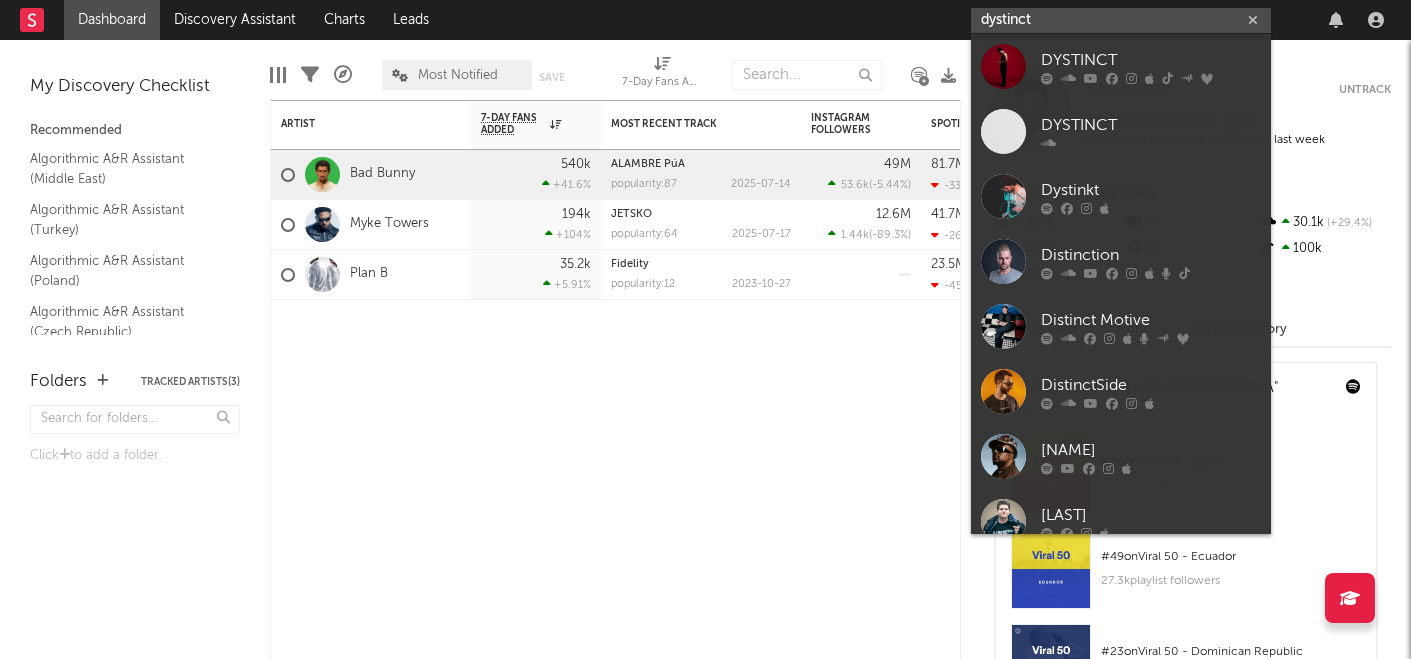 type on "dystinct" 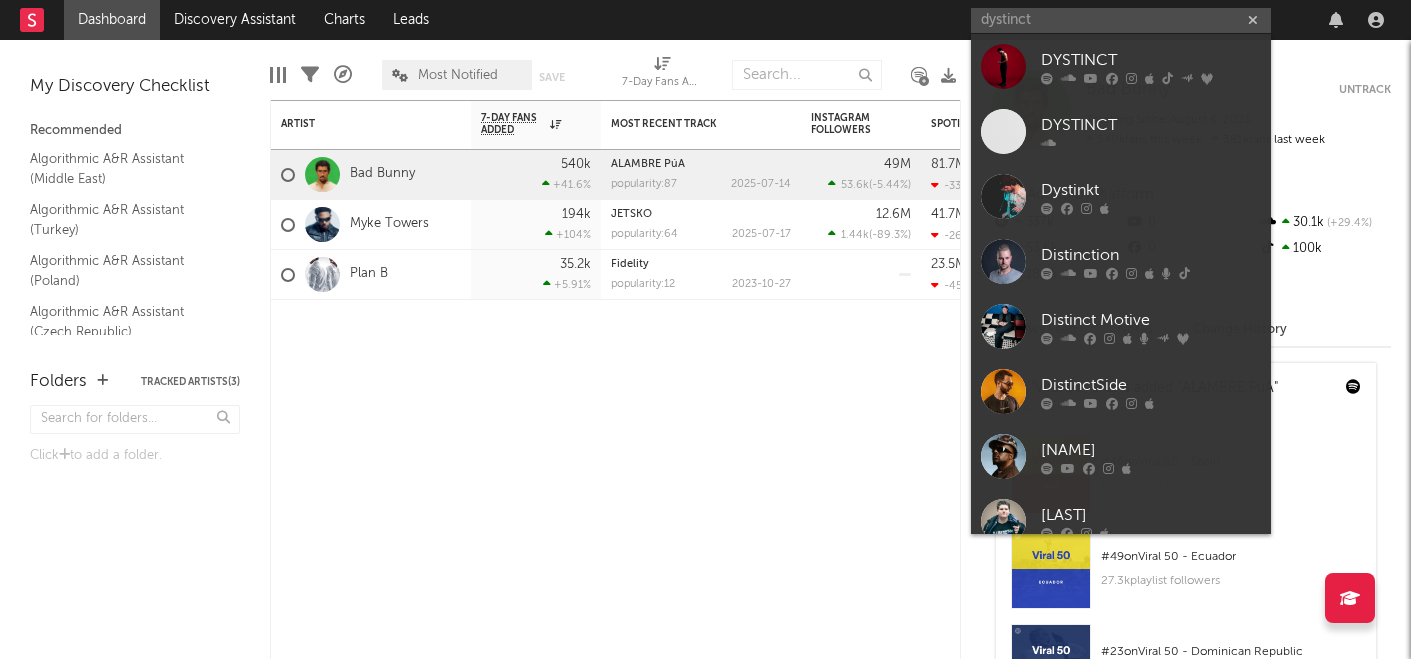 click on "DYSTINCT" at bounding box center (1151, 125) 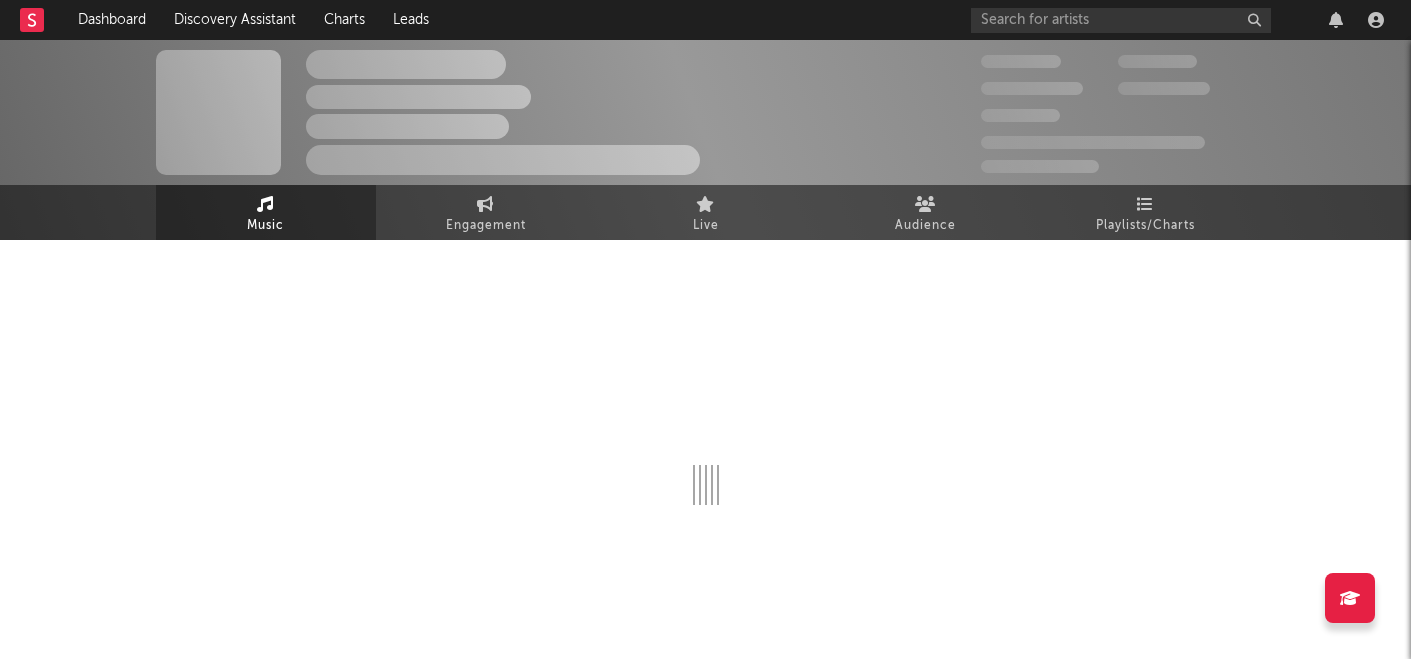 select on "1w" 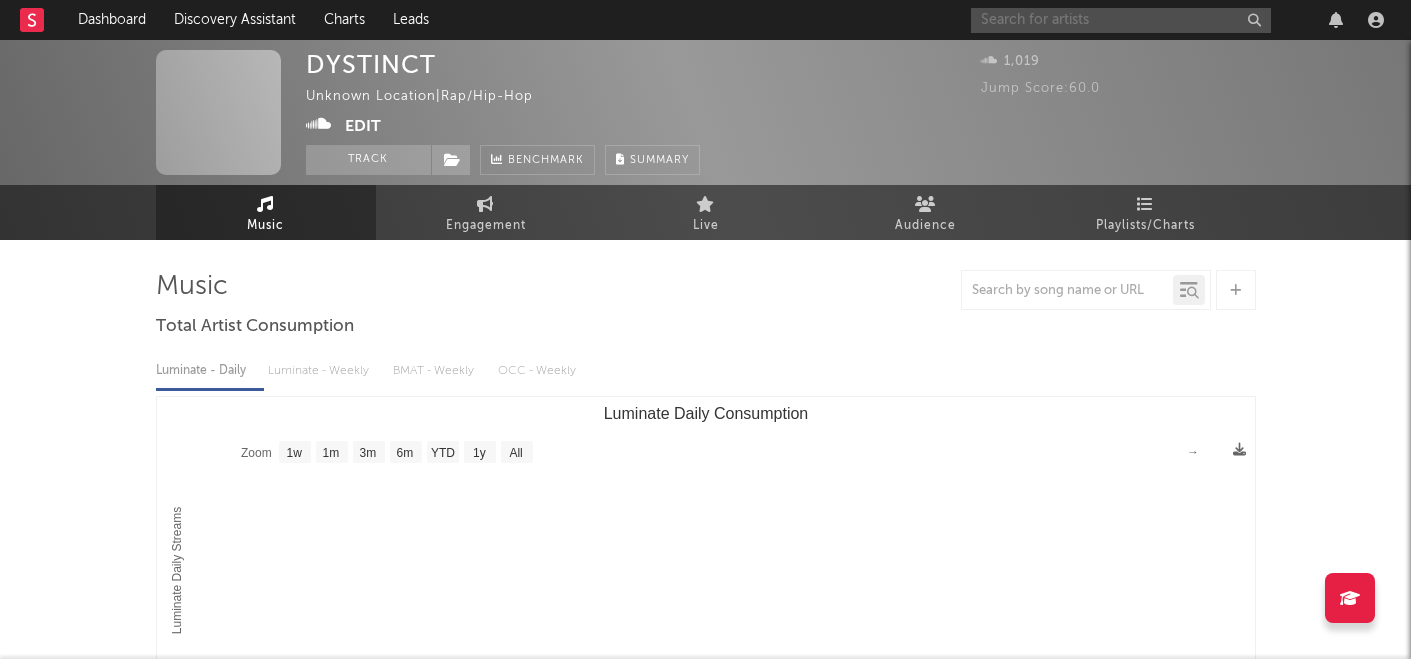 click at bounding box center (1121, 20) 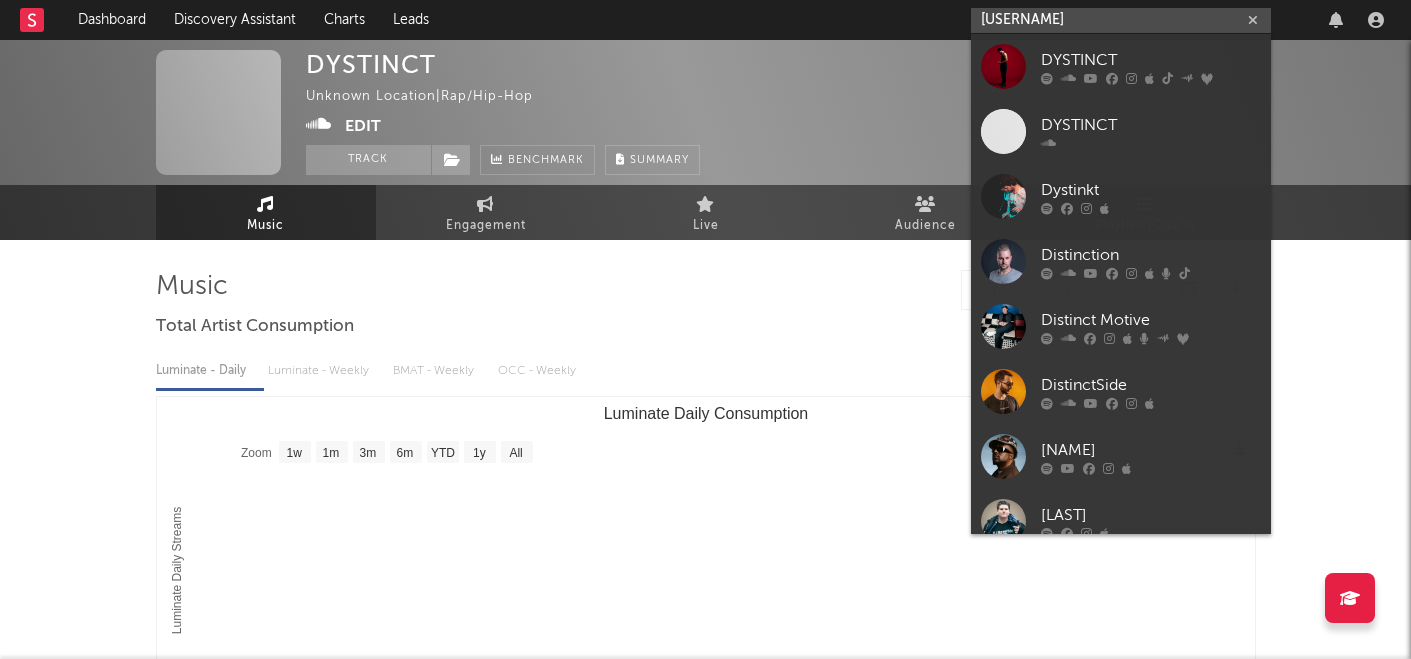 type on "dystinc" 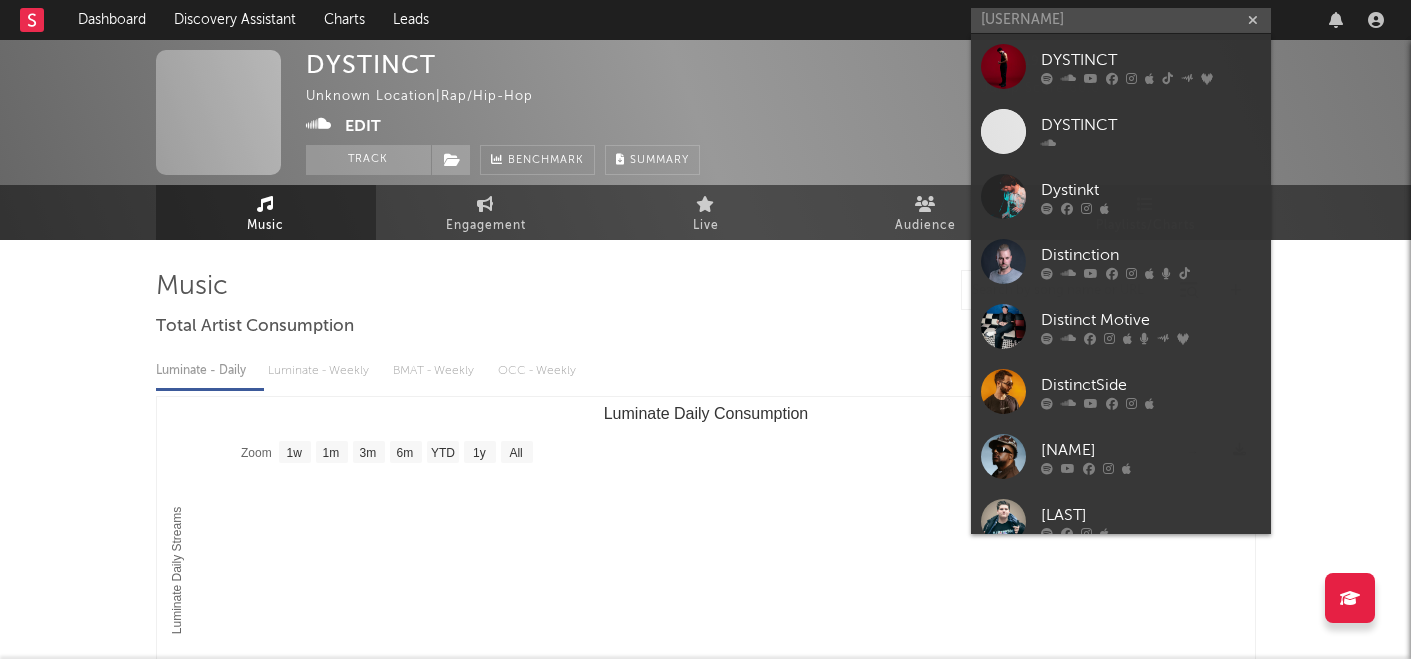 click on "DYSTINCT" at bounding box center (1151, 60) 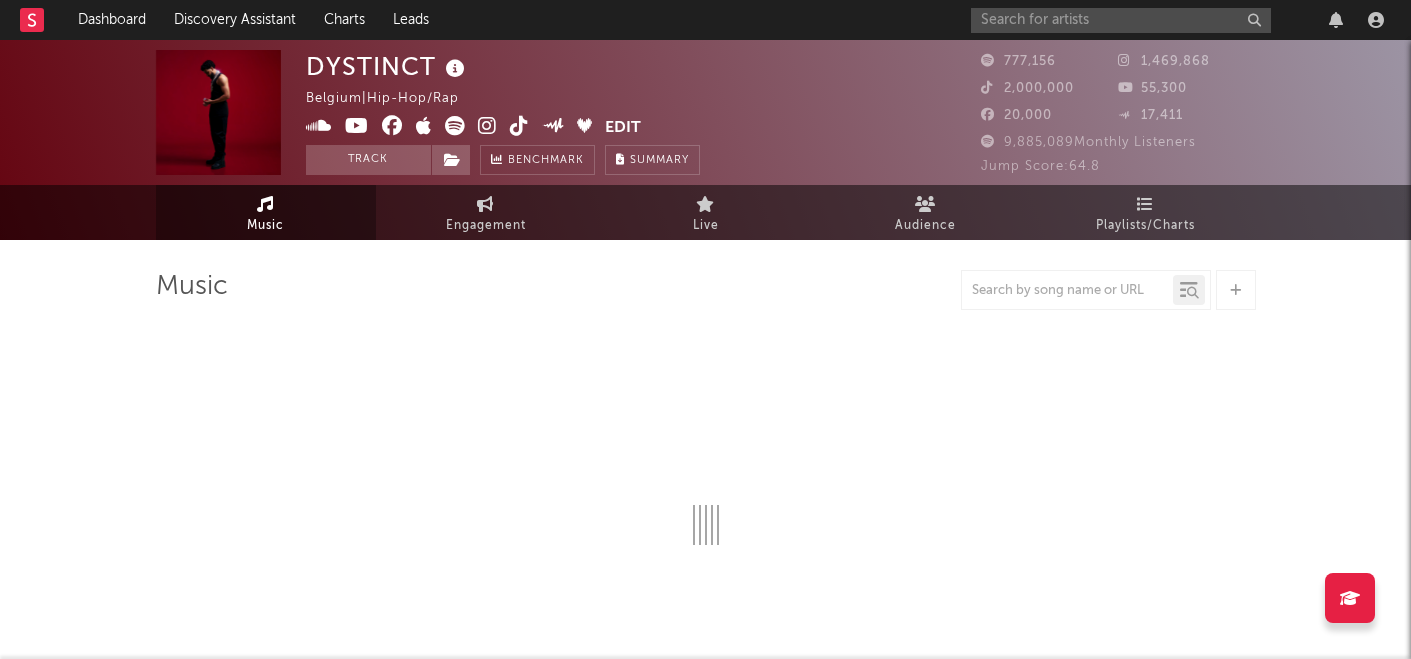 select on "6m" 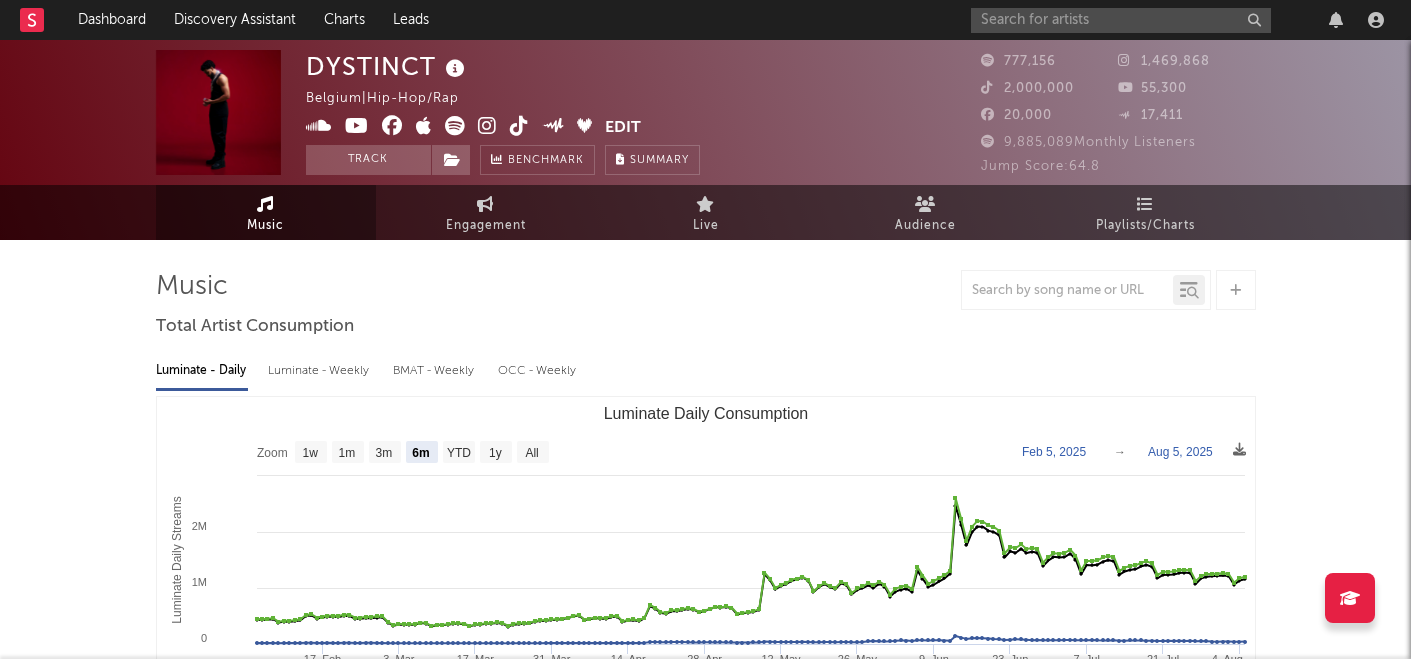 click at bounding box center (1236, 290) 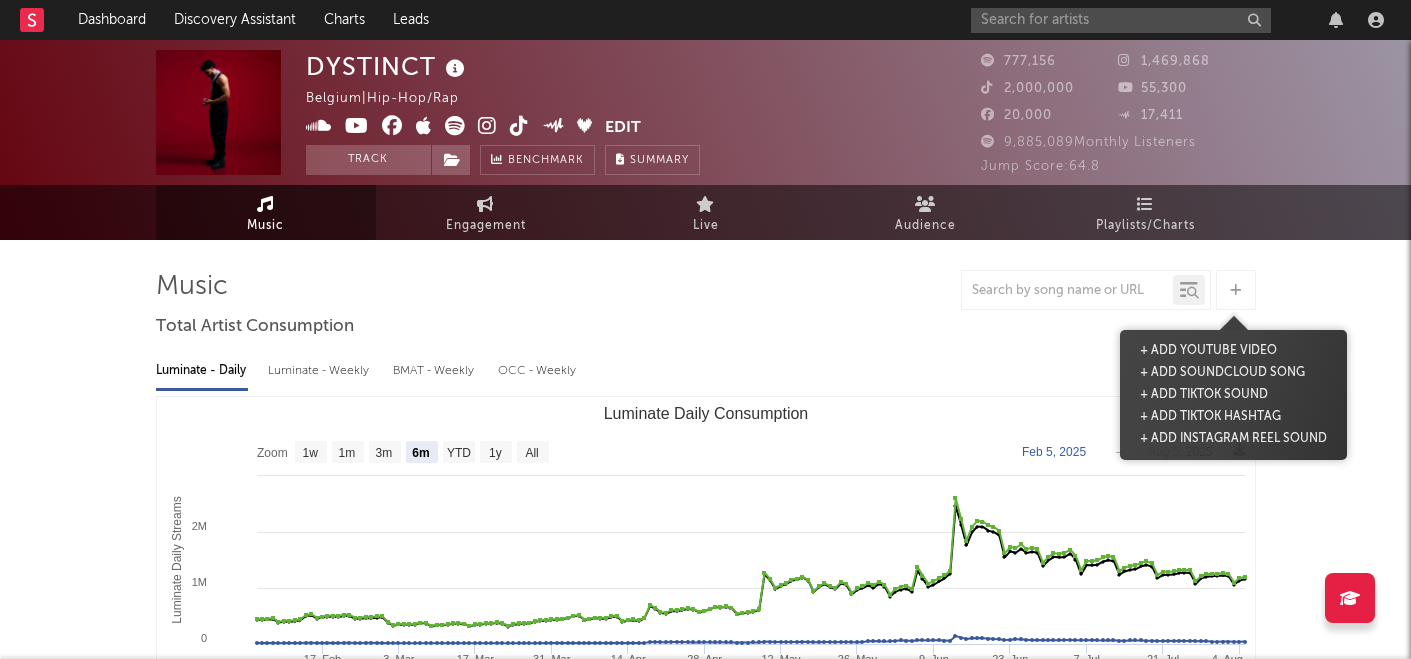 click on "Music Total Artist Consumption Luminate - Daily Luminate - Weekly BMAT - Weekly OCC - Weekly Zoom 1w 1m 3m 6m YTD 1y All 2025-02-05 2025-08-05 Created with Highcharts 10.3.3 Luminate Daily Streams Luminate Daily Consumption 17. Feb 3. Mar 17. Mar 31. Mar 14. Apr 28. Apr 12. May 26. May 9. Jun 23. Jun 7. Jul 21. Jul 4. Aug 2022 2023 2024 2025 0 1M 2M 3M Zoom 1w 1m 3m 6m YTD 1y All Feb  5, 2025 → Aug  5, 2025 US Streaming On-Demand Audio Ex-US Streaming On-Demand Audio Global Streaming On-Demand Audio Recent DSP Releases Export CSV  Last Day Spotify Plays Copyright 7 Day Spotify Plays Last Day Spotify Plays ATD Spotify Plays Spotify Popularity Released Global ATD Audio Streams Global Rolling 7D Audio Streams Estimated % Playlist Streams Last Day Spotify Popularity Streams / 7d Growth Originals   ( 83 ) Features   ( 59 ) Name Copyright Label Album Names Composer Names 7 Day Spotify Plays Last Day Spotify Plays ATD Spotify Plays Spotify Popularity Total US Streams Total US SES Total UK Streams Released Name ~" at bounding box center [706, 1590] 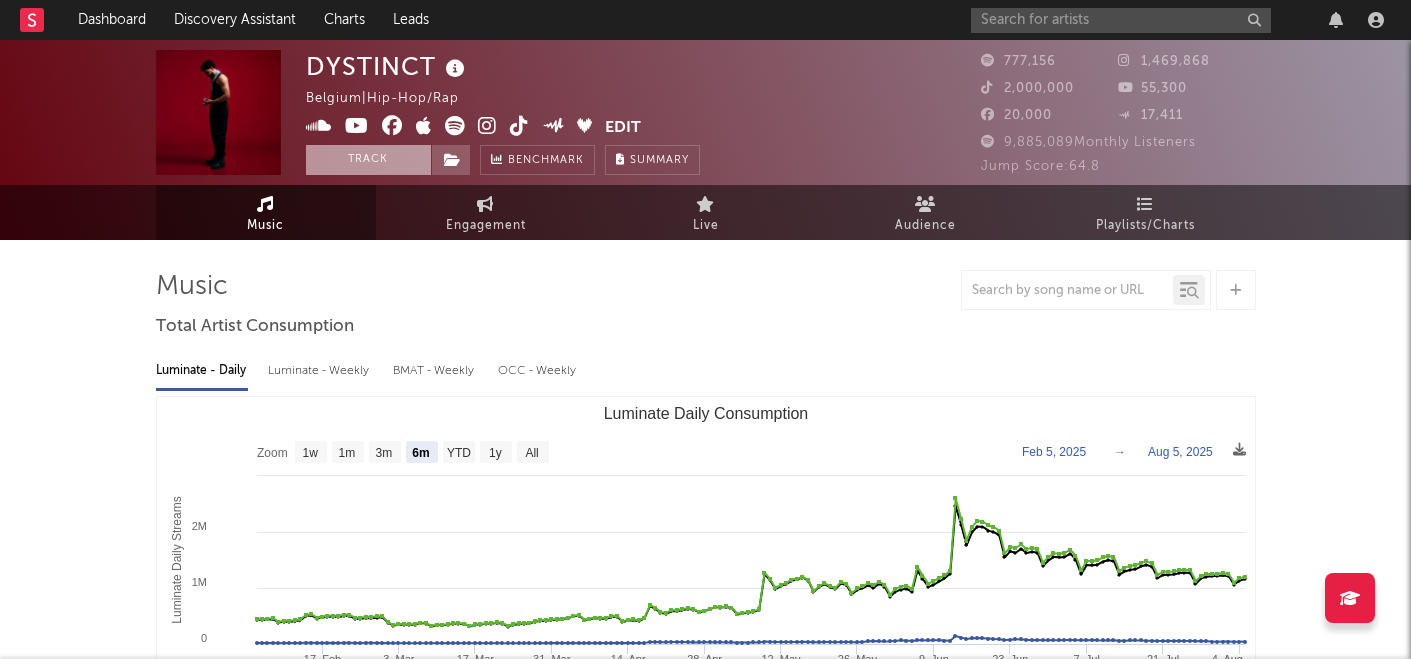click on "Track" at bounding box center (368, 160) 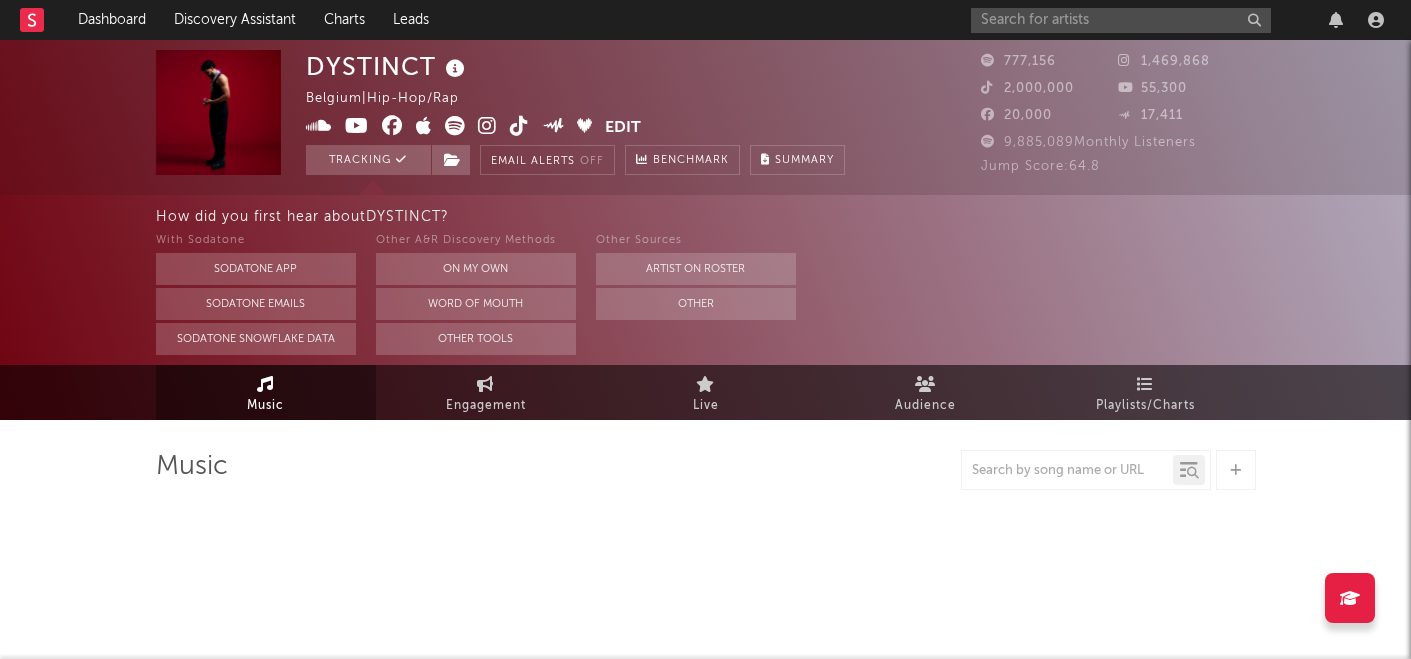 select on "6m" 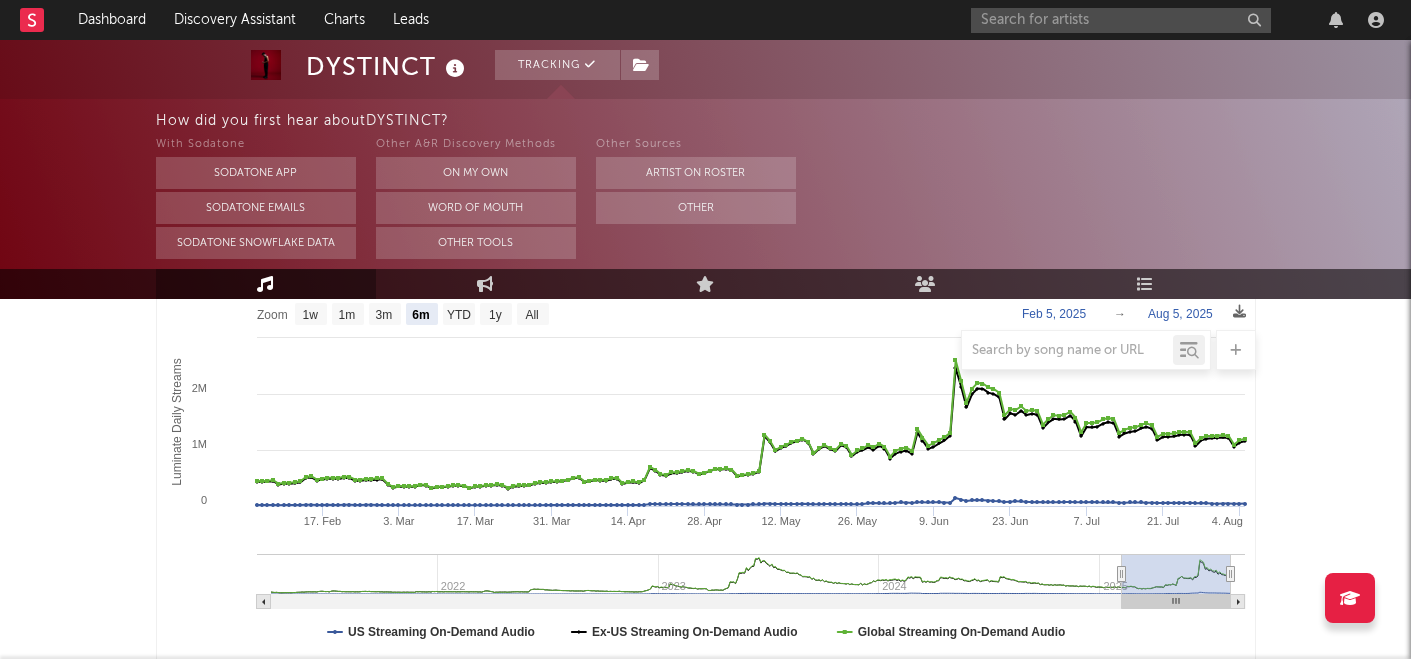 scroll, scrollTop: 809, scrollLeft: 0, axis: vertical 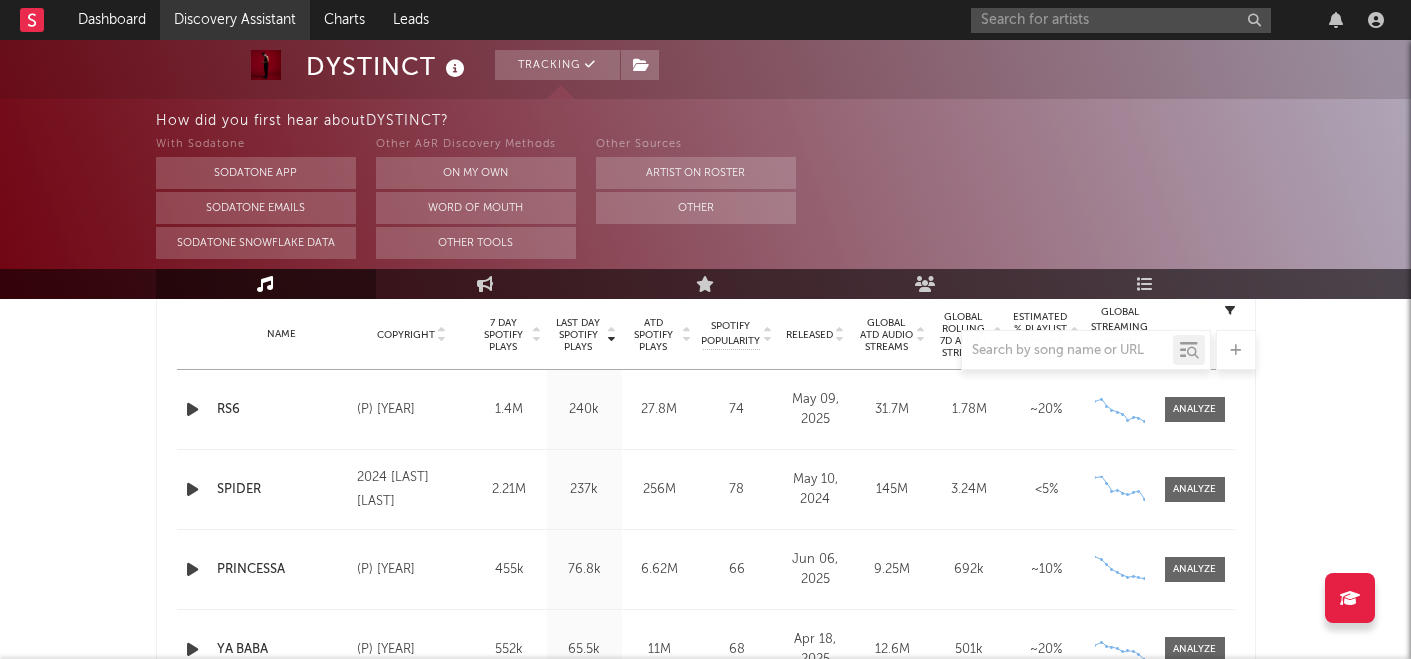 click on "Discovery Assistant" at bounding box center (235, 20) 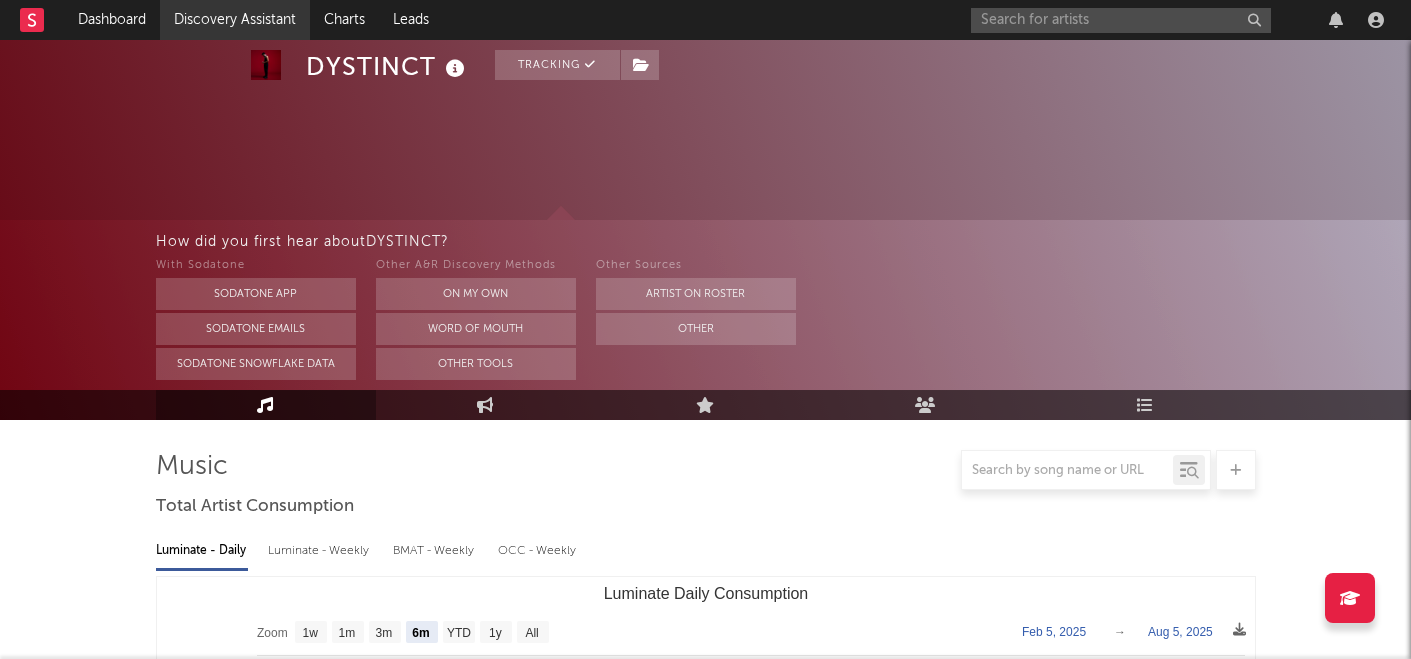 scroll, scrollTop: 0, scrollLeft: 0, axis: both 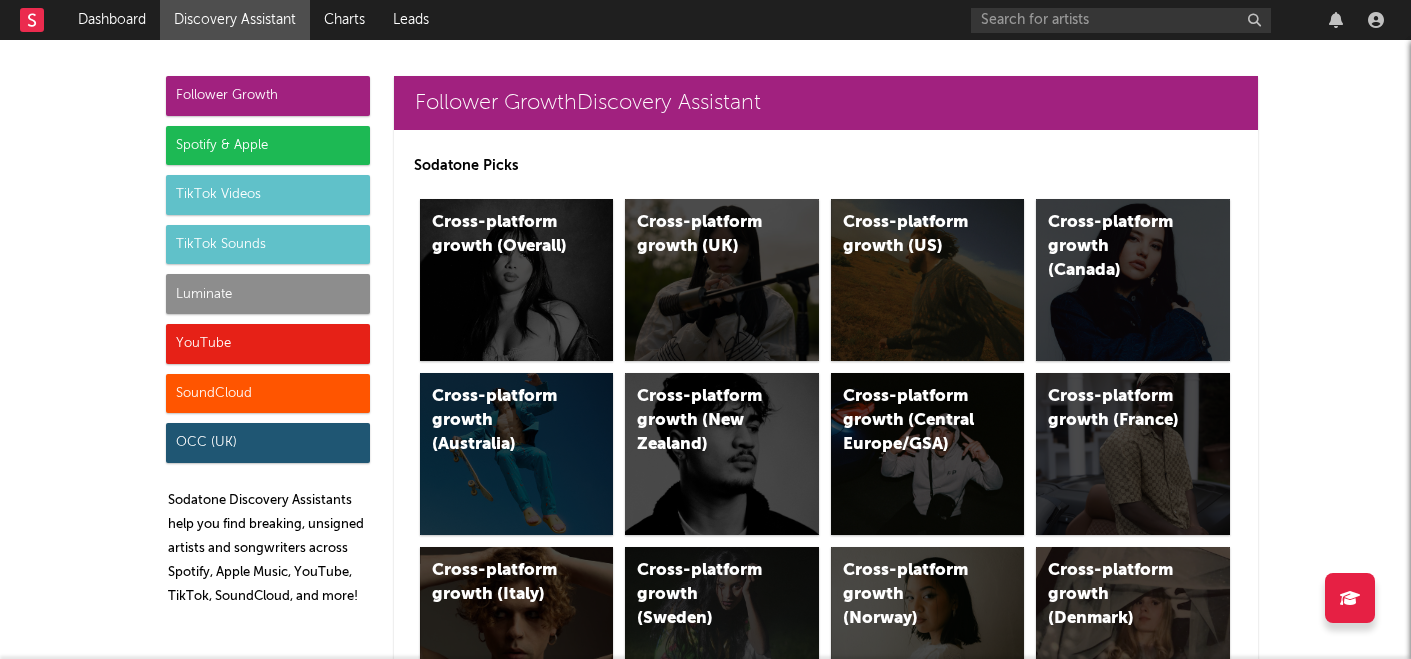 click on "Spotify & Apple" at bounding box center (268, 146) 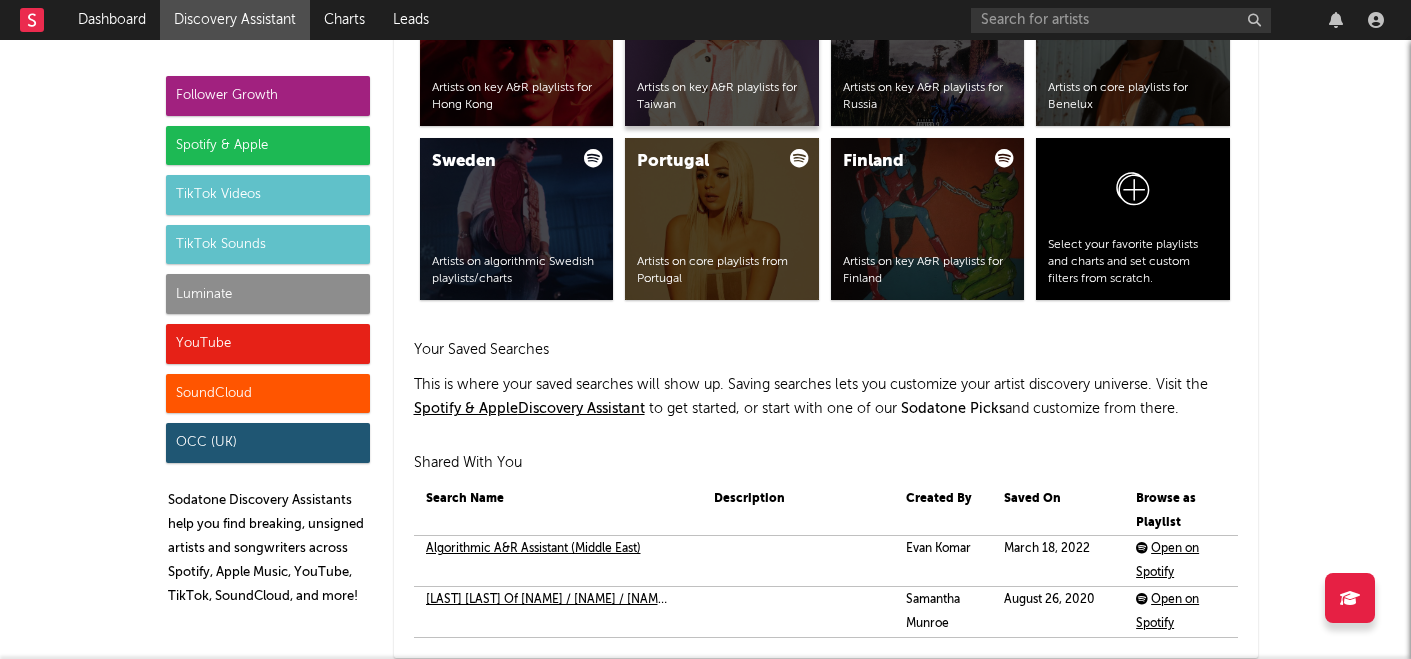 scroll, scrollTop: 4282, scrollLeft: 0, axis: vertical 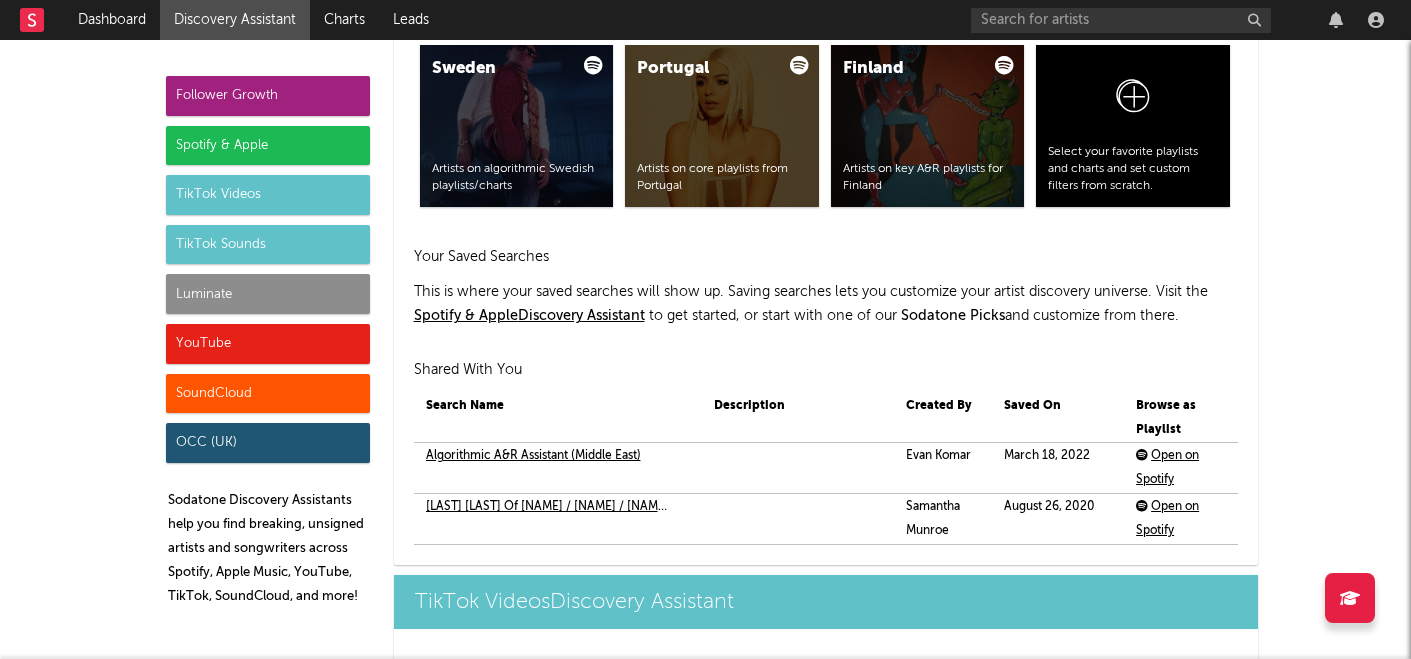 click on "Algorithmic A&R Assistant (Middle East)" at bounding box center [533, 456] 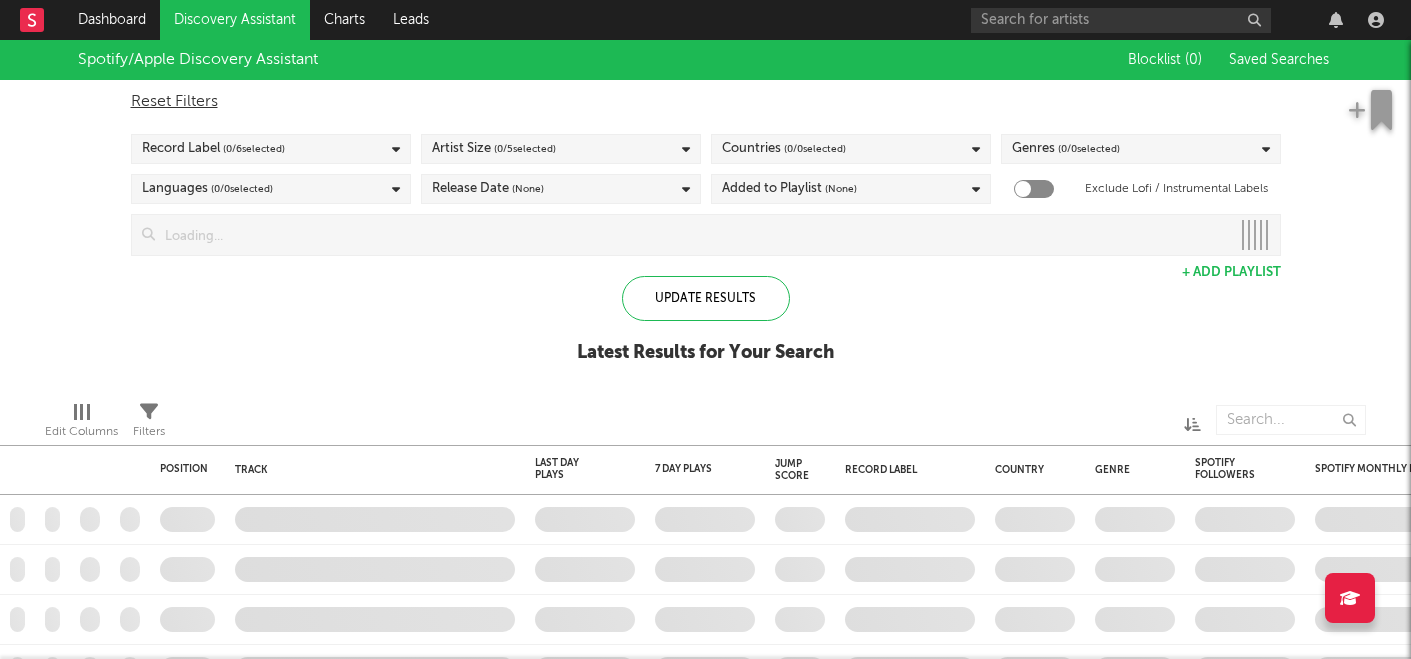 checkbox on "true" 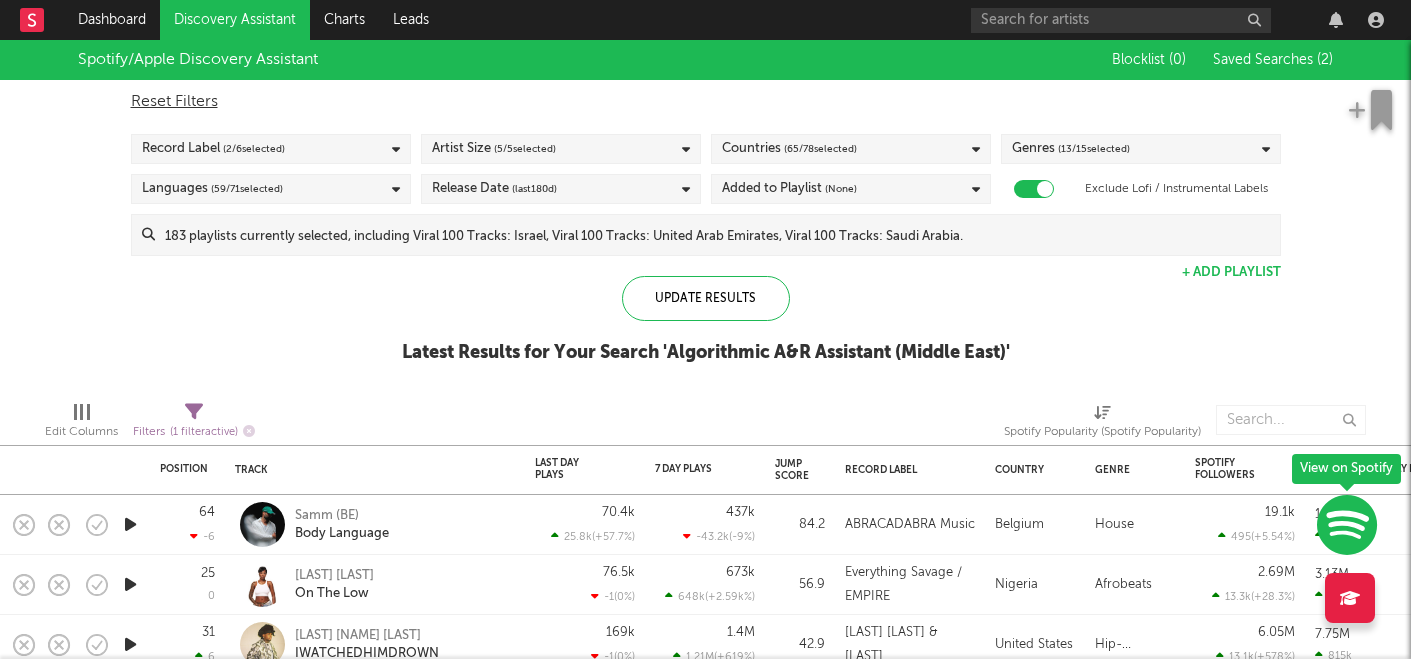 click on "Discovery Assistant" at bounding box center [235, 20] 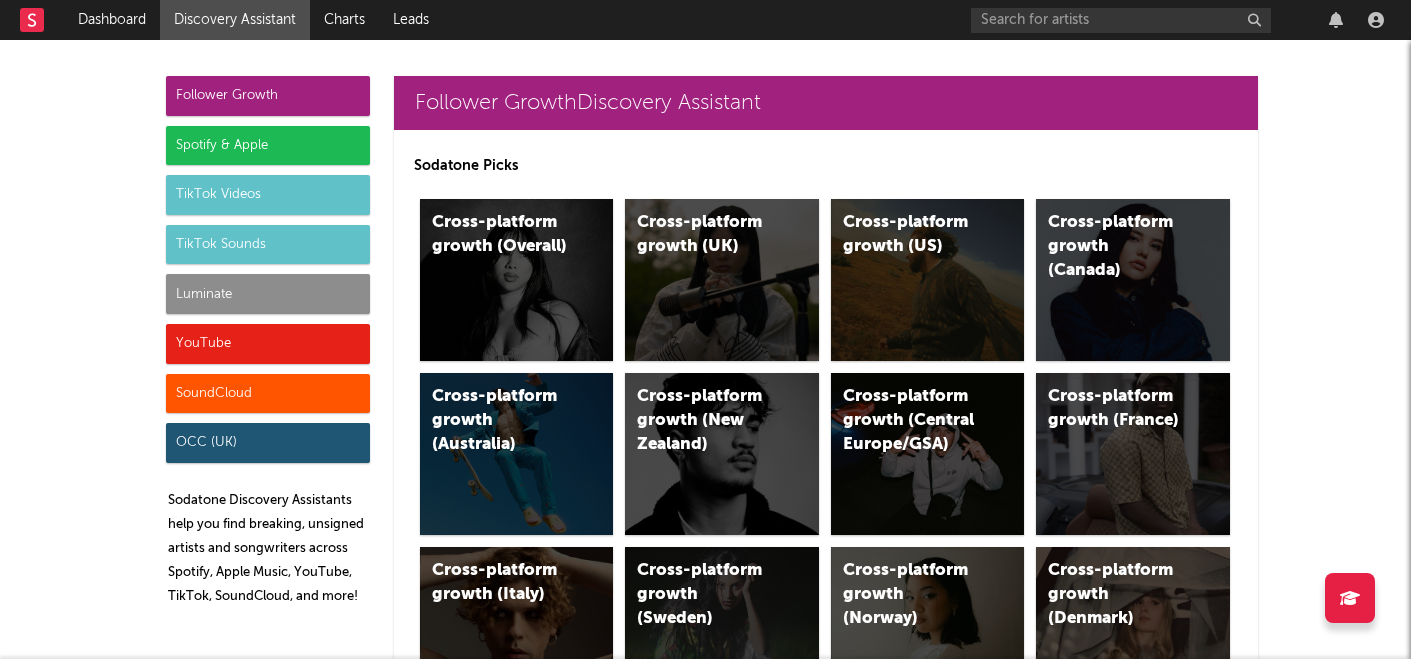click on "Spotify & Apple" at bounding box center (268, 146) 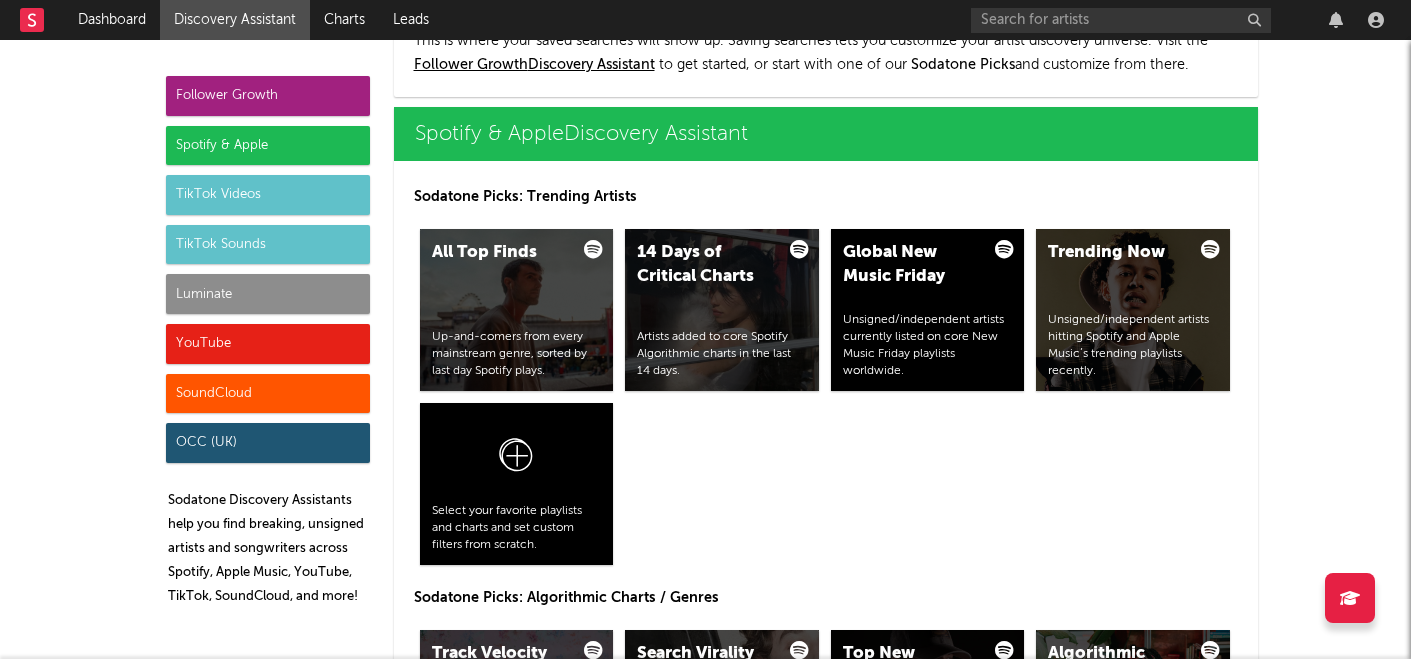 scroll, scrollTop: 1999, scrollLeft: 0, axis: vertical 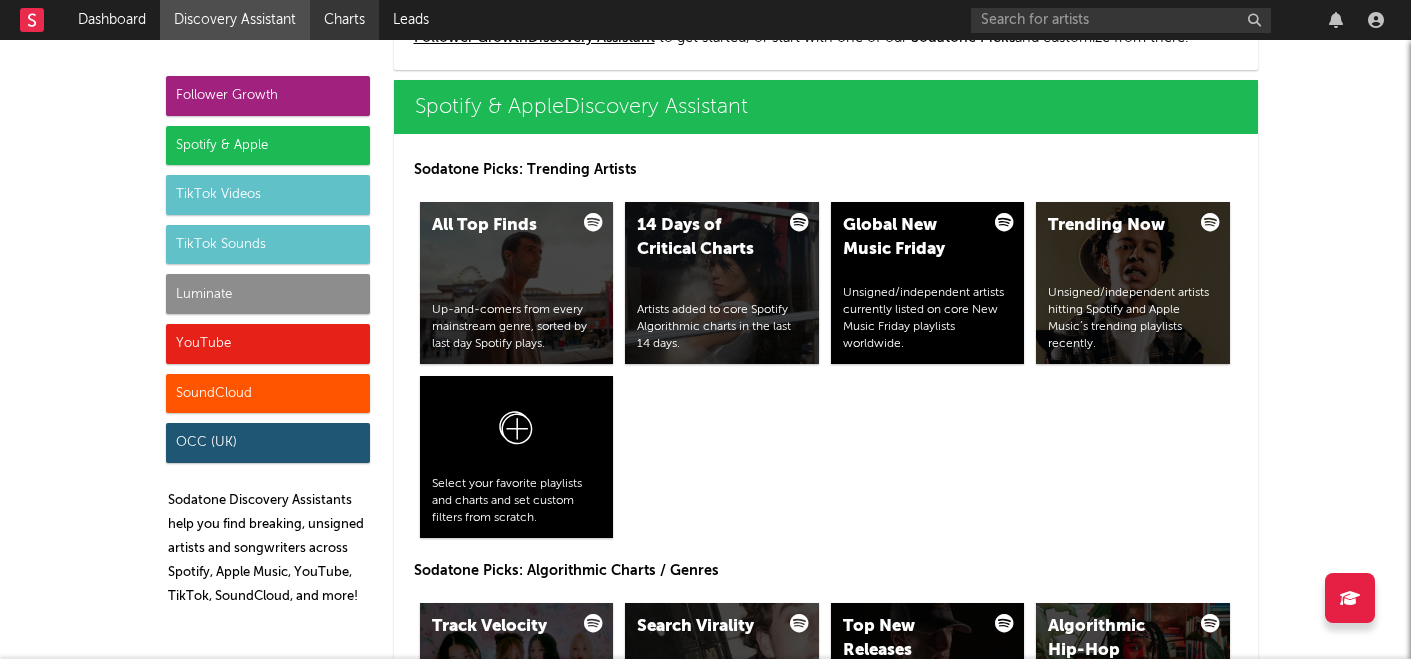 click on "Charts" at bounding box center (344, 20) 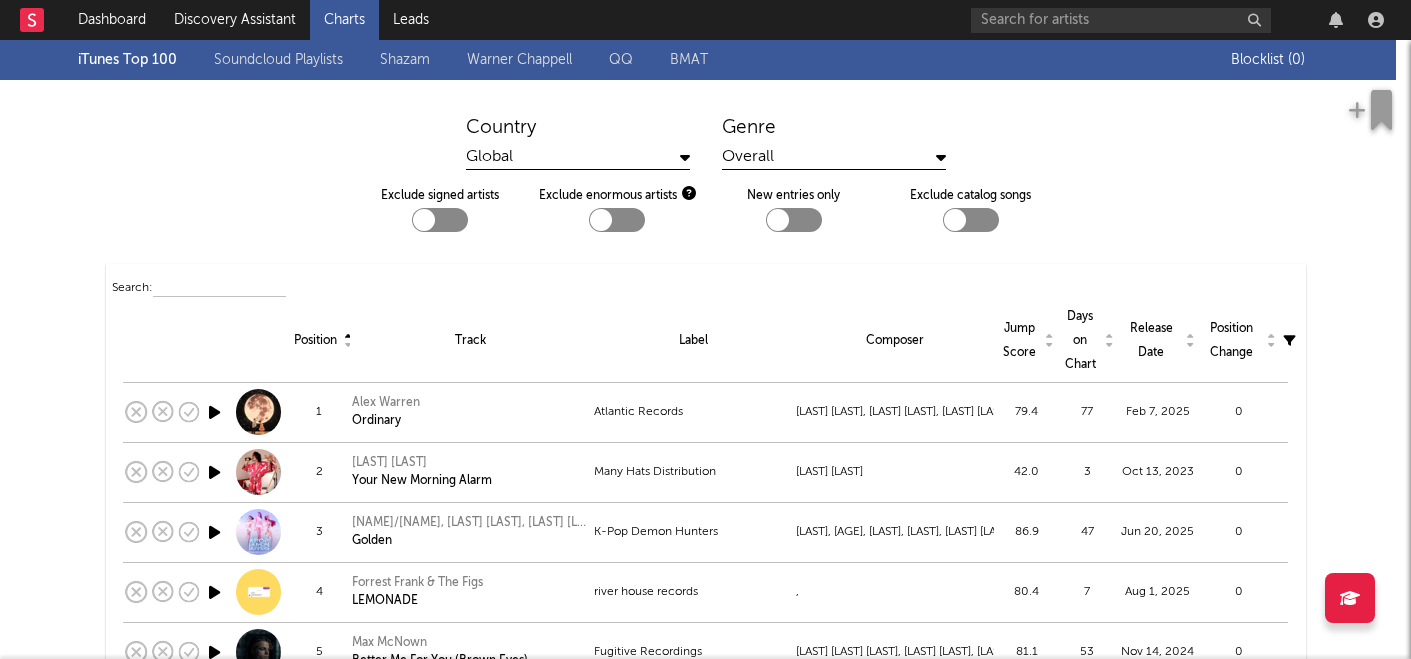 click at bounding box center [685, 157] 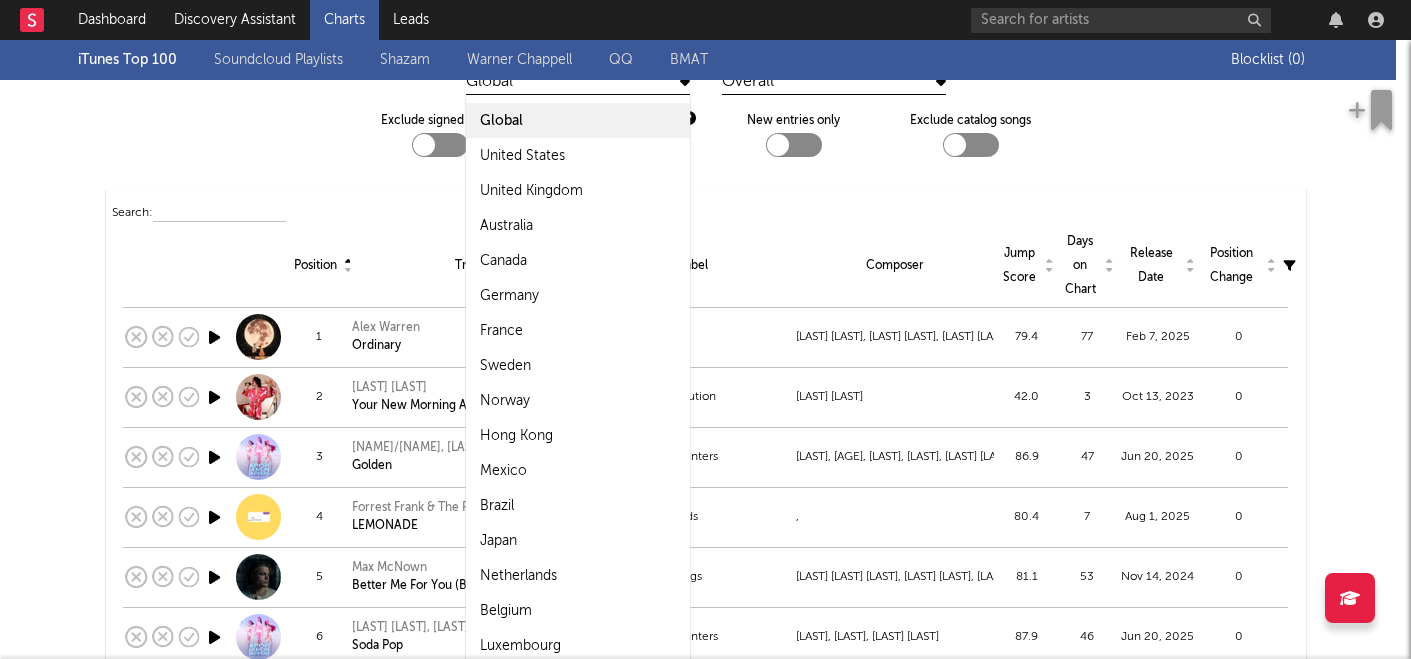 scroll, scrollTop: 0, scrollLeft: 0, axis: both 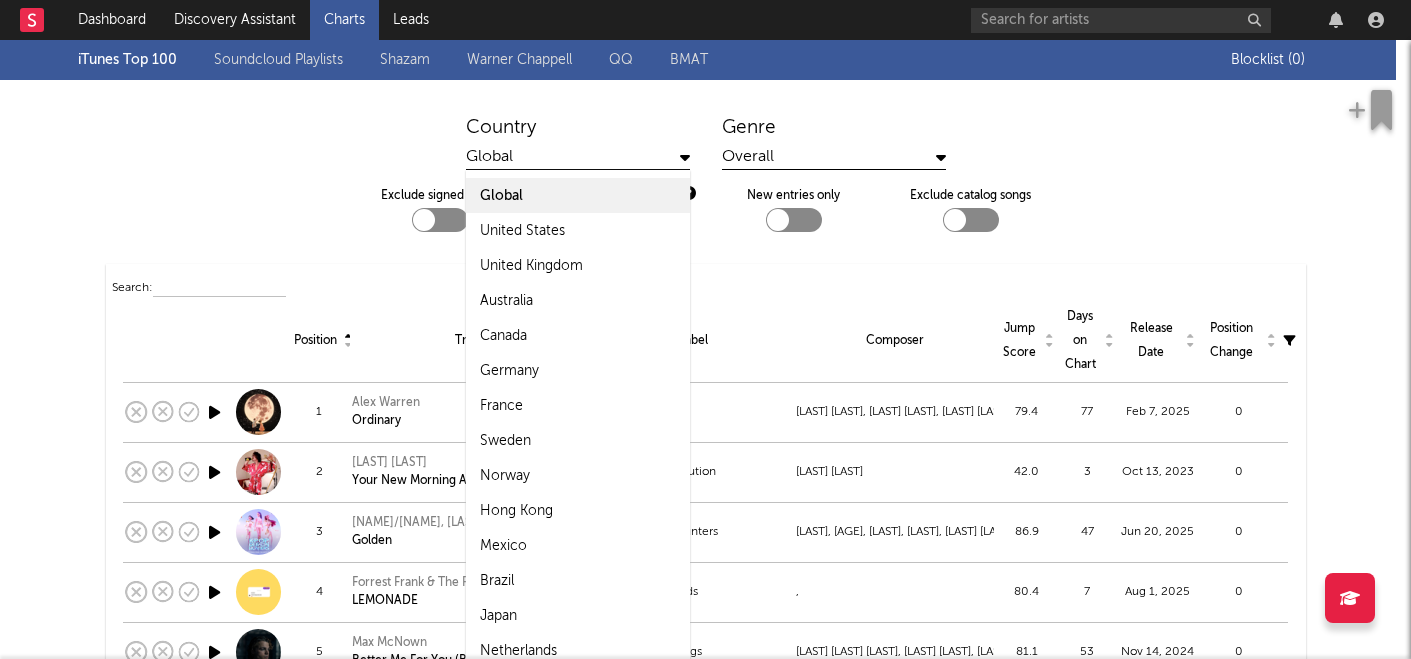 click on "Country Global Global United States United Kingdom Australia Canada Germany France Sweden Norway Hong Kong Mexico Brazil Japan Netherlands Belgium Luxembourg Czech Republic New Zealand Ireland Taiwan Malaysia Thailand Indonesia Philippines Vietnam Genre Overall Exclude signed artists Exclude enormous artists New entries only Exclude catalog songs" at bounding box center (705, 182) 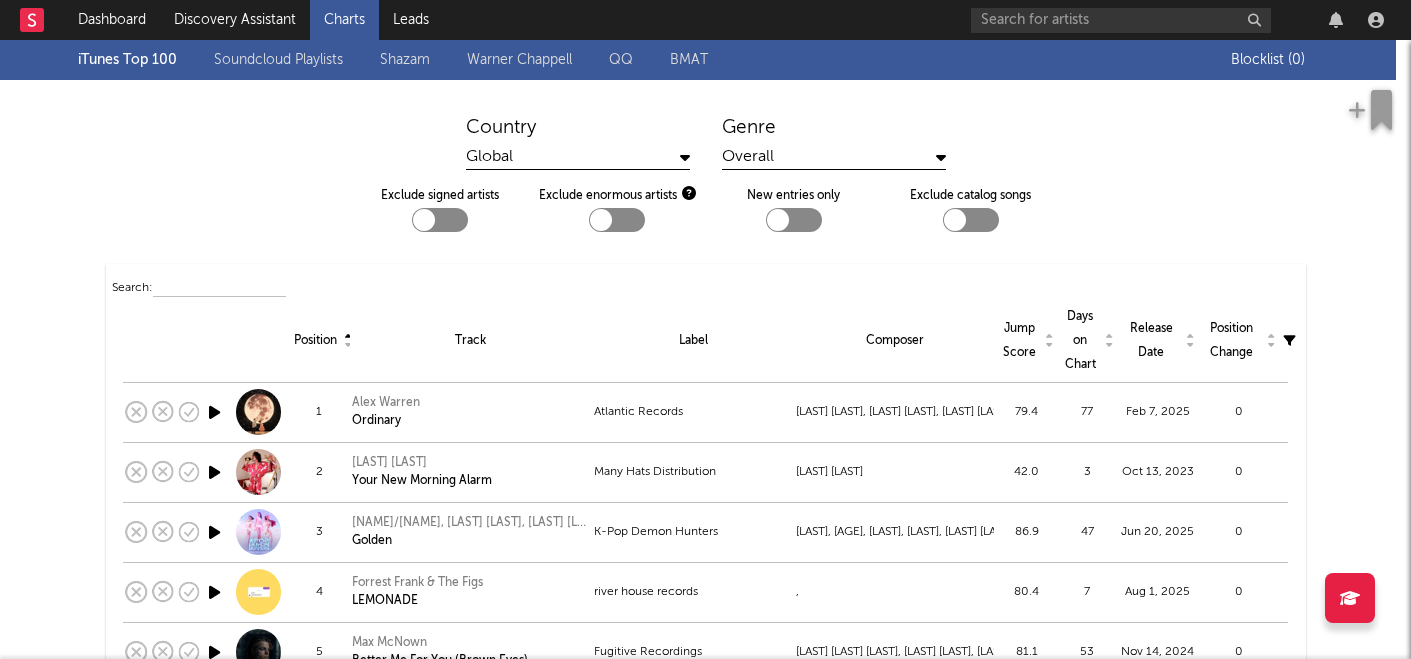 click at bounding box center (617, 220) 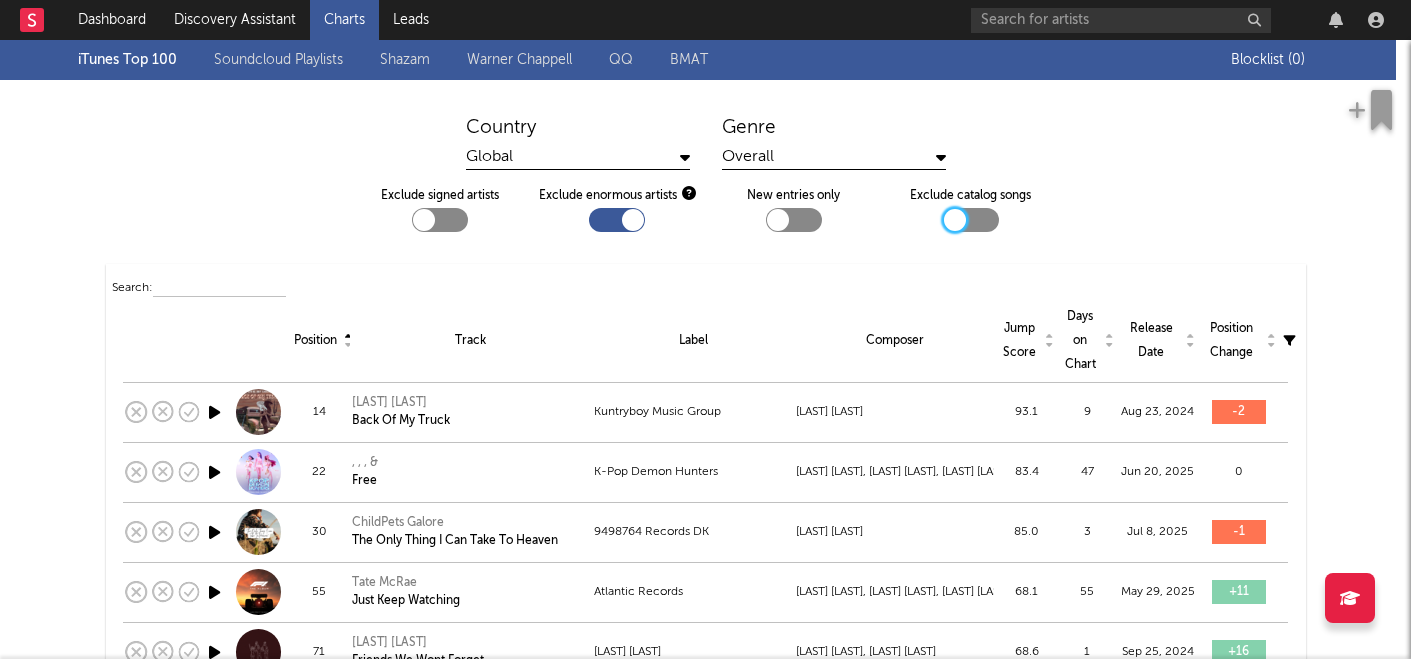 click at bounding box center [955, 220] 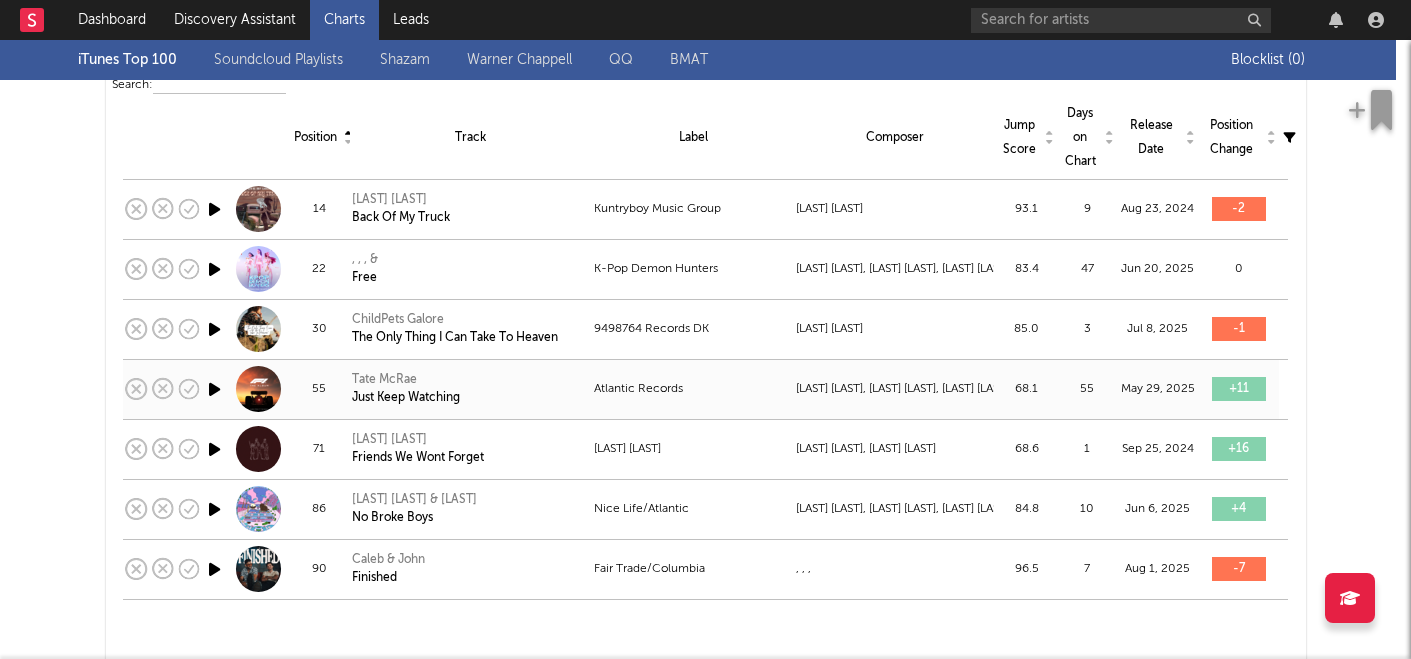 scroll, scrollTop: 0, scrollLeft: 0, axis: both 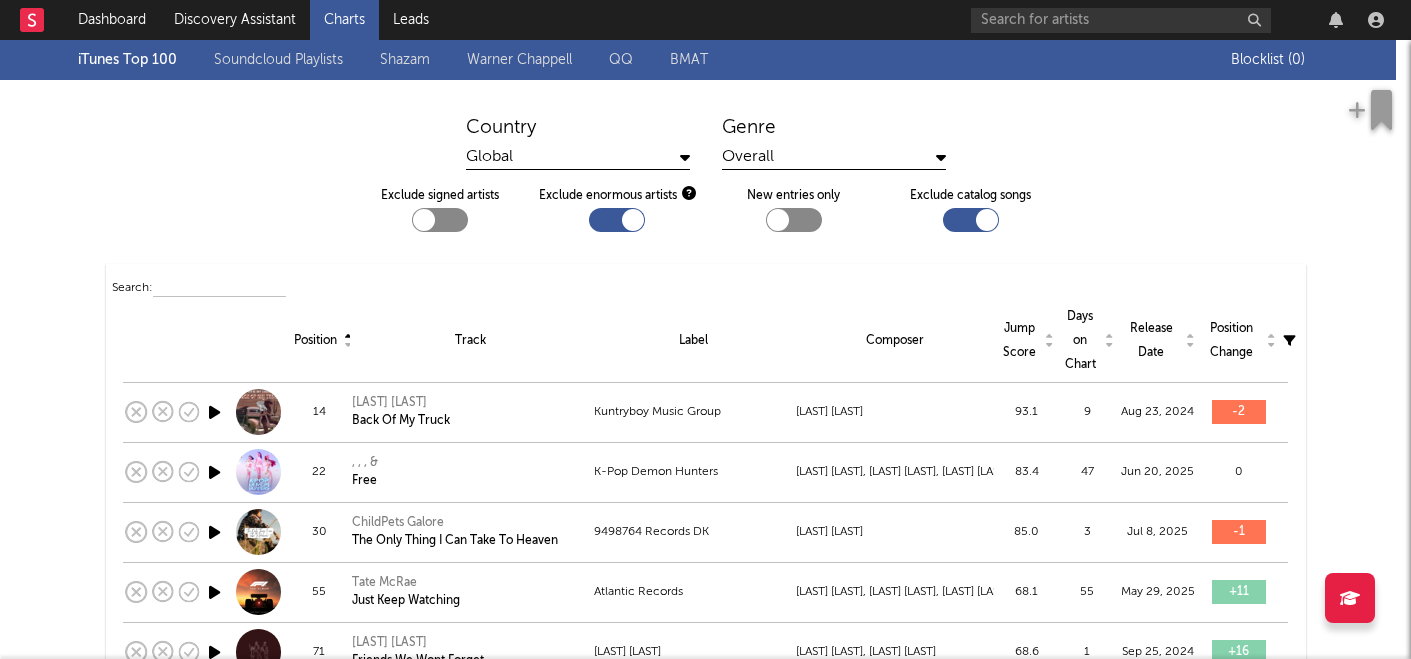 click on "Global" at bounding box center (578, 157) 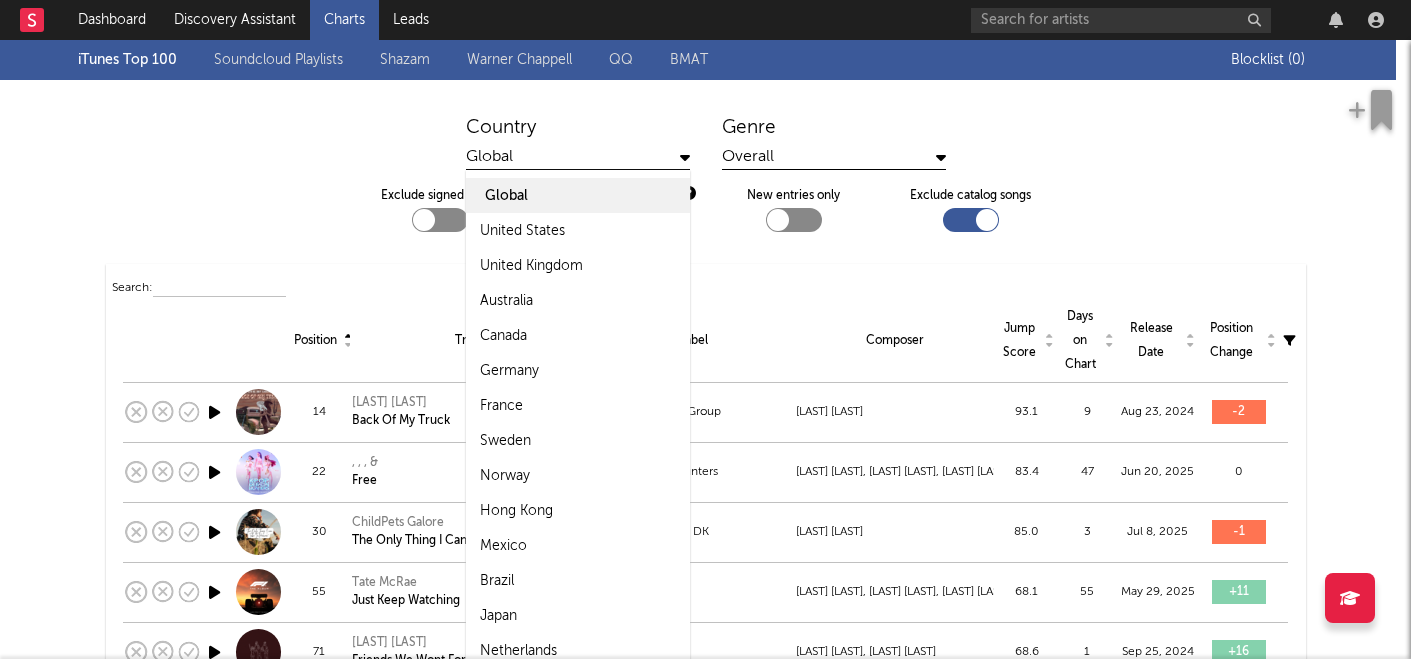 click on "Global" at bounding box center [506, 196] 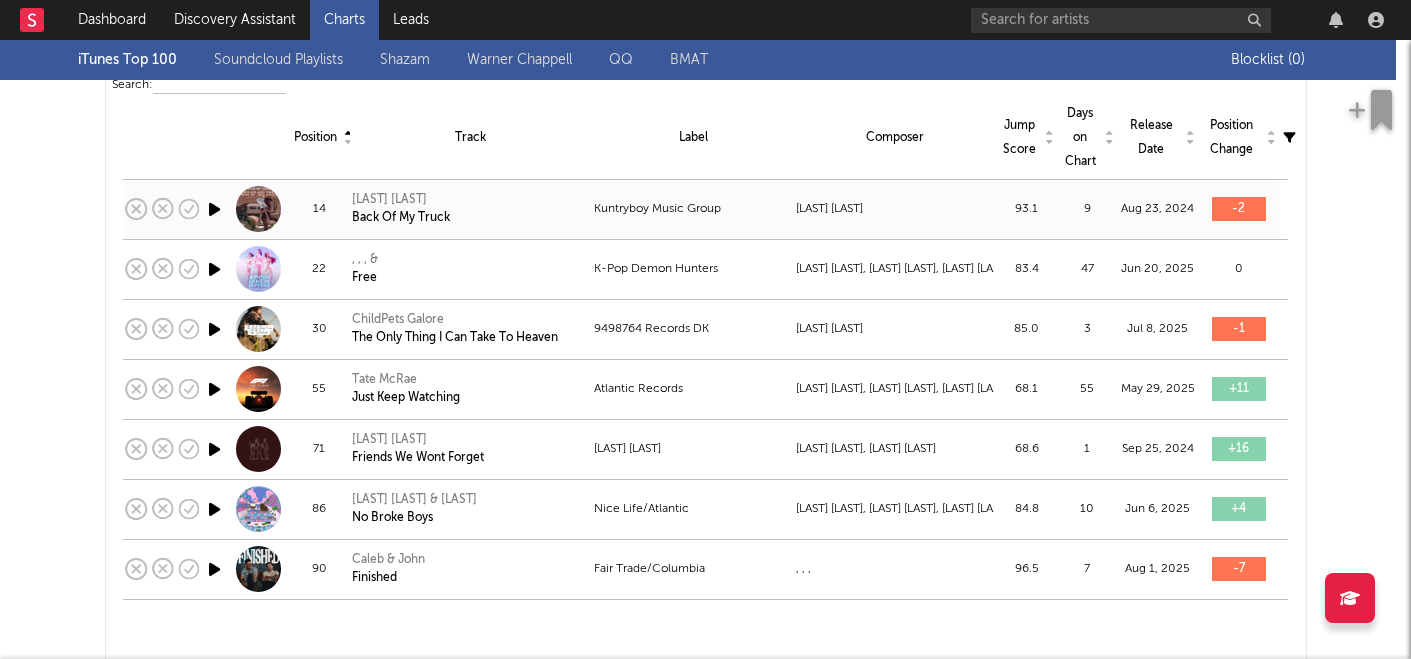 scroll, scrollTop: 0, scrollLeft: 0, axis: both 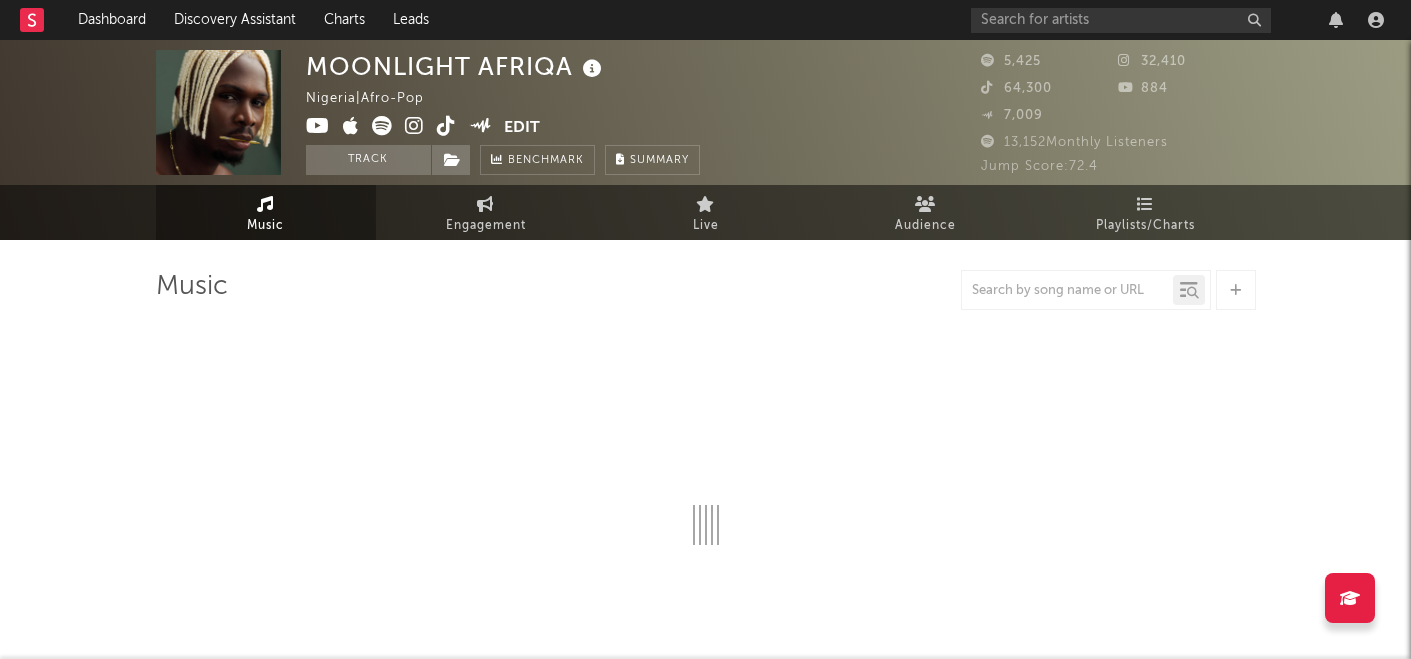 select on "6m" 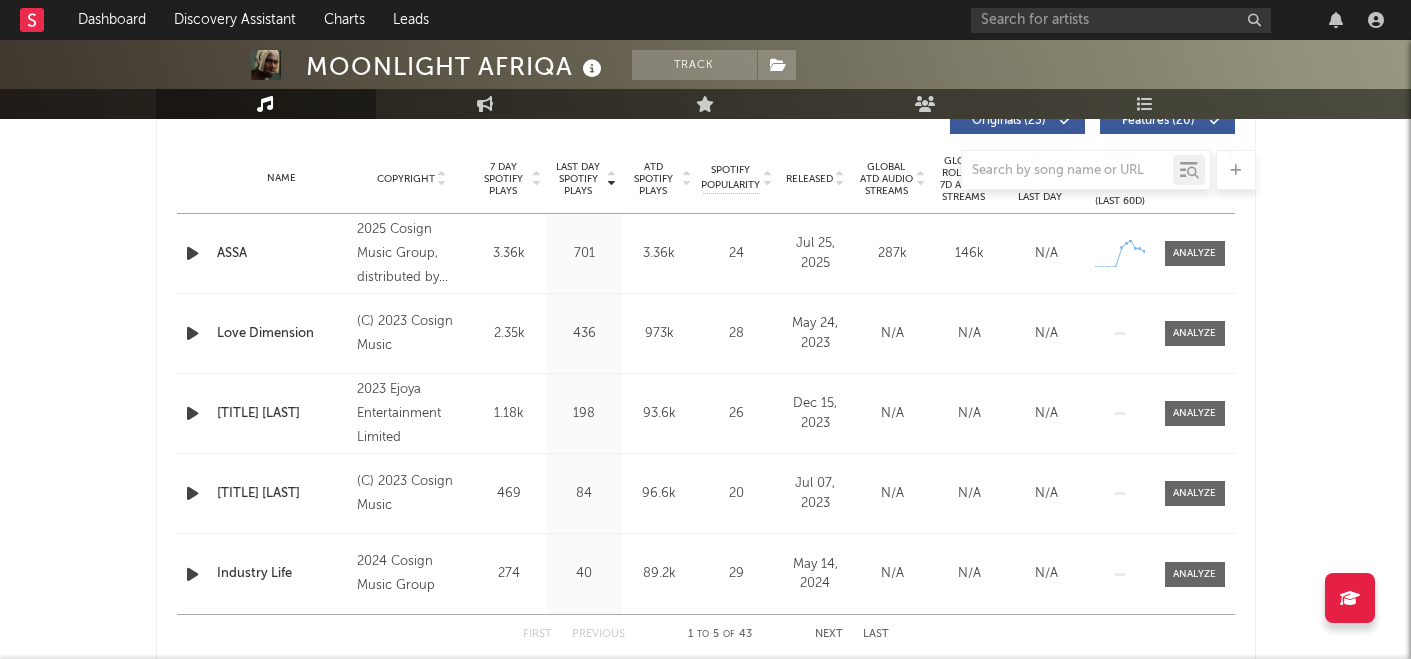 scroll, scrollTop: 969, scrollLeft: 0, axis: vertical 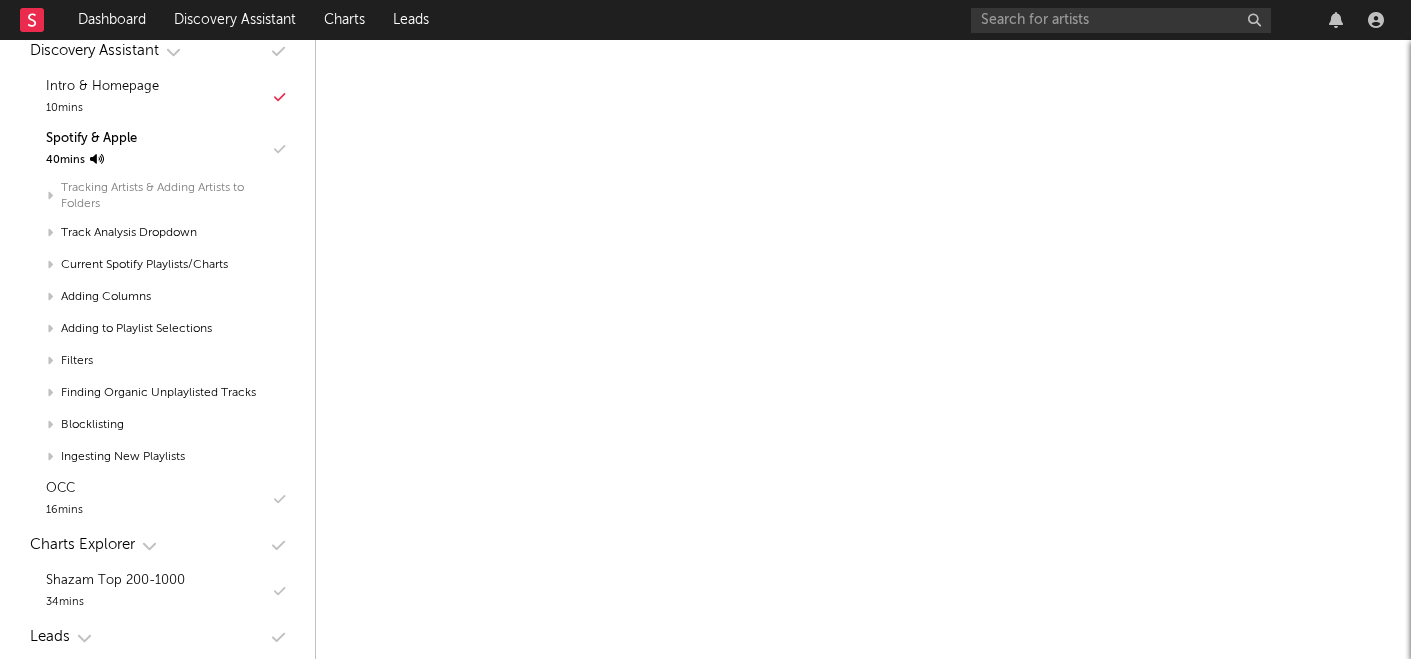 click on "Tracking Artists & Adding Artists to Folders" at bounding box center (157, 196) 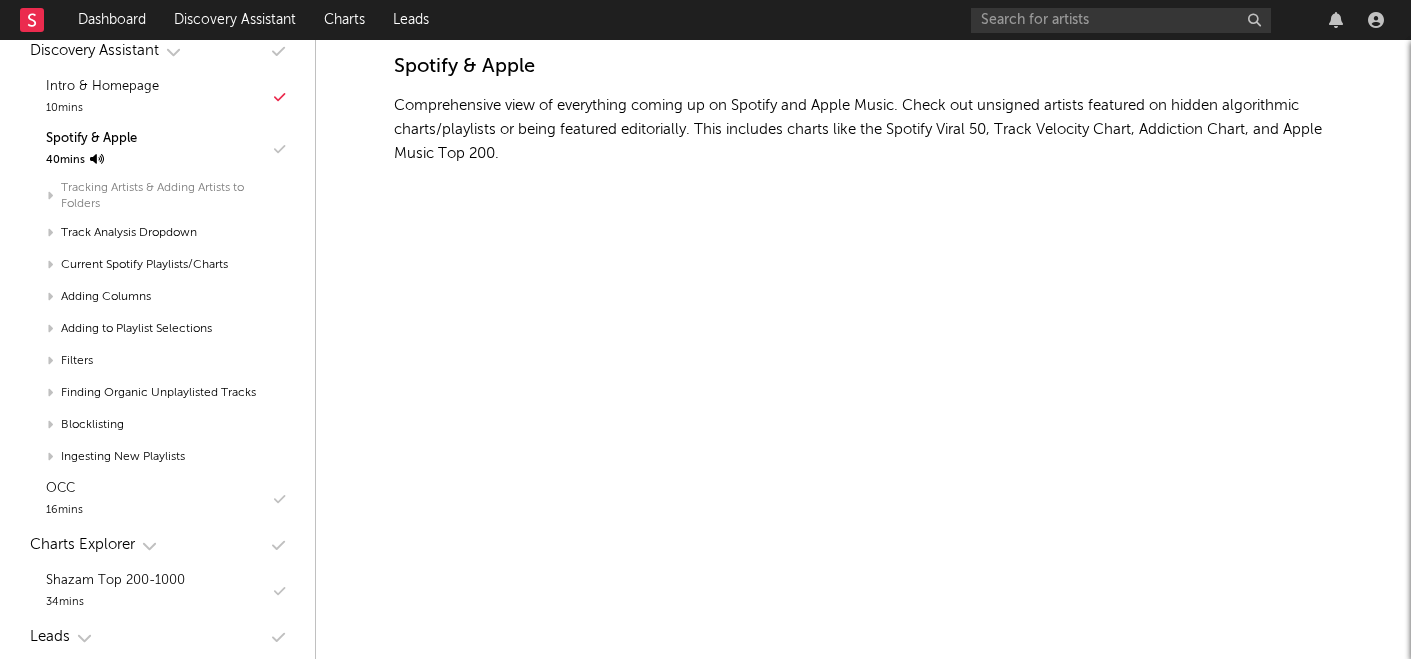 scroll, scrollTop: 10854, scrollLeft: 0, axis: vertical 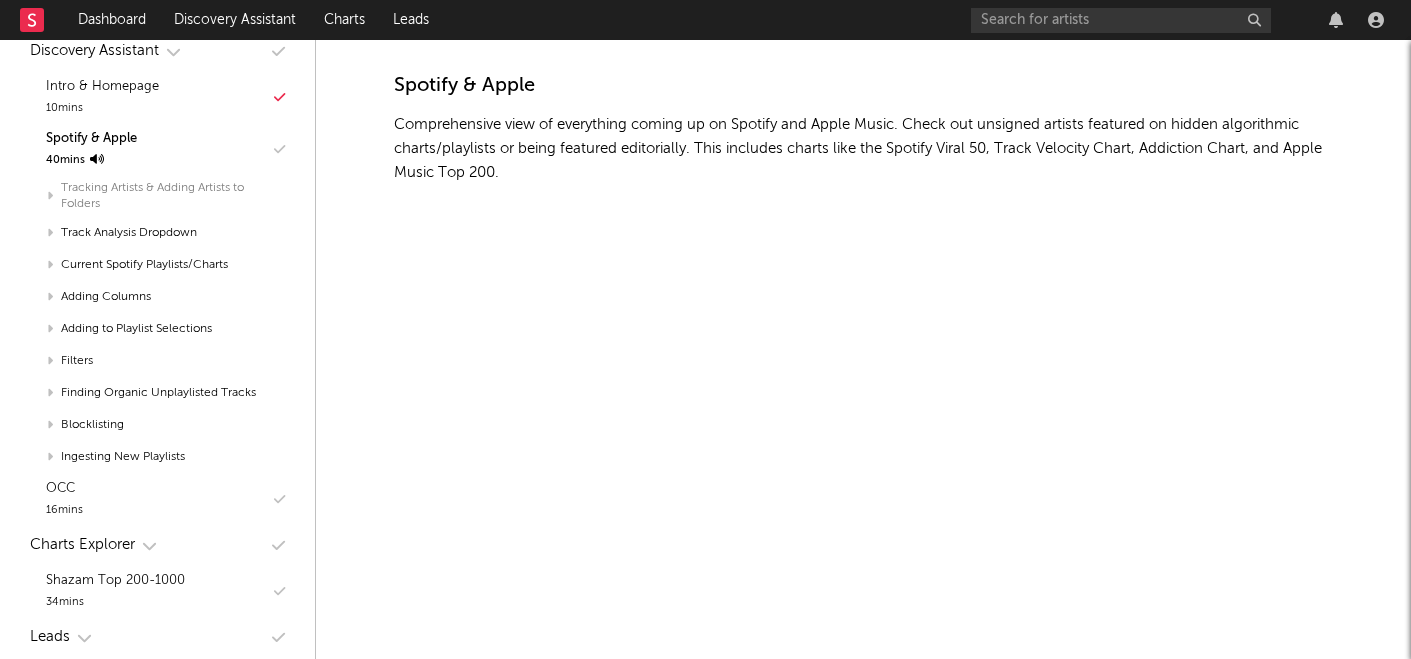 click on "Tracking Artists & Adding Artists to Folders" at bounding box center (157, 196) 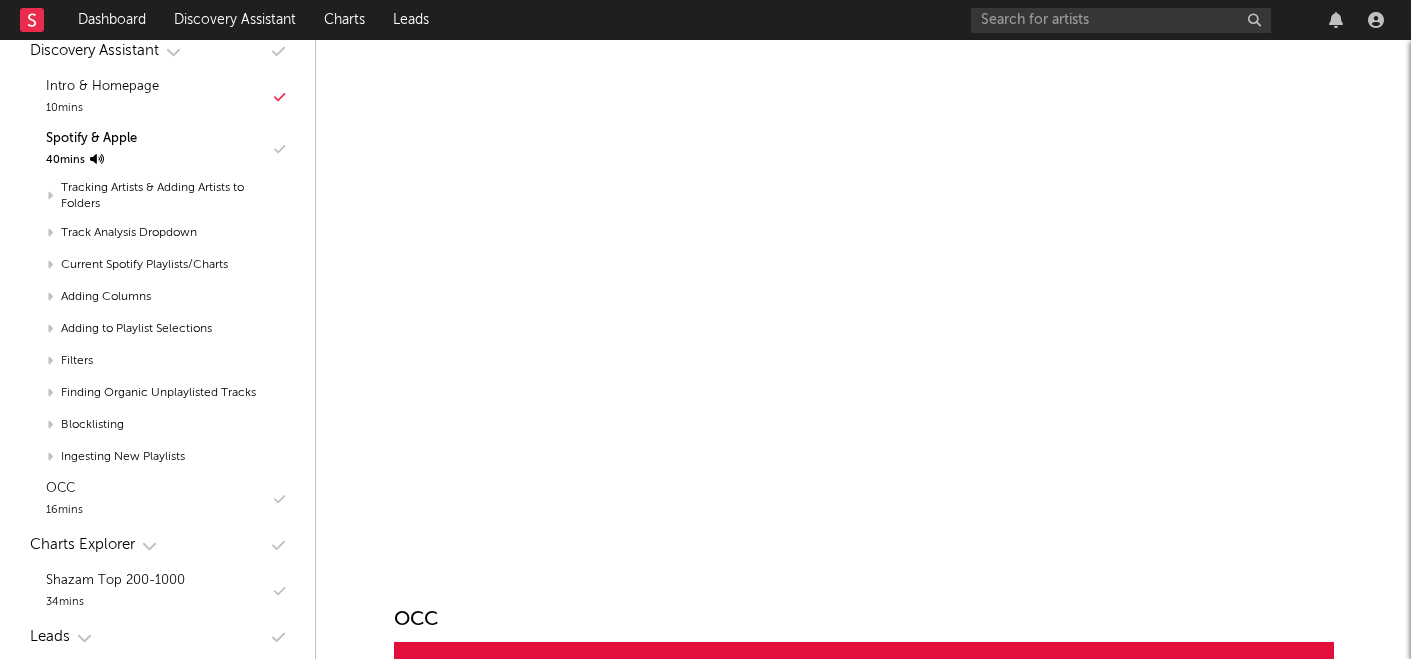 scroll, scrollTop: 11102, scrollLeft: 0, axis: vertical 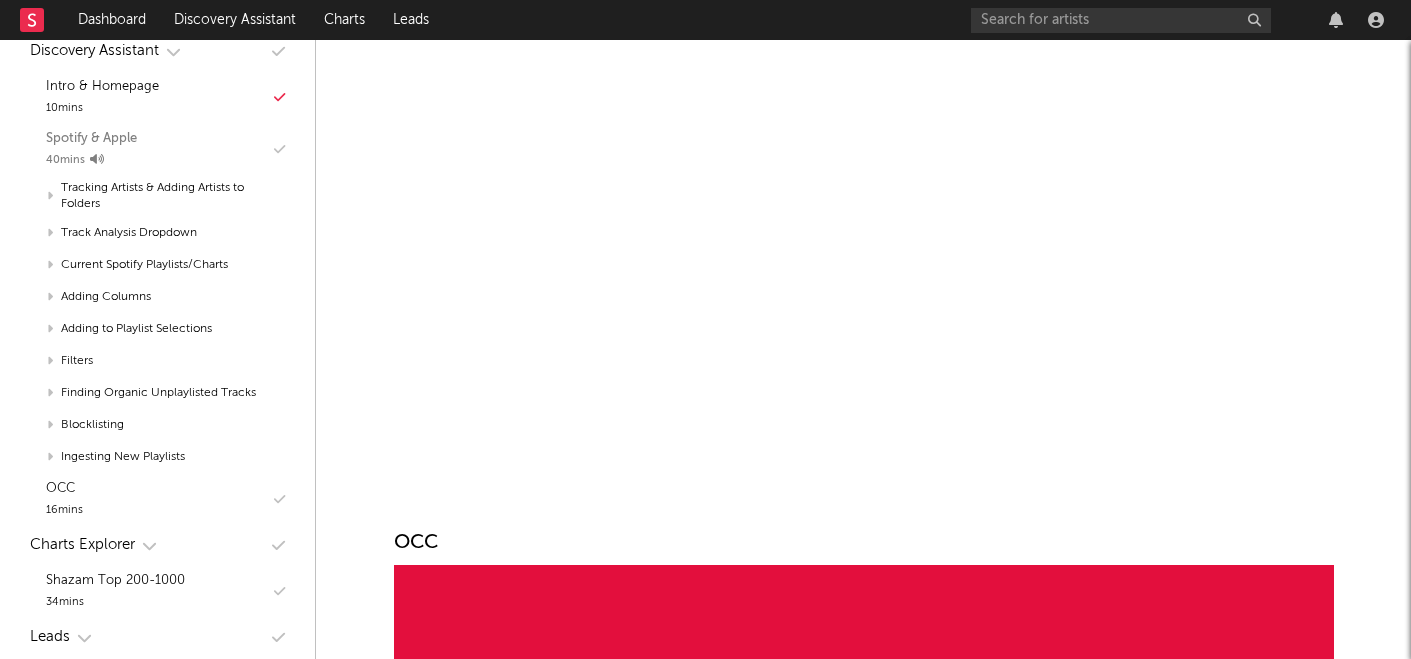 click on "Spotify & Apple" at bounding box center (91, 139) 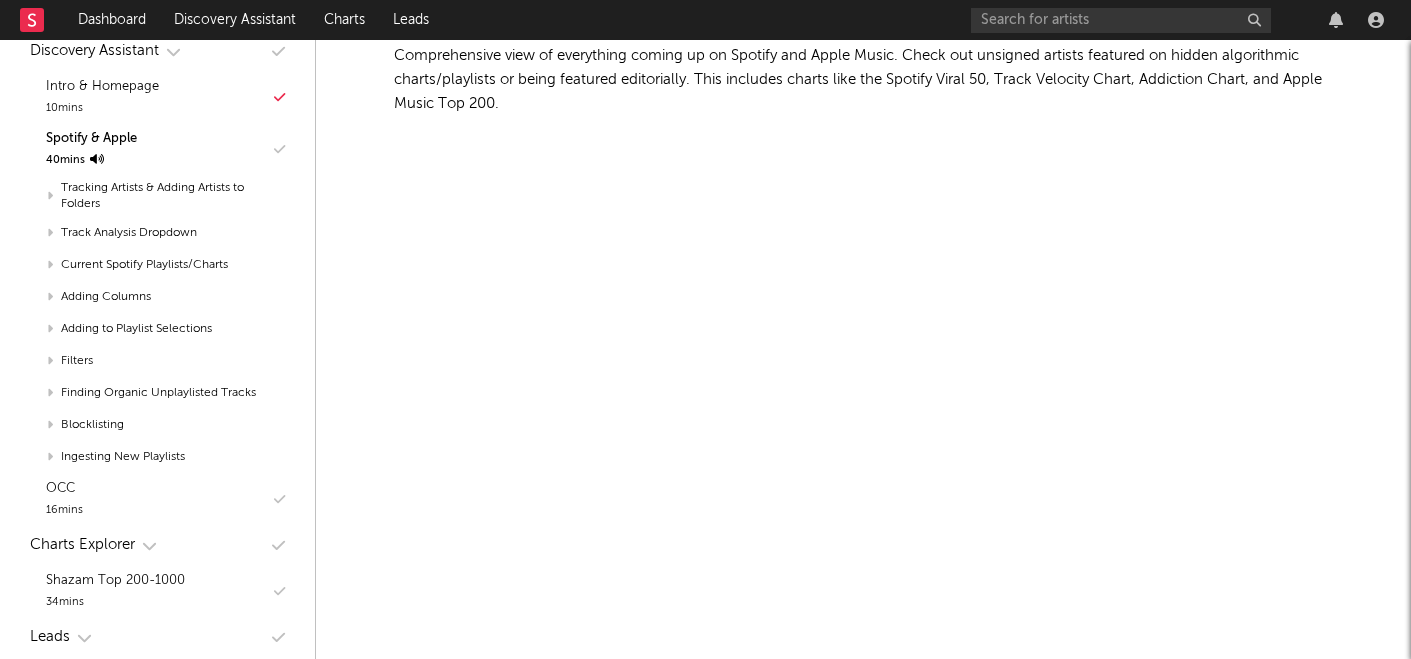 scroll, scrollTop: 11061, scrollLeft: 0, axis: vertical 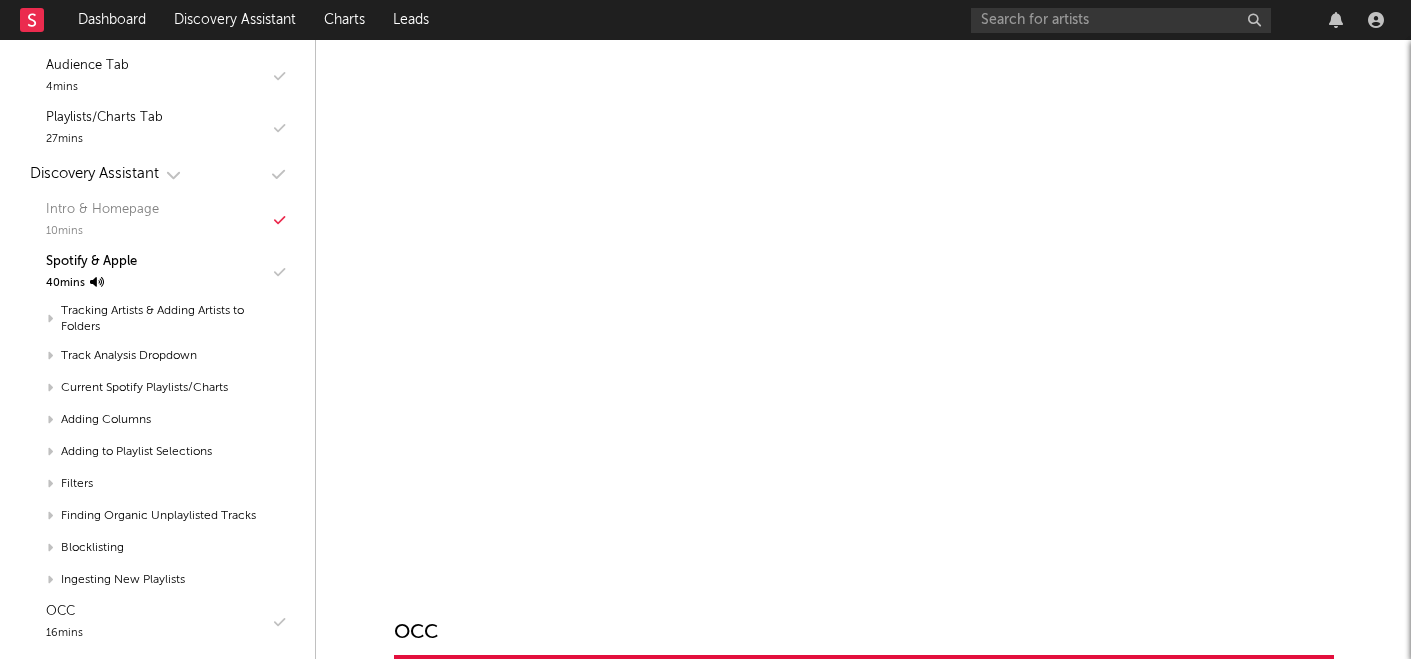 click on "Intro & Homepage 10  mins" at bounding box center [157, 220] 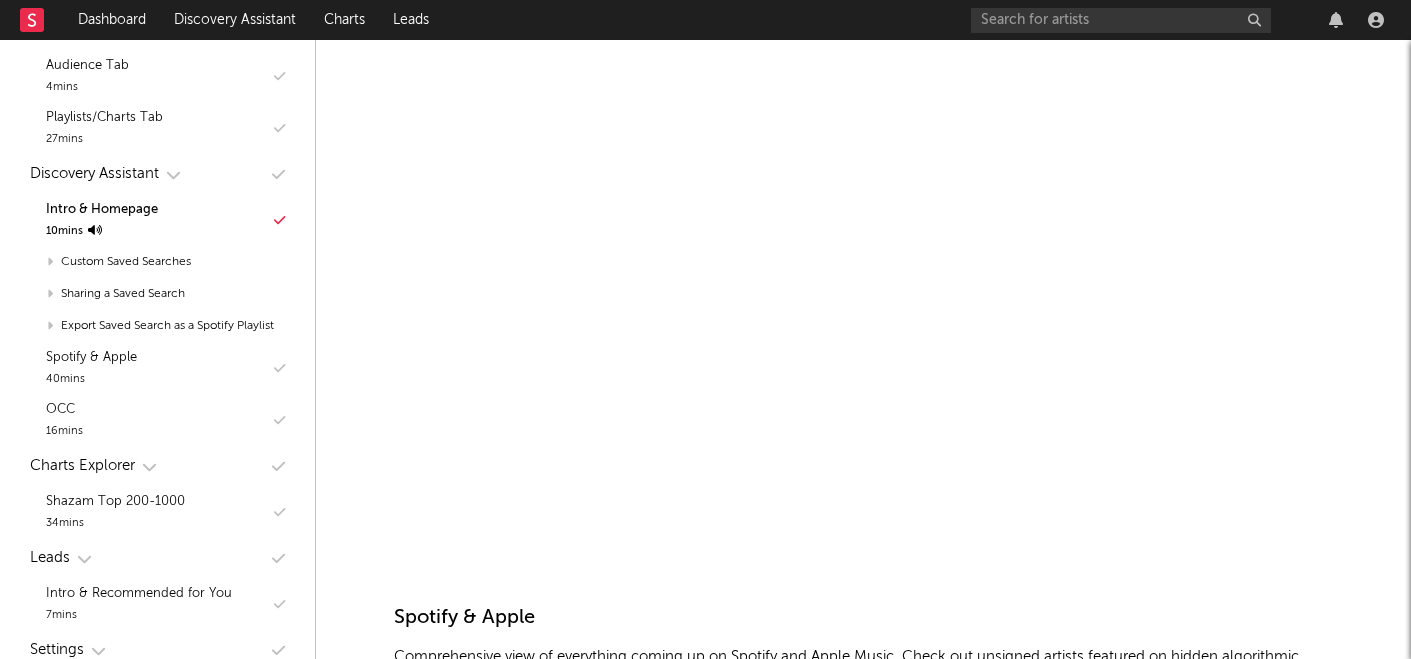 scroll, scrollTop: 10327, scrollLeft: 0, axis: vertical 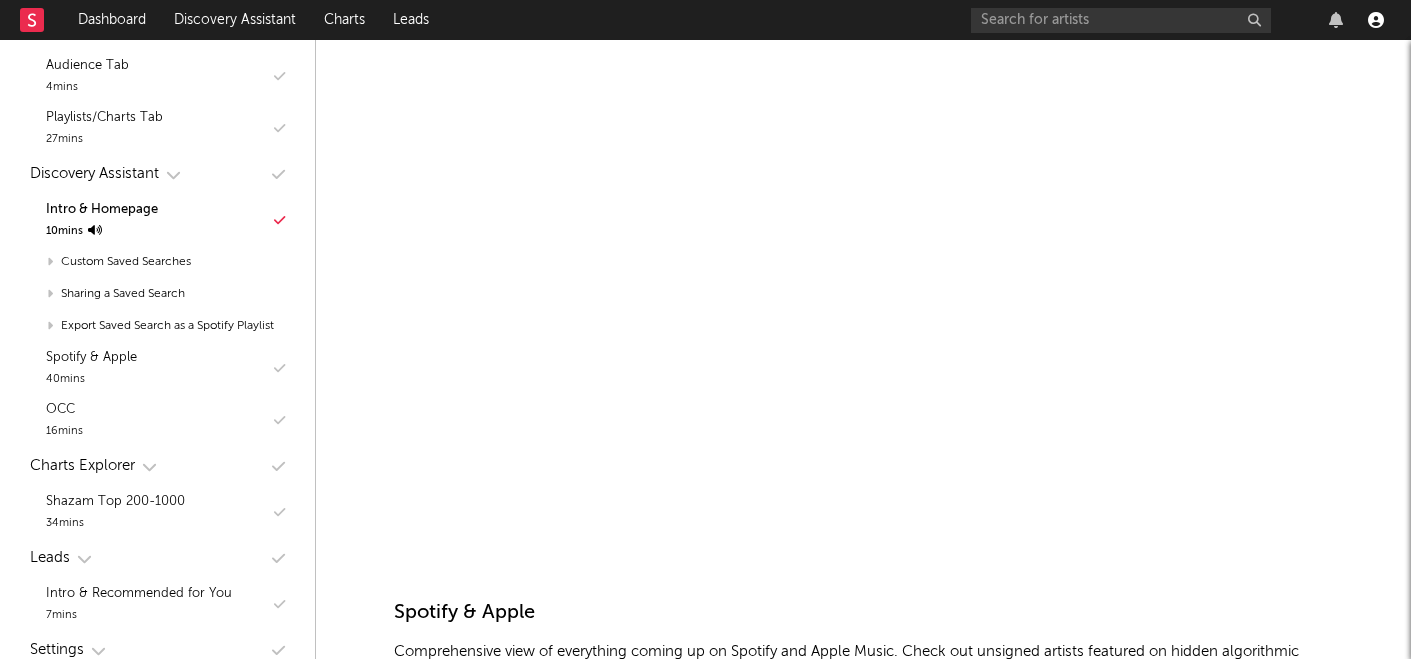click at bounding box center [1376, 20] 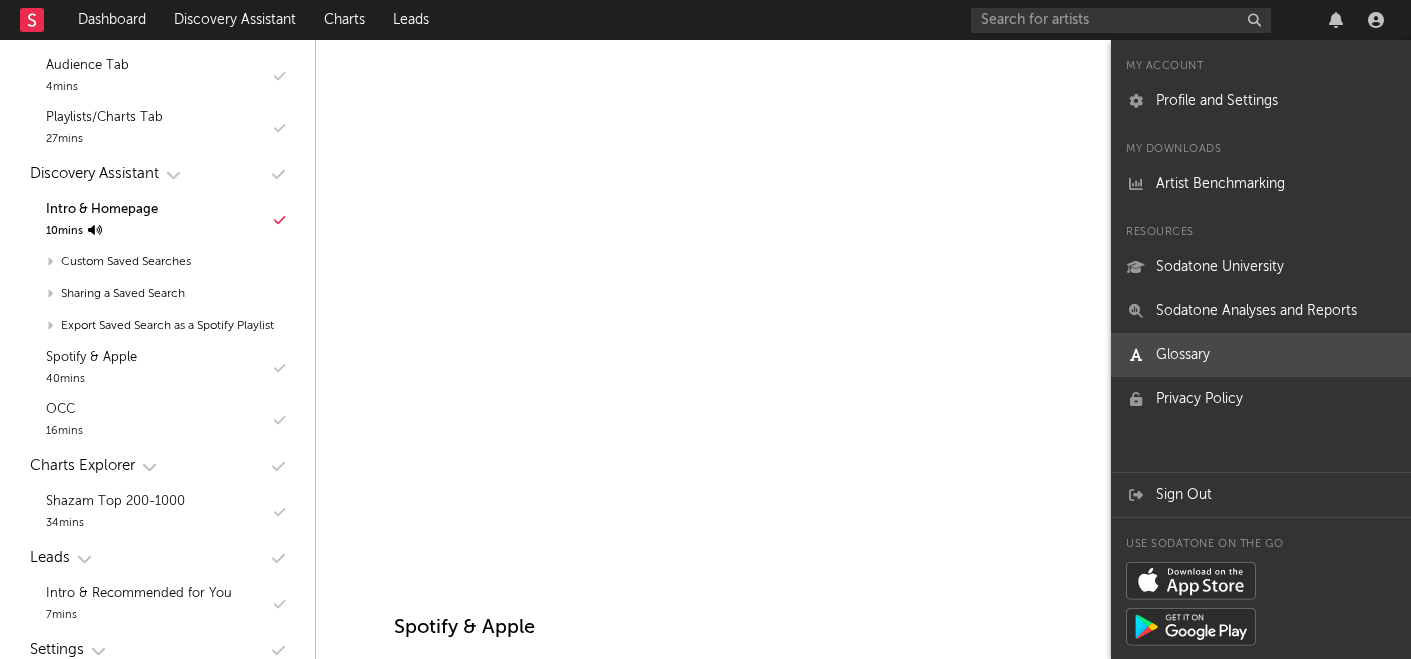 scroll, scrollTop: 10303, scrollLeft: 0, axis: vertical 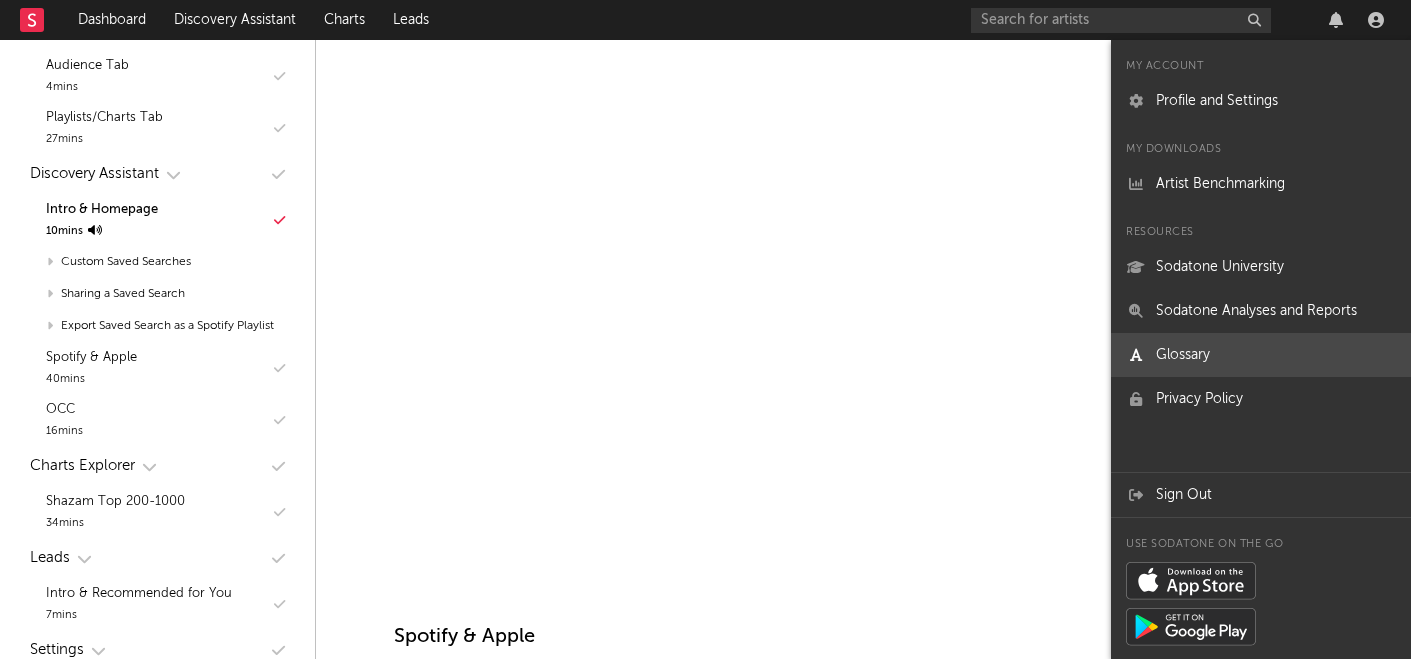 click on "Glossary" at bounding box center [1261, 355] 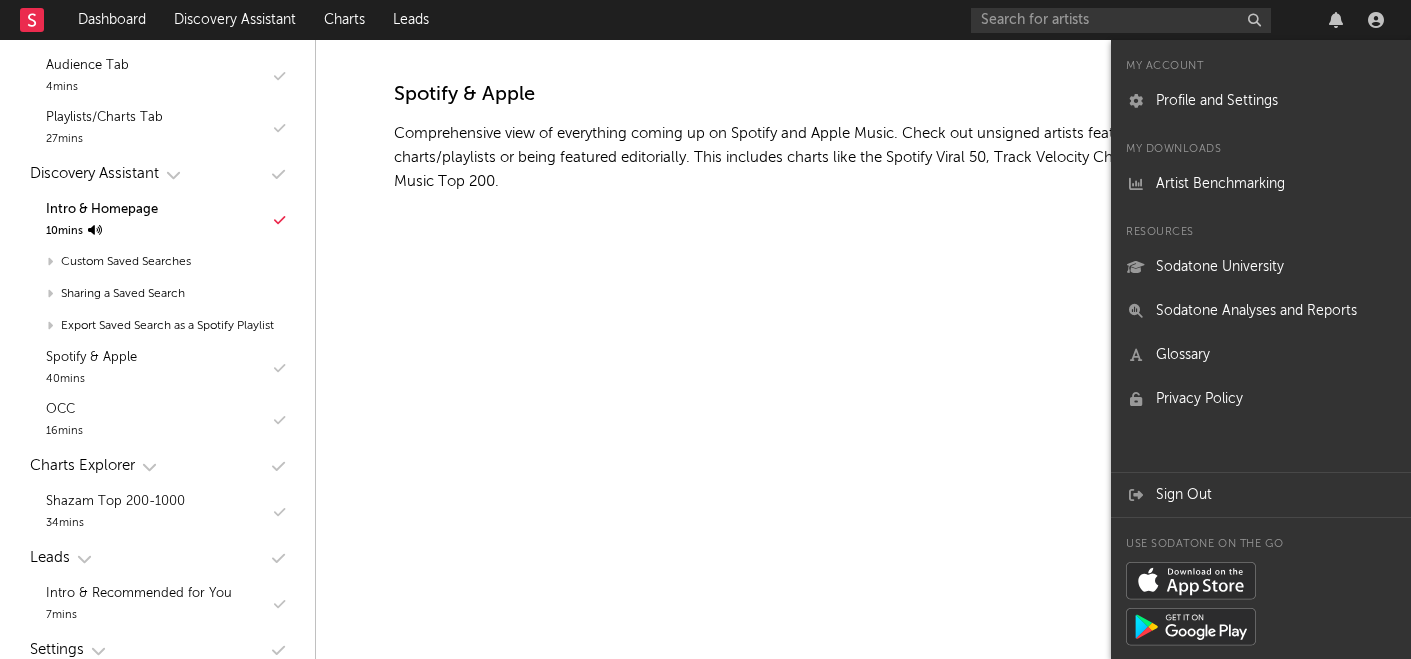 scroll, scrollTop: 10942, scrollLeft: 0, axis: vertical 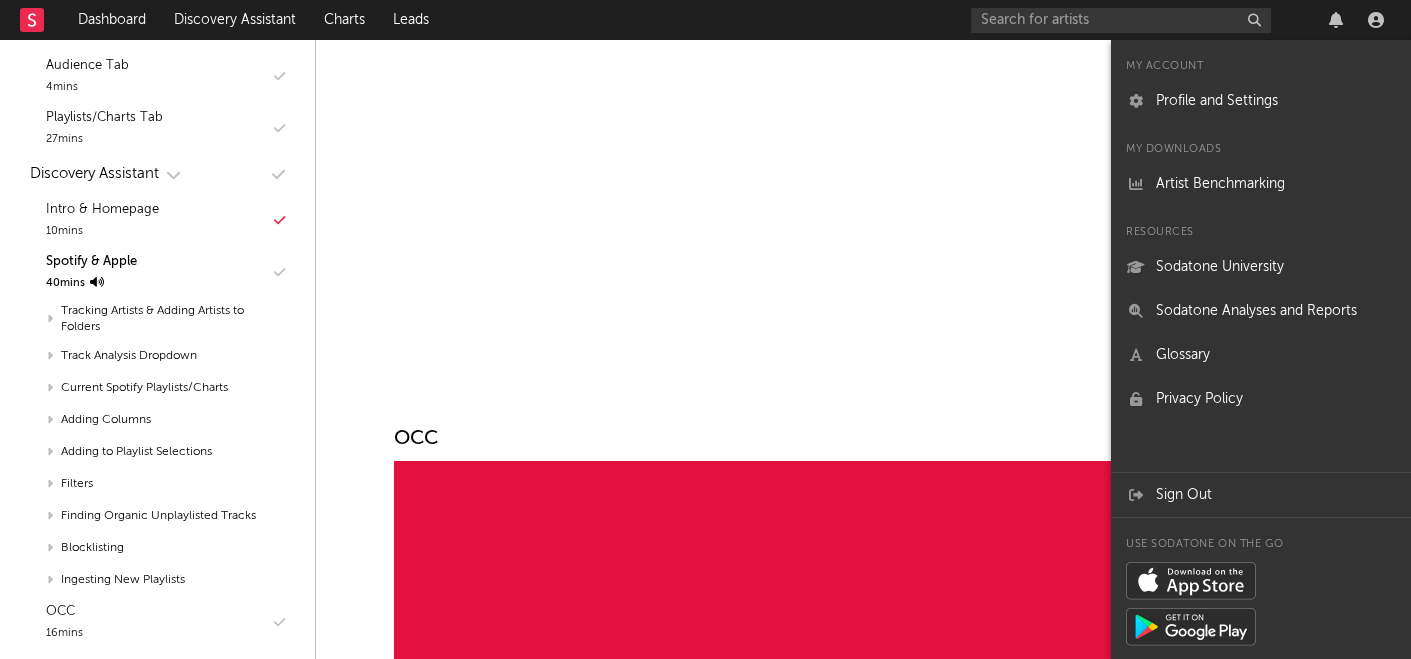 click on "Dashboard Discovery Assistant Charts Leads" at bounding box center [705, 20] 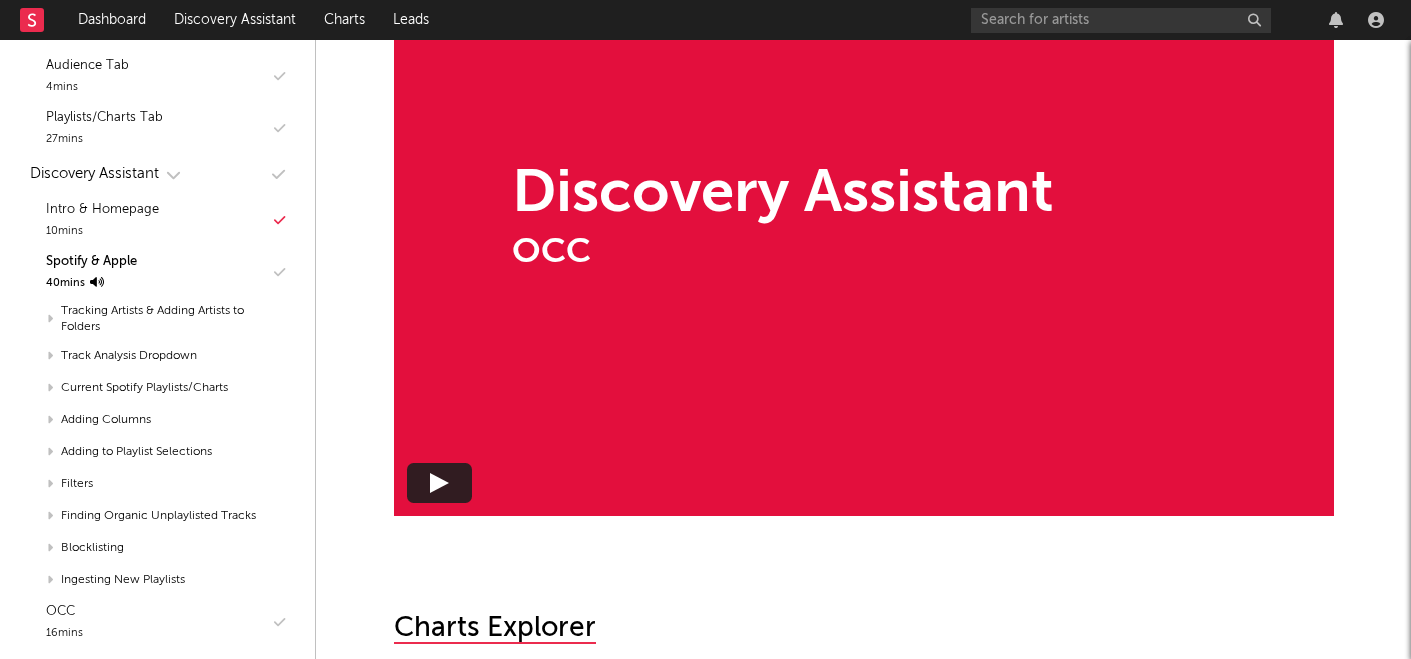 scroll, scrollTop: 11900, scrollLeft: 0, axis: vertical 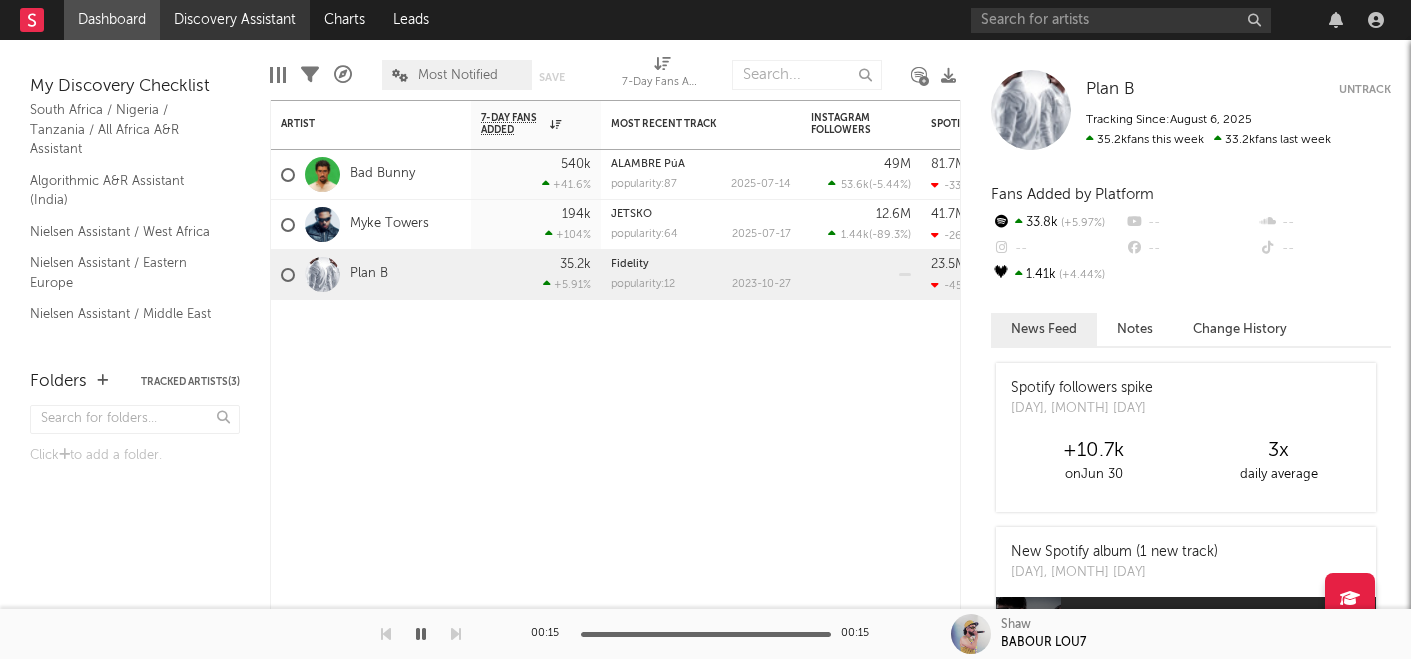 click on "Discovery Assistant" at bounding box center (235, 20) 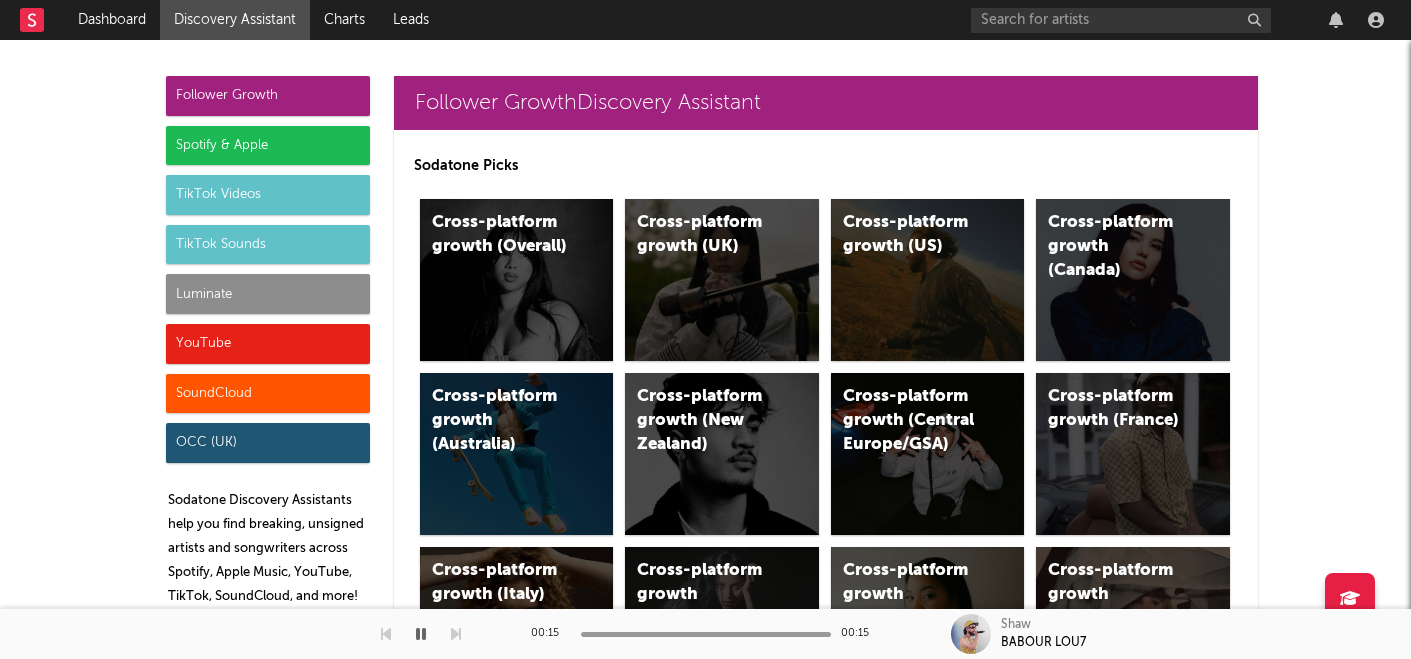 click on "Spotify & Apple" at bounding box center (268, 146) 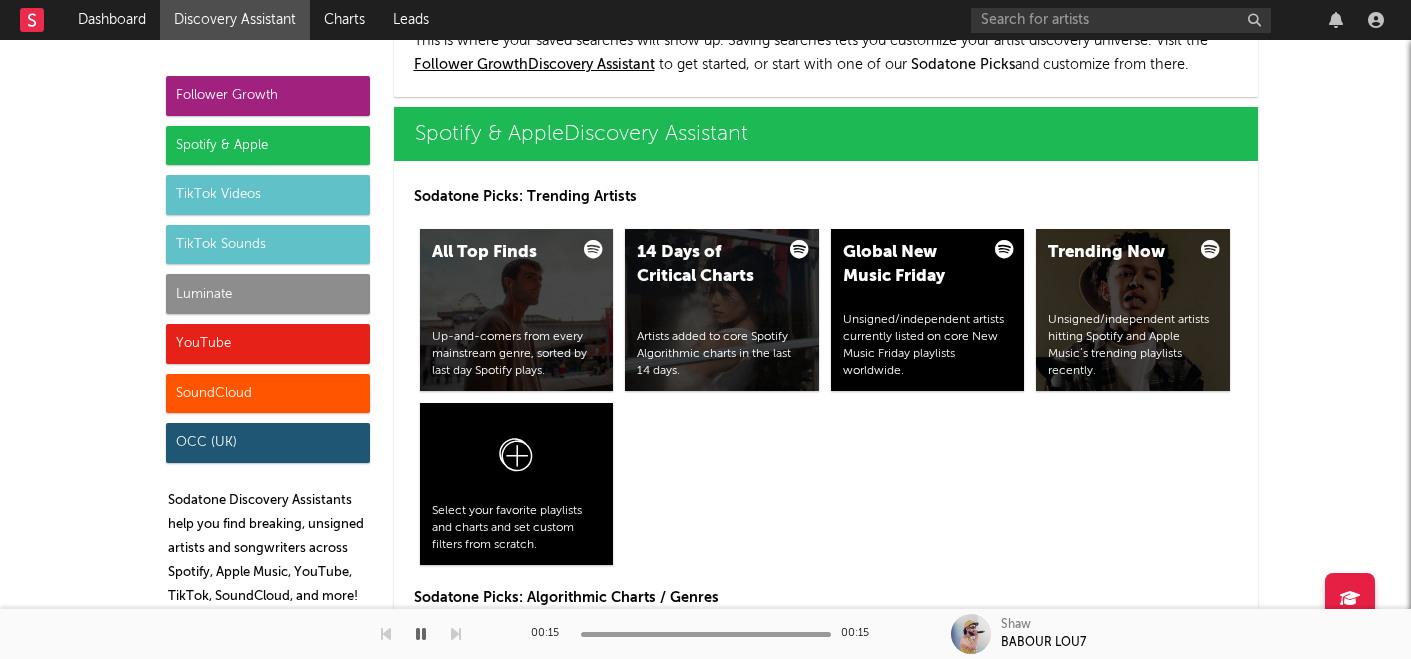 scroll, scrollTop: 1999, scrollLeft: 0, axis: vertical 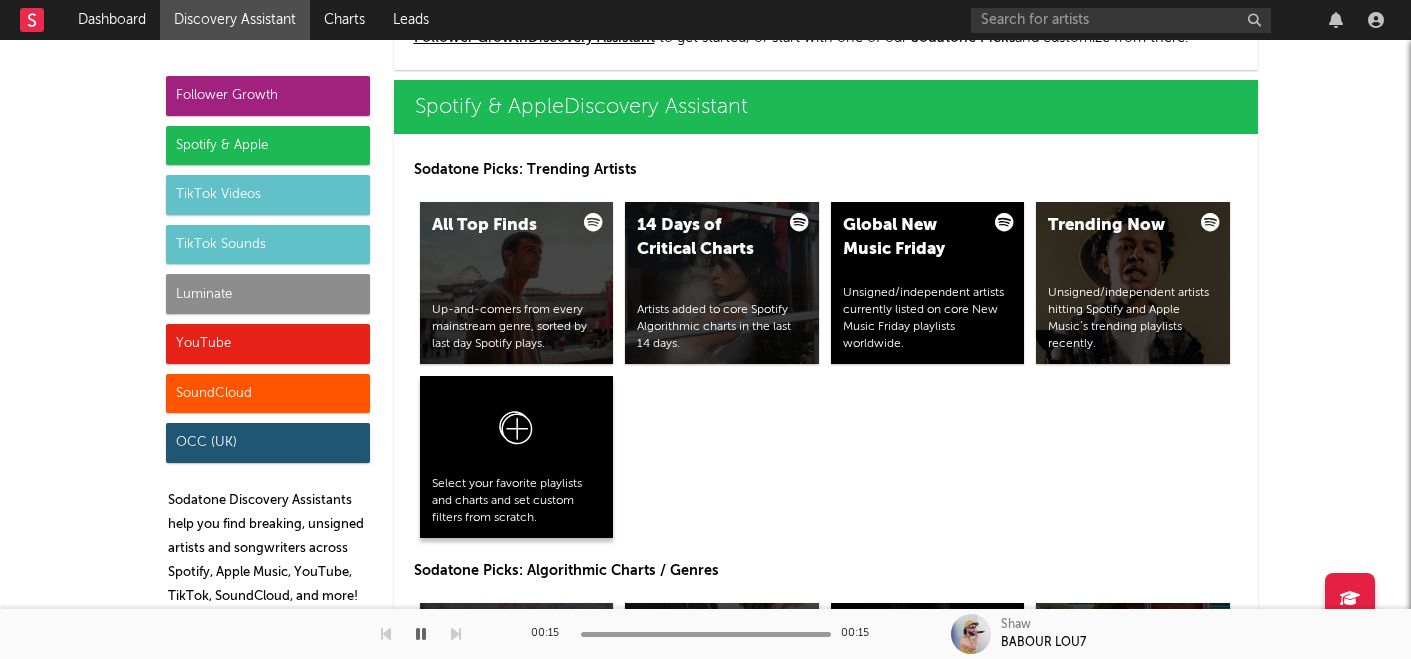 click at bounding box center [517, 432] 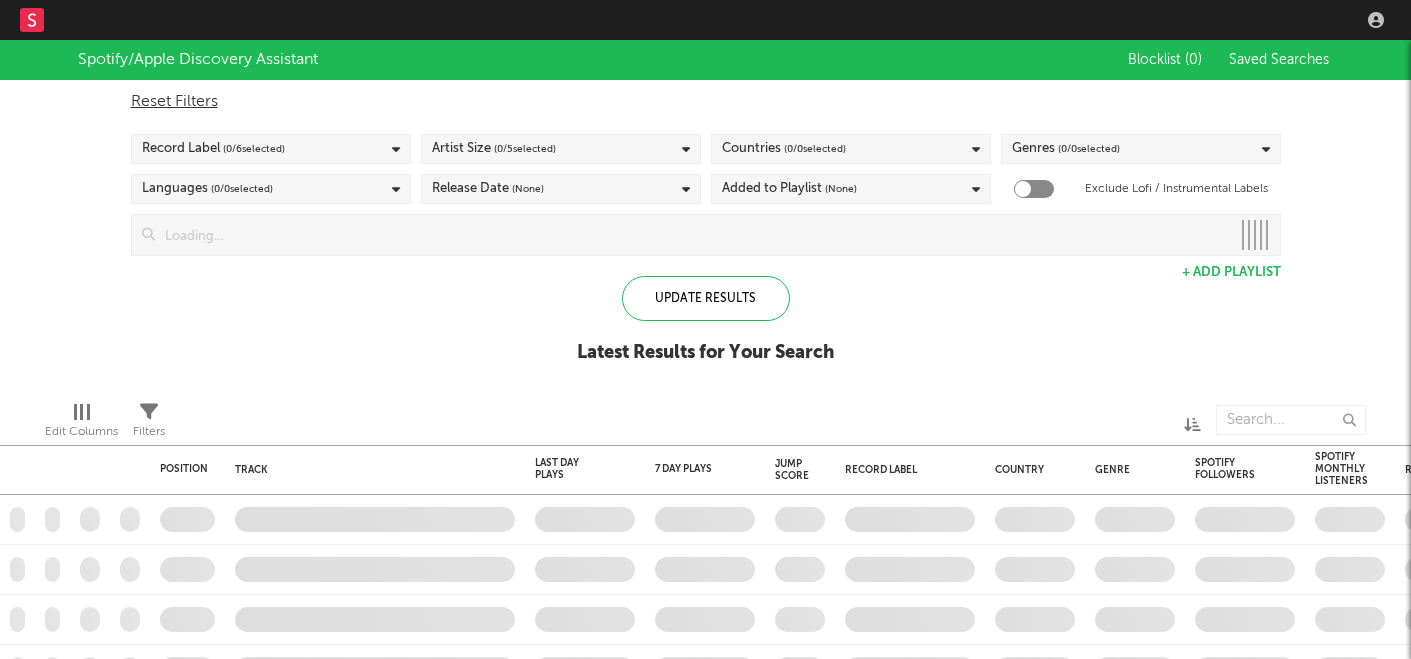 scroll, scrollTop: 0, scrollLeft: 0, axis: both 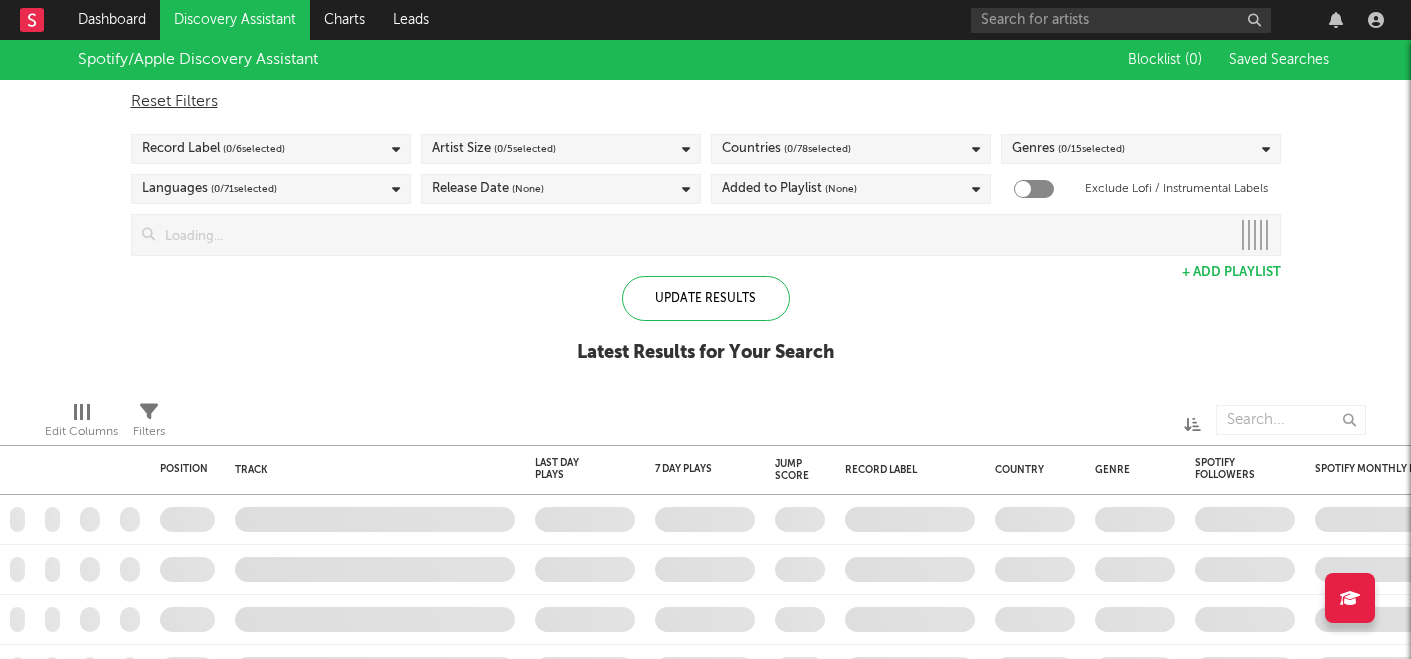 checkbox on "true" 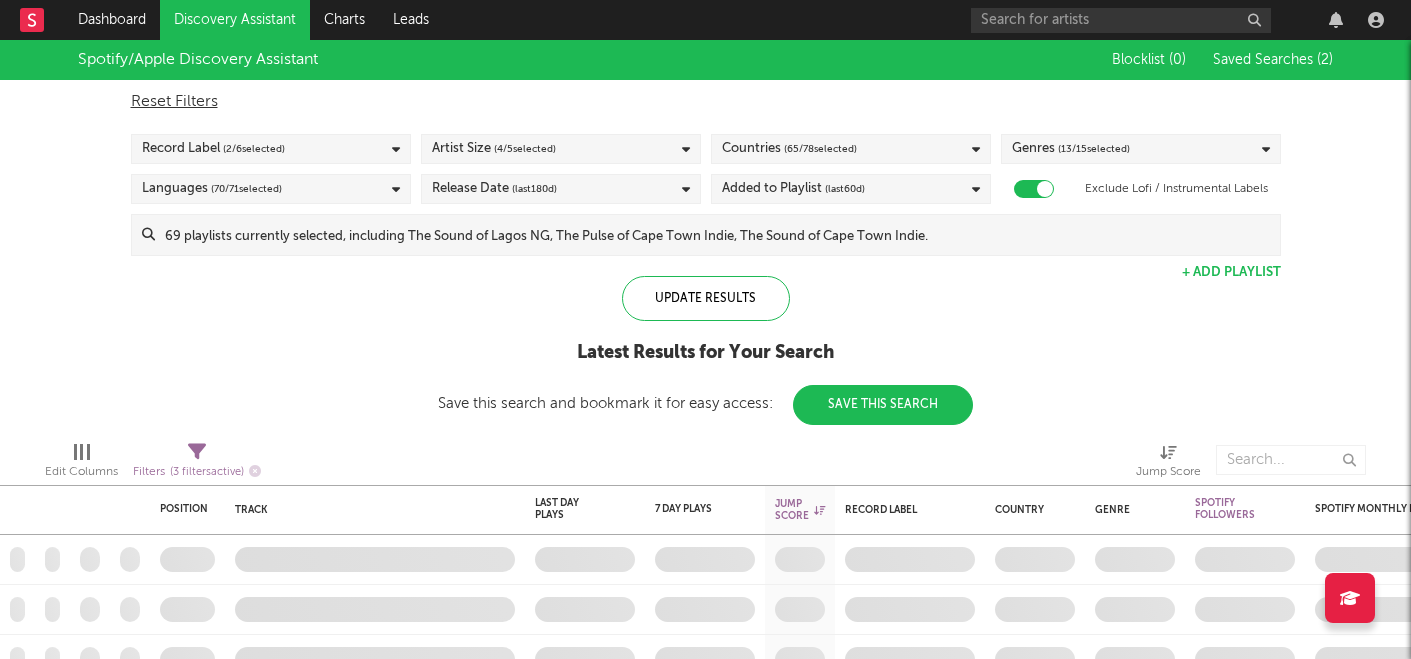 click on "Countries ( 65 / 78  selected)" at bounding box center (851, 149) 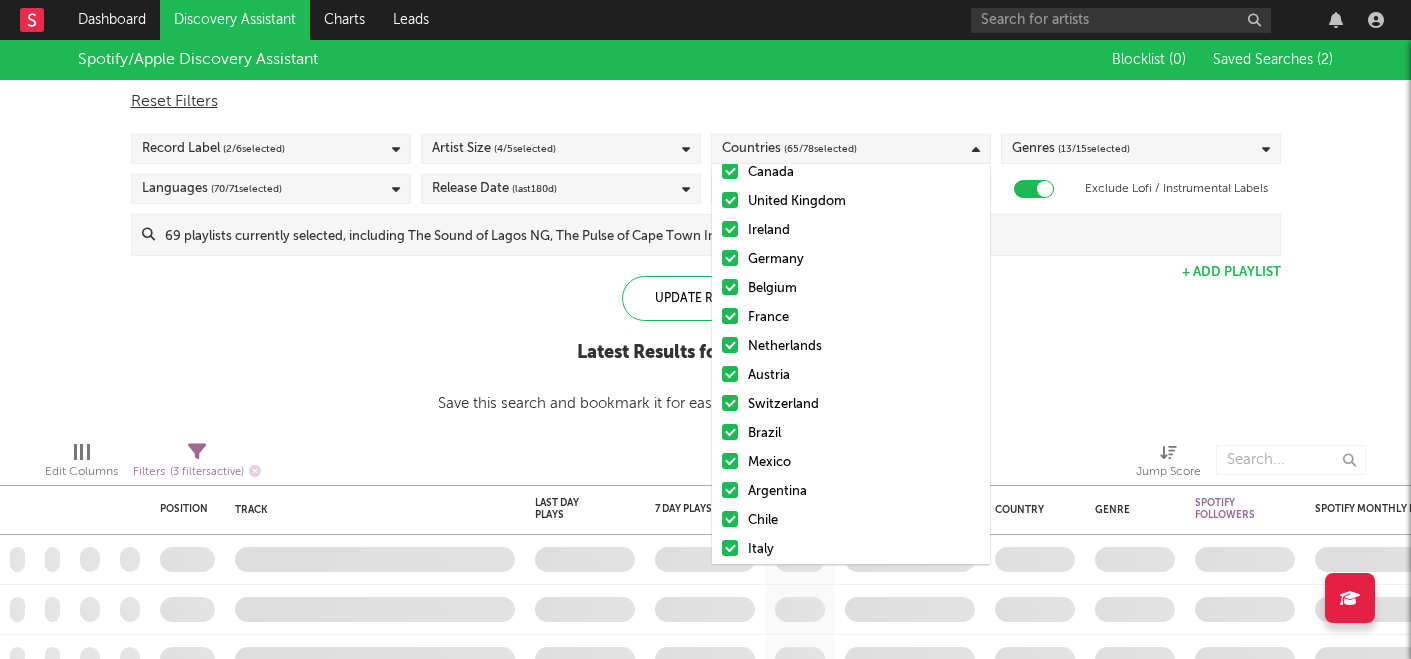 scroll, scrollTop: 0, scrollLeft: 0, axis: both 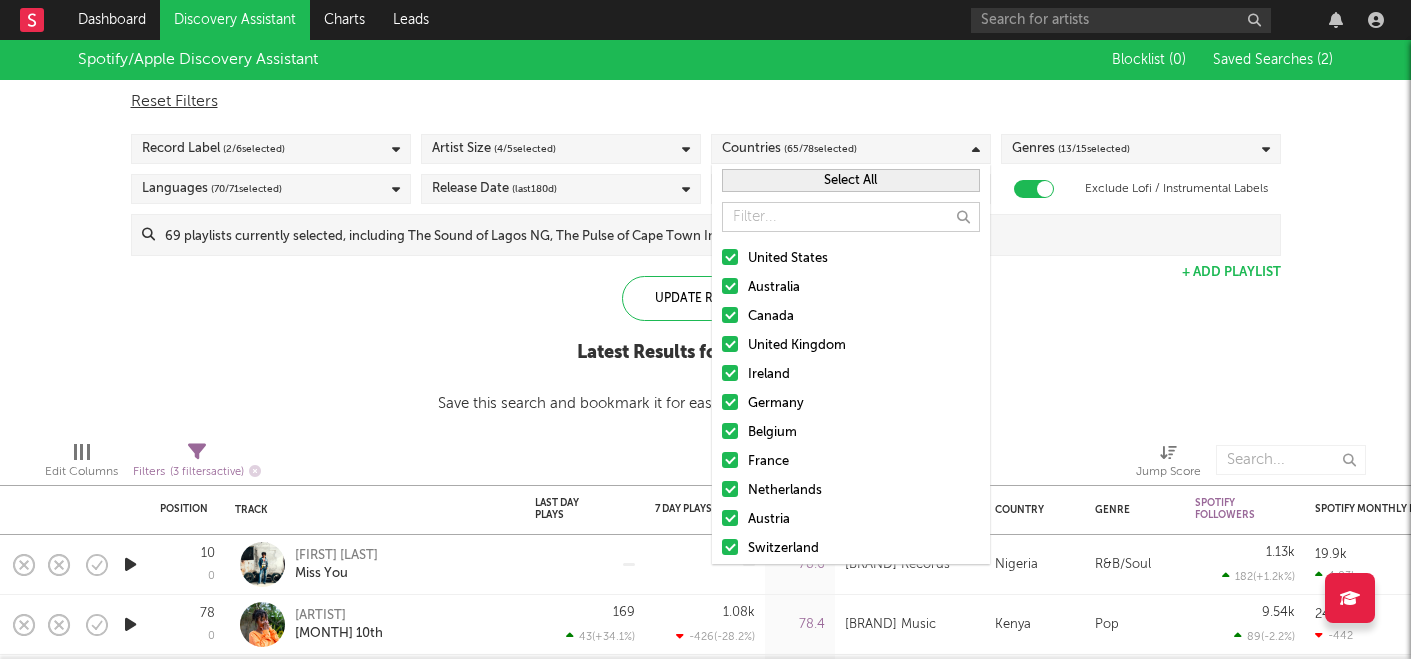 click on "Select All" at bounding box center (851, 180) 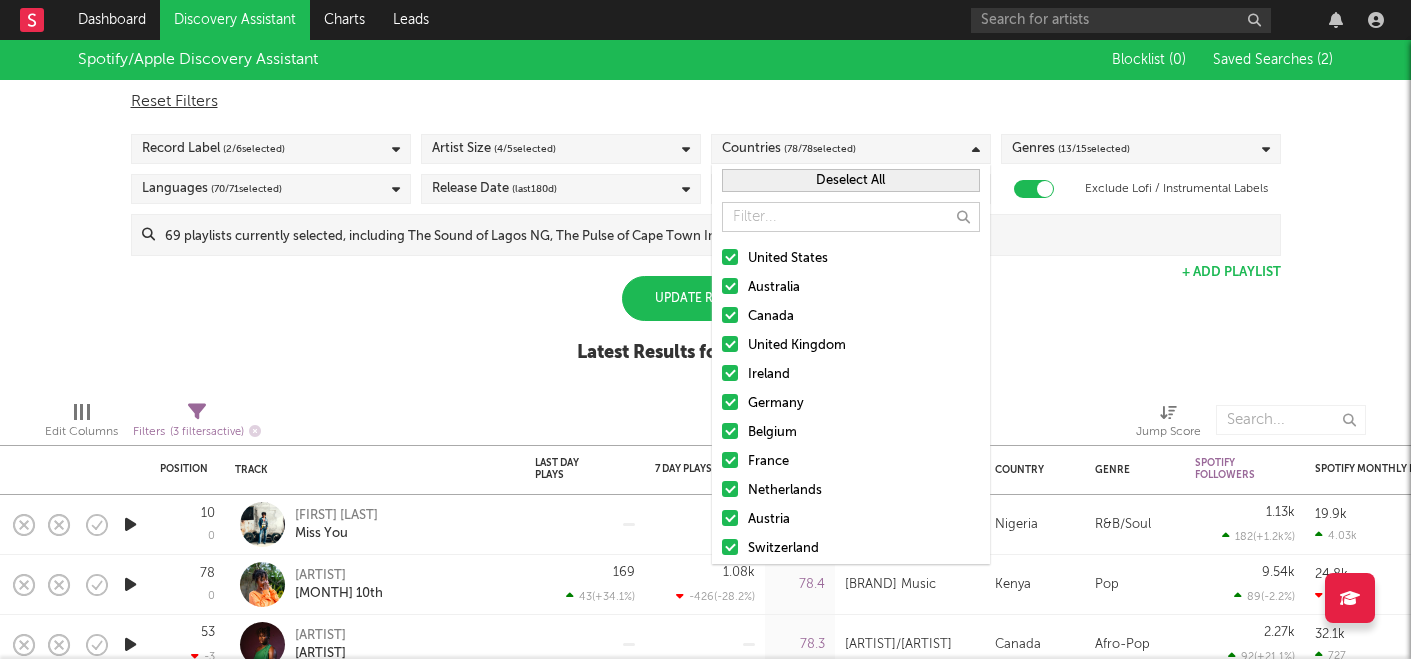 click on "Deselect All" at bounding box center [851, 180] 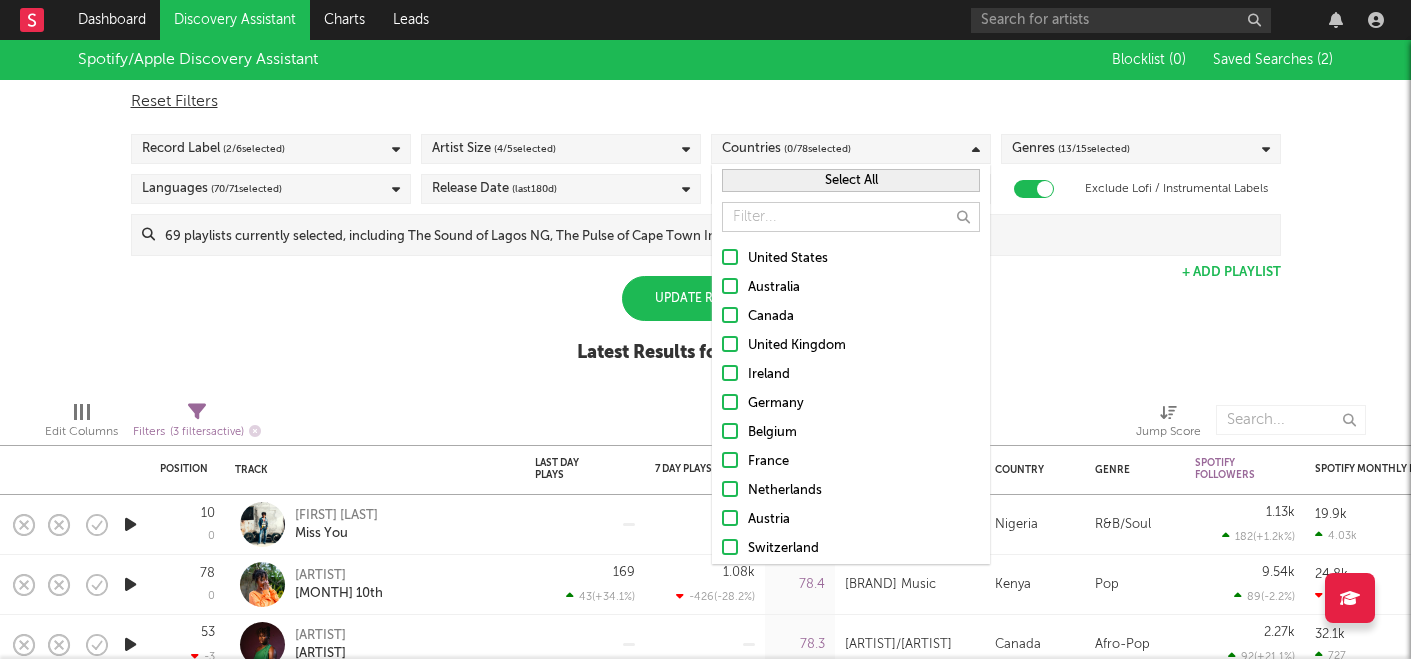 click on "Record Label ( 2 / 6  selected)" at bounding box center [271, 149] 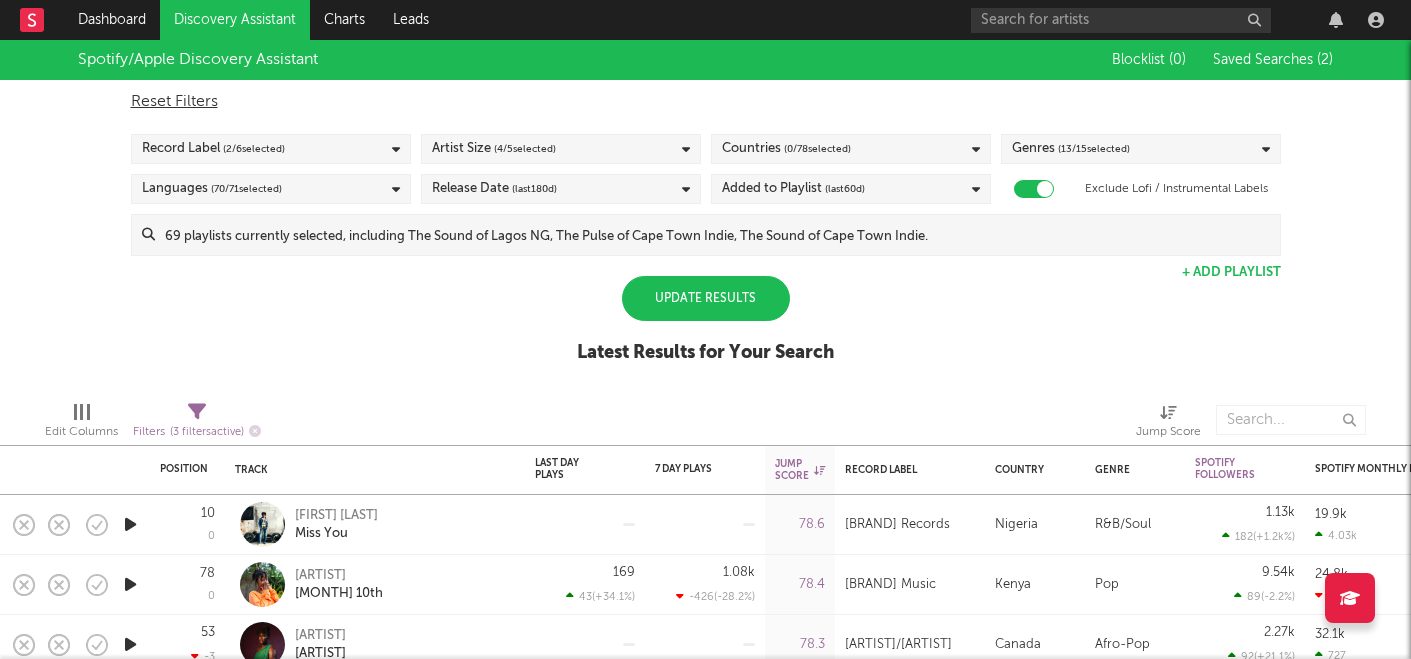 click on "Spotify/Apple Discovery Assistant Blocklist ( 0 ) Saved Searches ( 2 ) Reset Filters Record Label ( 2 / 6 selected) Artist Size ( 4 / 5 selected) Countries ( 0 / 78 selected) Genres ( 13 / 15 selected) Languages ( 70 / 71 selected) Release Date (last 180 d) Added to Playlist (last 60 d) Exclude Lofi / Instrumental Labels Update Results + Add Playlist Update Results Latest Results for Your Search" at bounding box center (705, 212) 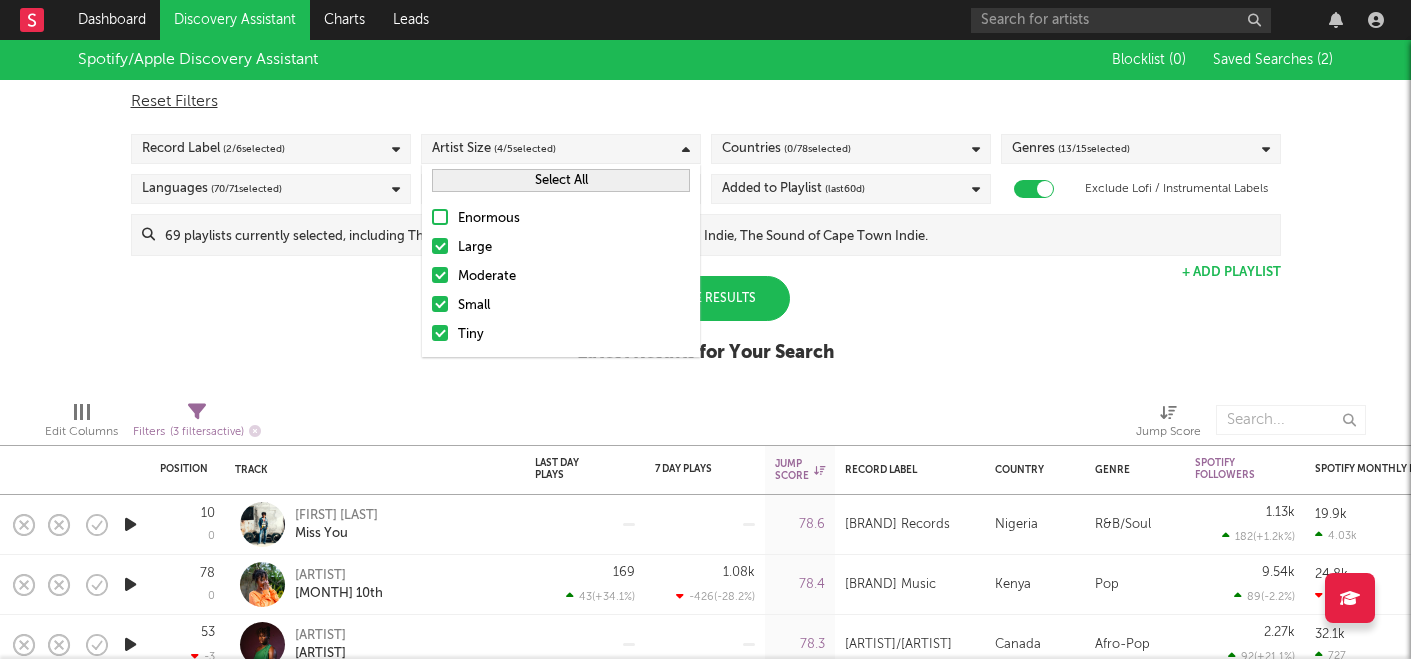 click on "Spotify/Apple Discovery Assistant Blocklist ( 0 ) Saved Searches ( 2 ) Reset Filters Record Label ( 2 / 6 selected) Artist Size ( 4 / 5 selected) Countries ( 0 / 78 selected) Genres ( 13 / 15 selected) Languages ( 70 / 71 selected) Release Date (last 180 d) Added to Playlist (last 60 d) Exclude Lofi / Instrumental Labels Update Results + Add Playlist Update Results Latest Results for Your Search" at bounding box center (705, 212) 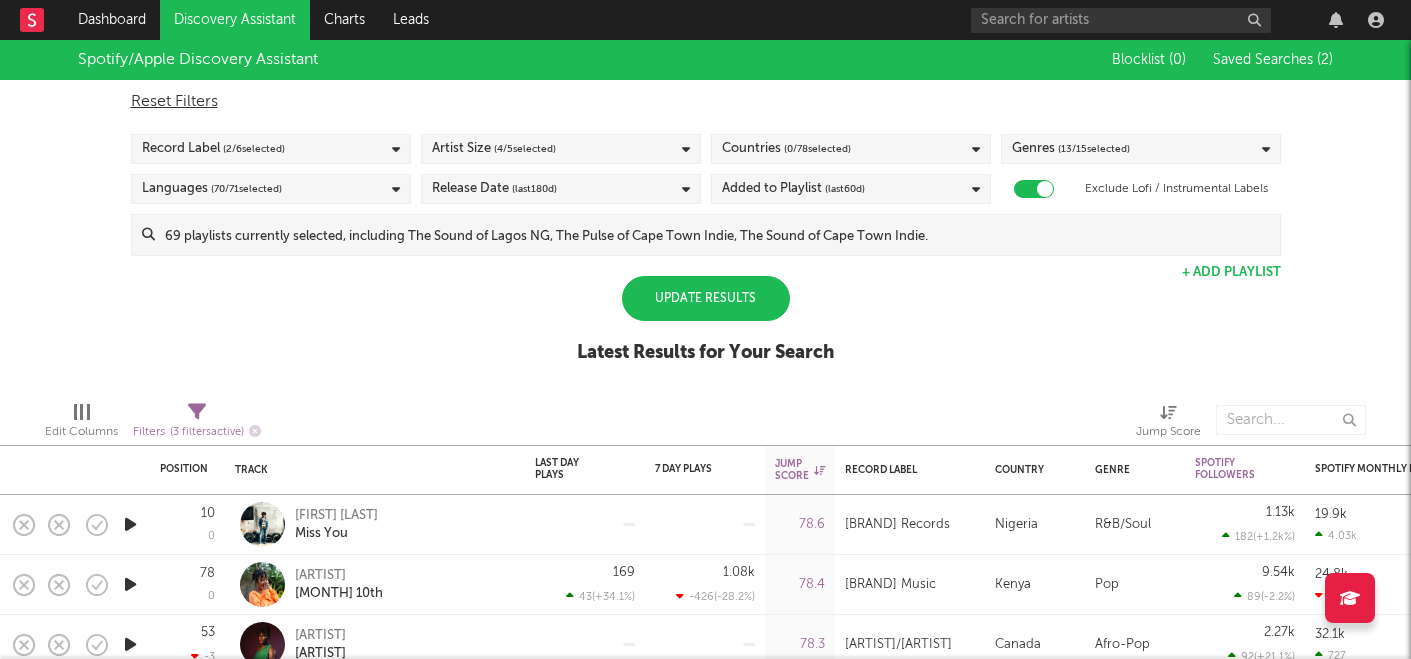 click on "( 13 / 15  selected)" at bounding box center (1094, 149) 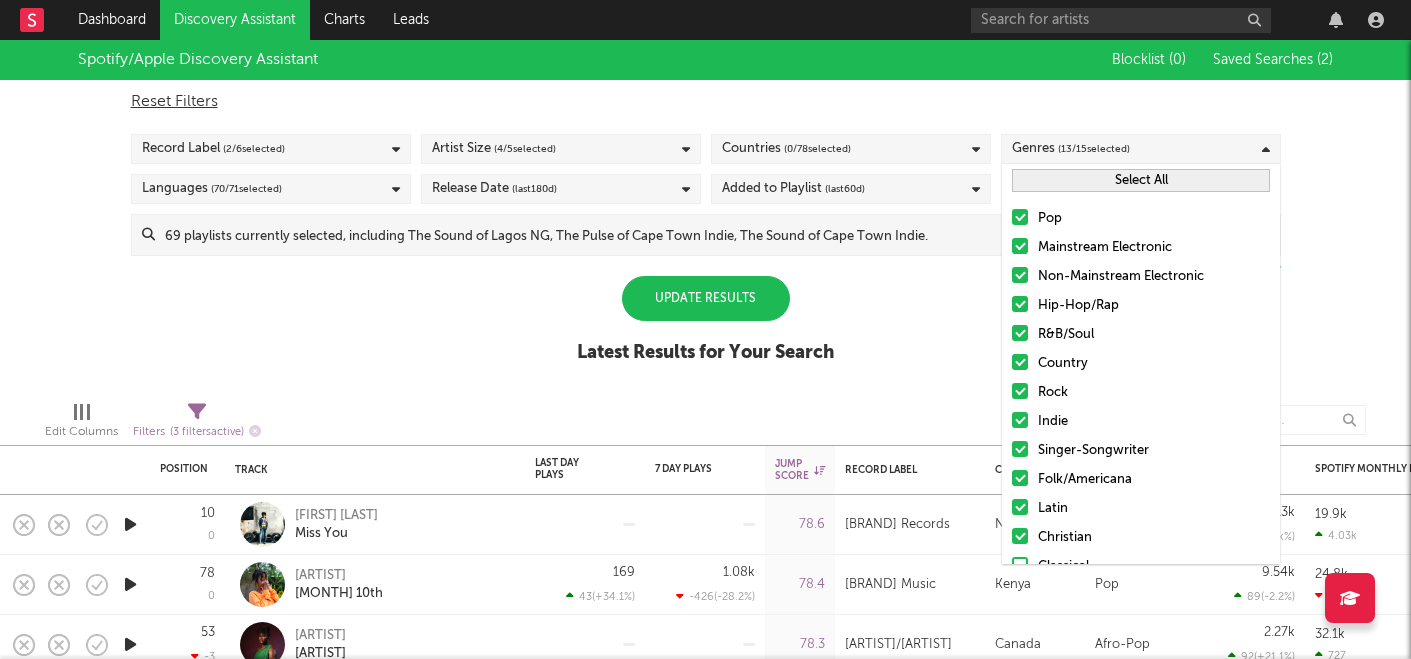click on "Select All" at bounding box center [1141, 180] 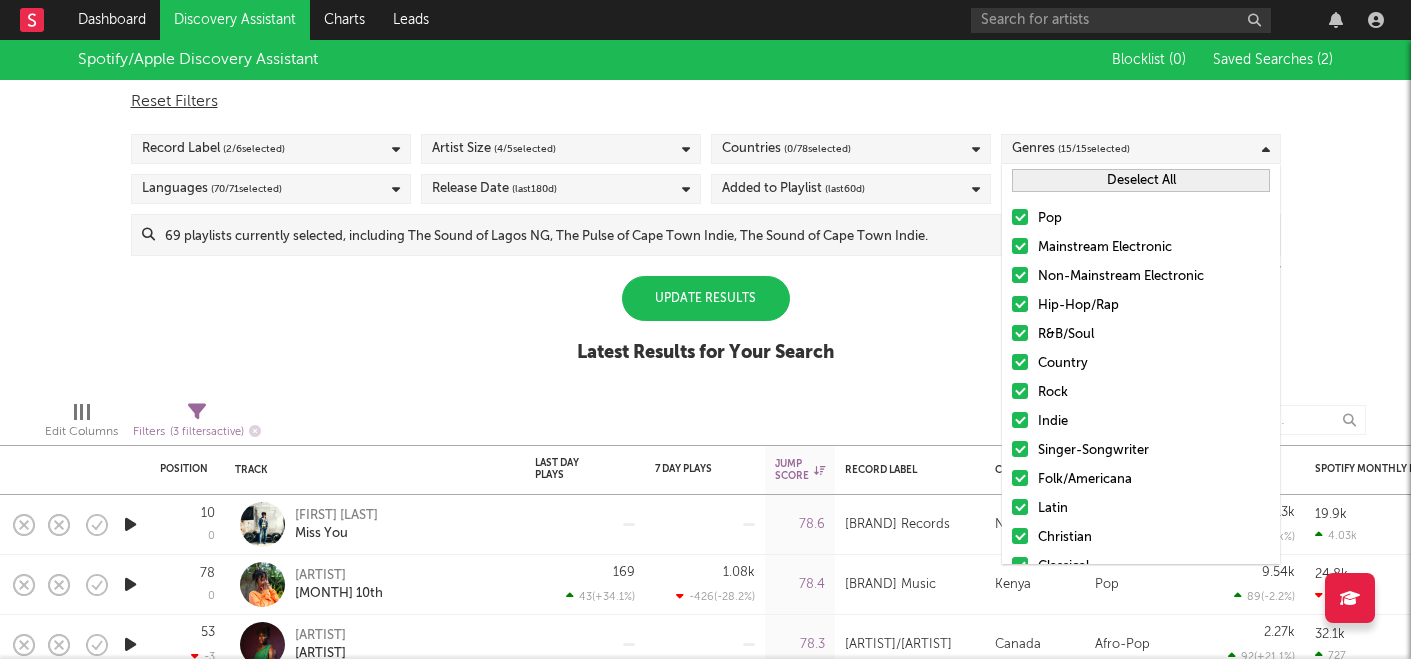 click on "Spotify/Apple Discovery Assistant Blocklist ( 0 ) Saved Searches ( 2 ) Reset Filters Record Label ( 2 / 6 selected) Artist Size ( 4 / 5 selected) Countries ( 0 / 78 selected) Genres ( 15 / 15 selected) Languages ( 70 / 71 selected) Release Date (last 180 d) Added to Playlist (last 60 d) Exclude Lofi / Instrumental Labels Update Results + Add Playlist Update Results Latest Results for Your Search" at bounding box center [705, 212] 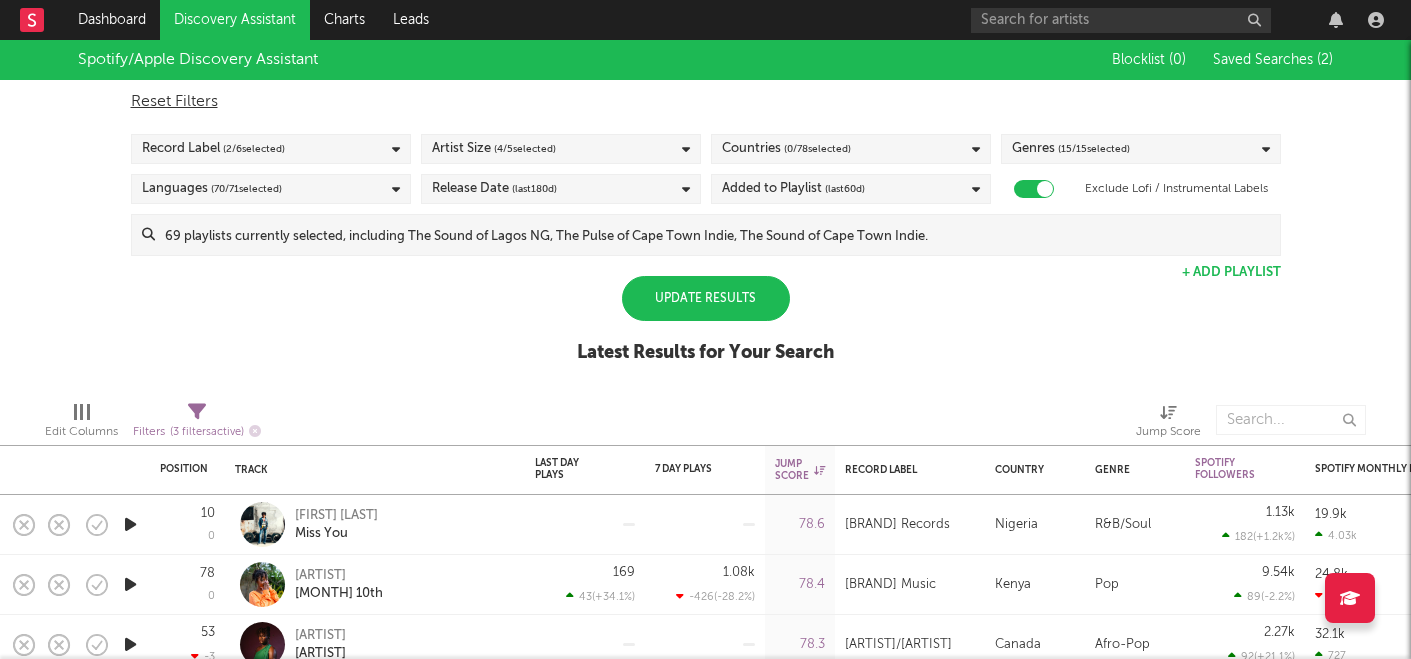 click on "Countries ( 0 / 78  selected)" at bounding box center (786, 149) 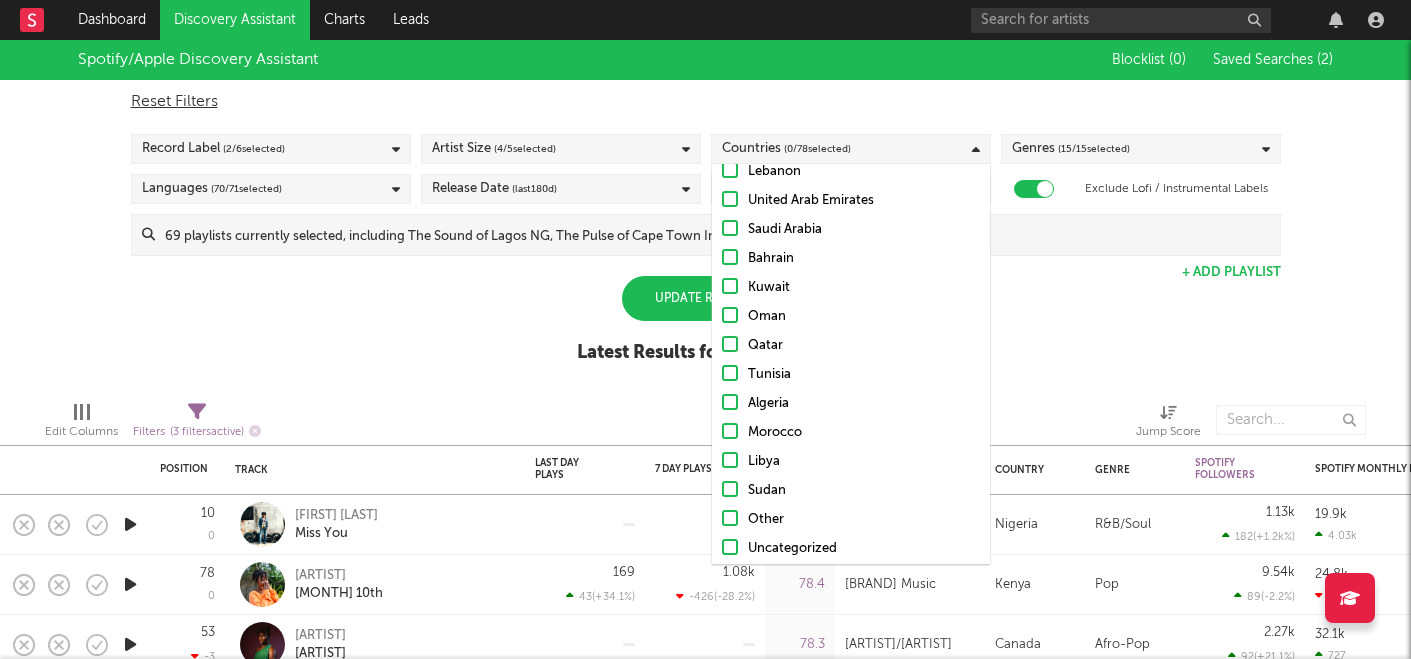 scroll, scrollTop: 1950, scrollLeft: 0, axis: vertical 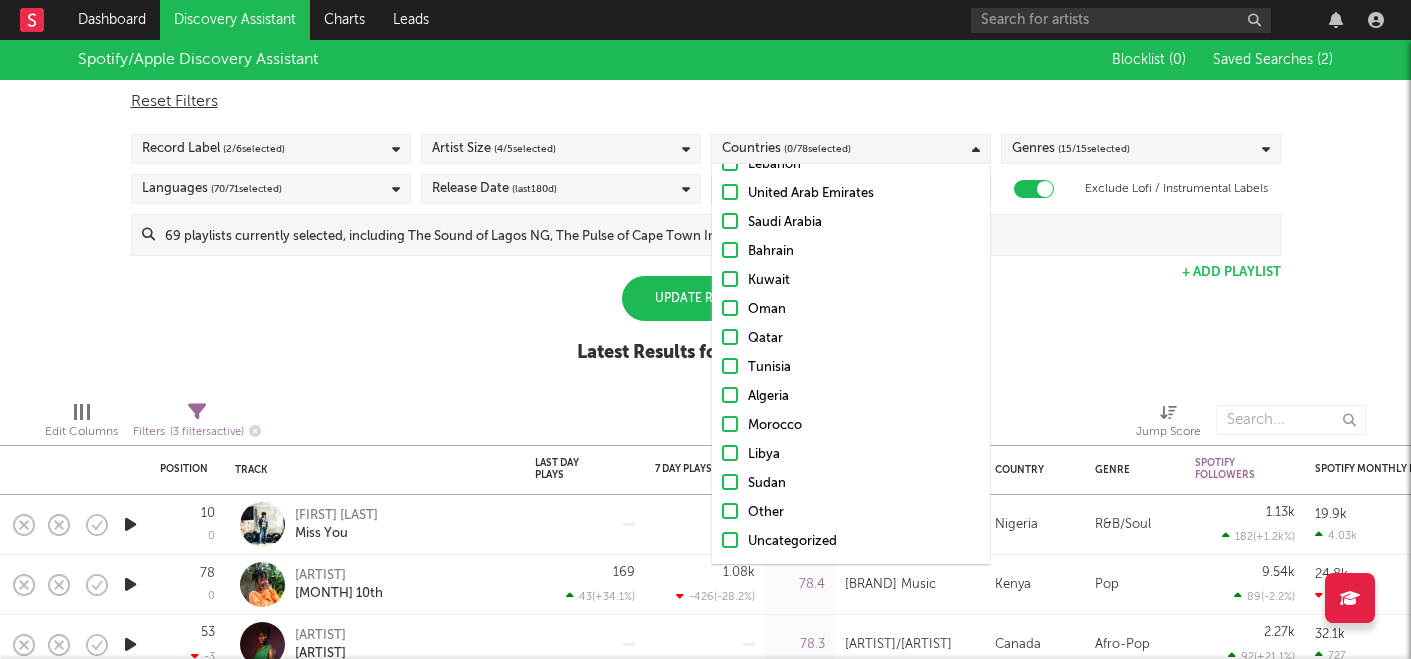 click at bounding box center [730, 511] 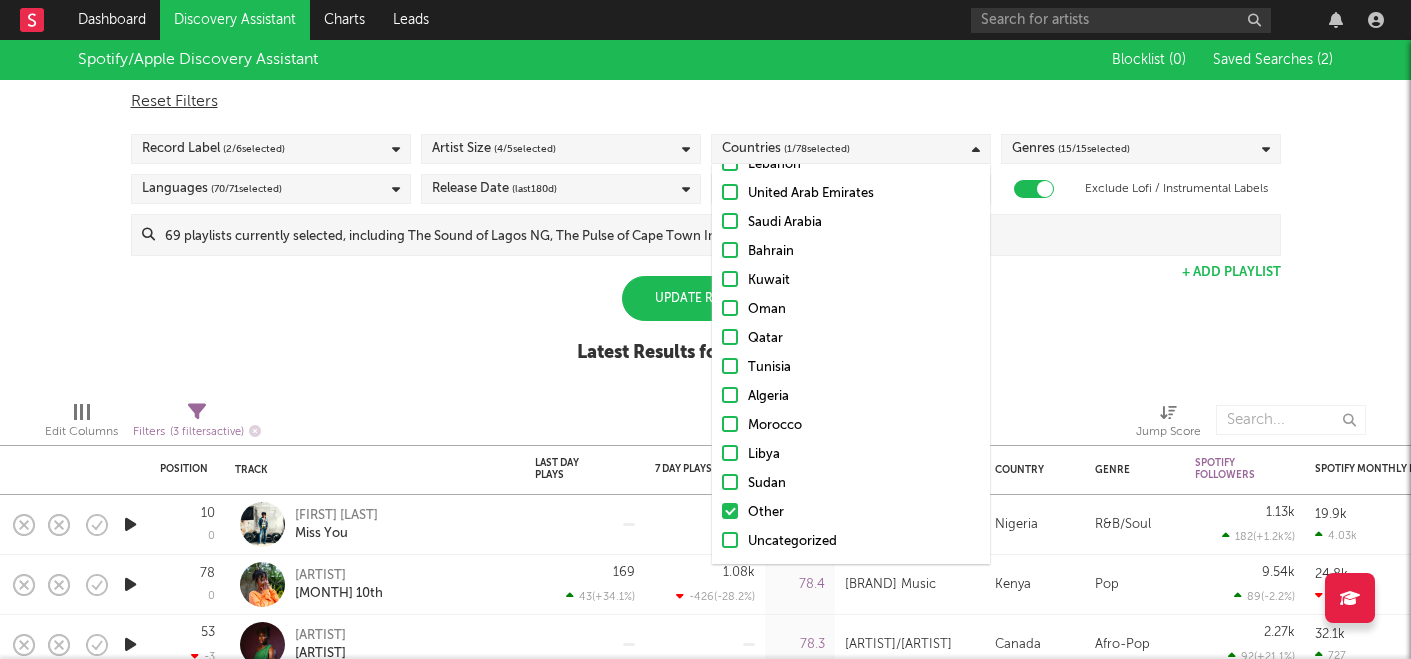 click at bounding box center (730, 511) 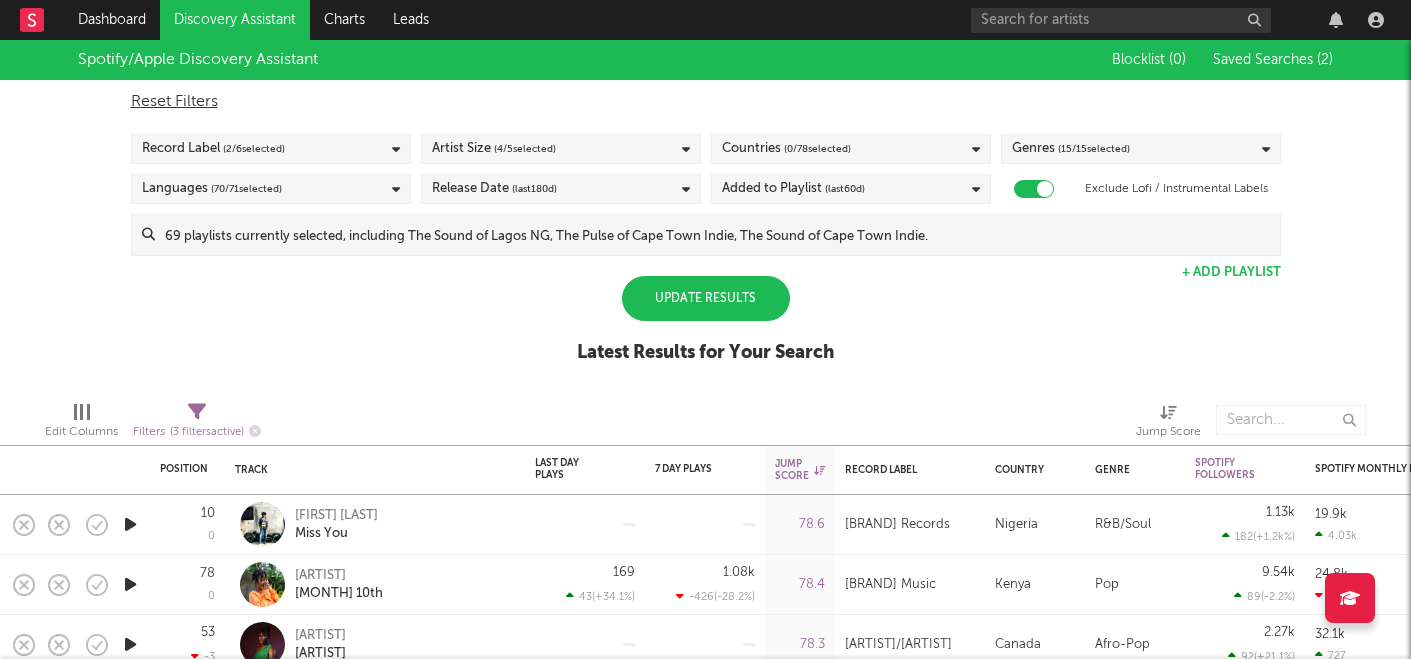click on "Spotify/Apple Discovery Assistant Blocklist ( 0 ) Saved Searches ( 2 ) Reset Filters Record Label ( 2 / 6 selected) Artist Size ( 4 / 5 selected) Countries ( 0 / 78 selected) Genres ( 15 / 15 selected) Languages ( 70 / 71 selected) Release Date (last 180 d) Added to Playlist (last 60 d) Exclude Lofi / Instrumental Labels Update Results + Add Playlist Update Results Latest Results for Your Search" at bounding box center [705, 212] 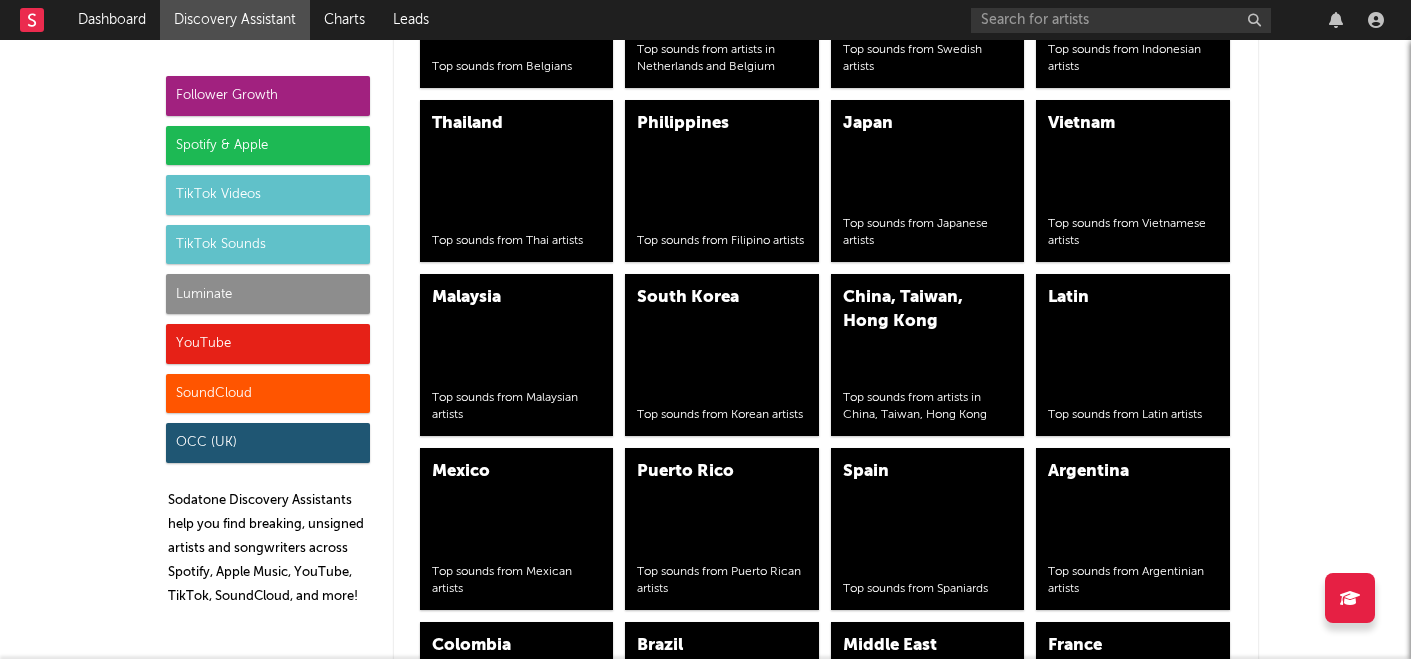 scroll, scrollTop: 8105, scrollLeft: 0, axis: vertical 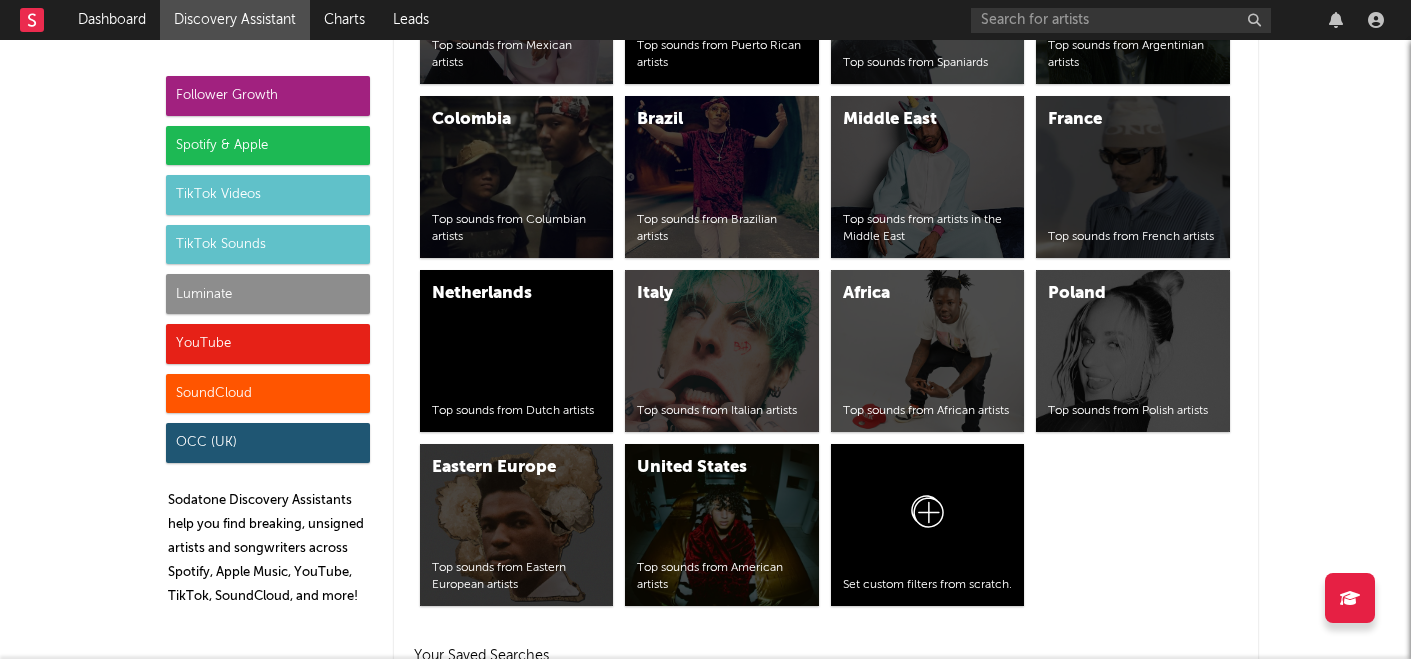 click on "Spotify & Apple" at bounding box center (268, 146) 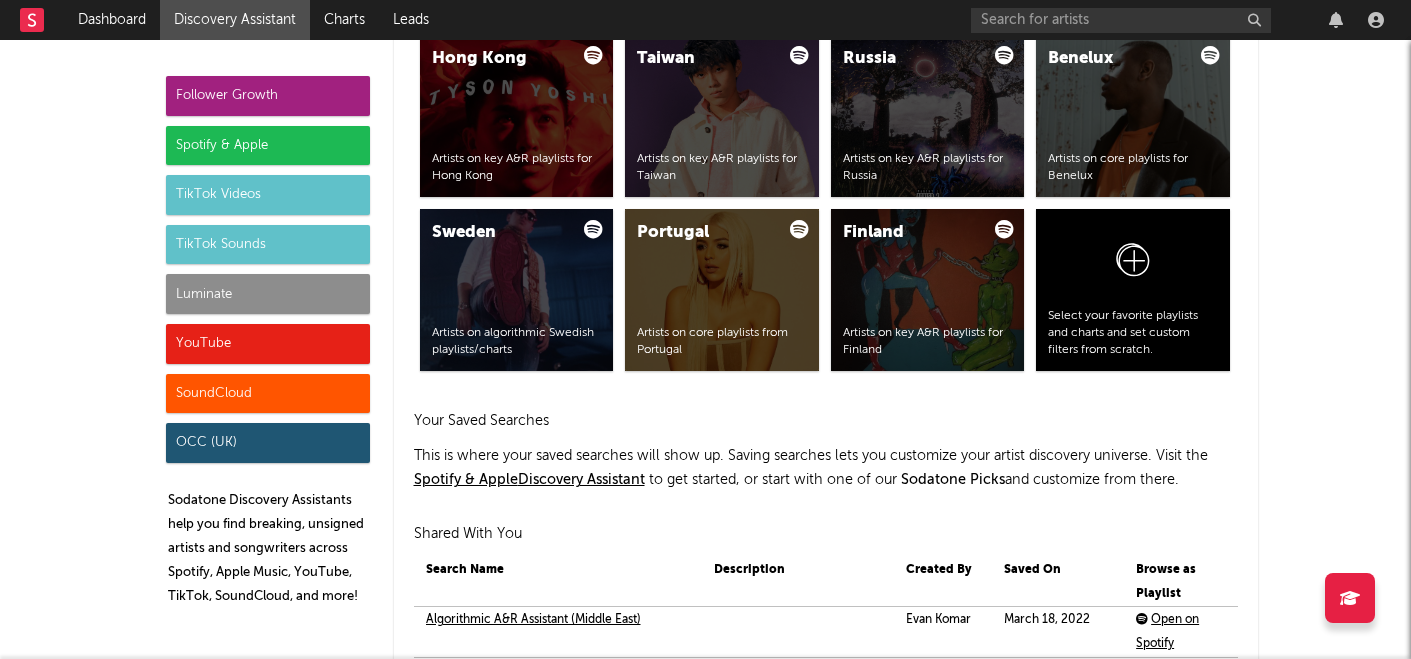 scroll, scrollTop: 1999, scrollLeft: 0, axis: vertical 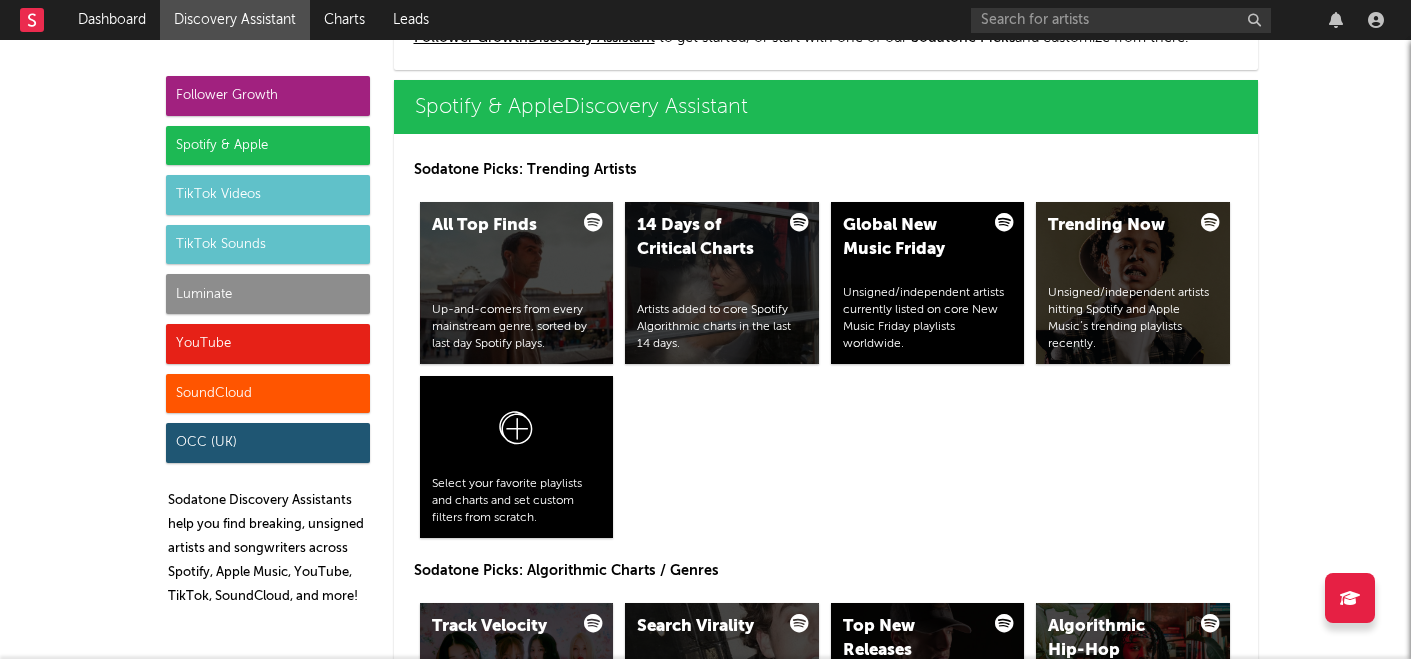 click on "TikTok Videos" at bounding box center (268, 195) 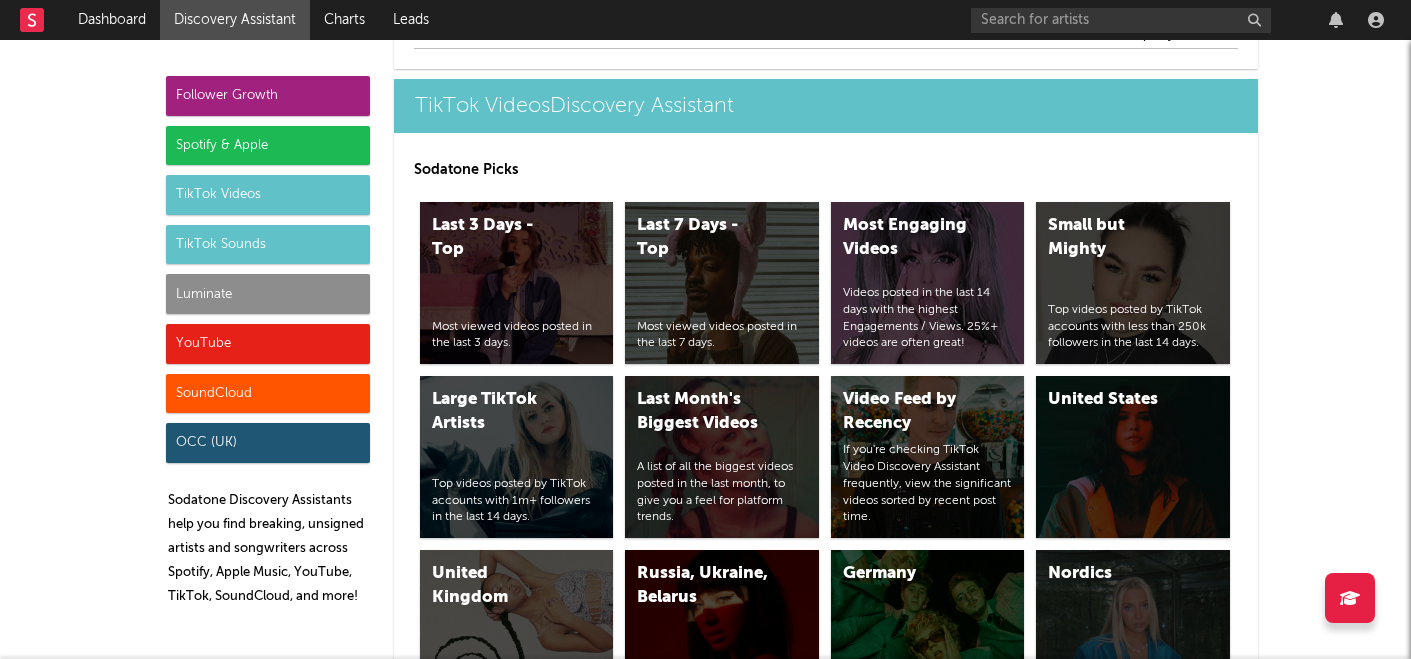 click on "Spotify & Apple" at bounding box center [268, 146] 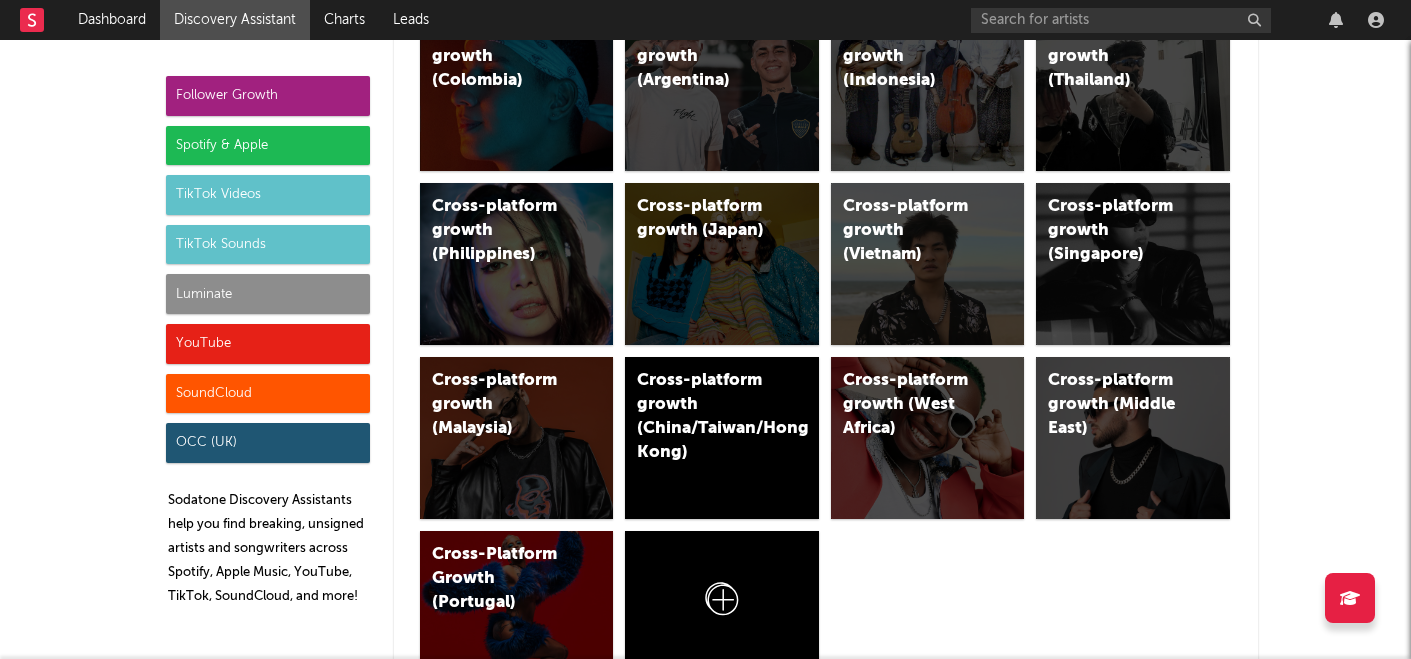 scroll, scrollTop: 1198, scrollLeft: 0, axis: vertical 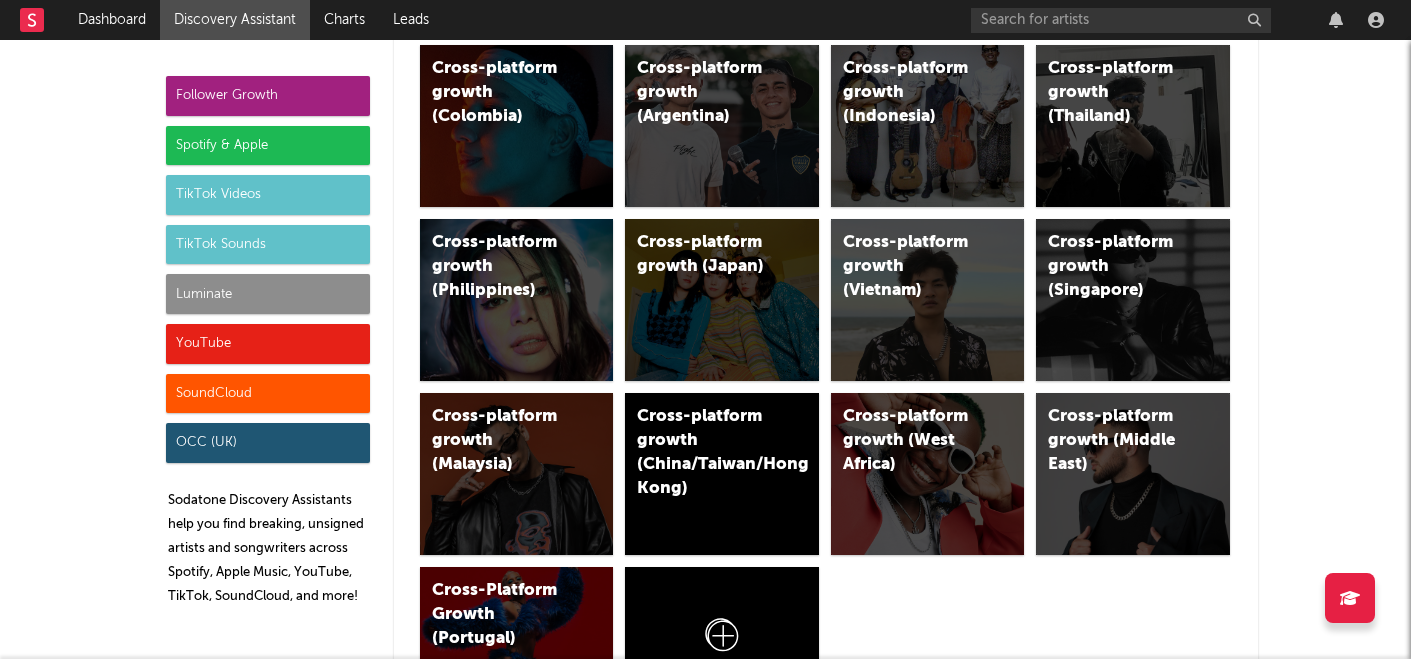 click on "Spotify & Apple" at bounding box center [268, 146] 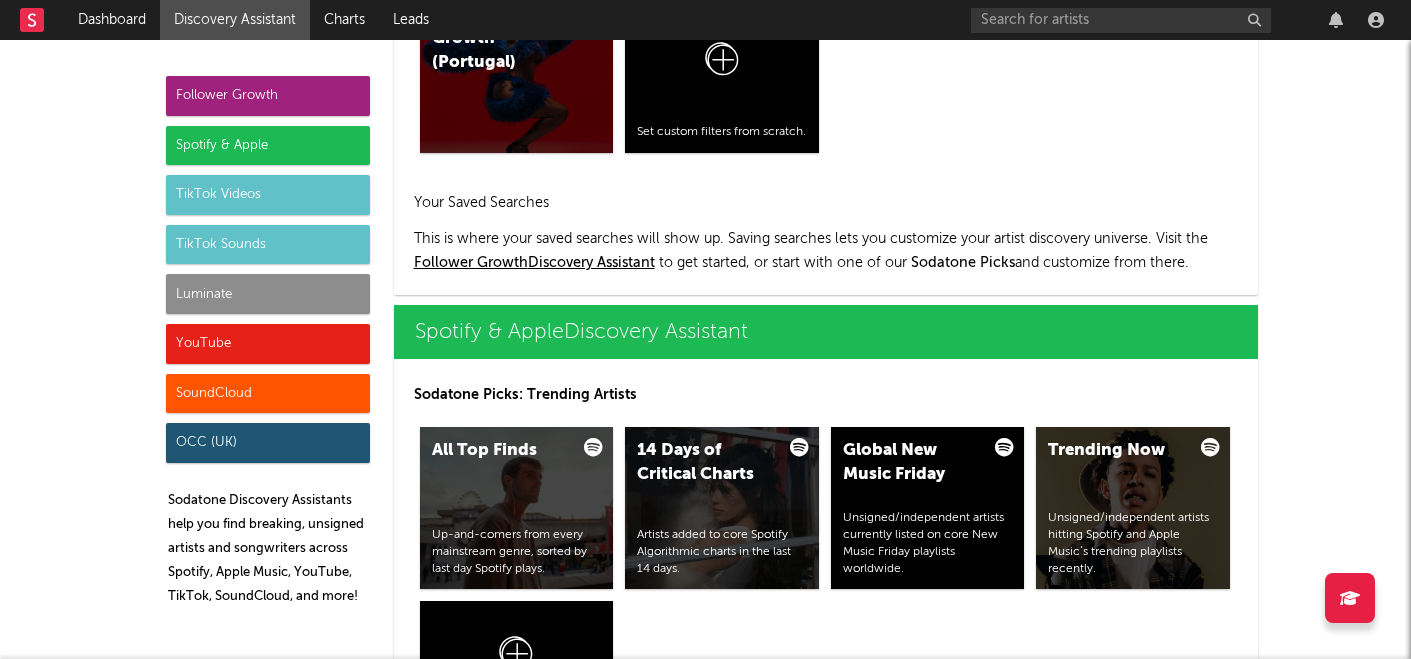 scroll, scrollTop: 1999, scrollLeft: 0, axis: vertical 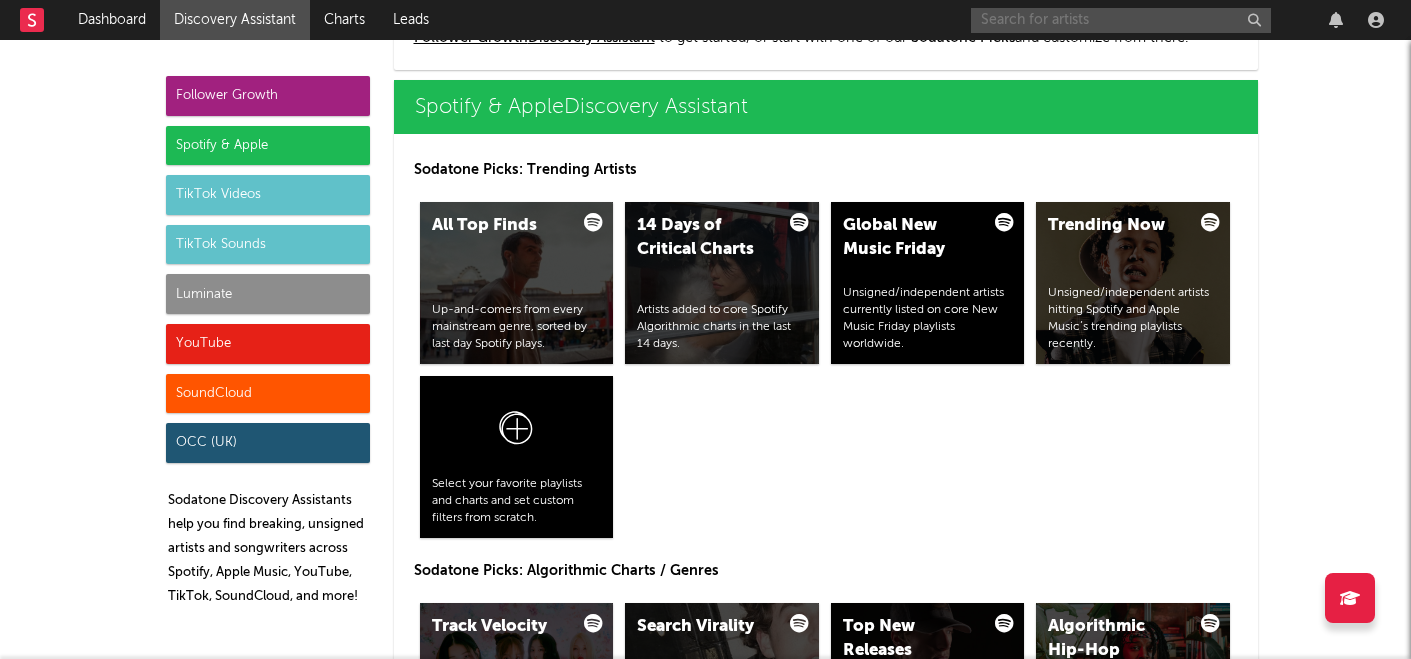 click at bounding box center [1121, 20] 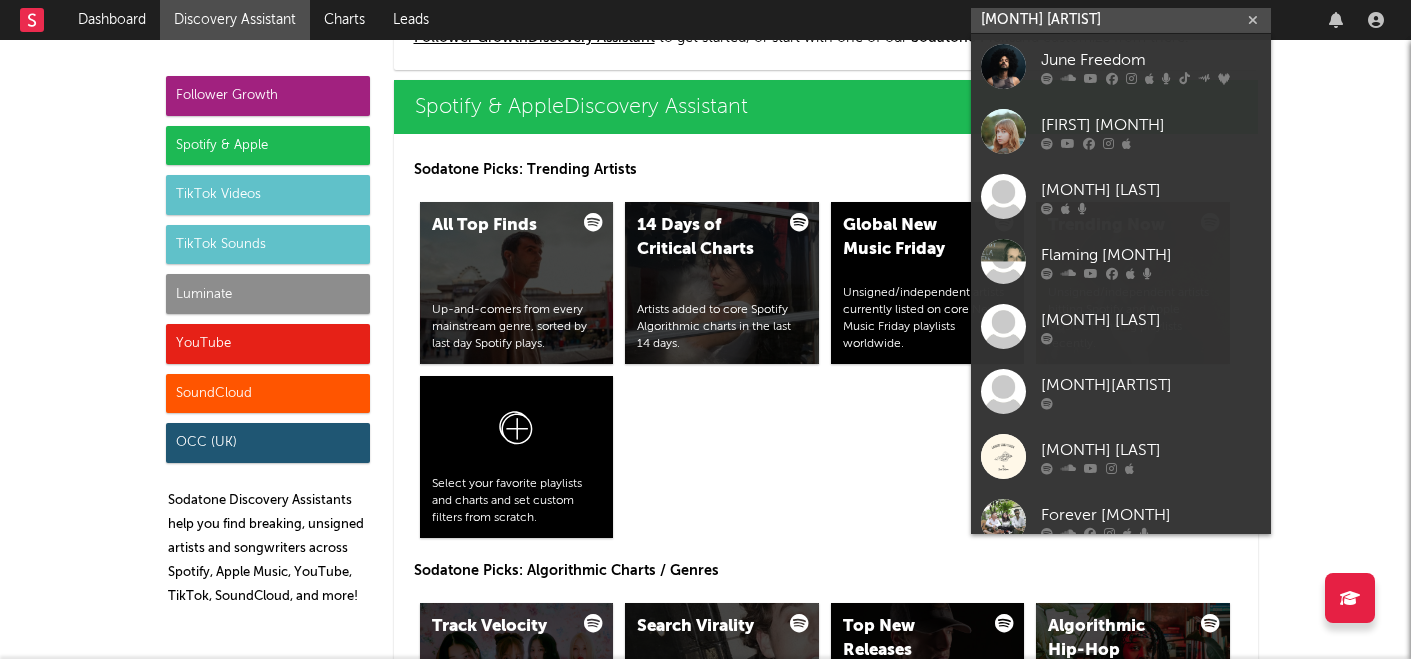 type on "[MONTH] [ARTIST]" 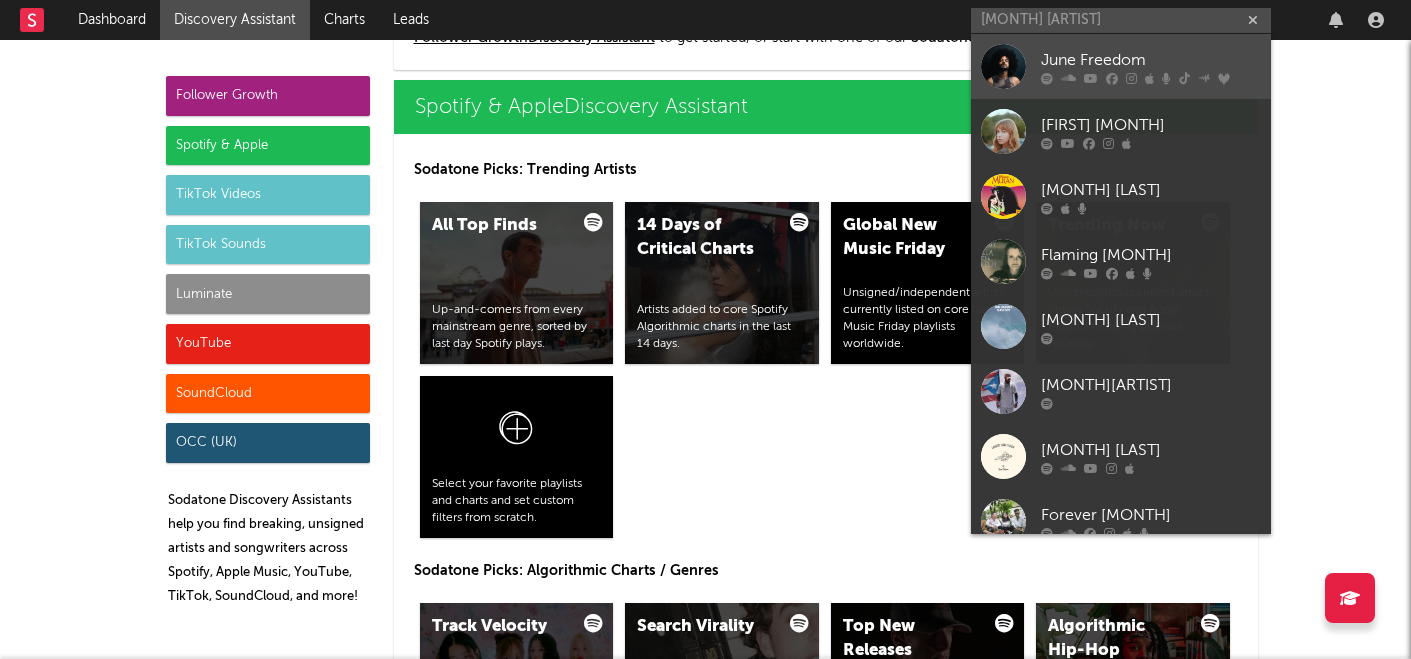 click at bounding box center [1151, 78] 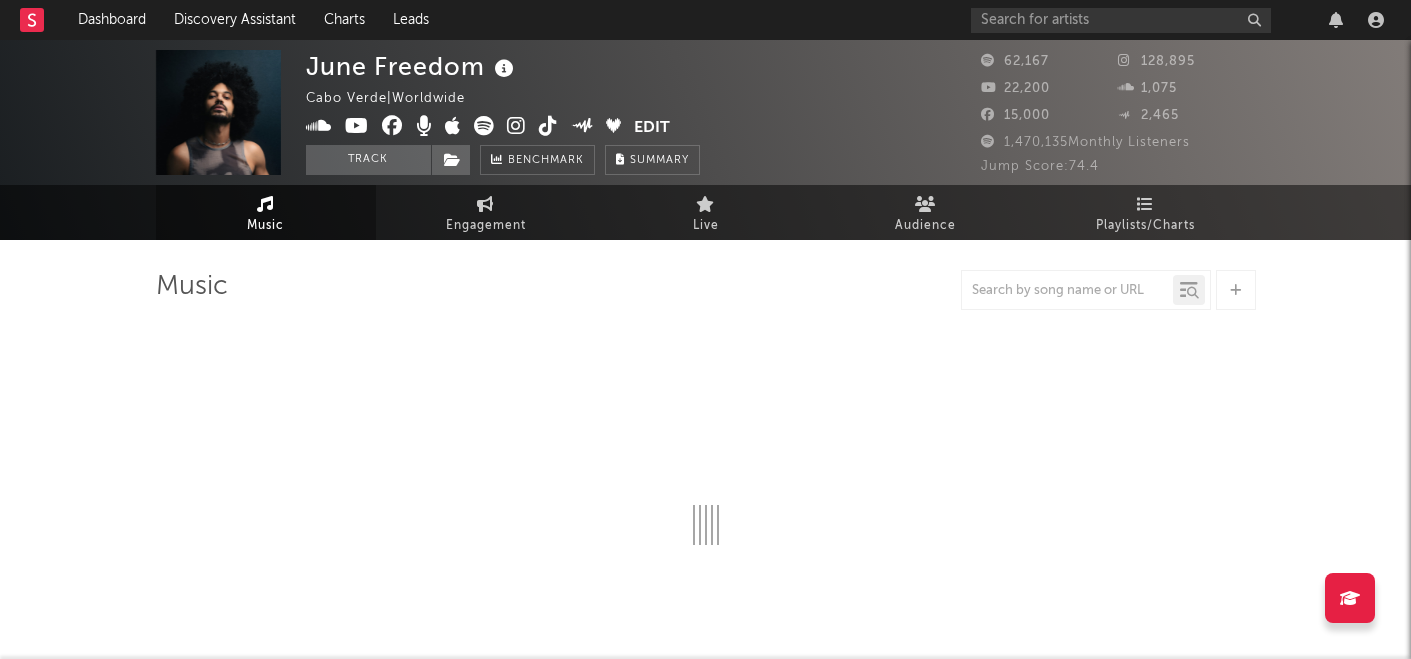 select on "6m" 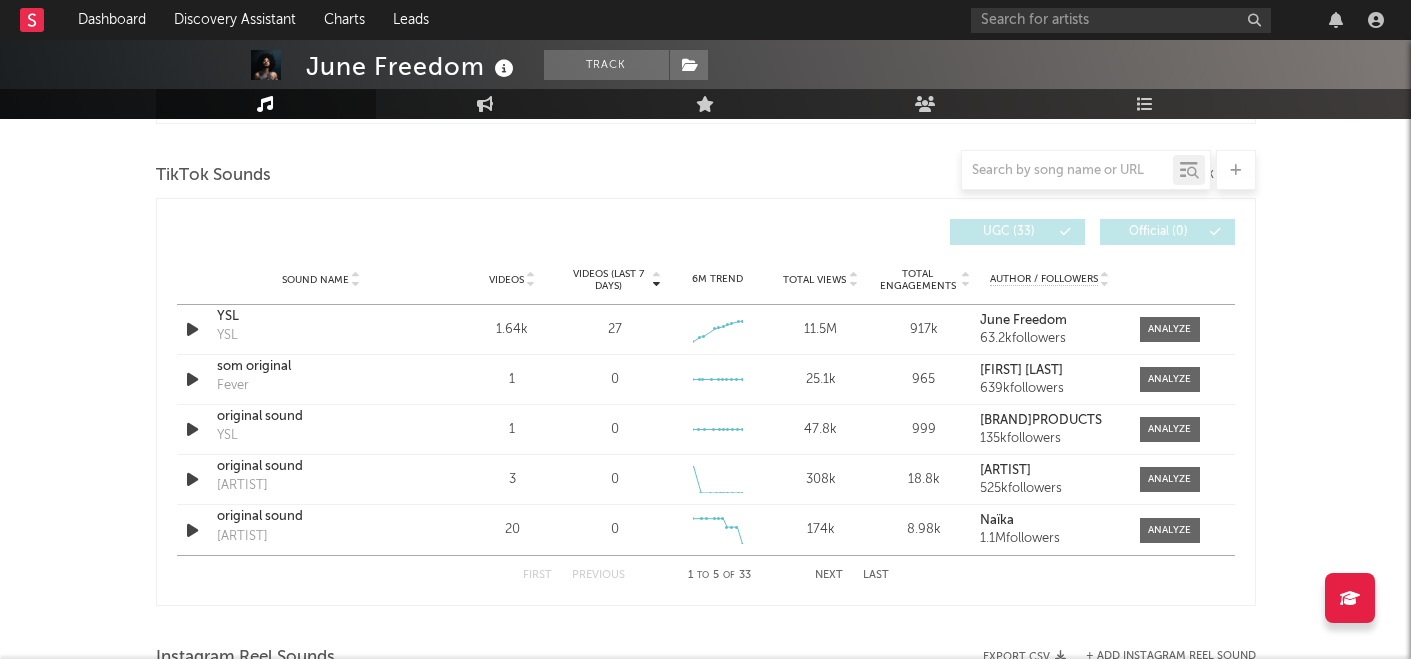 scroll, scrollTop: 1407, scrollLeft: 0, axis: vertical 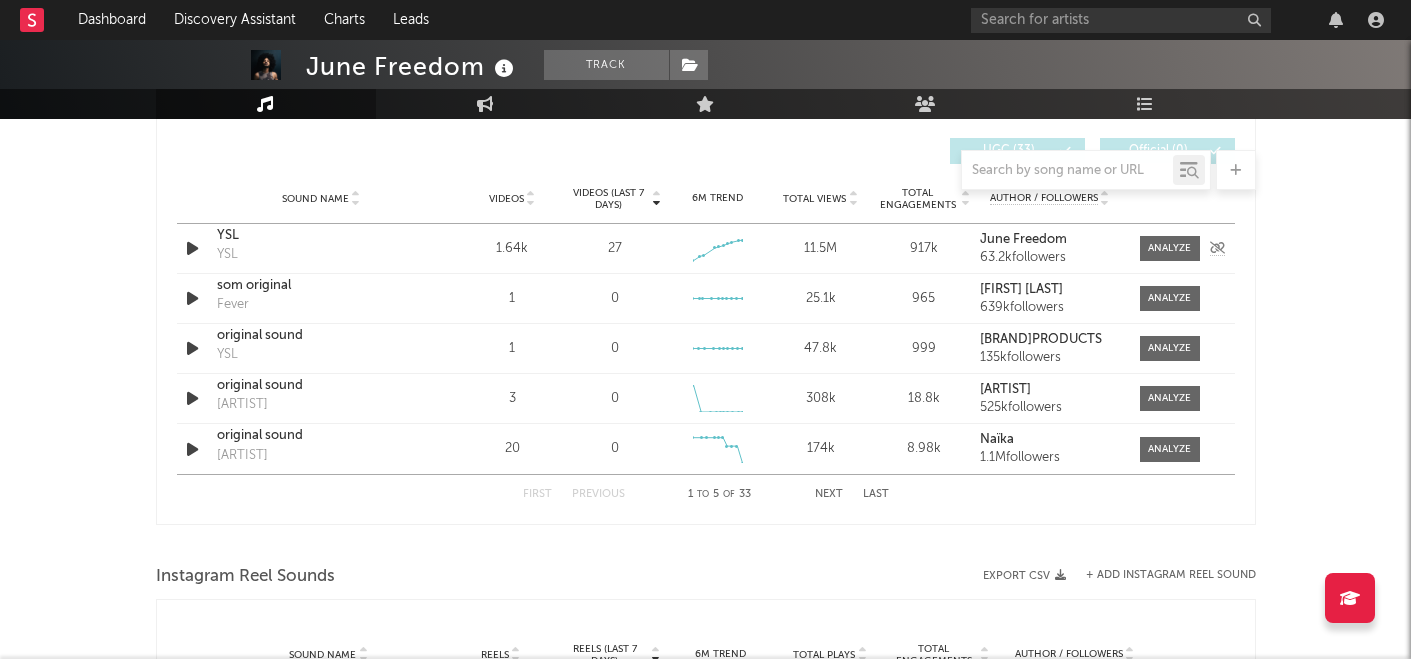 click at bounding box center (192, 248) 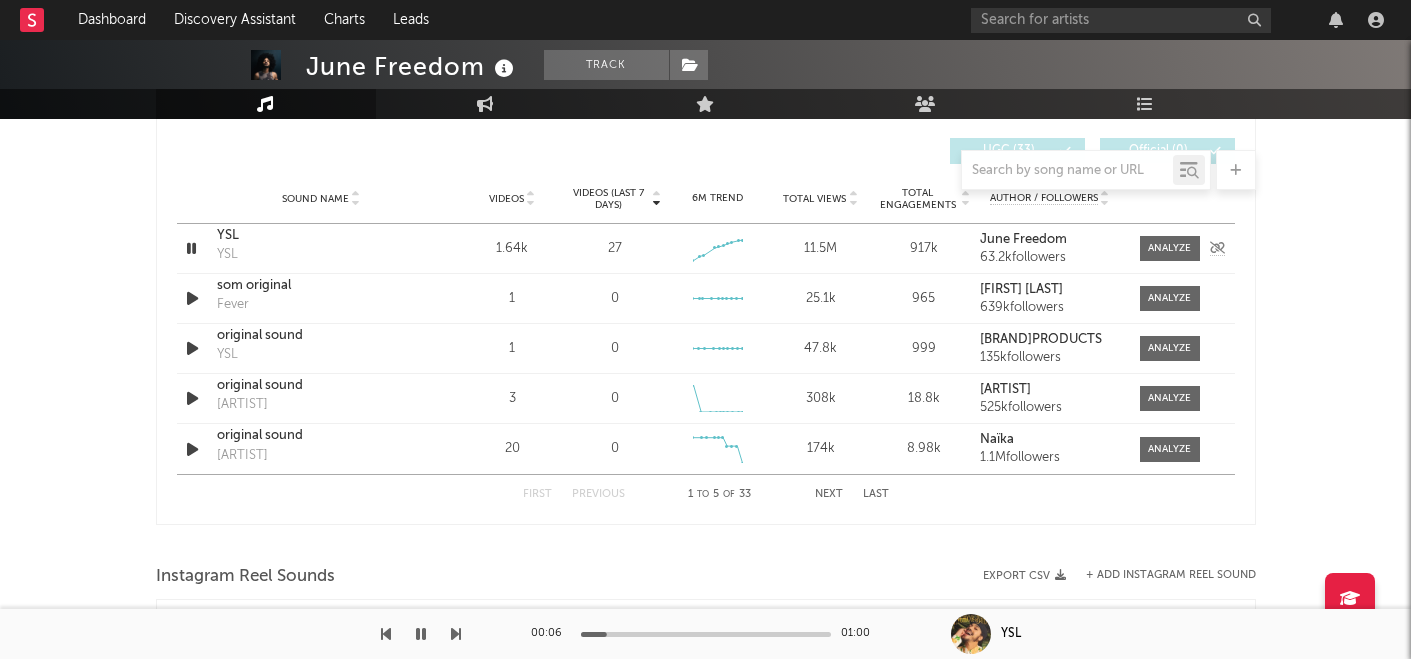 click at bounding box center (191, 248) 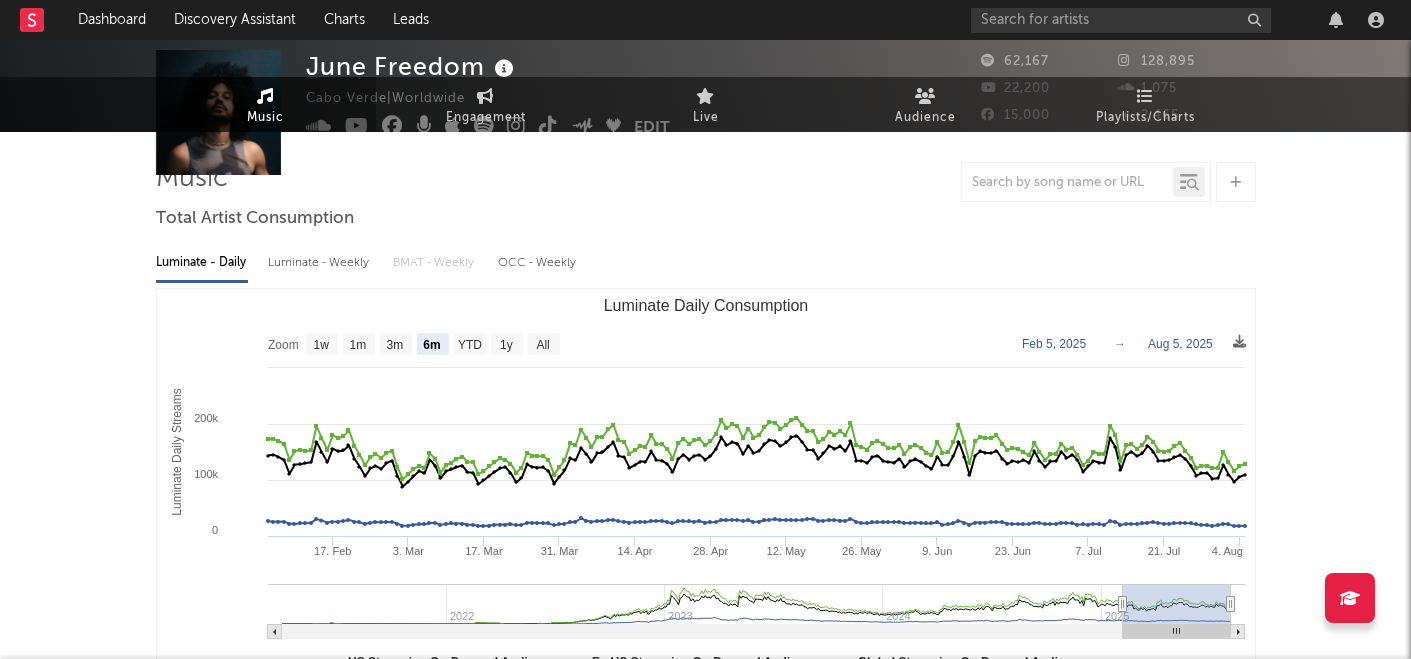 scroll, scrollTop: 0, scrollLeft: 0, axis: both 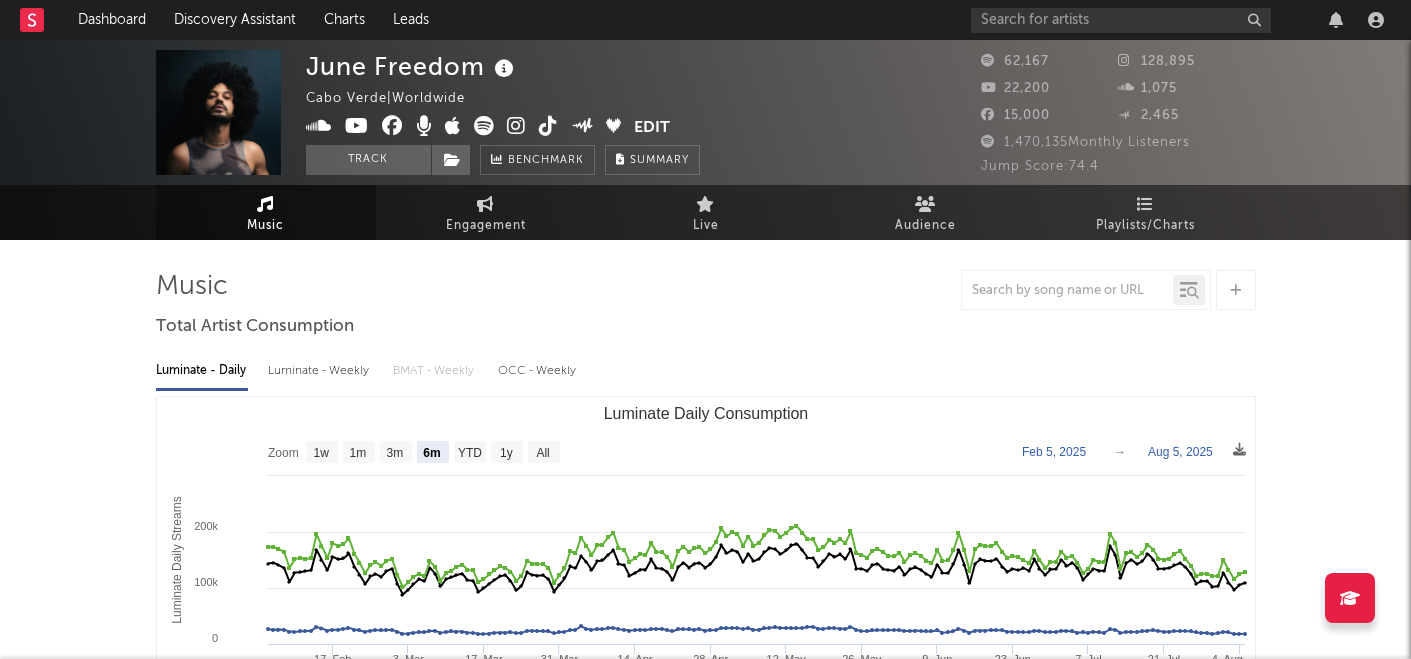 click at bounding box center [504, 69] 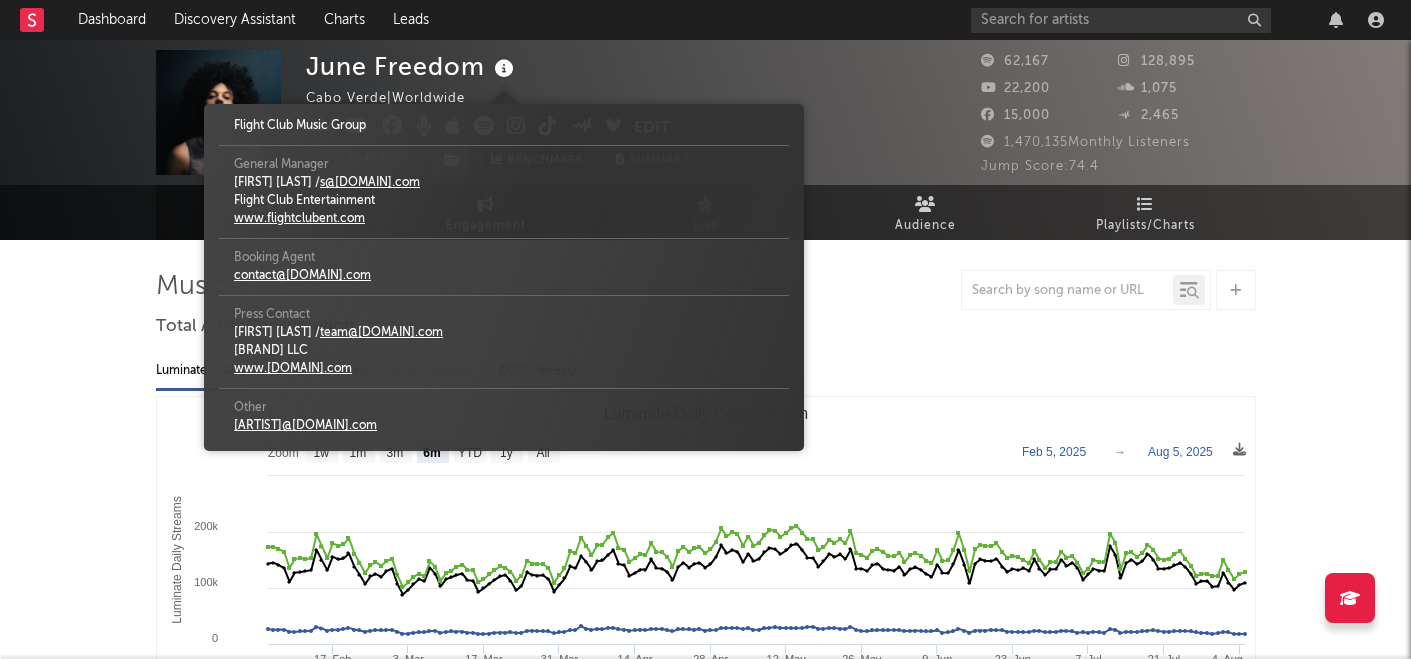 scroll, scrollTop: 52, scrollLeft: 0, axis: vertical 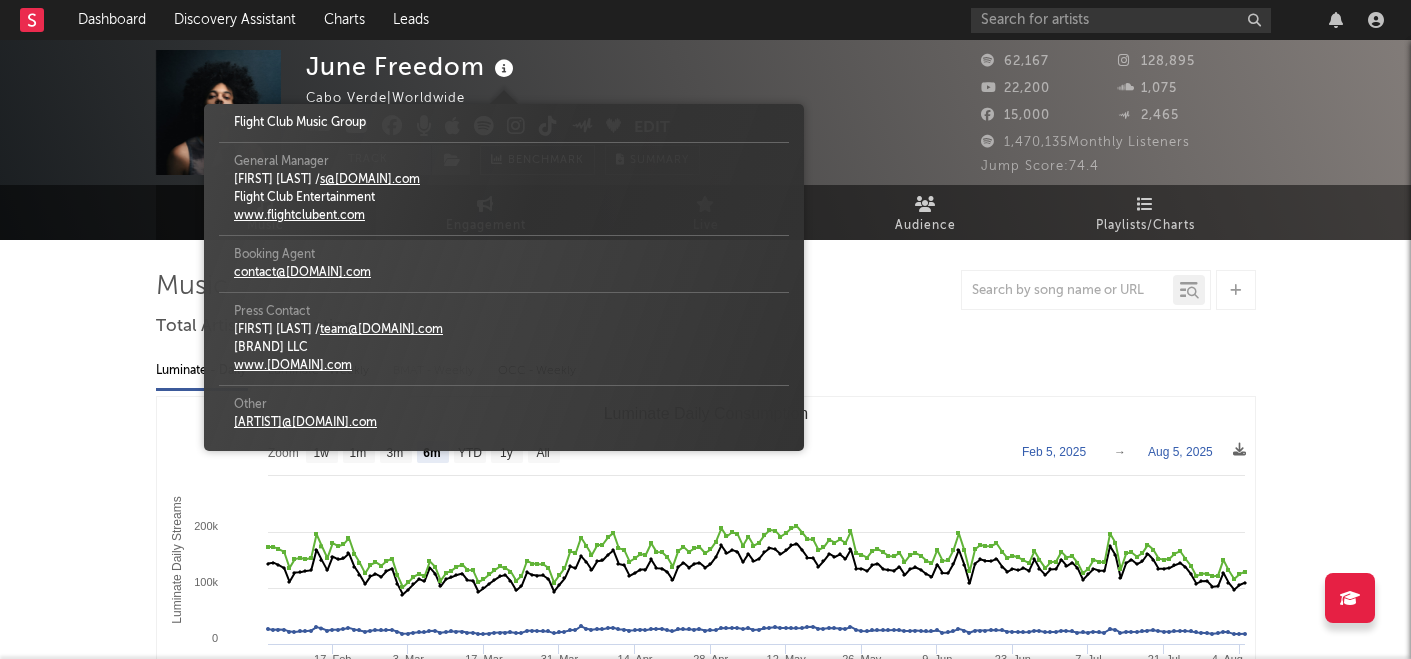 click on "www.flightclubent.com" at bounding box center (299, 216) 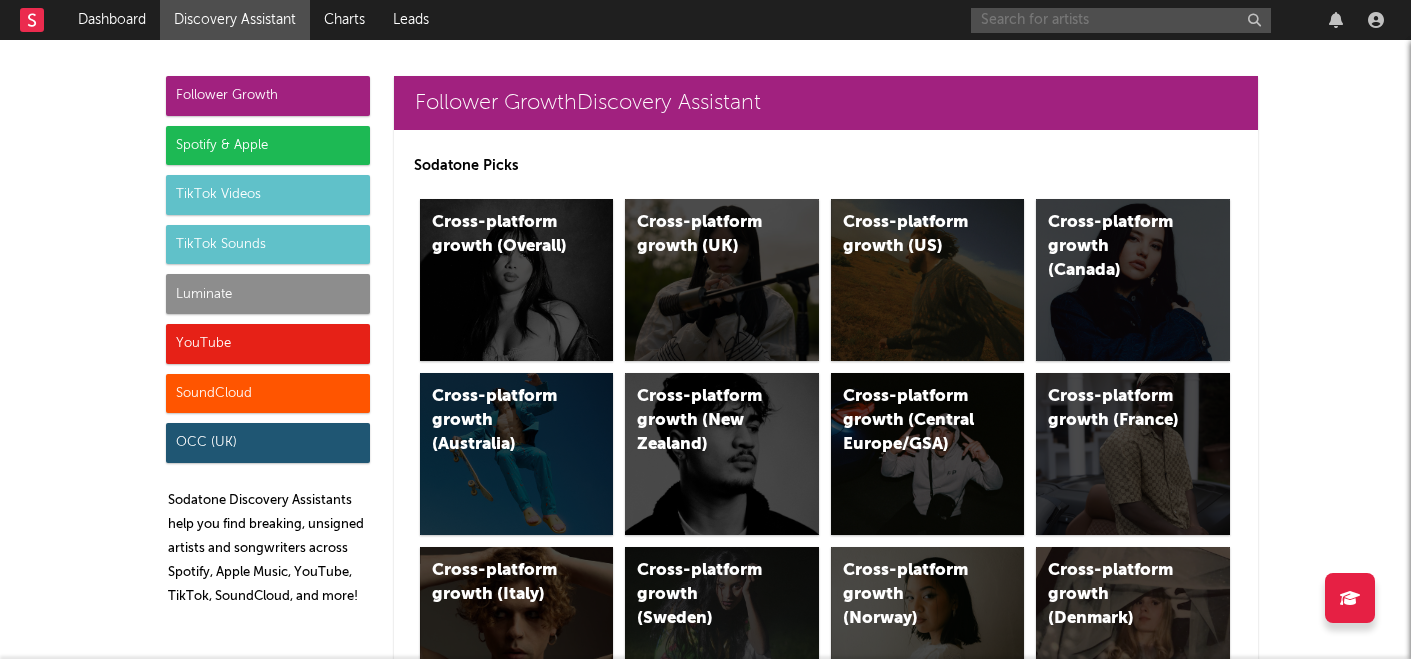 click at bounding box center (1121, 20) 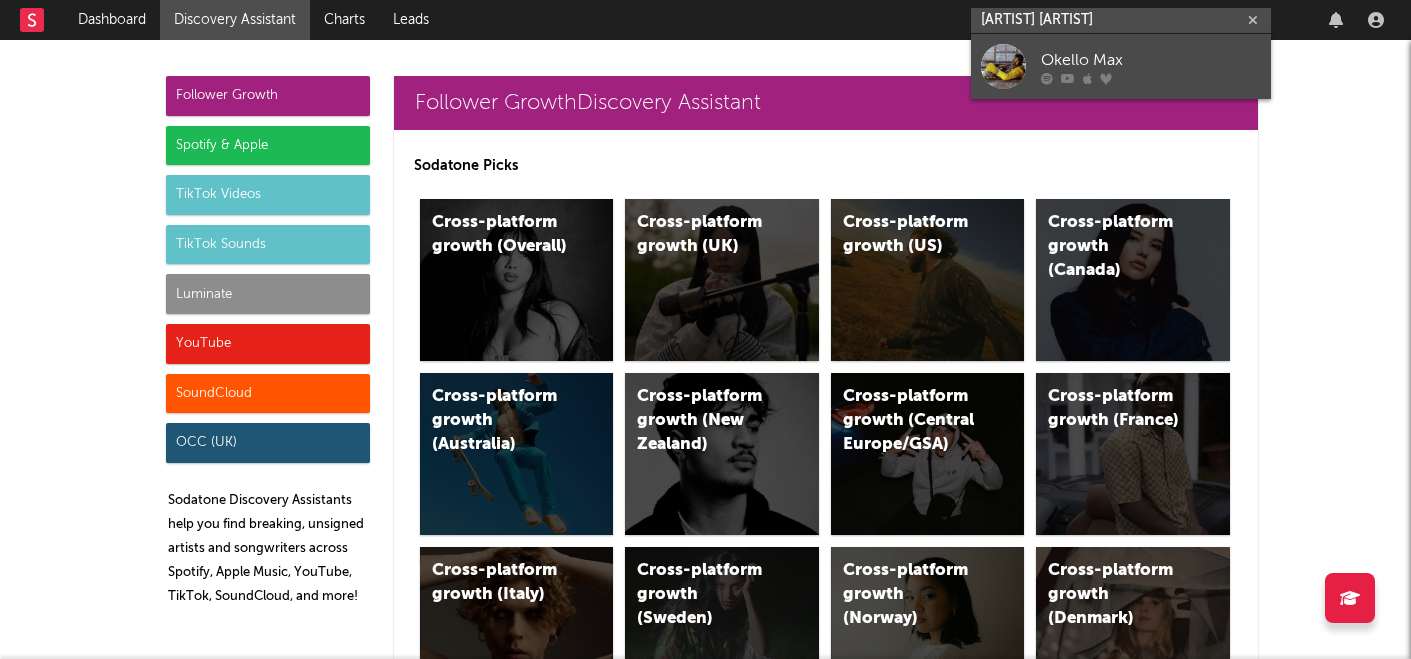 type on "[ARTIST] [ARTIST]" 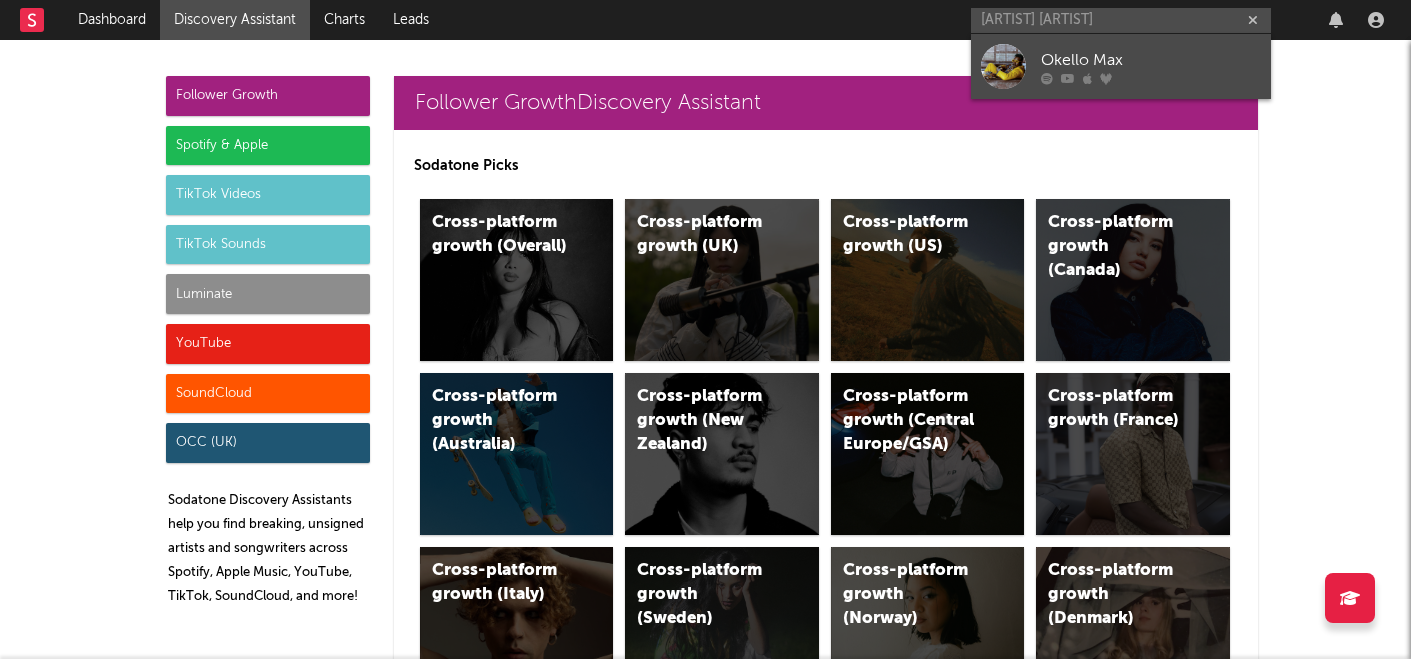 click on "Okello Max" at bounding box center [1151, 60] 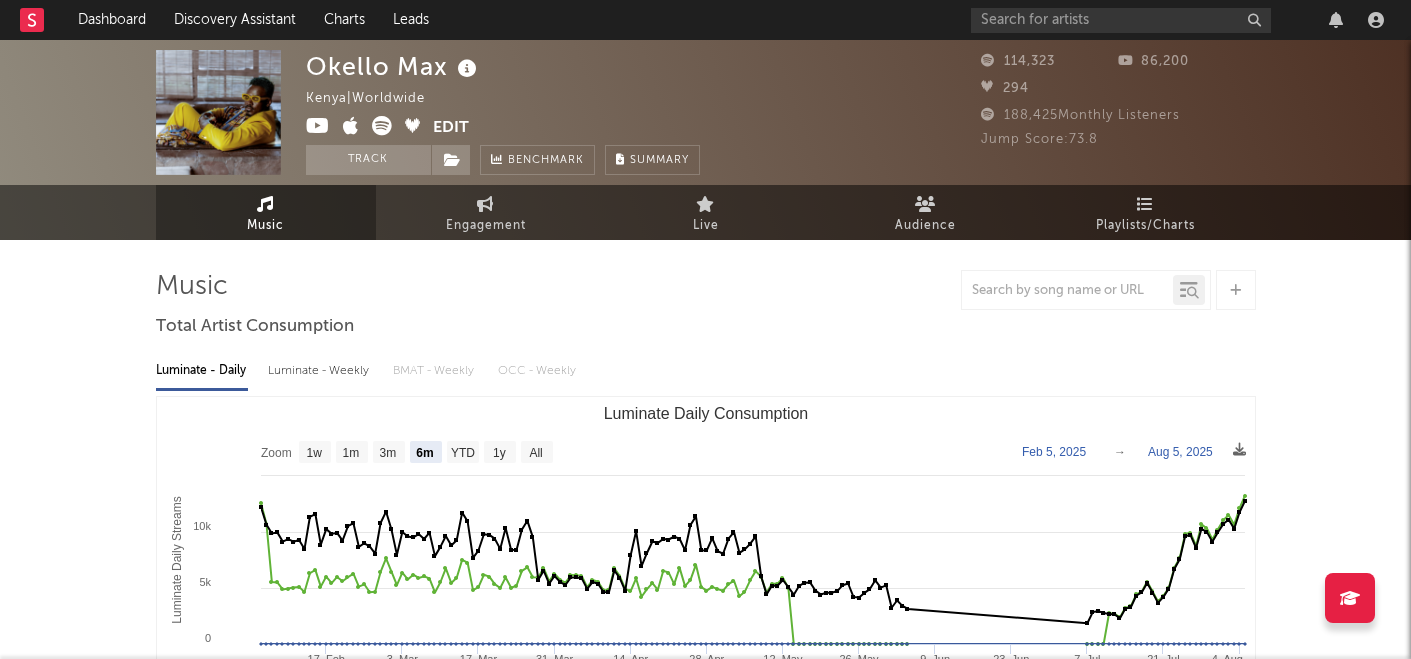 select on "6m" 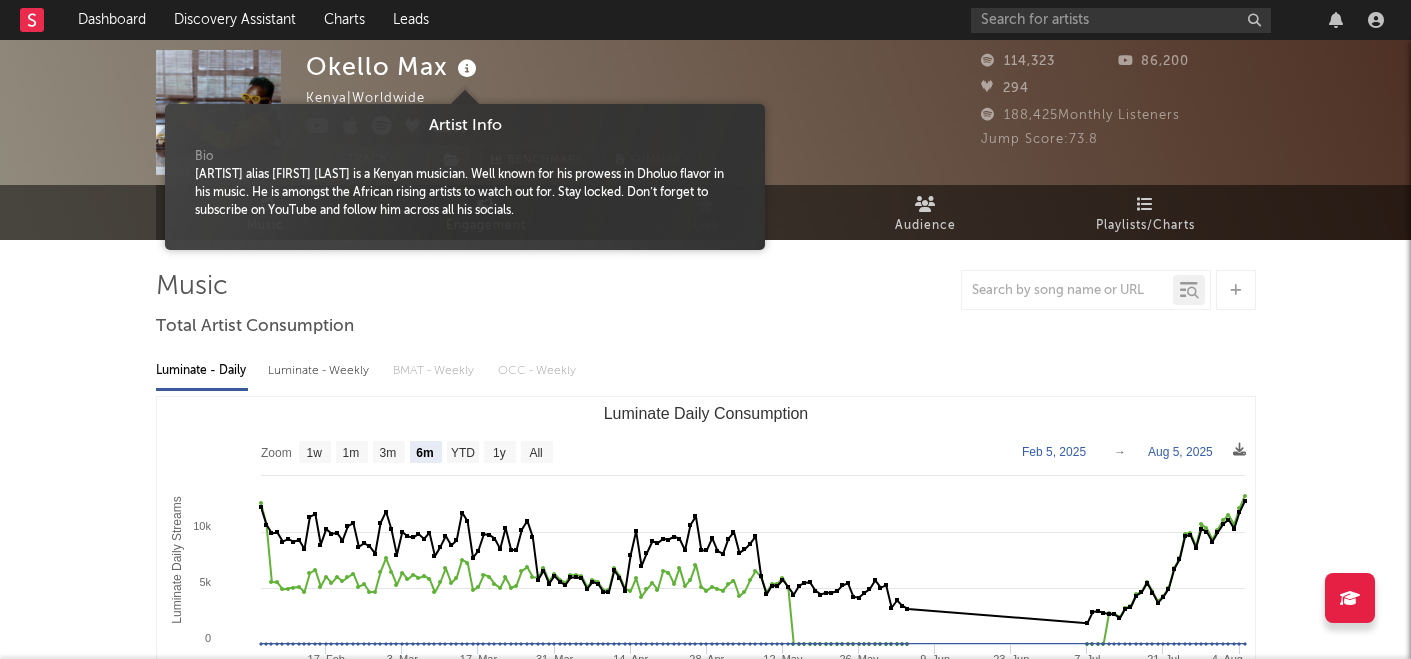 click on "[ARTIST] [COUNTRY] | Worldwide Edit Track Benchmark Summary [NUMBER] [NUMBER] [NUMBER] [NUMBER] Monthly Listeners Jump Score: [NUMBER] Music Engagement Live Audience Playlists/Charts Music Total Artist Consumption Luminate - Daily Luminate - Weekly BMAT - Weekly OCC - Weekly Zoom 1w 1m 3m 6m YTD 1y All 2025-02-05 2025-08-05 Created with Highcharts 10.3.3 Luminate Daily Streams Luminate Daily Consumption 17. Feb 3. Mar 17. Mar 31. Mar 14. Apr 28. Apr 12. May 26. May 9. Jun 23. Jun 7. Jul 21. Jul 4. Aug 2022 2023 2024 2025 0 5k 10k 15k Zoom 1w 1m 3m 6m YTD 1y All Feb 5, 2025 → Aug 5, 2025 Global Streaming On-Demand Audio US Streaming On-Demand Audio Ex-US Streaming On-Demand Audio Recent DSP Releases Export CSV Last Day Spotify Plays Copyright 7 Day Spotify Plays Last Day Spotify Plays ATD Spotify Plays Spotify Popularity Released Global ATD Audio Streams Global Rolling 7D Audio Streams Estimated % Playlist Streams Last Day Spotify Popularity Streams / 7d Growth Originals ( 31 ) Features ( 42 ) Name Copyright ~" at bounding box center [705, 1550] 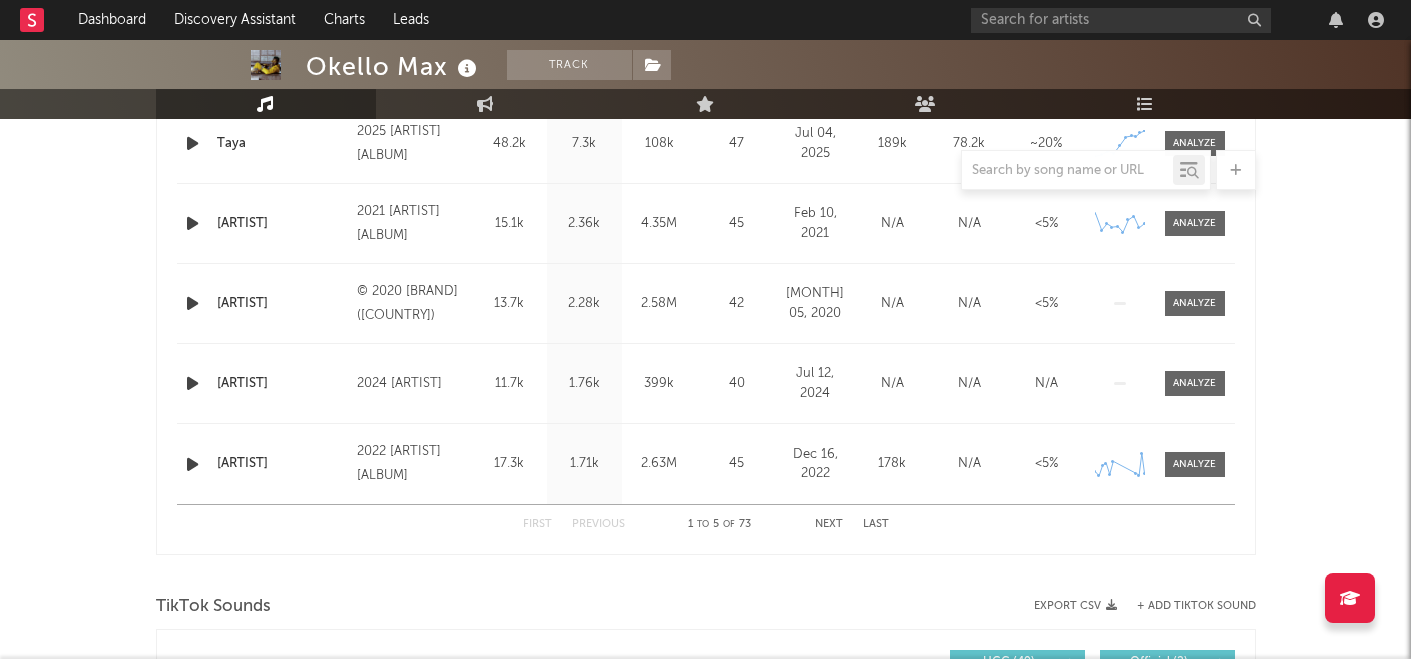 scroll, scrollTop: 916, scrollLeft: 0, axis: vertical 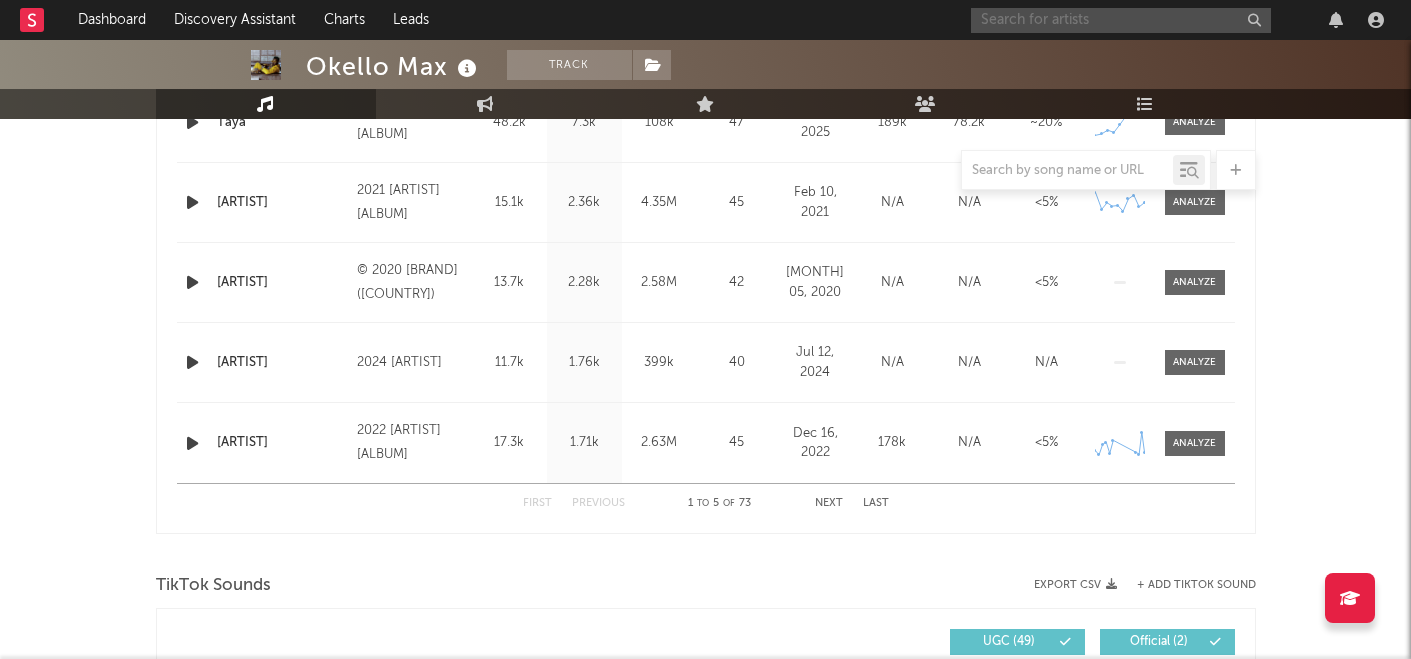 click at bounding box center [1121, 20] 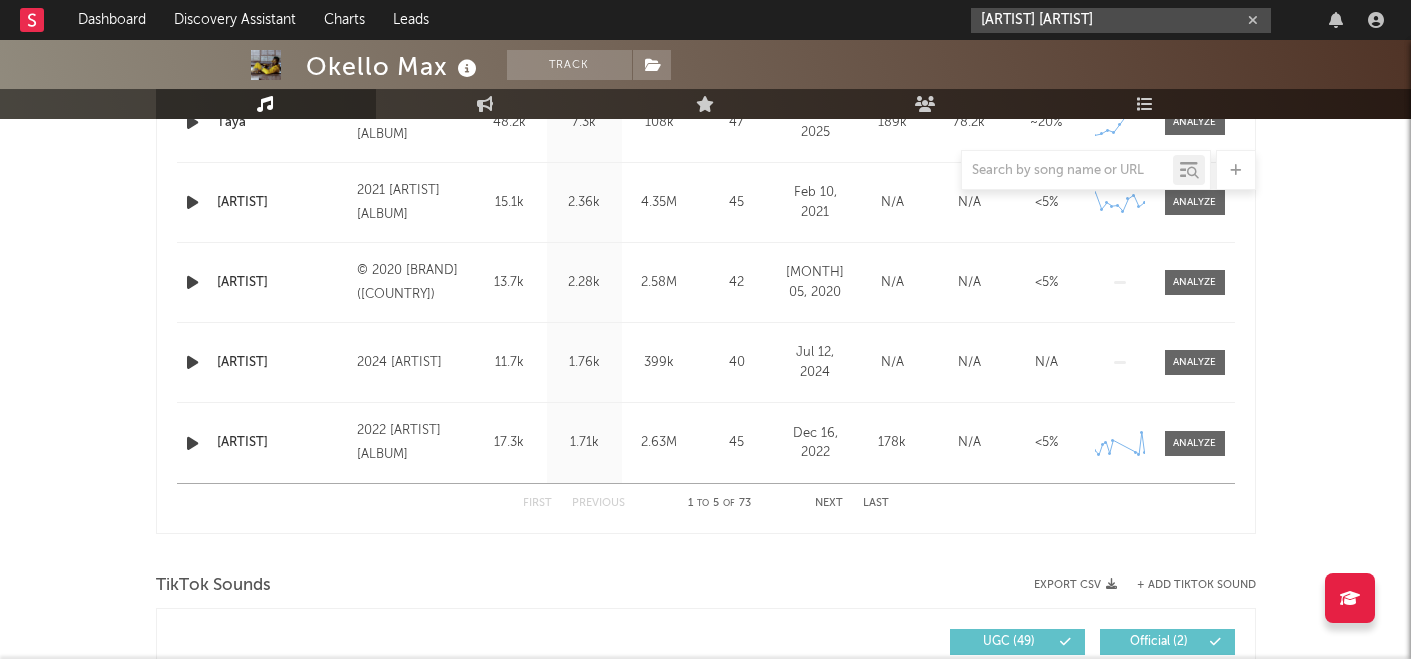 click on "[ARTIST] [ARTIST]" at bounding box center [1121, 20] 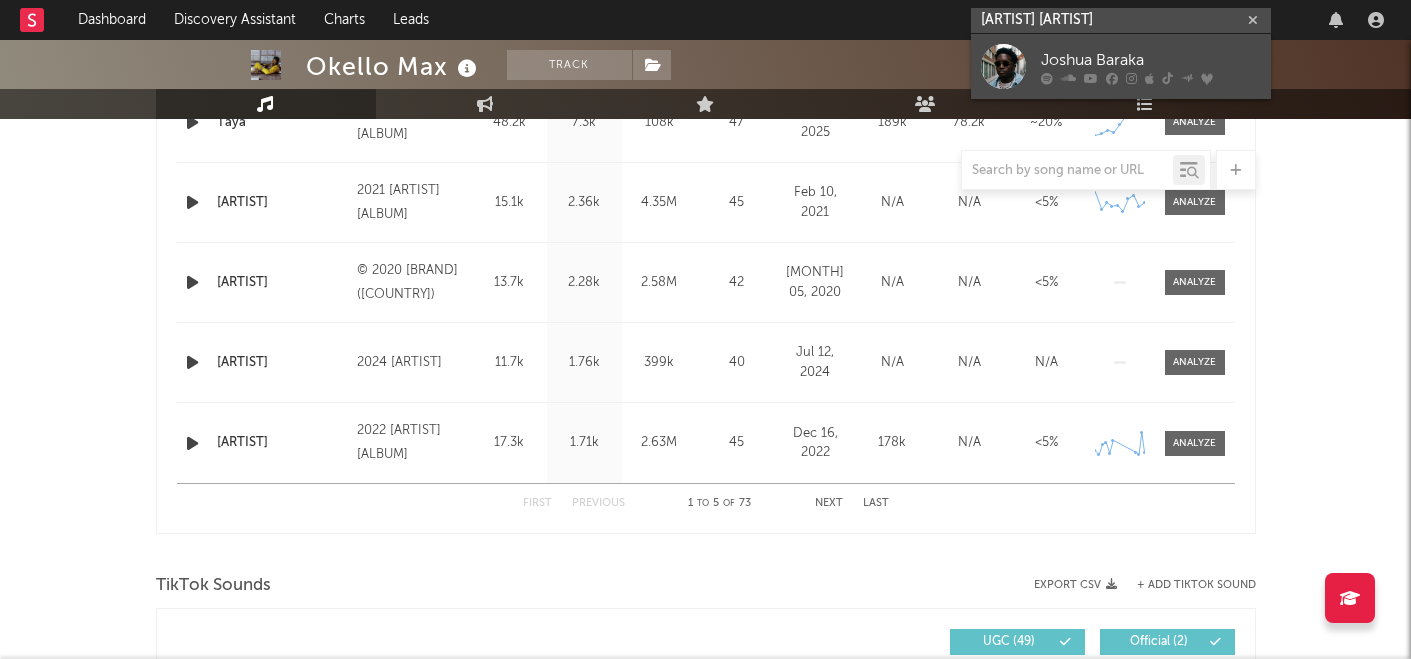 type on "[ARTIST] [ARTIST]" 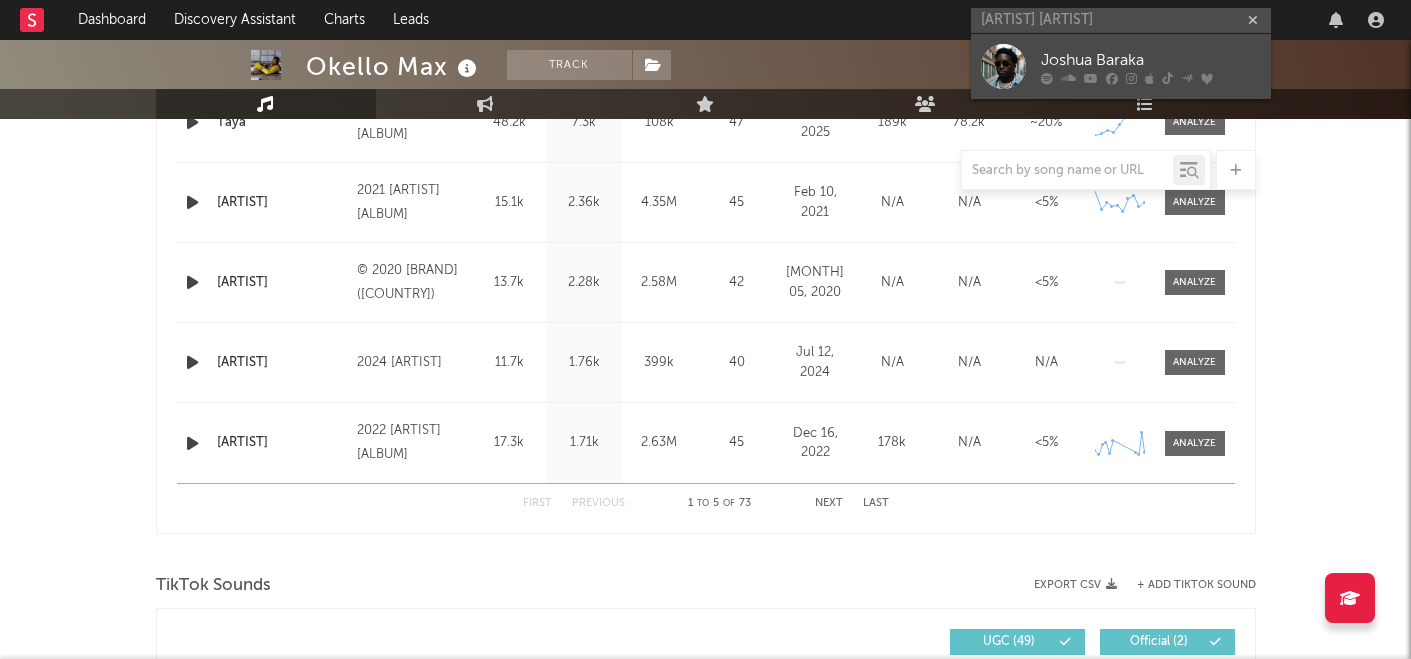 click on "Joshua Baraka" at bounding box center (1151, 60) 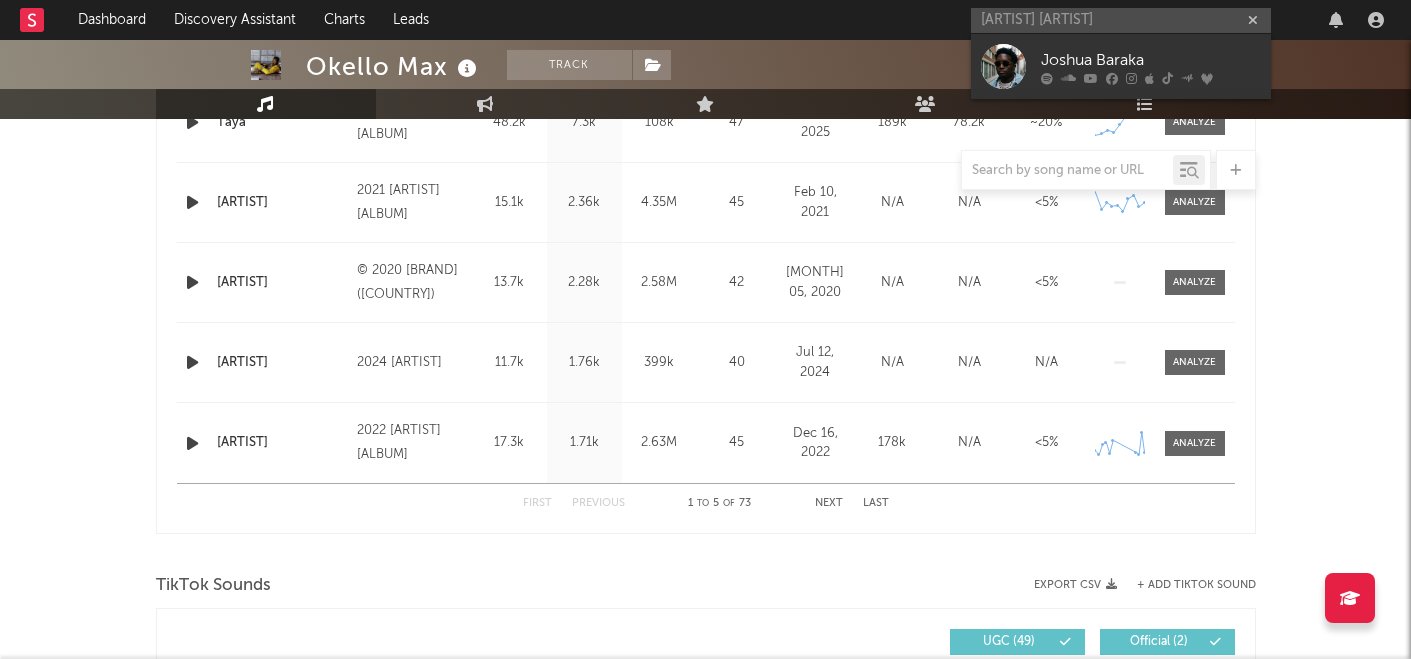 type 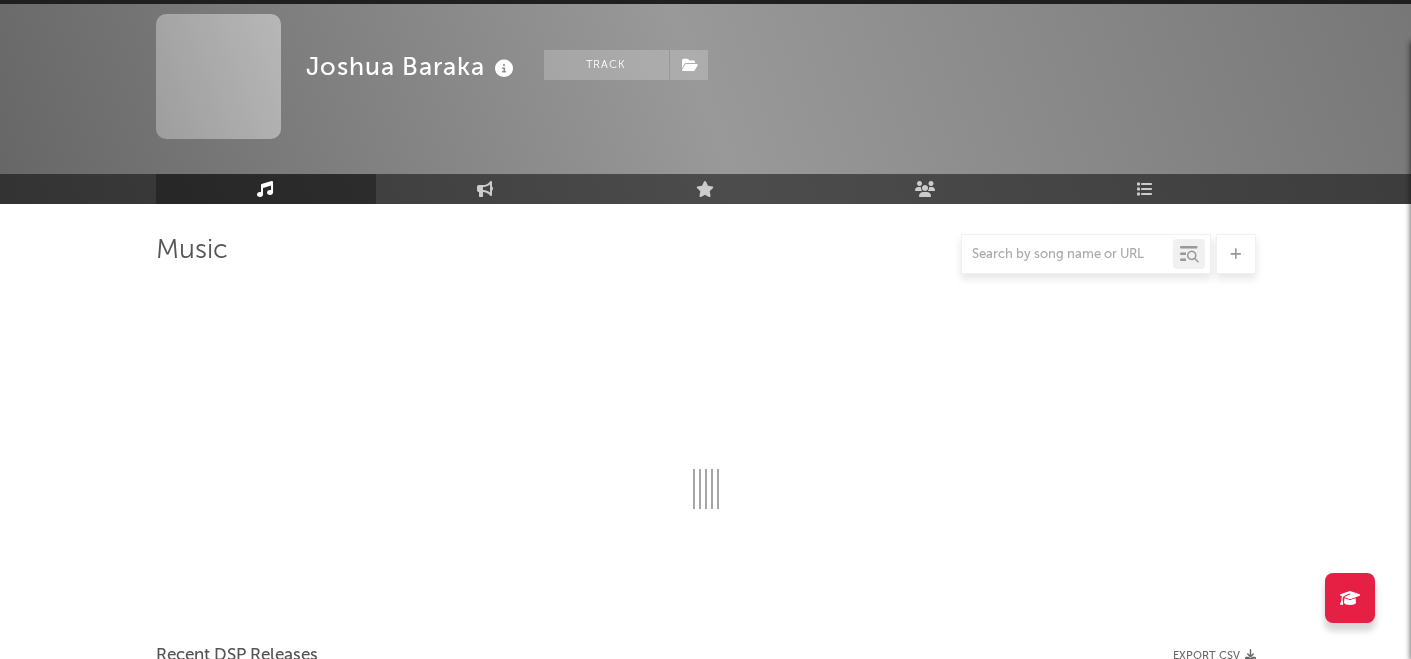 scroll, scrollTop: 916, scrollLeft: 0, axis: vertical 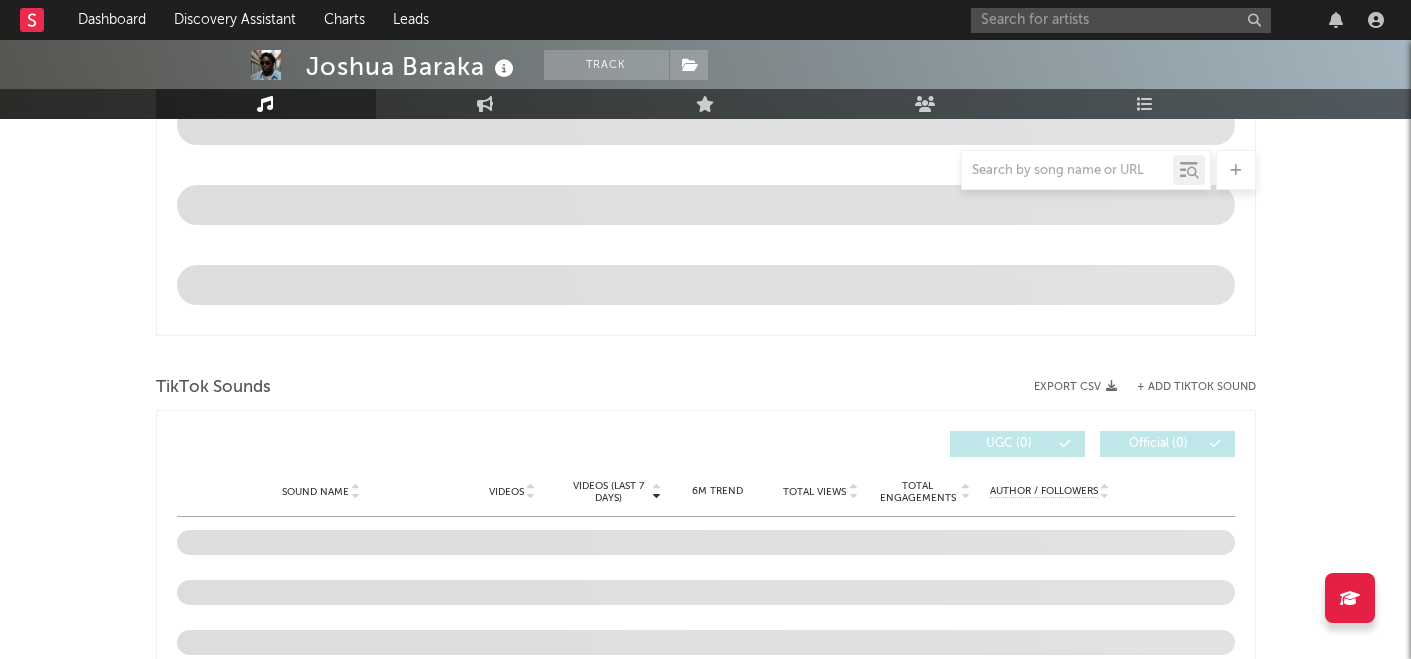 click at bounding box center [504, 69] 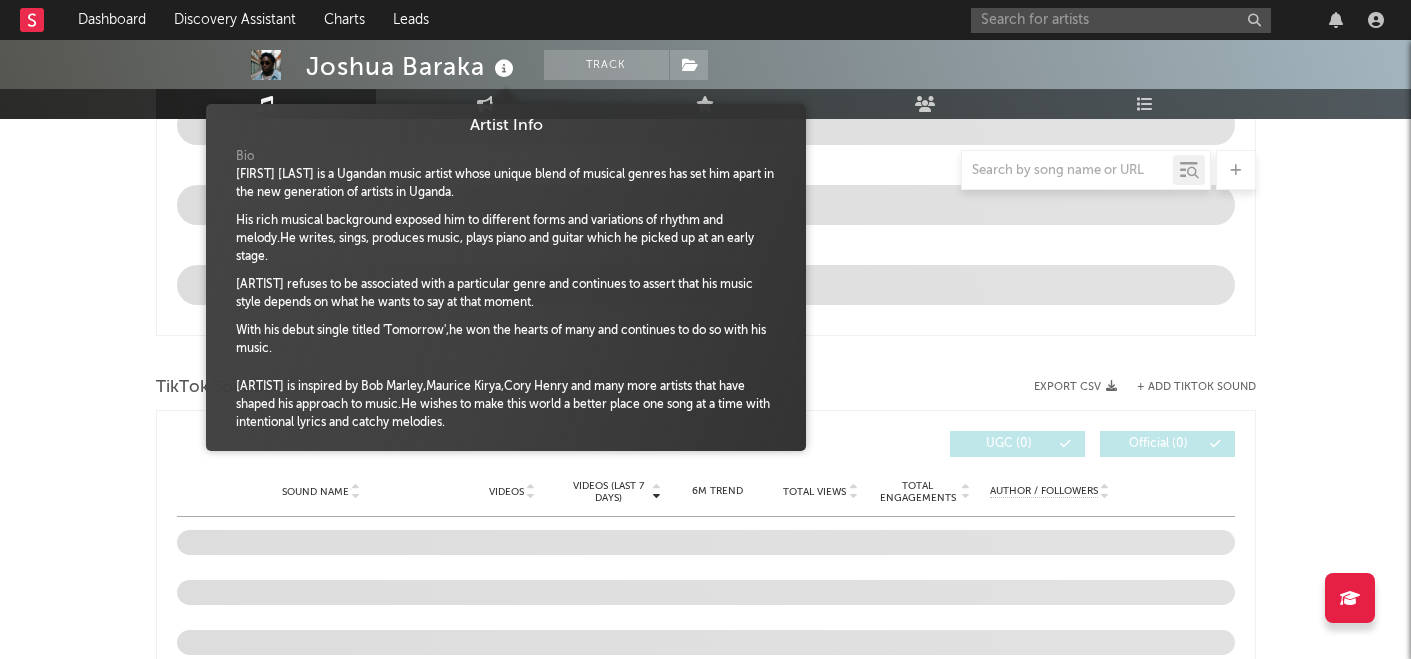 select on "6m" 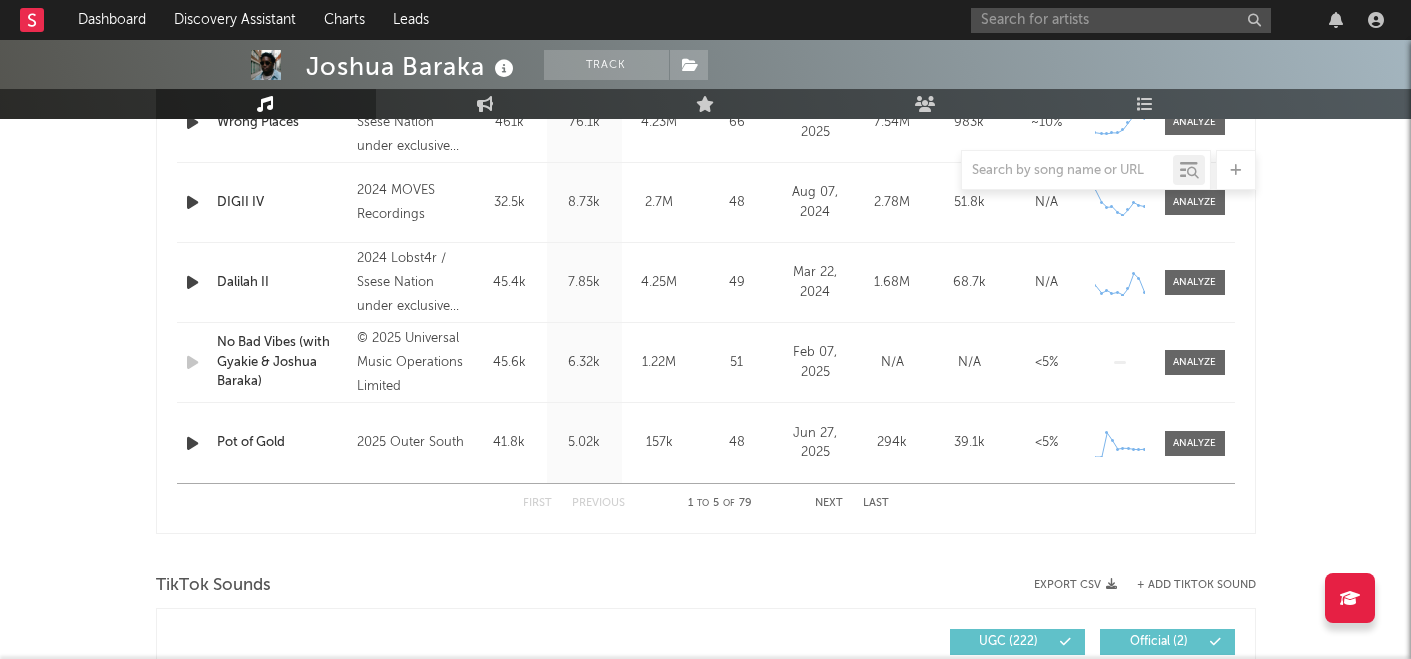 click on "[ARTIST] [COUNTRY] | Worldwide Edit Track Benchmark Summary [NUMBER] [NUMBER] [NUMBER] [NUMBER] [NUMBER] [NUMBER] [NUMBER] Monthly Listeners Jump Score: [NUMBER] Music Engagement Live Audience Playlists/Charts Music Total Artist Consumption Luminate - Daily Luminate - Weekly BMAT - Weekly OCC - Weekly Zoom 1w 1m 3m 6m YTD 1y All 2025-02-05 2025-08-05 Created with Highcharts 10.3.3 Luminate Daily Streams Luminate Daily Consumption 17. Feb 3. Mar 17. Mar 31. Mar 14. Apr 28. Apr 12. May 26. May 9. Jun 23. Jun 7. Jul 21. Jul 4. Aug Jul '23 Jan '24 Jul '24 Jan '25 Jul '25 0 100k 200k Zoom 1w 1m 3m 6m YTD 1y All Feb 5, 2025 → Aug 5, 2025 US Streaming On-Demand Audio Ex-US Streaming On-Demand Audio Global Streaming On-Demand Audio Recent DSP Releases Export CSV Last Day Spotify Plays Copyright 7 Day Spotify Plays Last Day Spotify Plays ATD Spotify Plays Spotify Popularity Released Global ATD Audio Streams Global Rolling 7D Audio Streams Estimated % Playlist Streams Last Day Spotify Popularity Streams / 7d Growth" at bounding box center (705, 634) 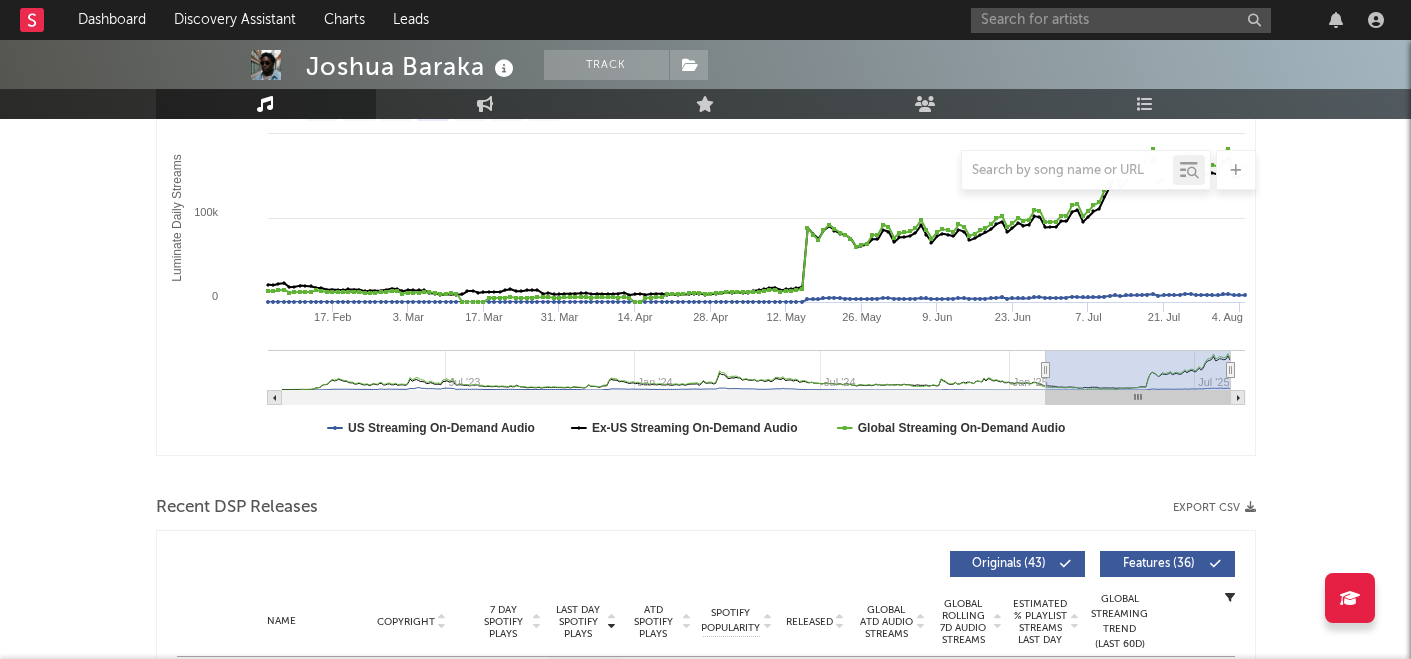 scroll, scrollTop: 0, scrollLeft: 0, axis: both 